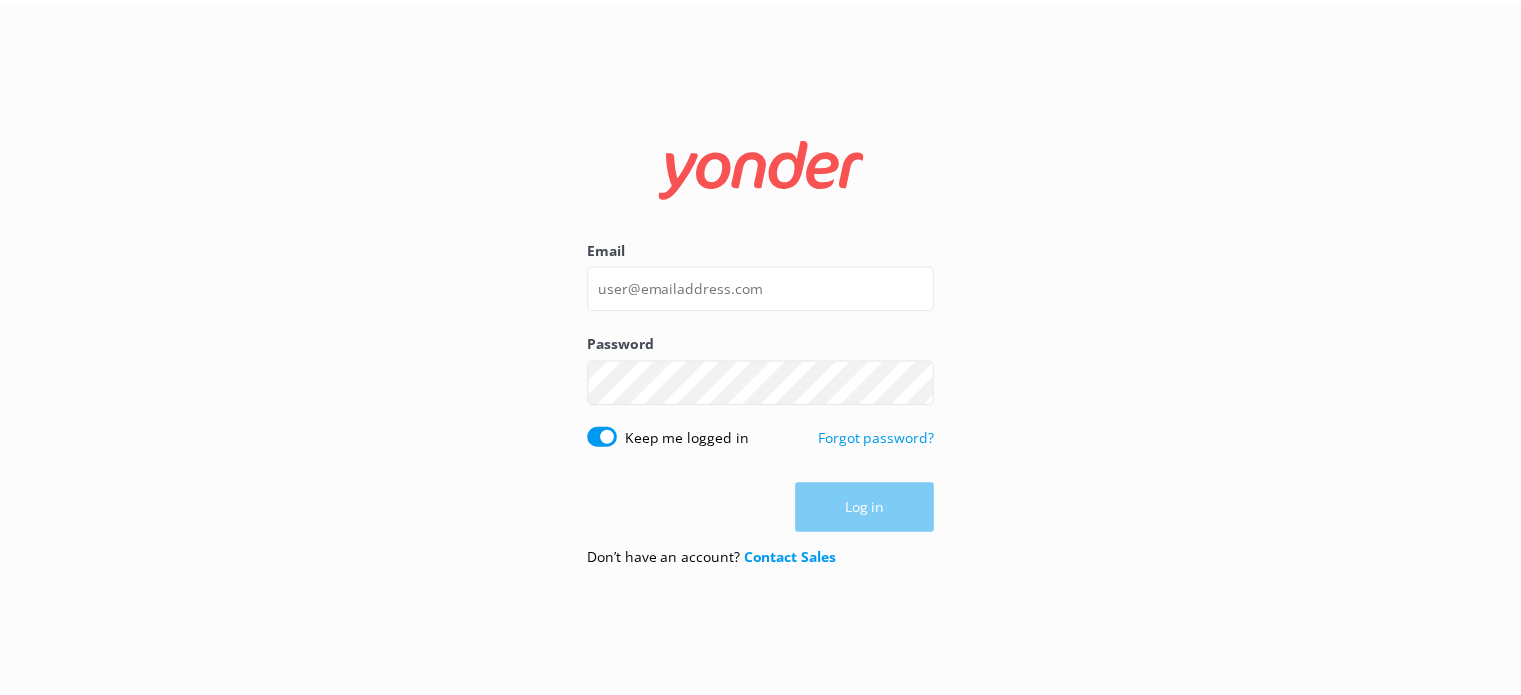 scroll, scrollTop: 0, scrollLeft: 0, axis: both 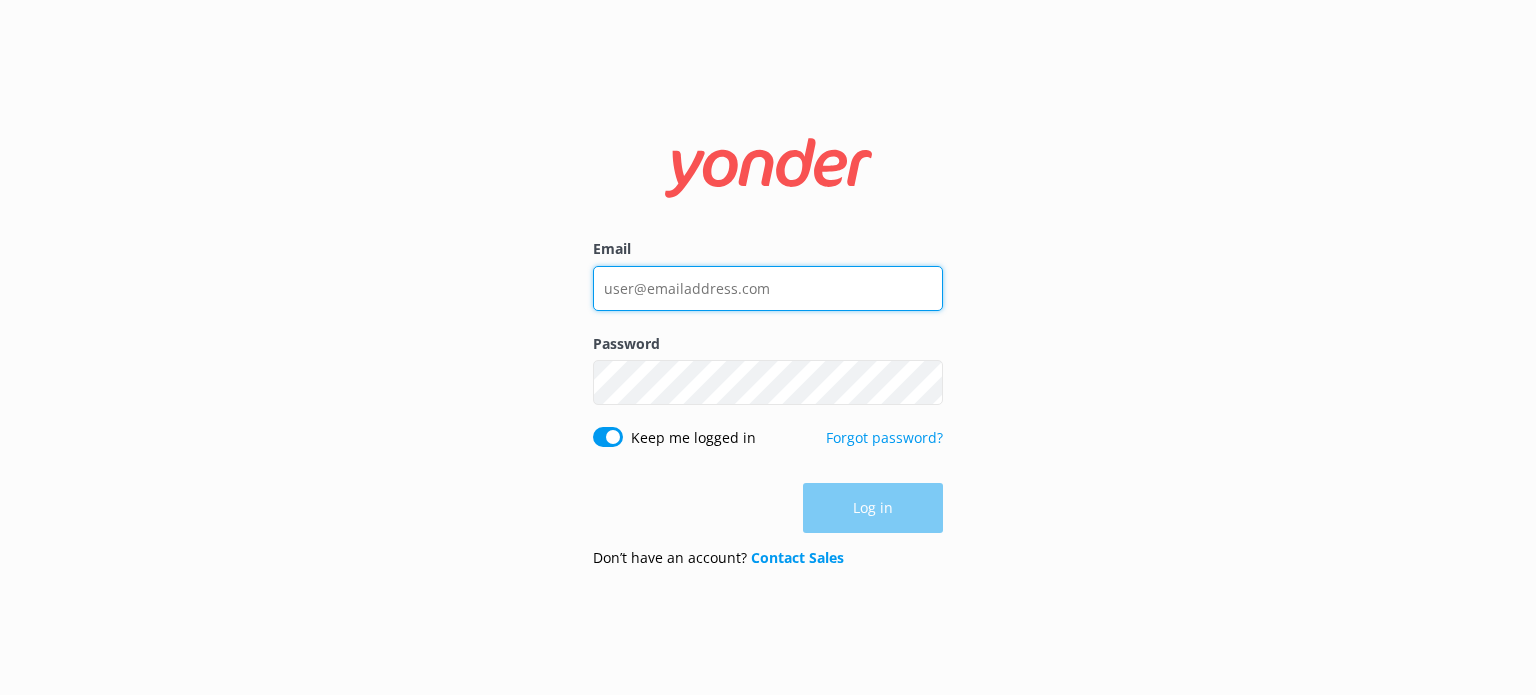 type on "[PERSON_NAME][EMAIL_ADDRESS][DOMAIN_NAME]" 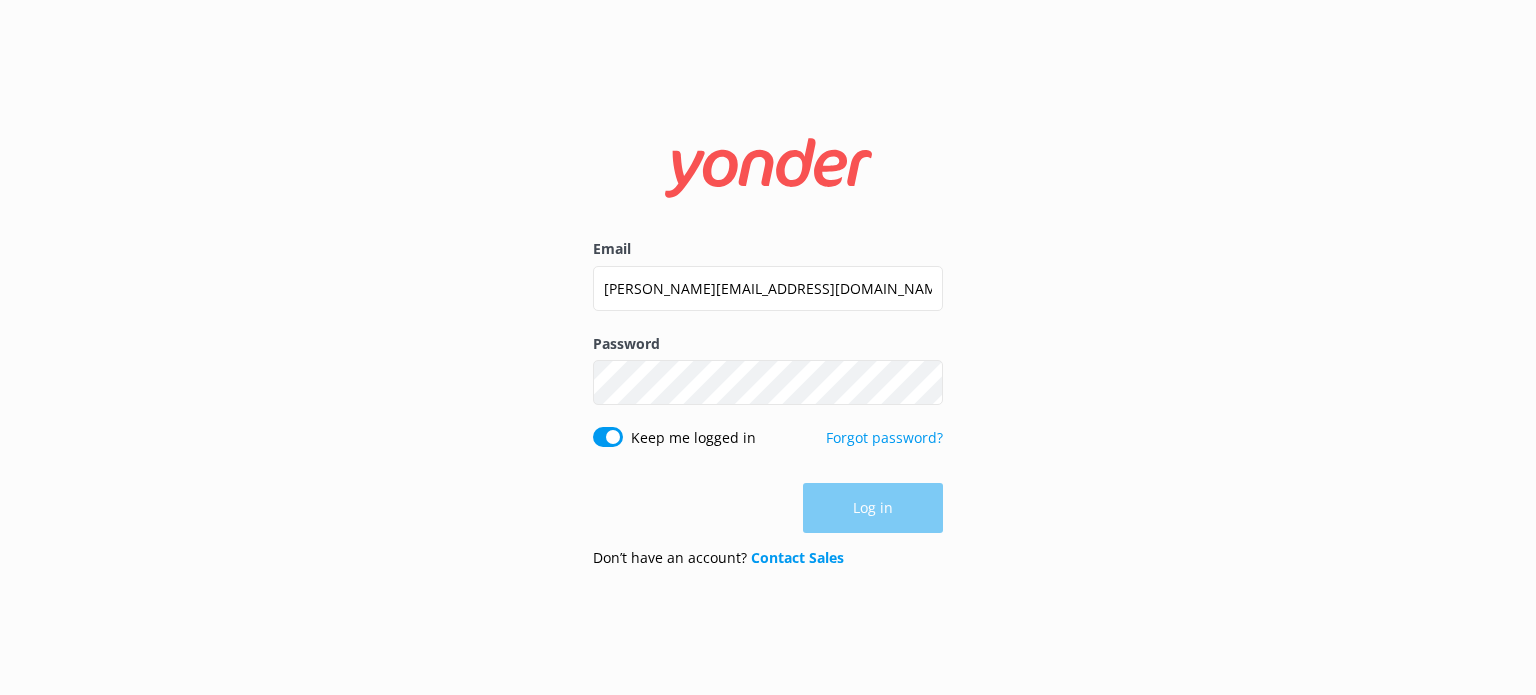 click on "Log in" at bounding box center (768, 508) 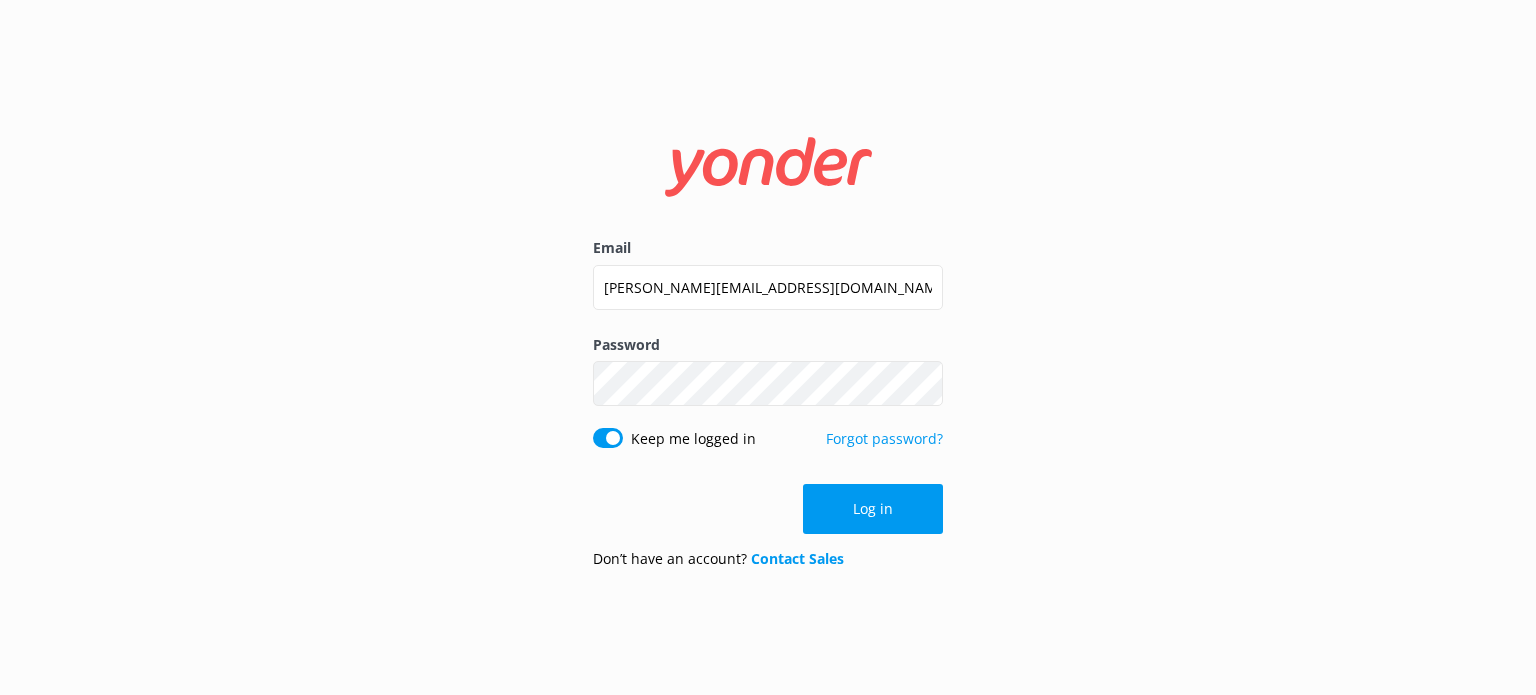 click on "Log in" at bounding box center (873, 509) 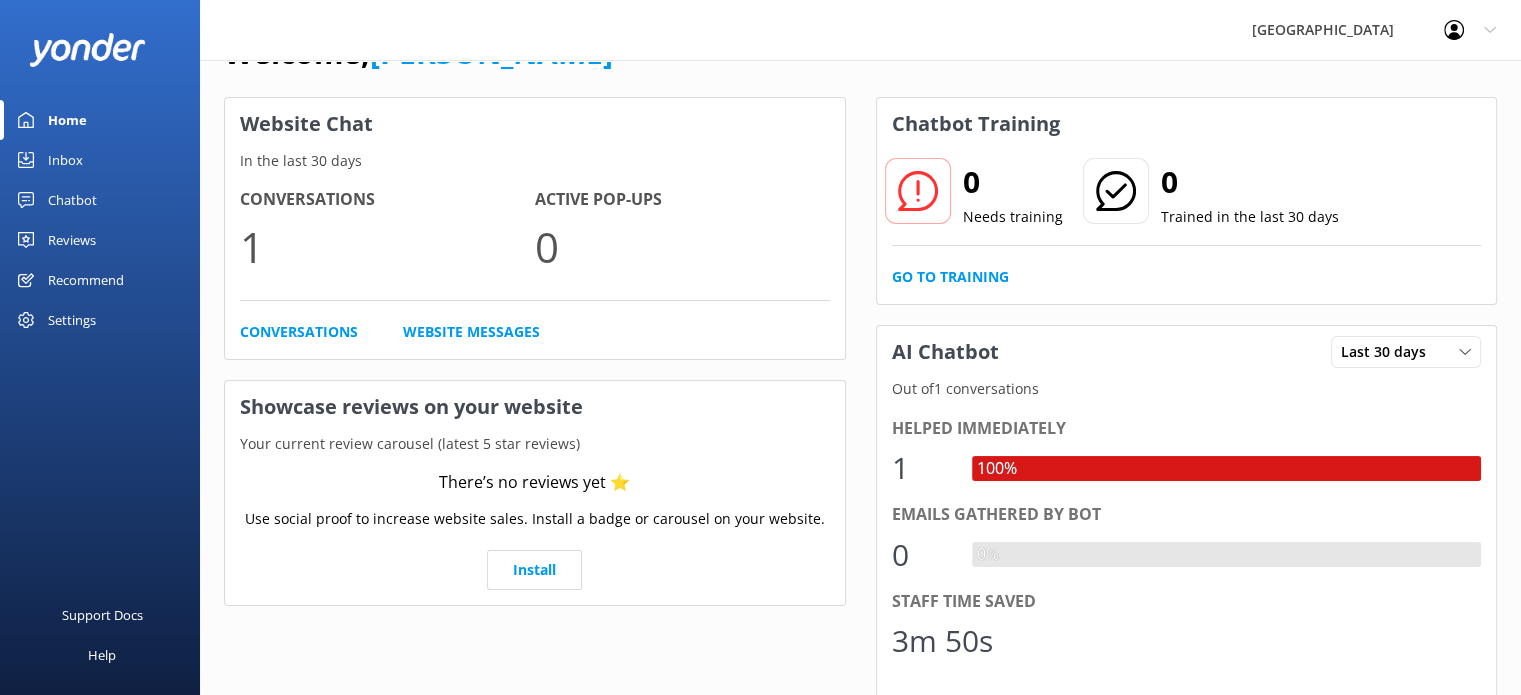 scroll, scrollTop: 0, scrollLeft: 0, axis: both 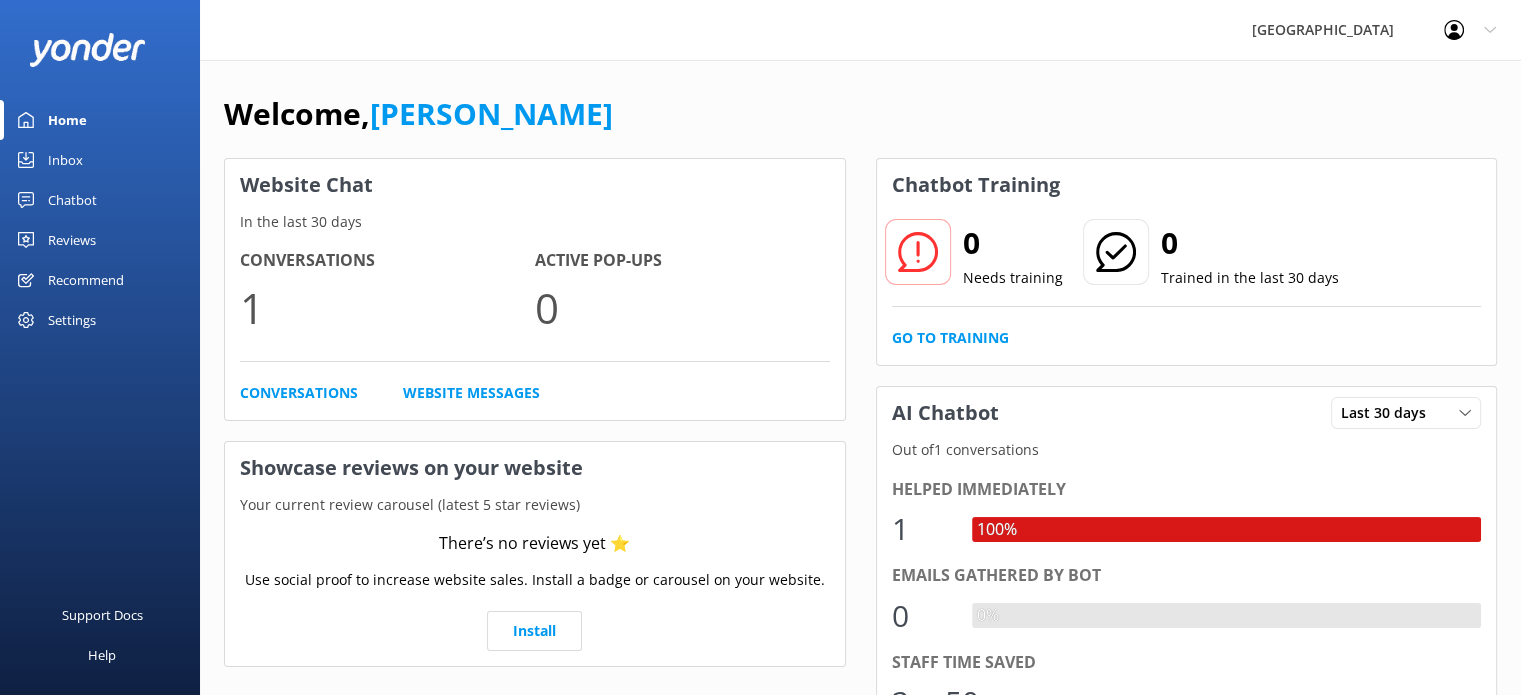 click on "Chatbot" at bounding box center [100, 200] 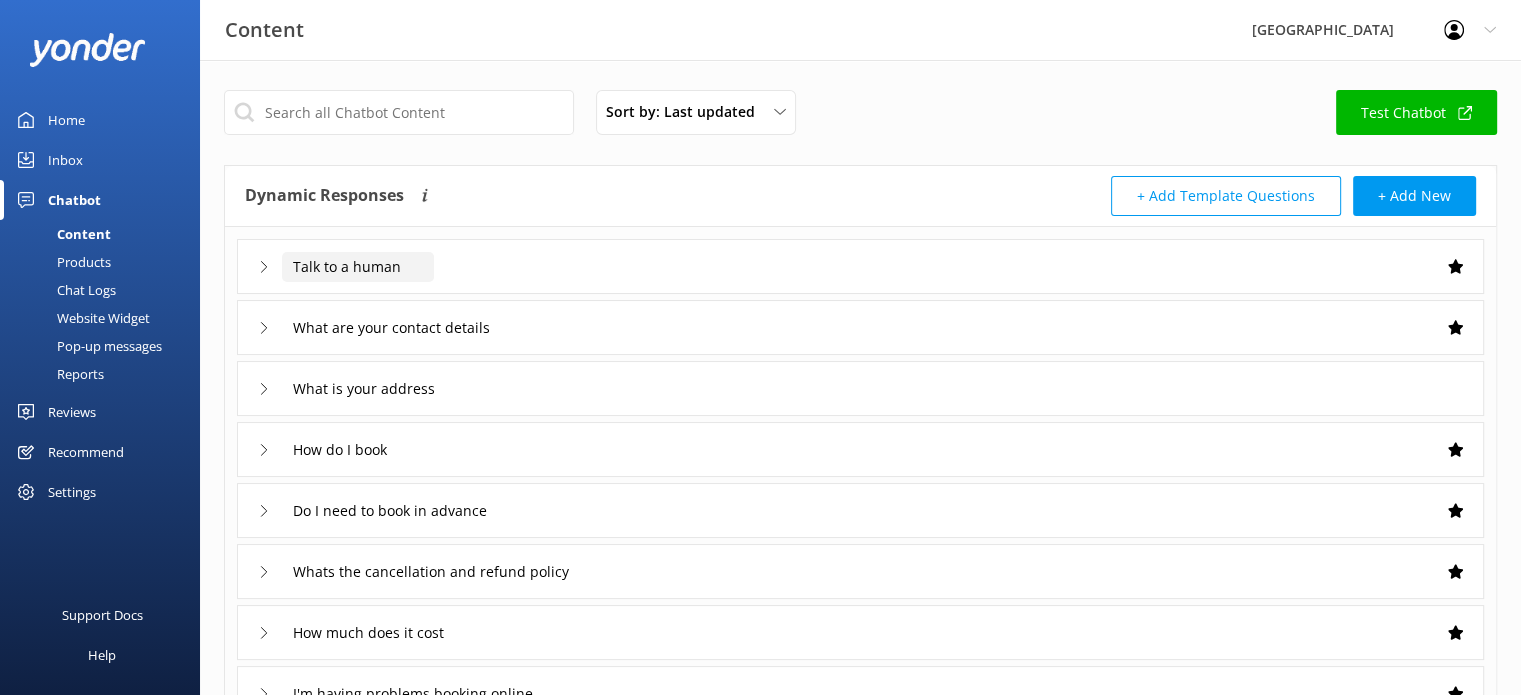 click on "Talk to a human" at bounding box center [358, 267] 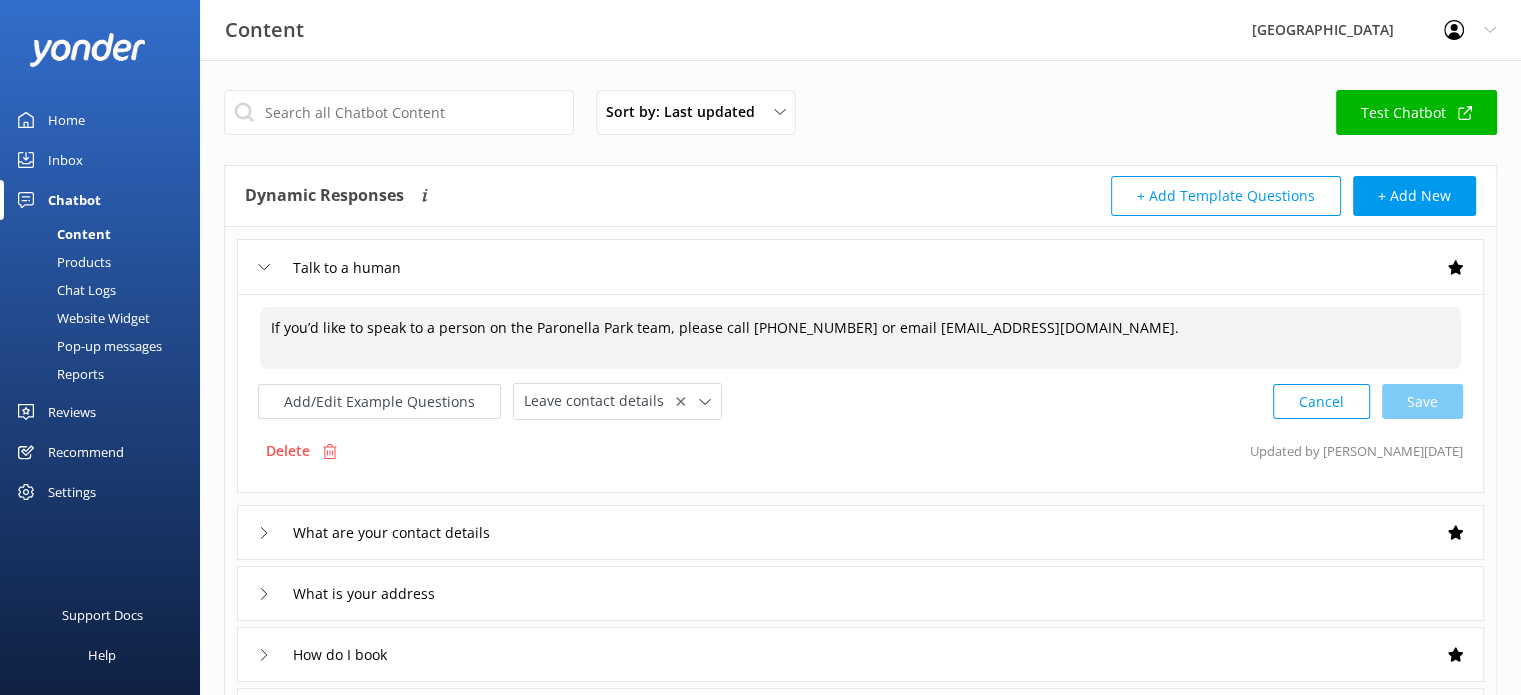 drag, startPoint x: 1131, startPoint y: 333, endPoint x: 261, endPoint y: 301, distance: 870.5883 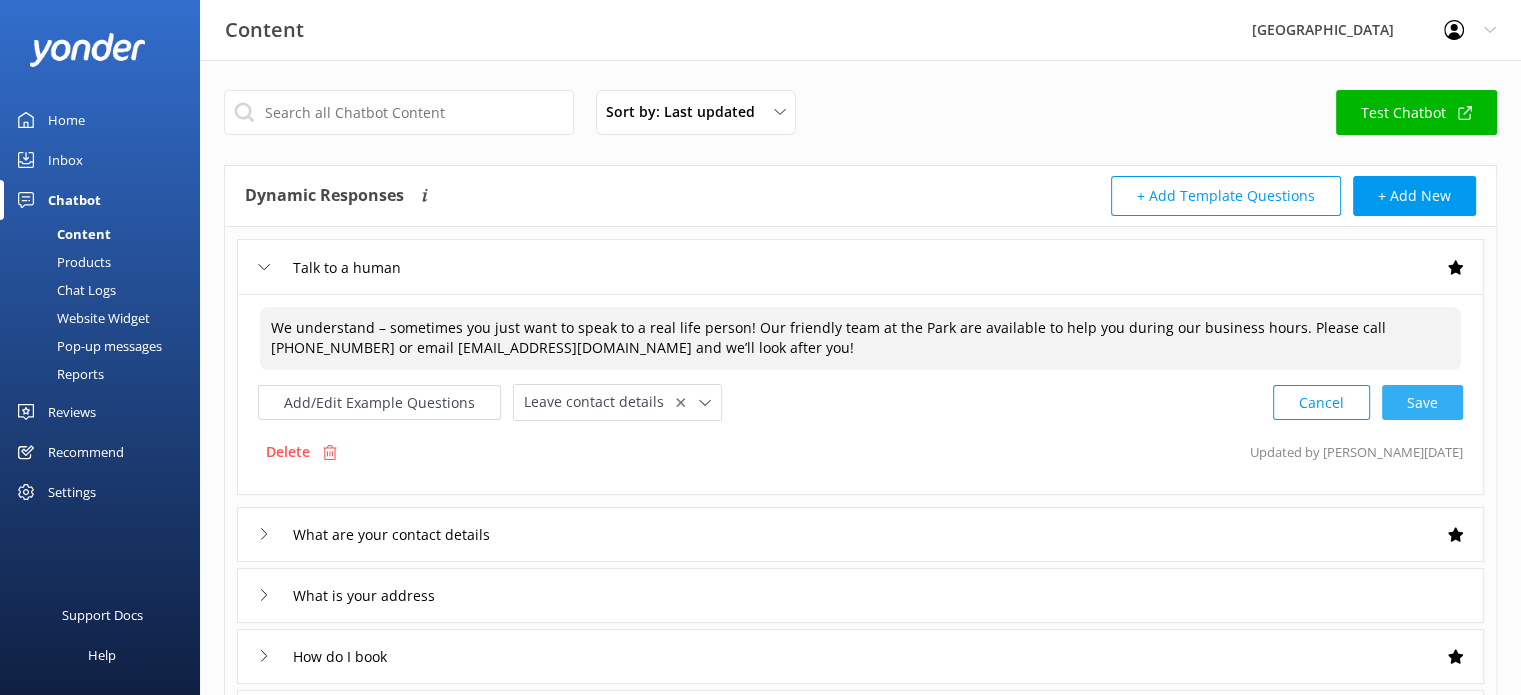 click on "Cancel Save" at bounding box center [1368, 402] 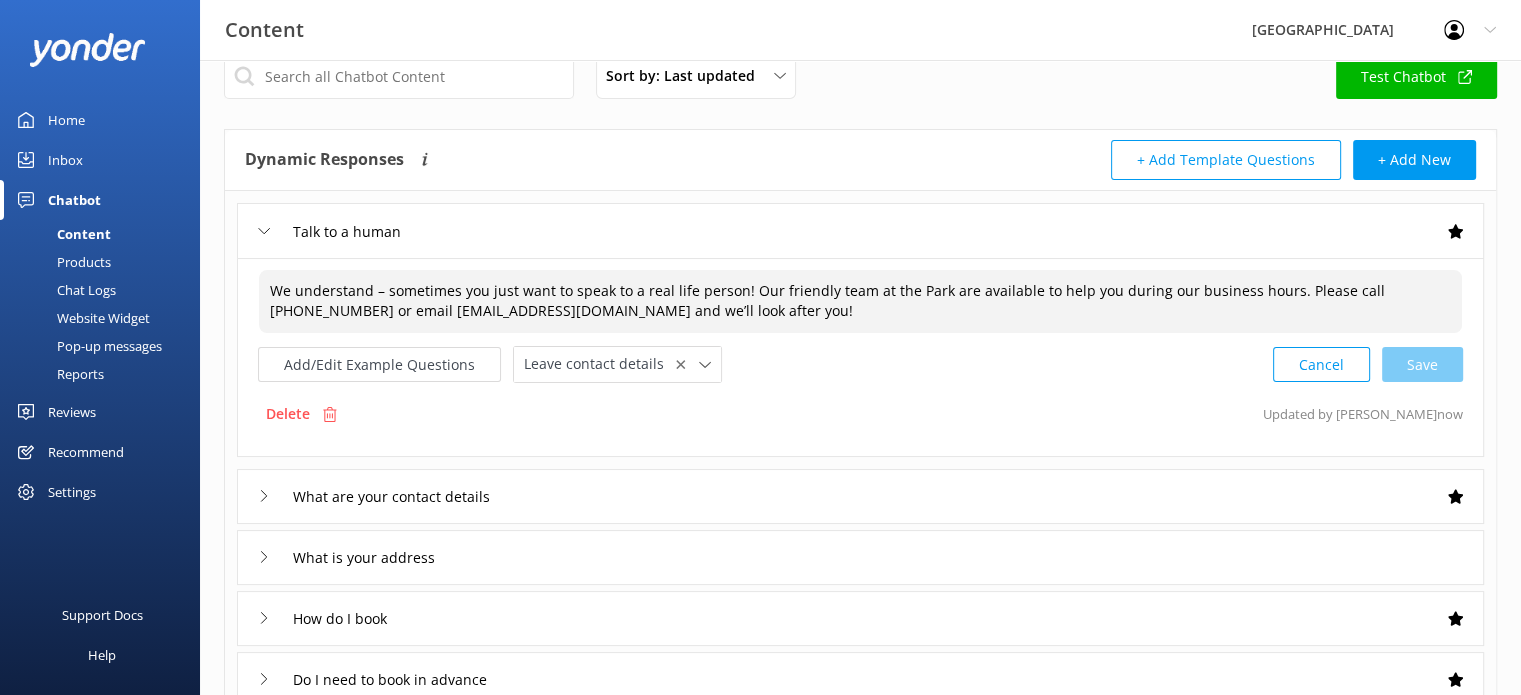 scroll, scrollTop: 36, scrollLeft: 0, axis: vertical 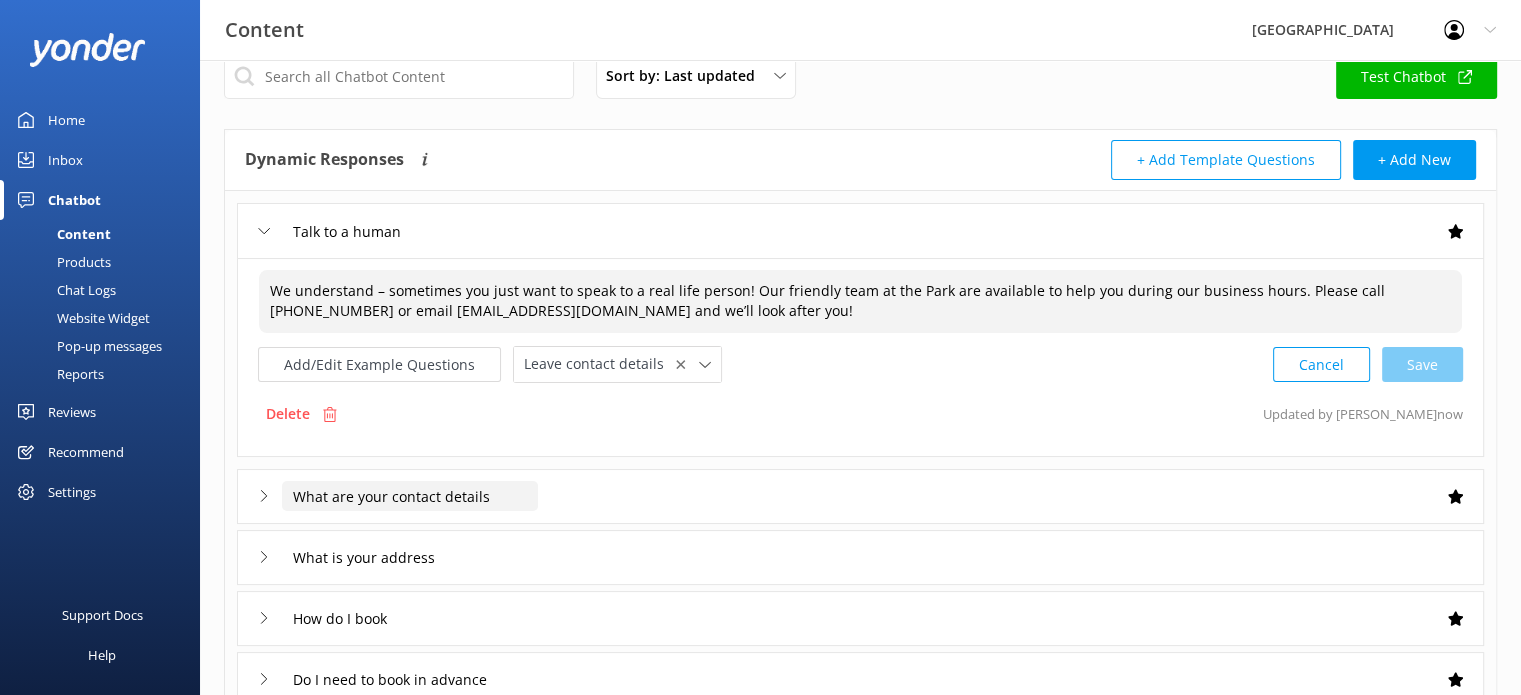 type on "We understand – sometimes you just want to speak to a real life person! Our friendly team at the Park are available to help you during our business hours. Please call [PHONE_NUMBER] or email [EMAIL_ADDRESS][DOMAIN_NAME] and we’ll look after you!" 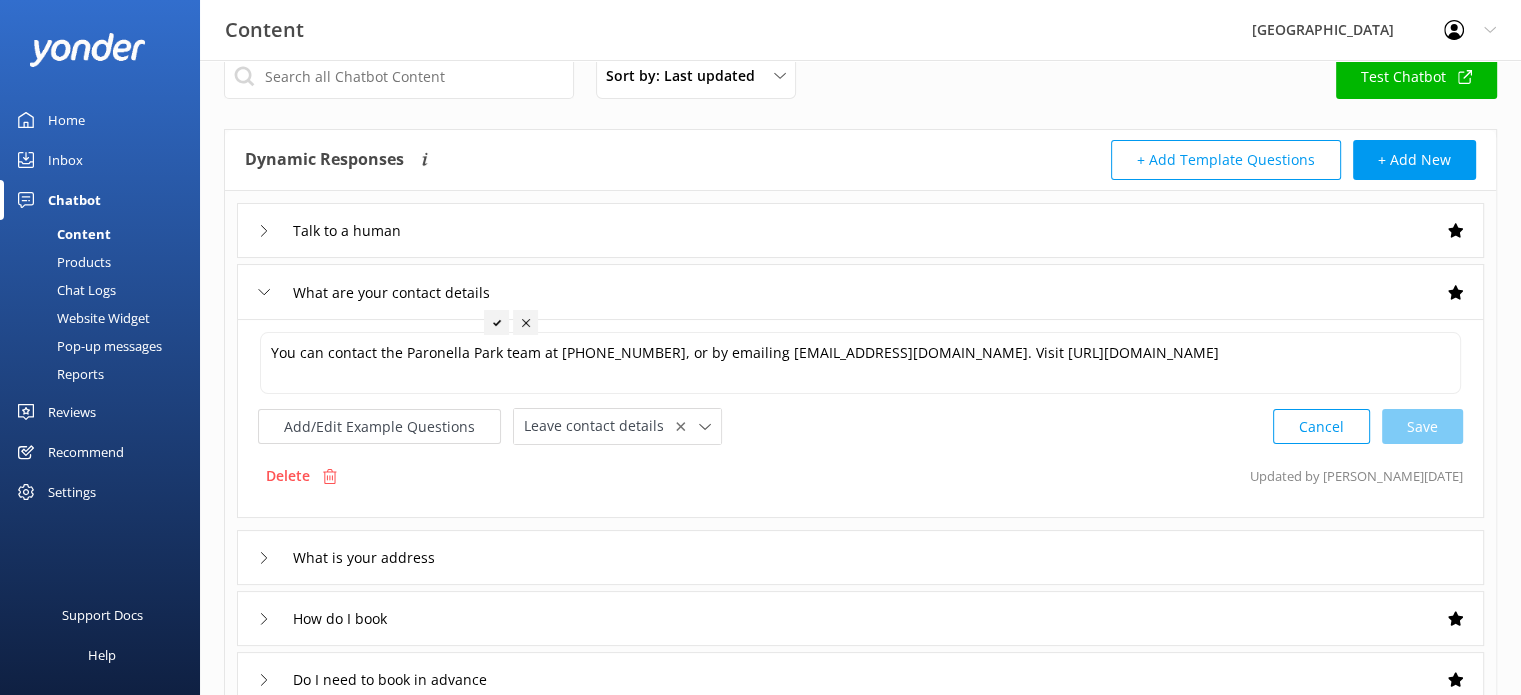 click on "Talk to a human" at bounding box center [860, 230] 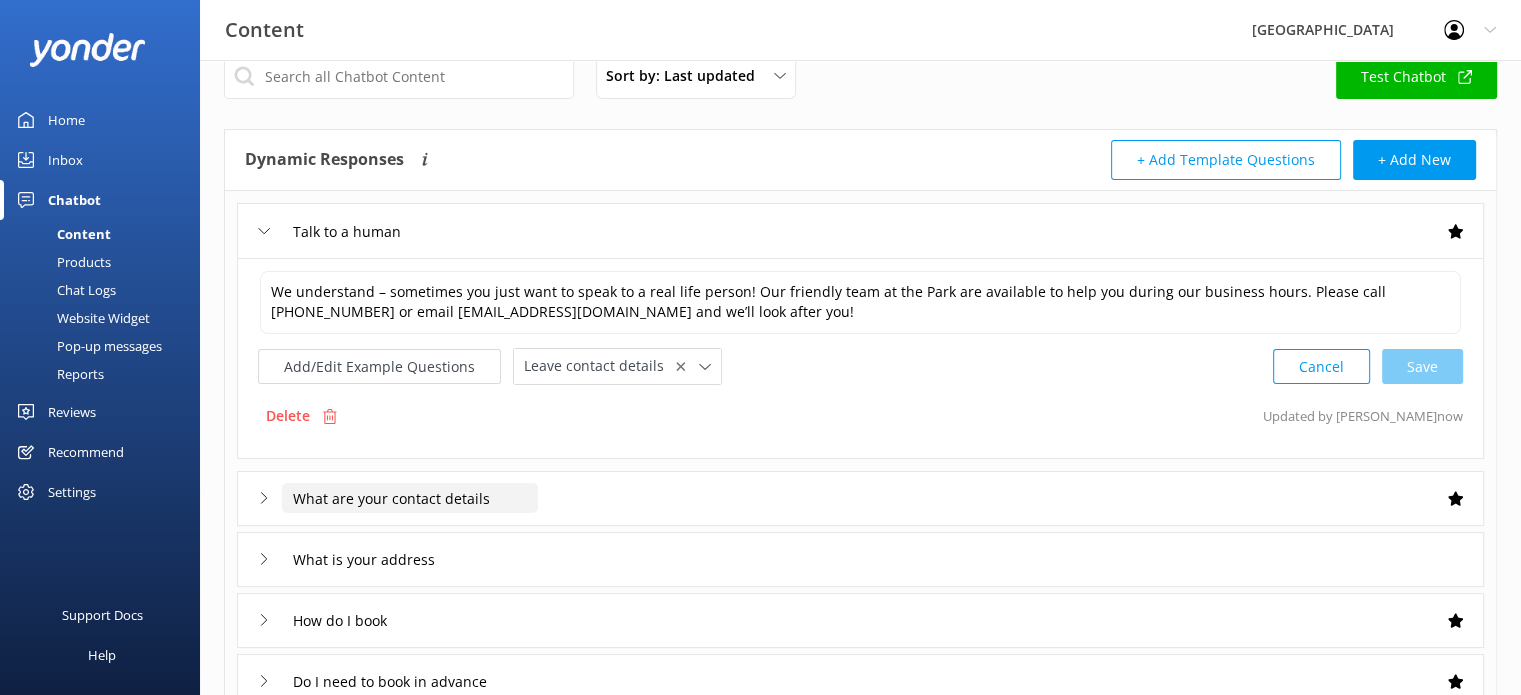 click on "What are your contact details" at bounding box center (358, 231) 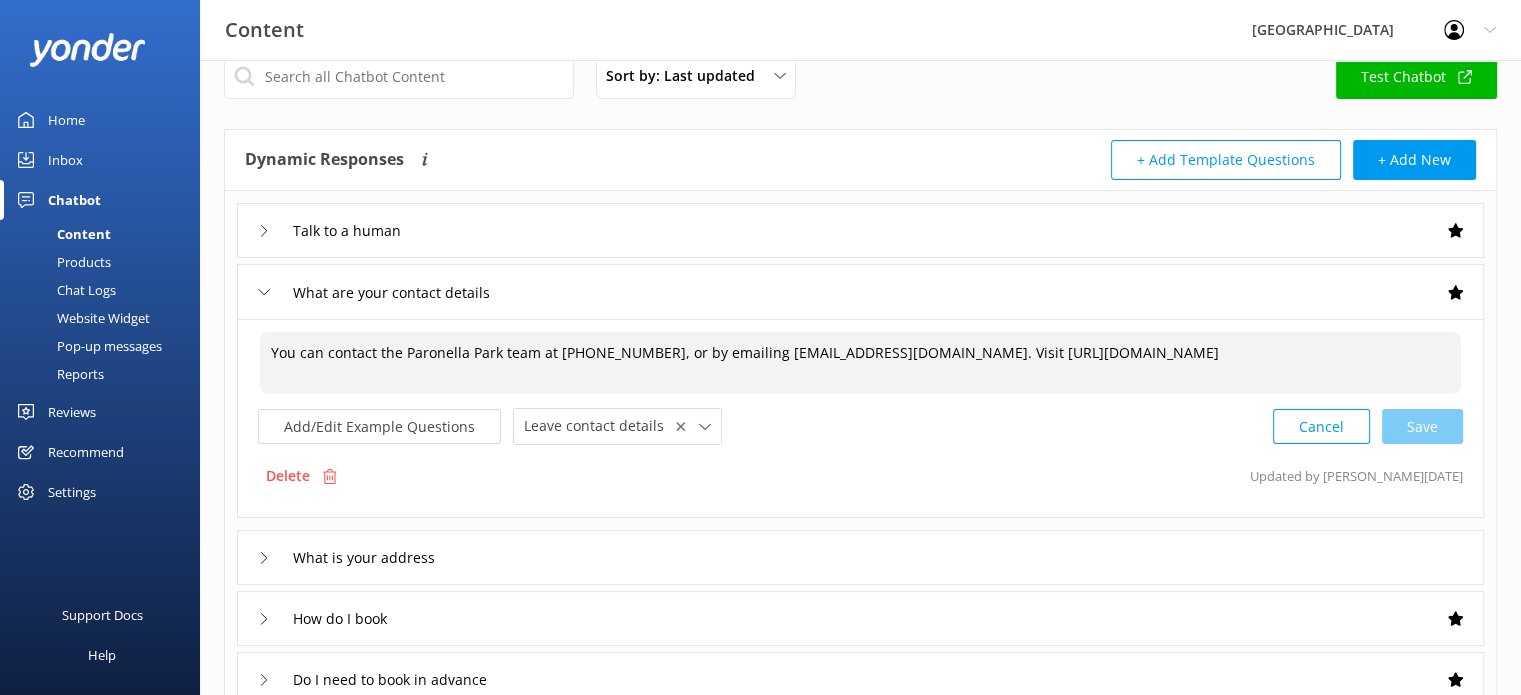 drag, startPoint x: 1282, startPoint y: 351, endPoint x: 247, endPoint y: 338, distance: 1035.0817 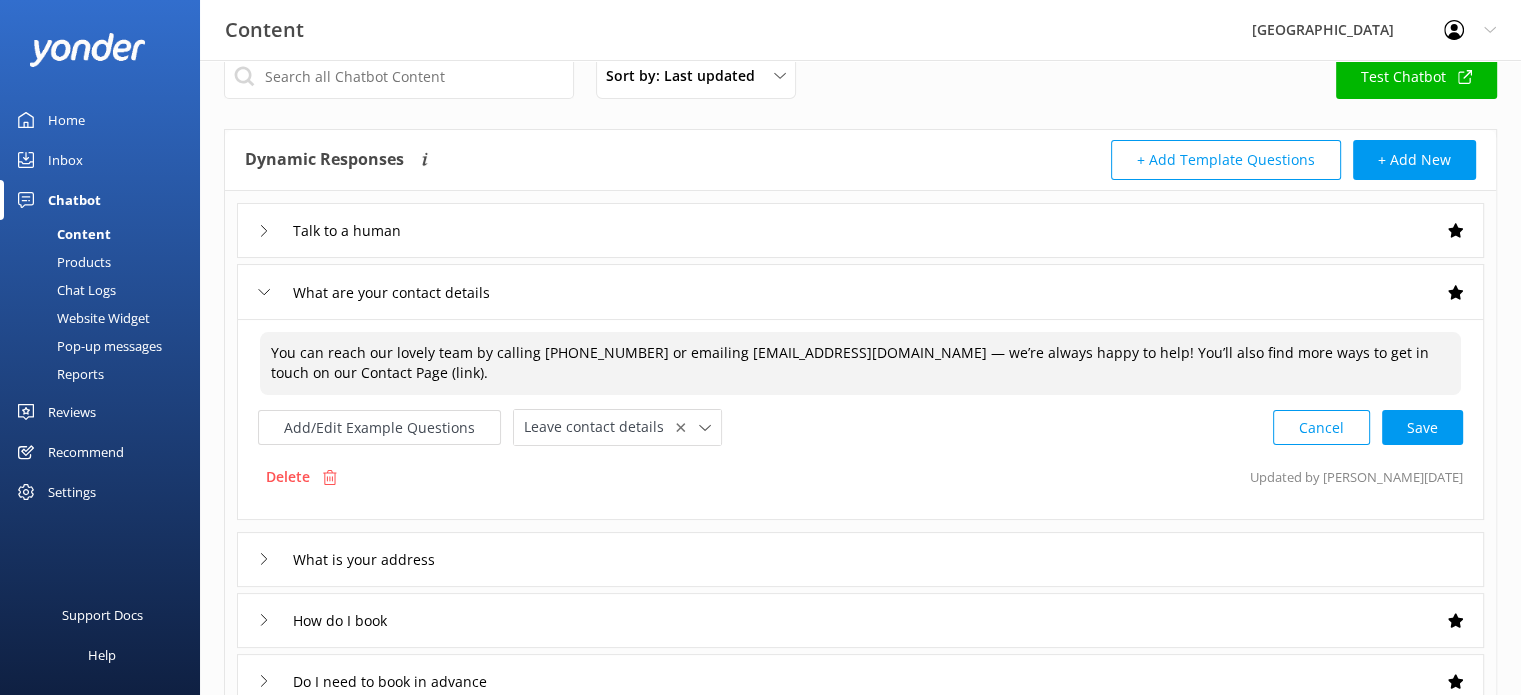 click on "You can reach our lovely team by calling [PHONE_NUMBER] or emailing [EMAIL_ADDRESS][DOMAIN_NAME] — we’re always happy to help! You’ll also find more ways to get in touch on our Contact Page (link)." at bounding box center [860, 363] 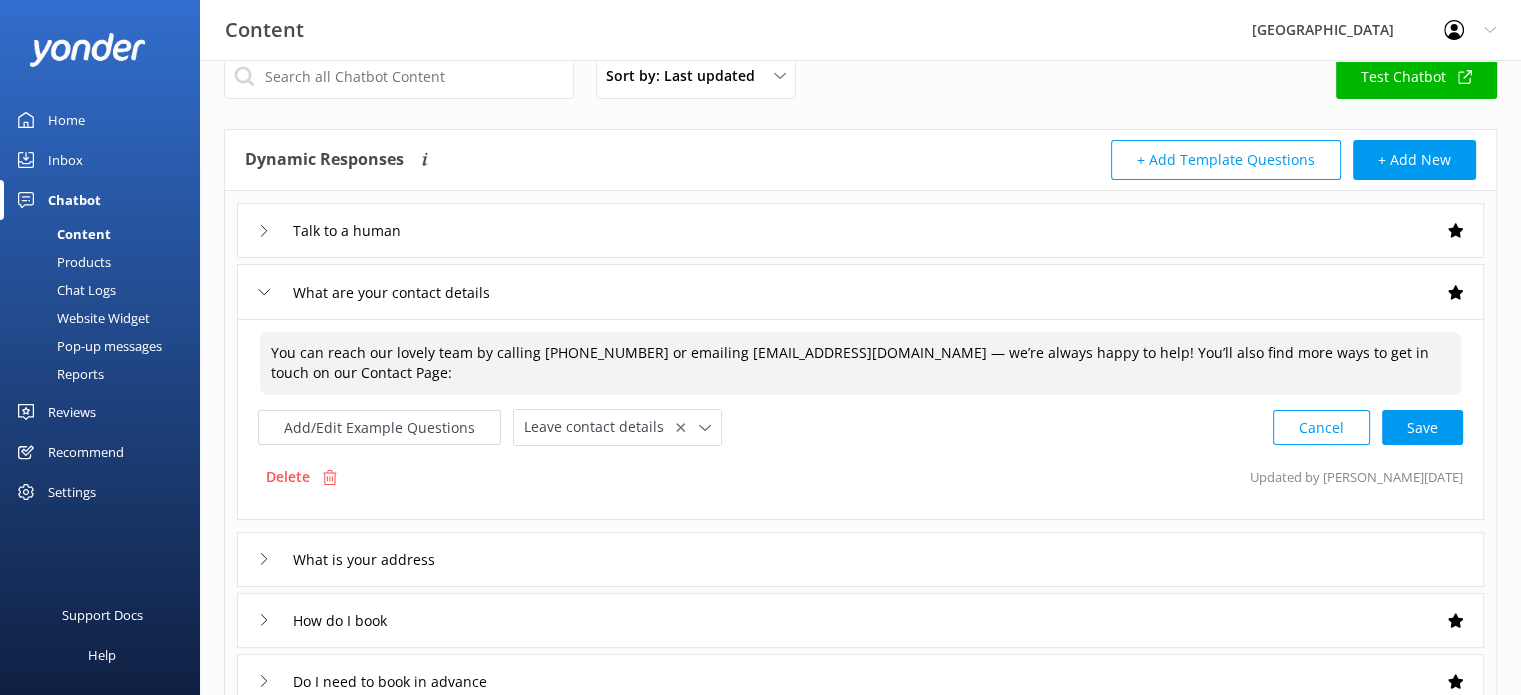 paste on "[URL][DOMAIN_NAME]" 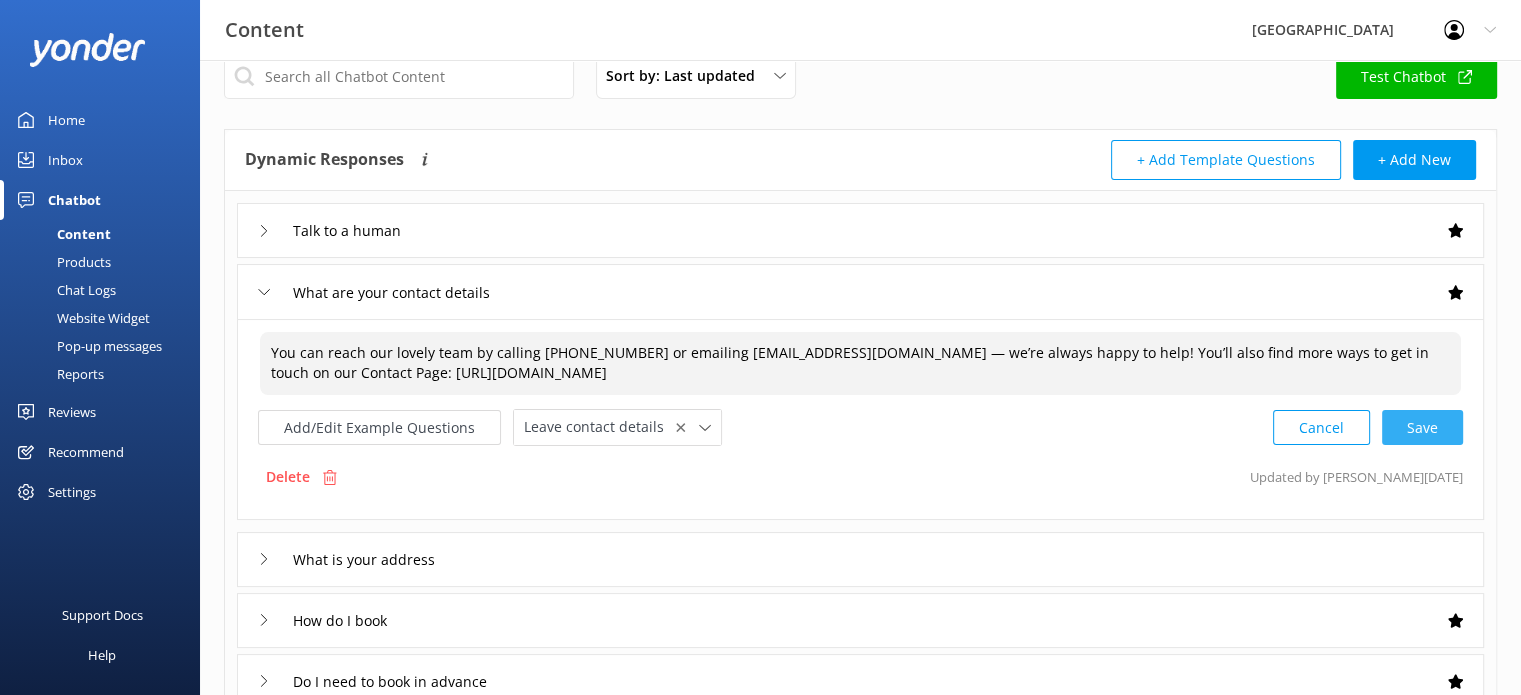click on "Cancel Save" at bounding box center (1368, 427) 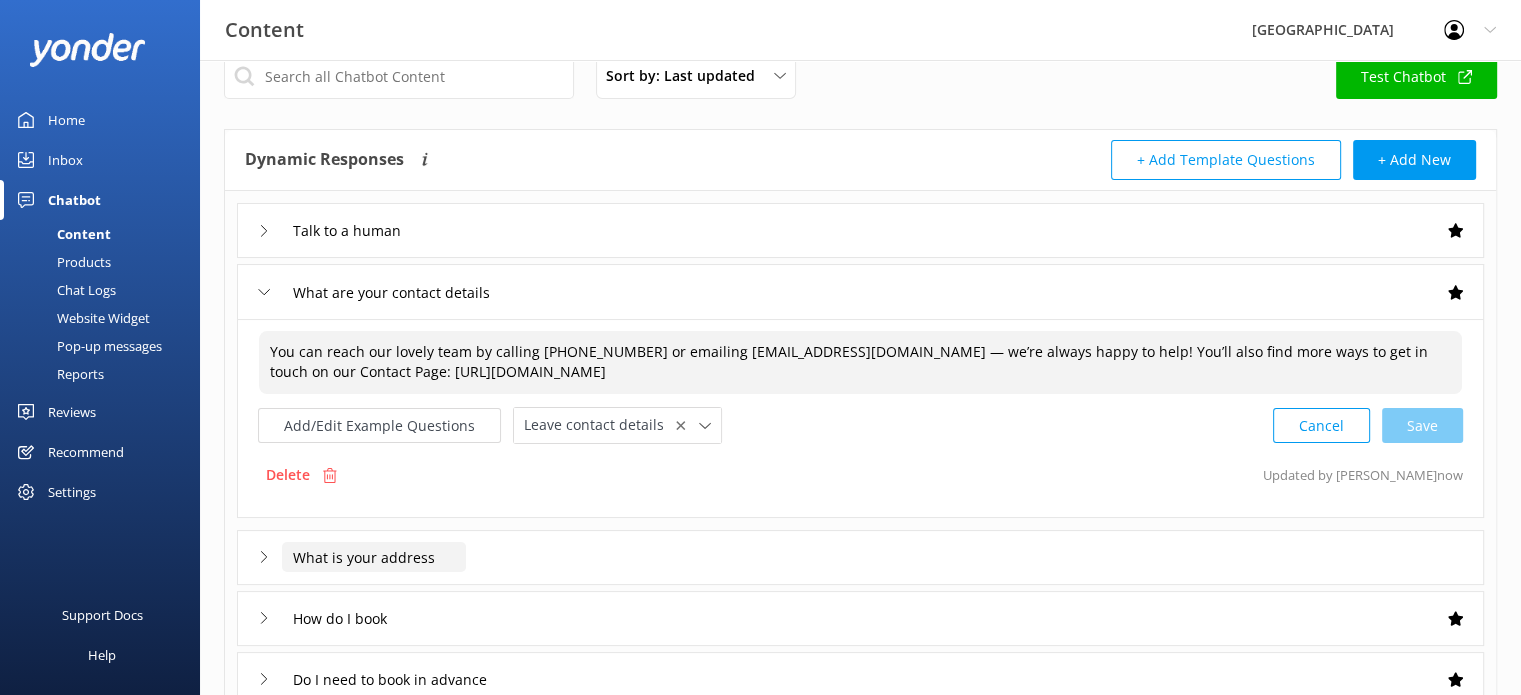 type on "You can reach our lovely team by calling [PHONE_NUMBER] or emailing [EMAIL_ADDRESS][DOMAIN_NAME] — we’re always happy to help! You’ll also find more ways to get in touch on our Contact Page: [URL][DOMAIN_NAME]" 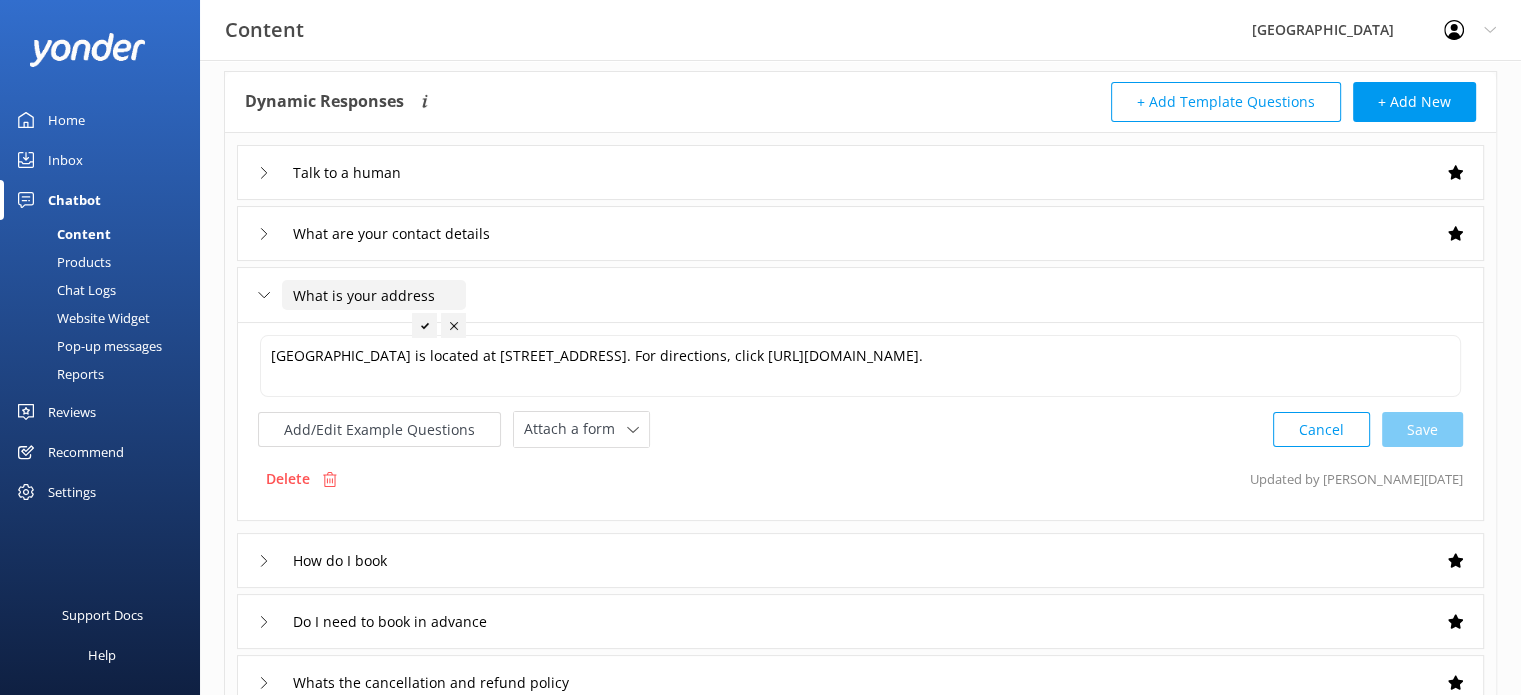 scroll, scrollTop: 96, scrollLeft: 0, axis: vertical 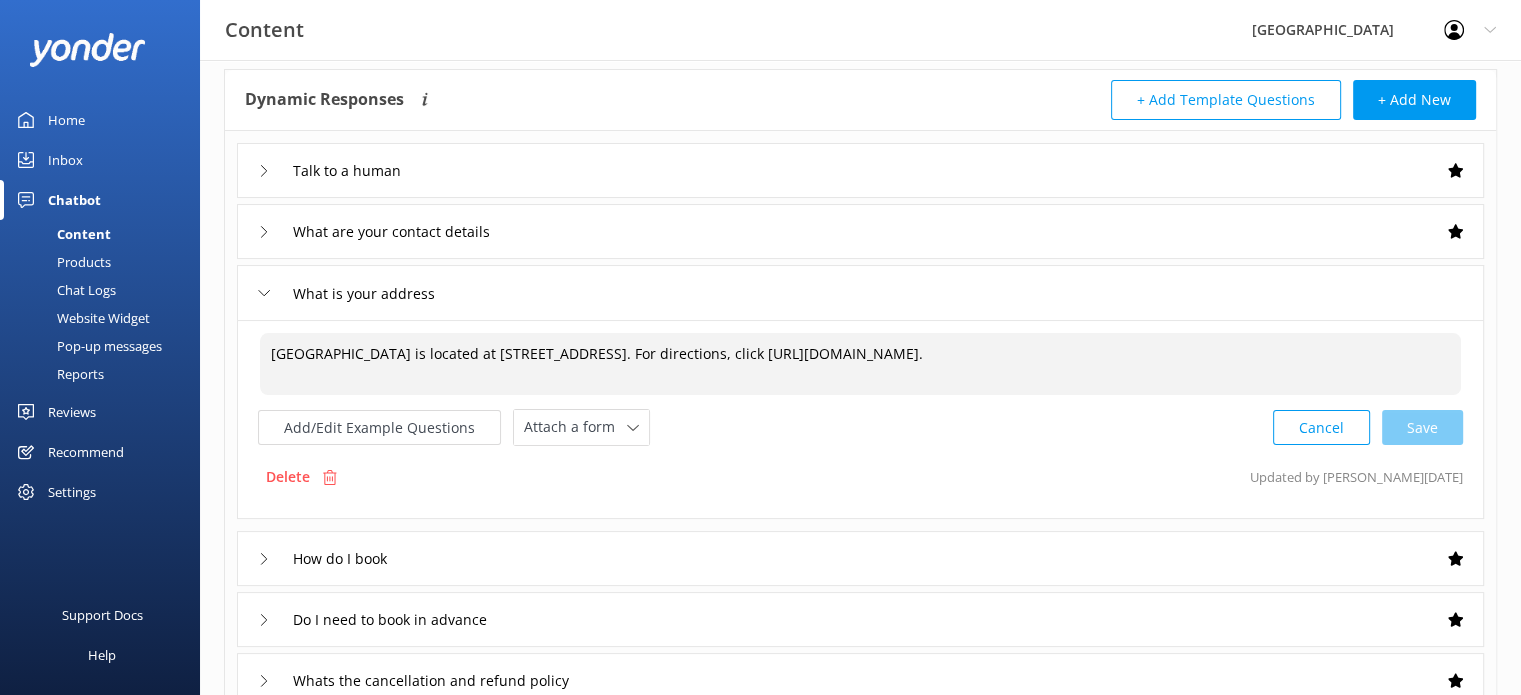 click on "[GEOGRAPHIC_DATA] is located at [STREET_ADDRESS]. For directions, click [URL][DOMAIN_NAME]." at bounding box center [860, 364] 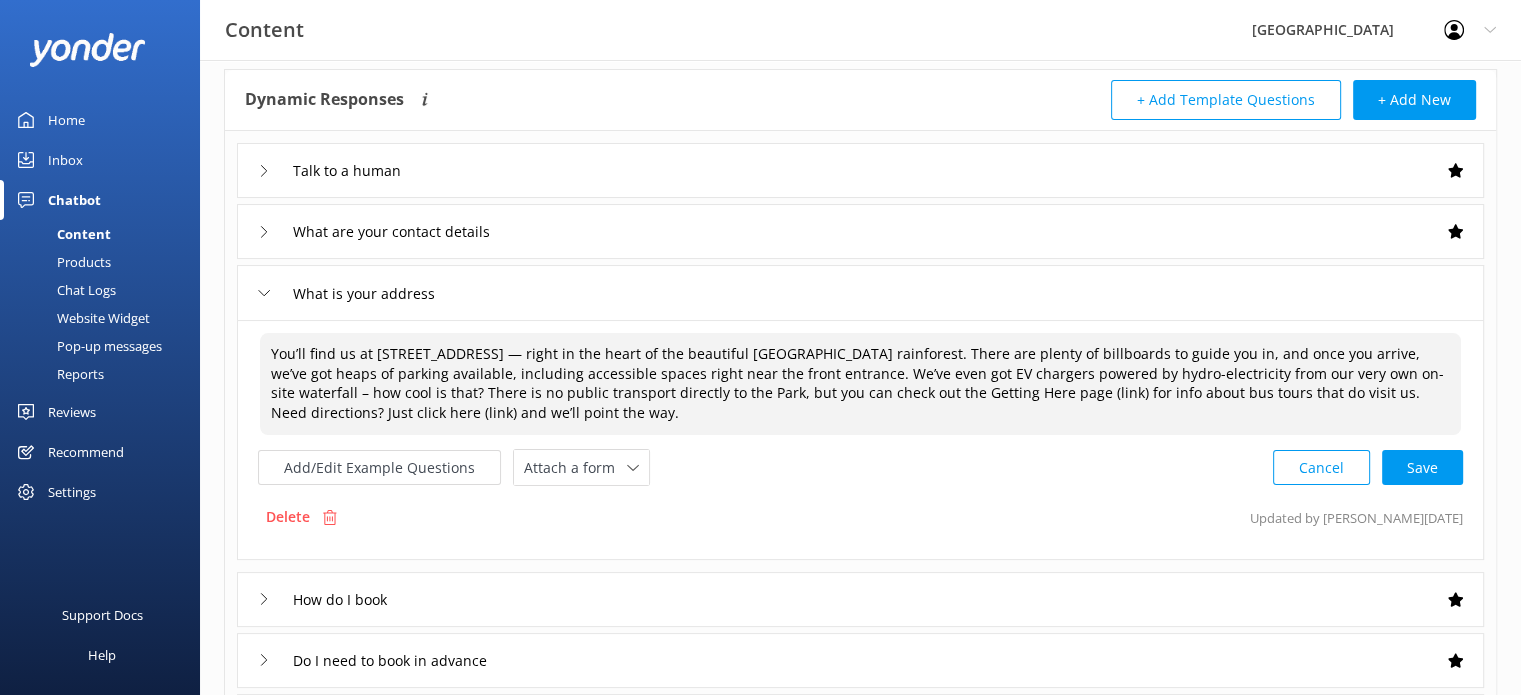 drag, startPoint x: 1233, startPoint y: 395, endPoint x: 1196, endPoint y: 392, distance: 37.12142 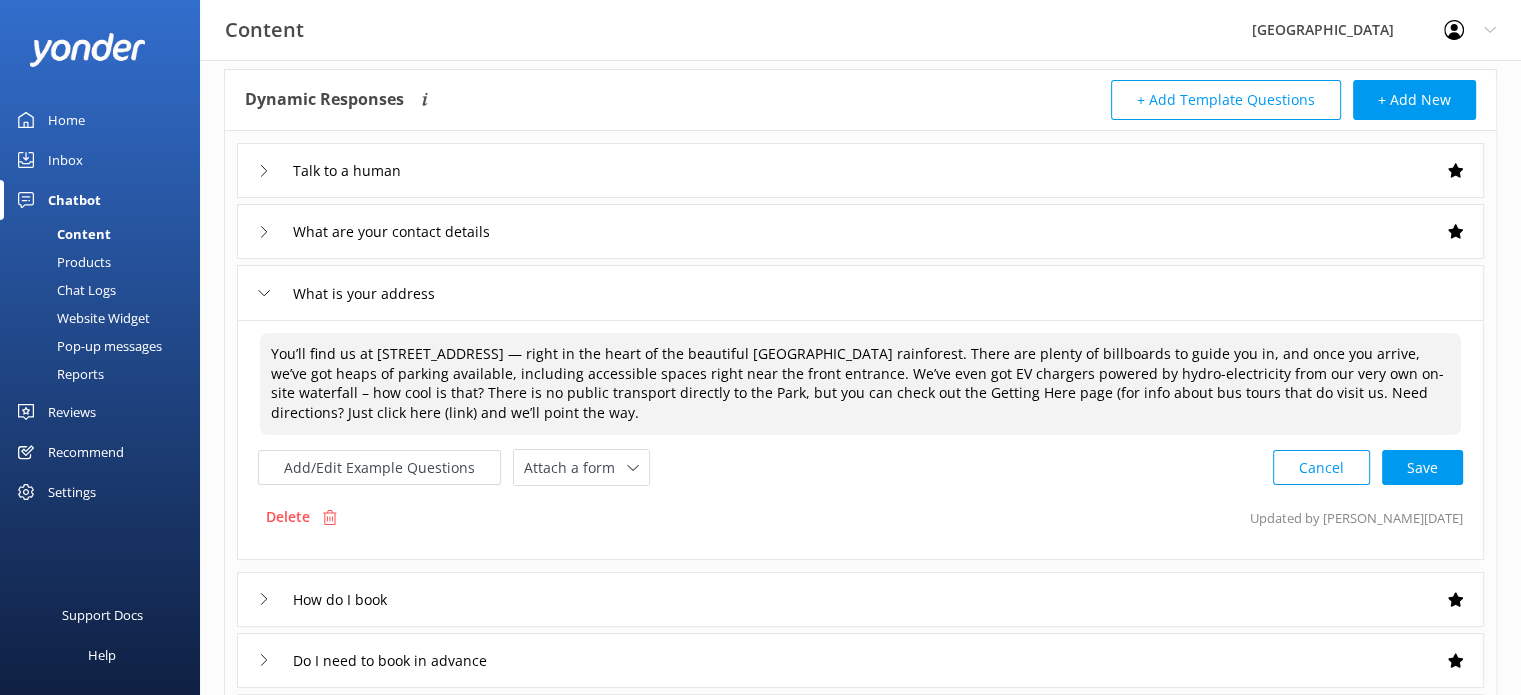 paste on "[URL][DOMAIN_NAME]" 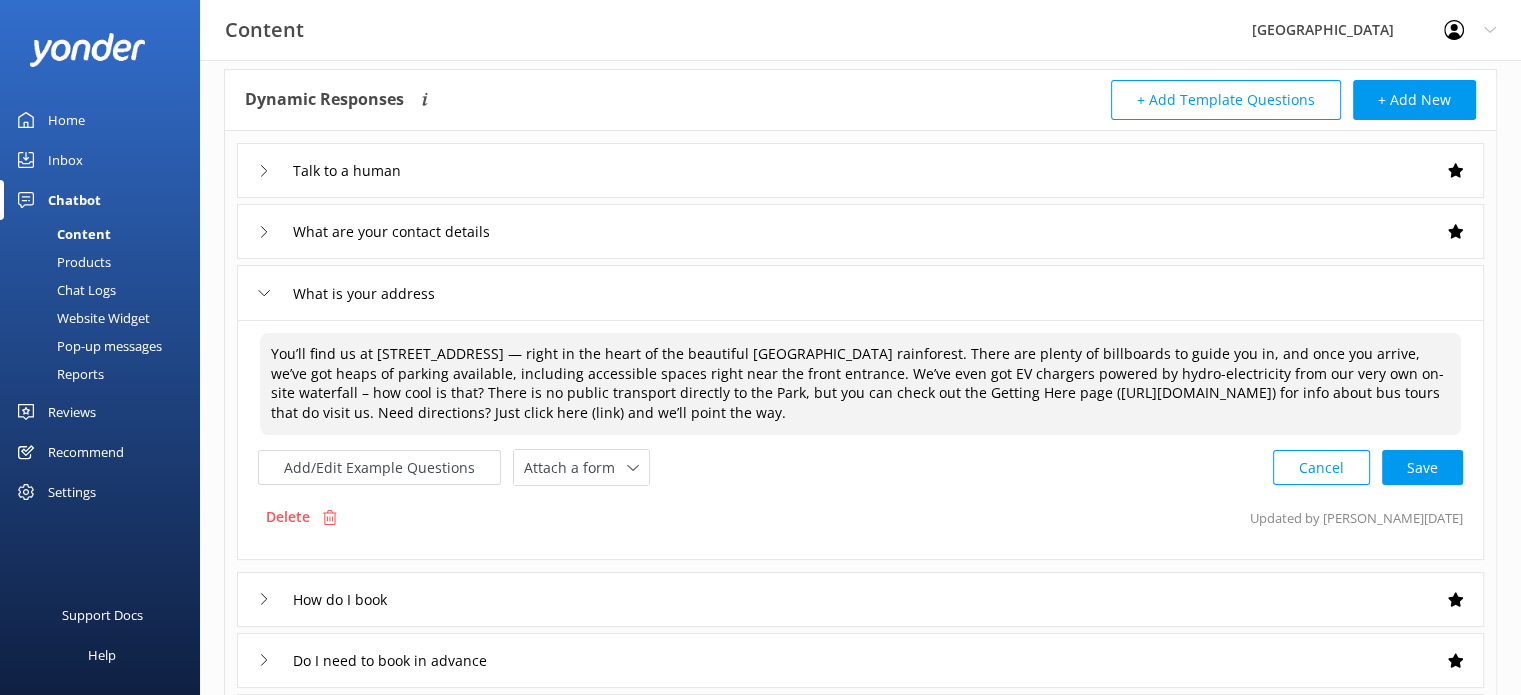click on "You’ll find us at [STREET_ADDRESS] — right in the heart of the beautiful [GEOGRAPHIC_DATA] rainforest. There are plenty of billboards to guide you in, and once you arrive, we’ve got heaps of parking available, including accessible spaces right near the front entrance. We’ve even got EV chargers powered by hydro-electricity from our very own on-site waterfall – how cool is that? There is no public transport directly to the Park, but you can check out the Getting Here page ([URL][DOMAIN_NAME]) for info about bus tours that do visit us. Need directions? Just click here (link) and we’ll point the way." at bounding box center [860, 384] 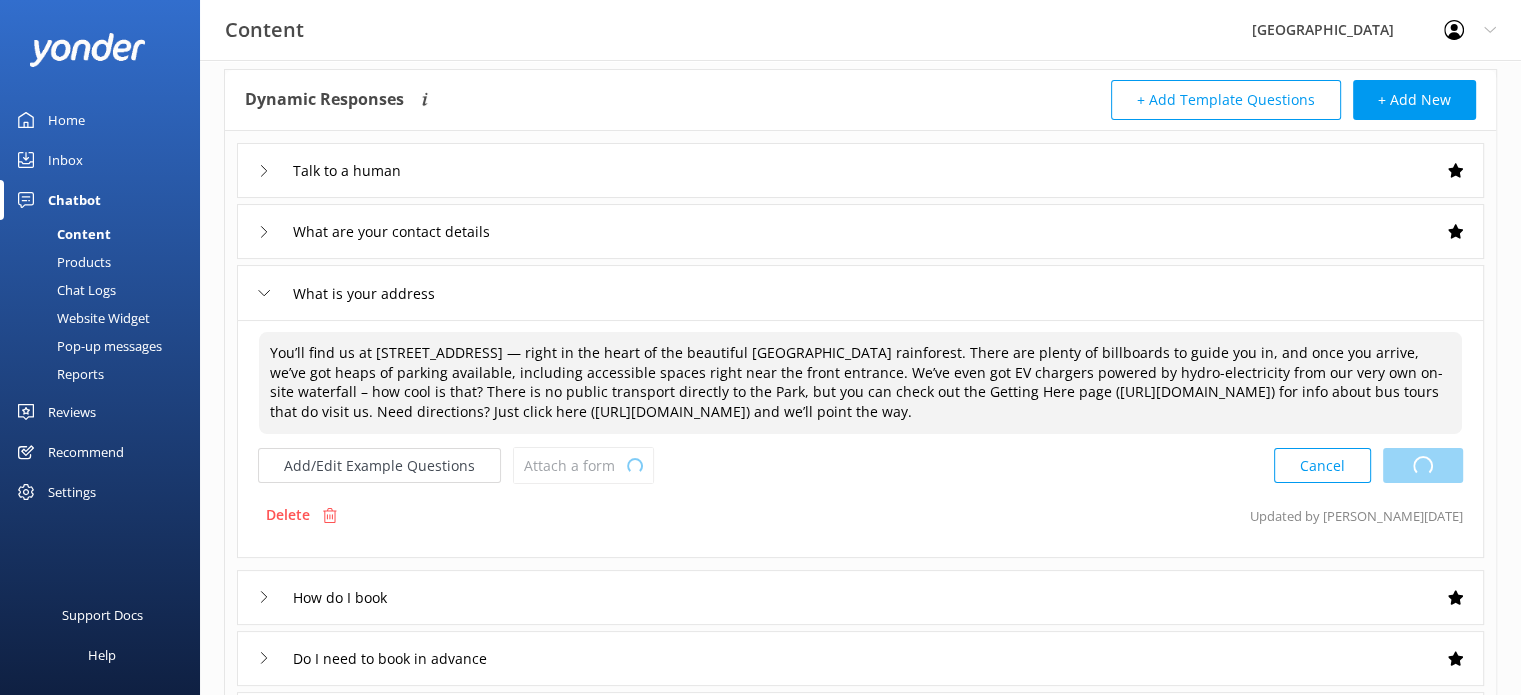 click on "Cancel Loading.." at bounding box center [1368, 465] 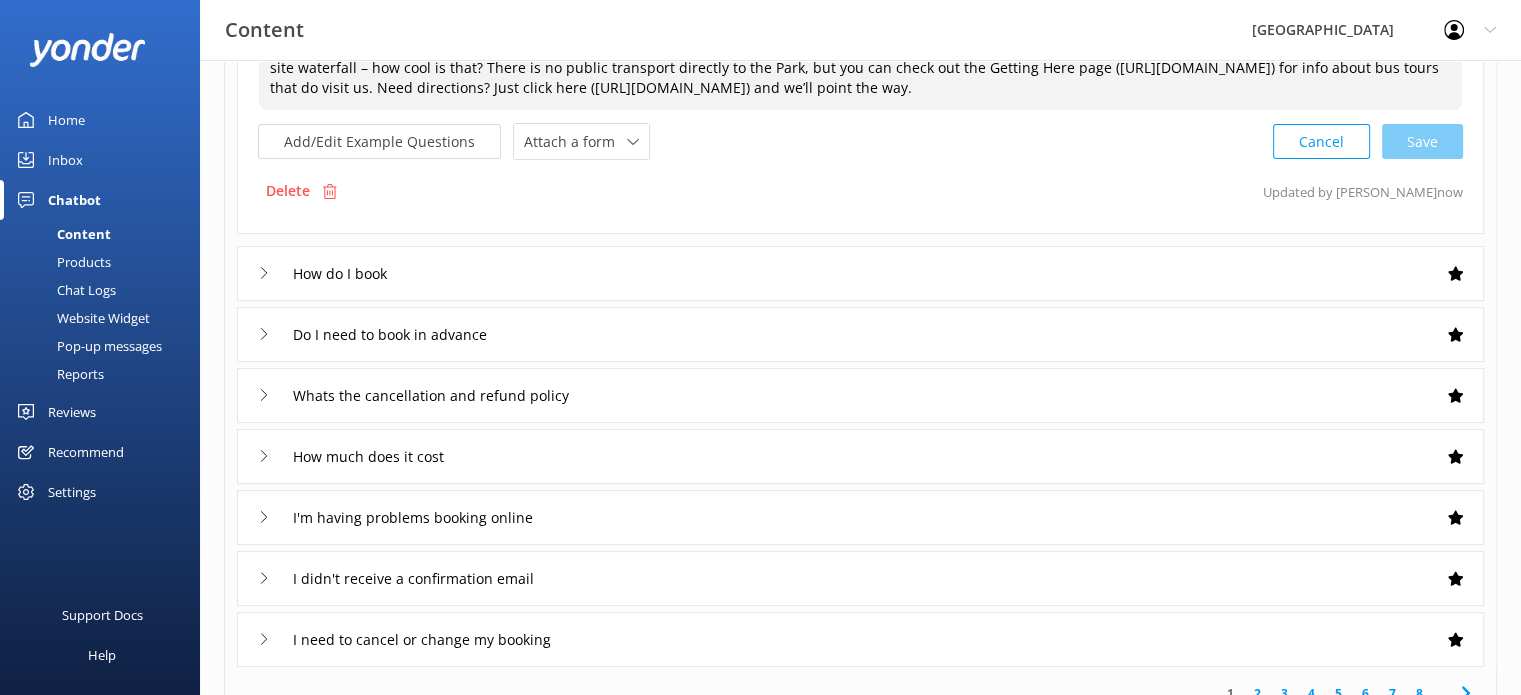 scroll, scrollTop: 422, scrollLeft: 0, axis: vertical 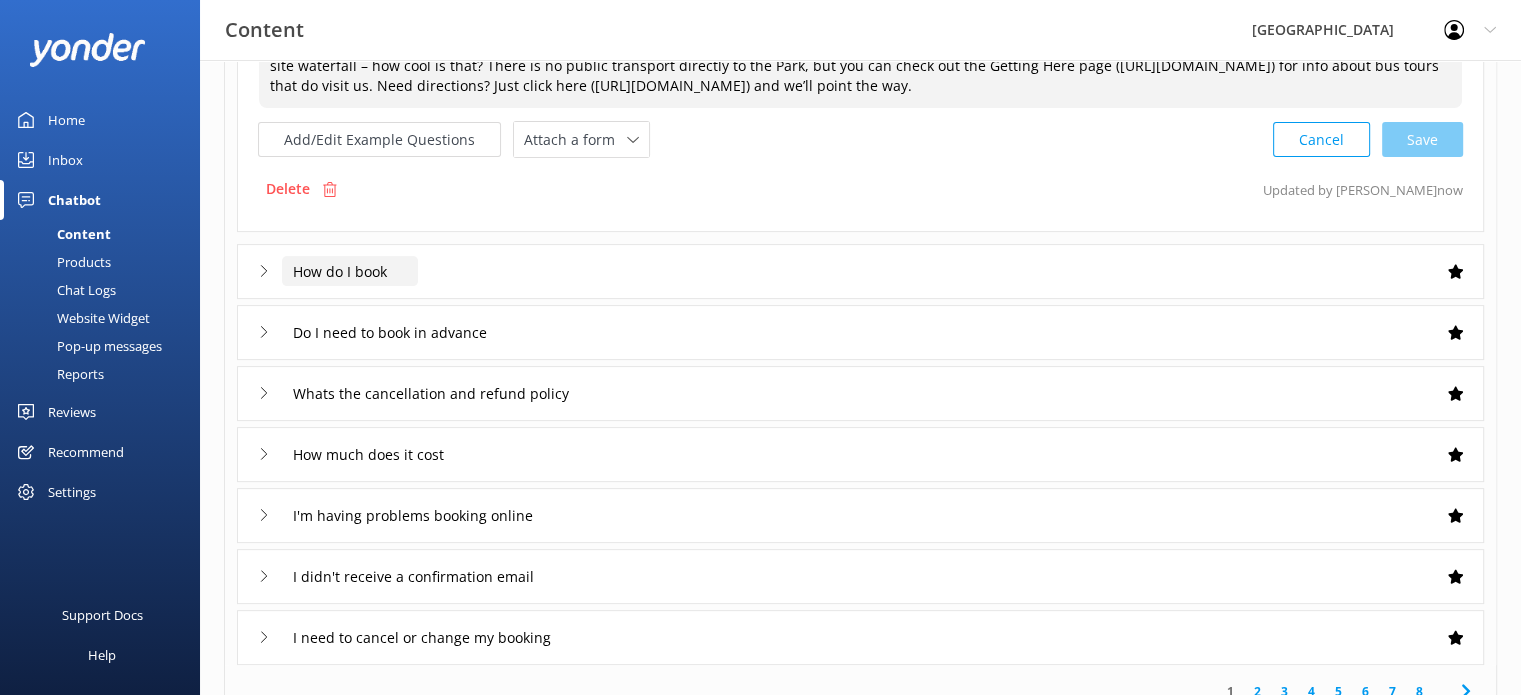 type on "You’ll find us at [STREET_ADDRESS] — right in the heart of the beautiful [GEOGRAPHIC_DATA] rainforest. There are plenty of billboards to guide you in, and once you arrive, we’ve got heaps of parking available, including accessible spaces right near the front entrance. We’ve even got EV chargers powered by hydro-electricity from our very own on-site waterfall – how cool is that? There is no public transport directly to the Park, but you can check out the Getting Here page ([URL][DOMAIN_NAME]) for info about bus tours that do visit us. Need directions? Just click here ([URL][DOMAIN_NAME]) and we’ll point the way." 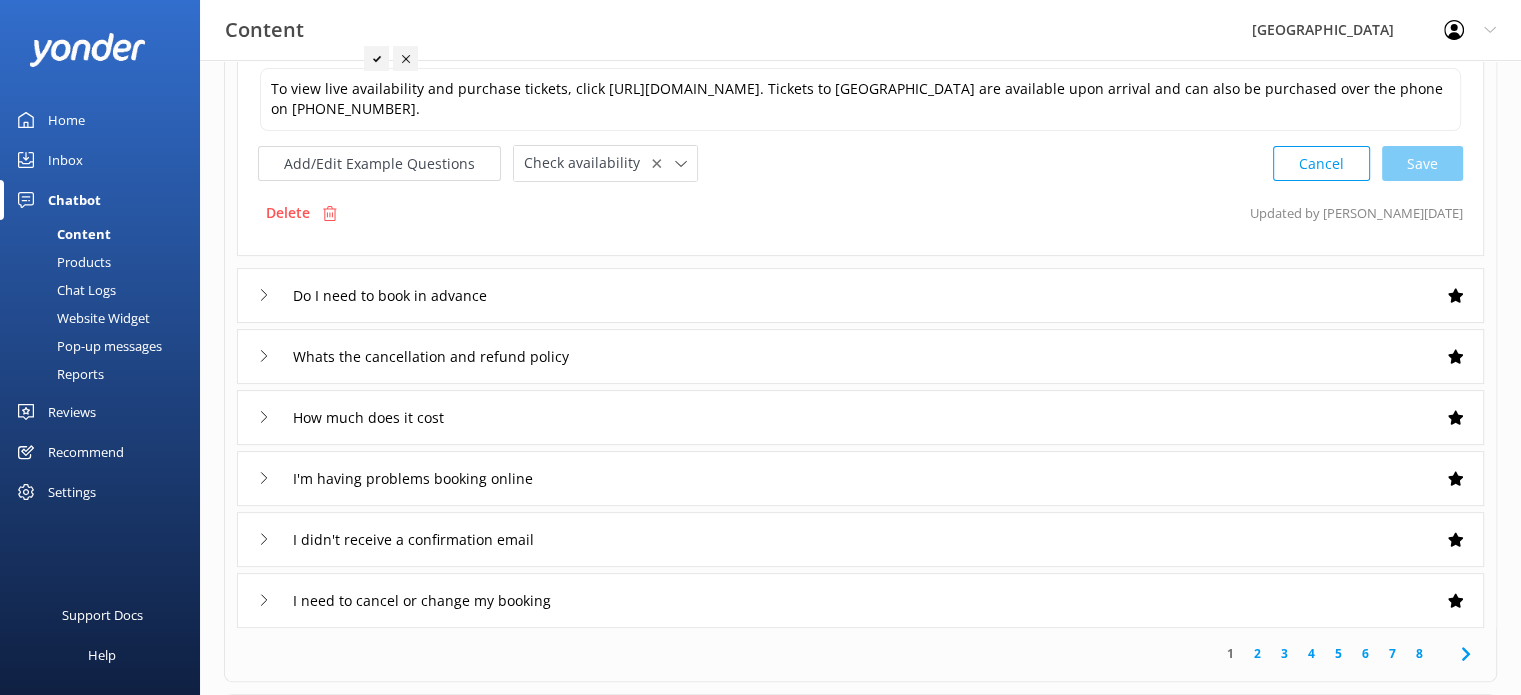 scroll, scrollTop: 140, scrollLeft: 0, axis: vertical 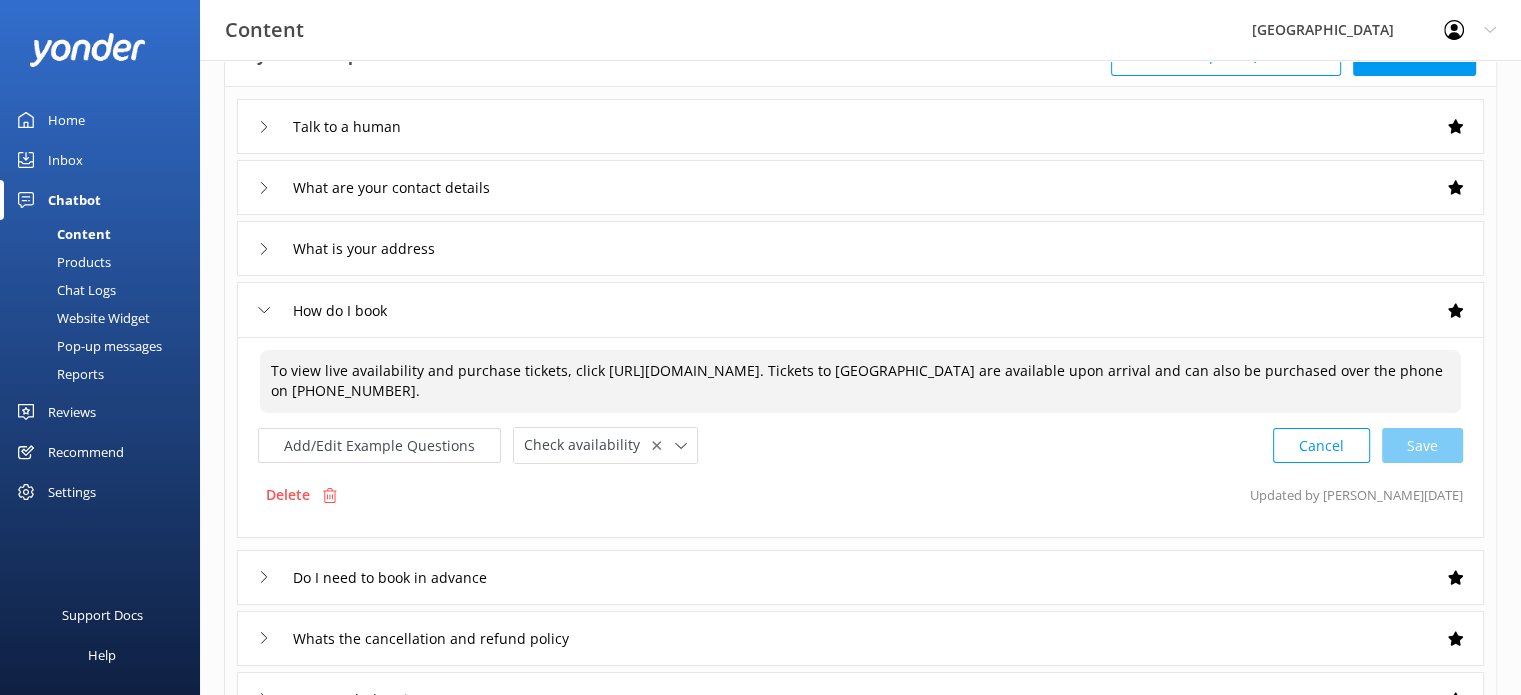 drag, startPoint x: 476, startPoint y: 386, endPoint x: 186, endPoint y: 364, distance: 290.83328 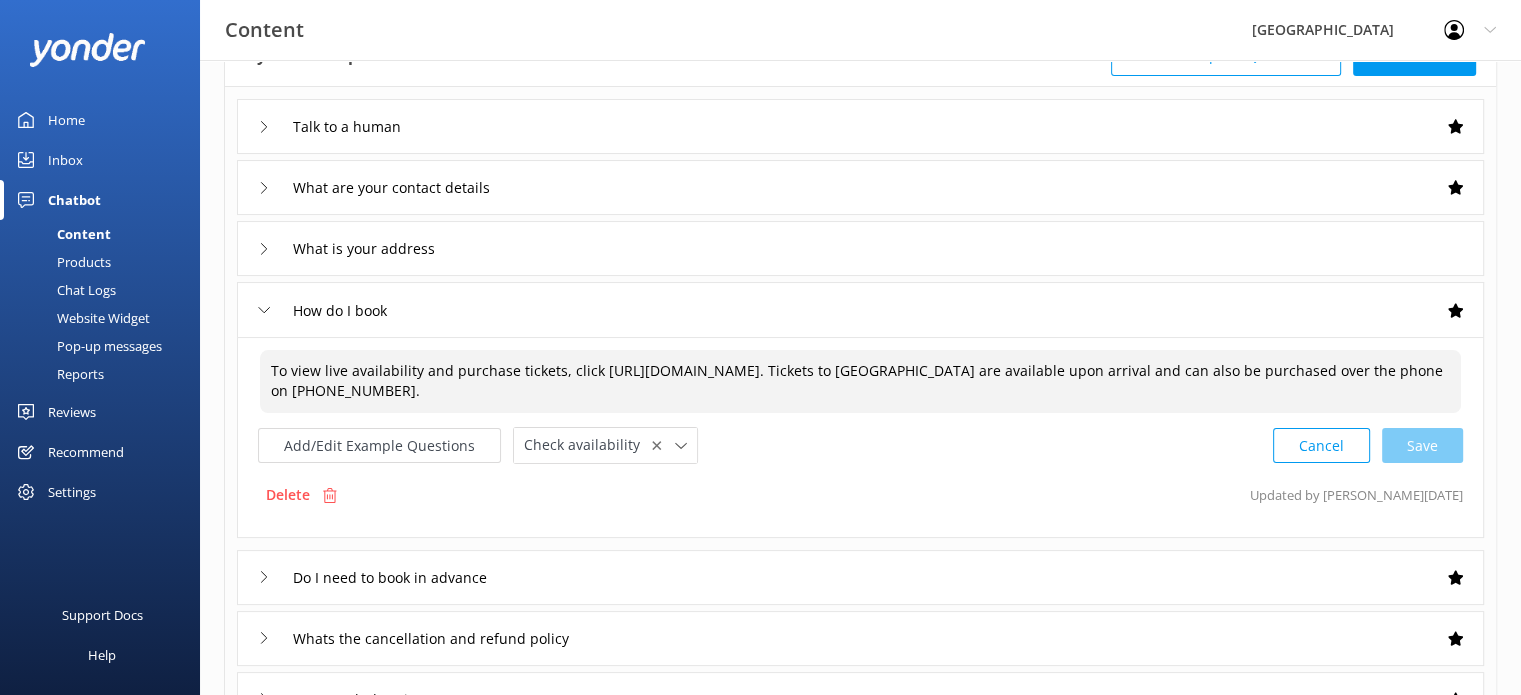 paste on "Booking your visit is easy! You can check live availability and grab your tickets online here (link). Prefer to chat with a real person? No problem — just give us a call on [PHONE_NUMBER] and we’ll get you sorted. You’re also welcome to buy tickets when you arrive at the [GEOGRAPHIC_DATA]!" 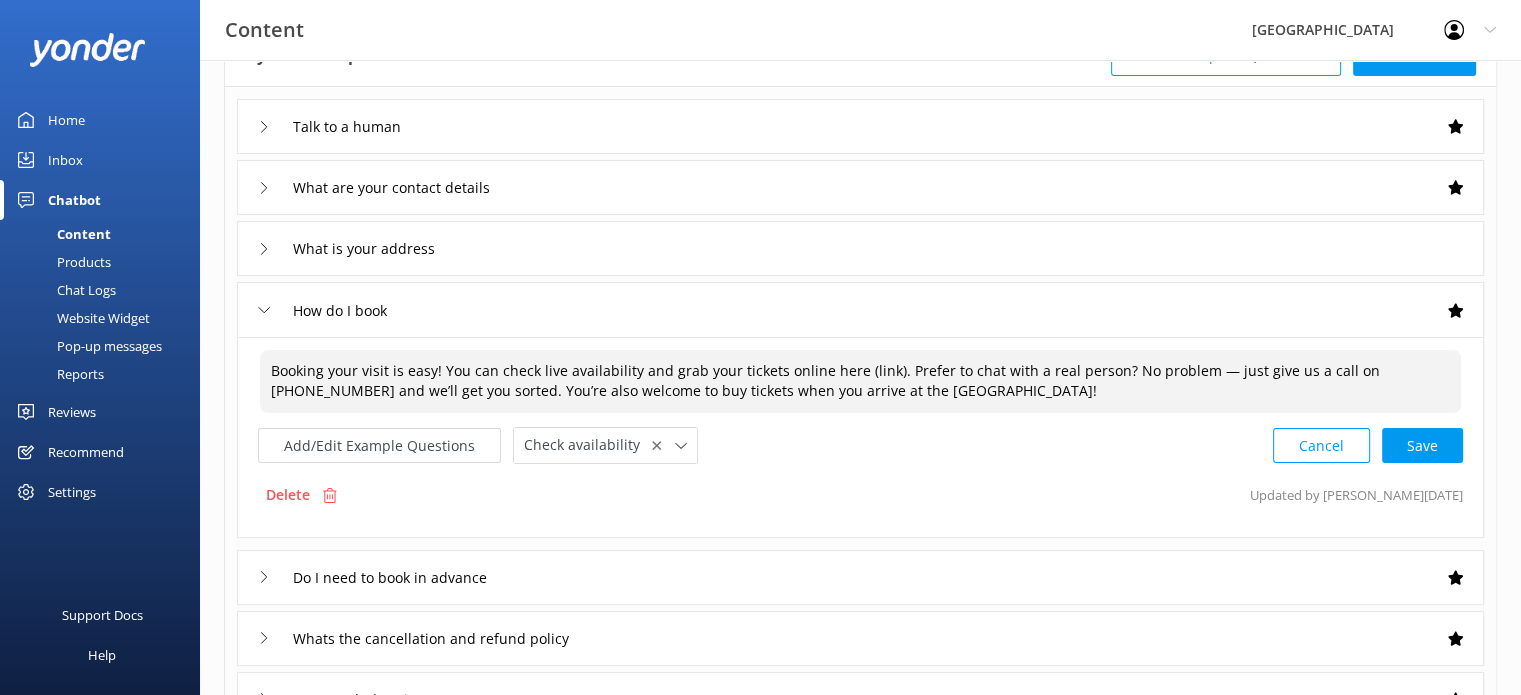 click on "Booking your visit is easy! You can check live availability and grab your tickets online here (link). Prefer to chat with a real person? No problem — just give us a call on [PHONE_NUMBER] and we’ll get you sorted. You’re also welcome to buy tickets when you arrive at the [GEOGRAPHIC_DATA]!" at bounding box center (860, 381) 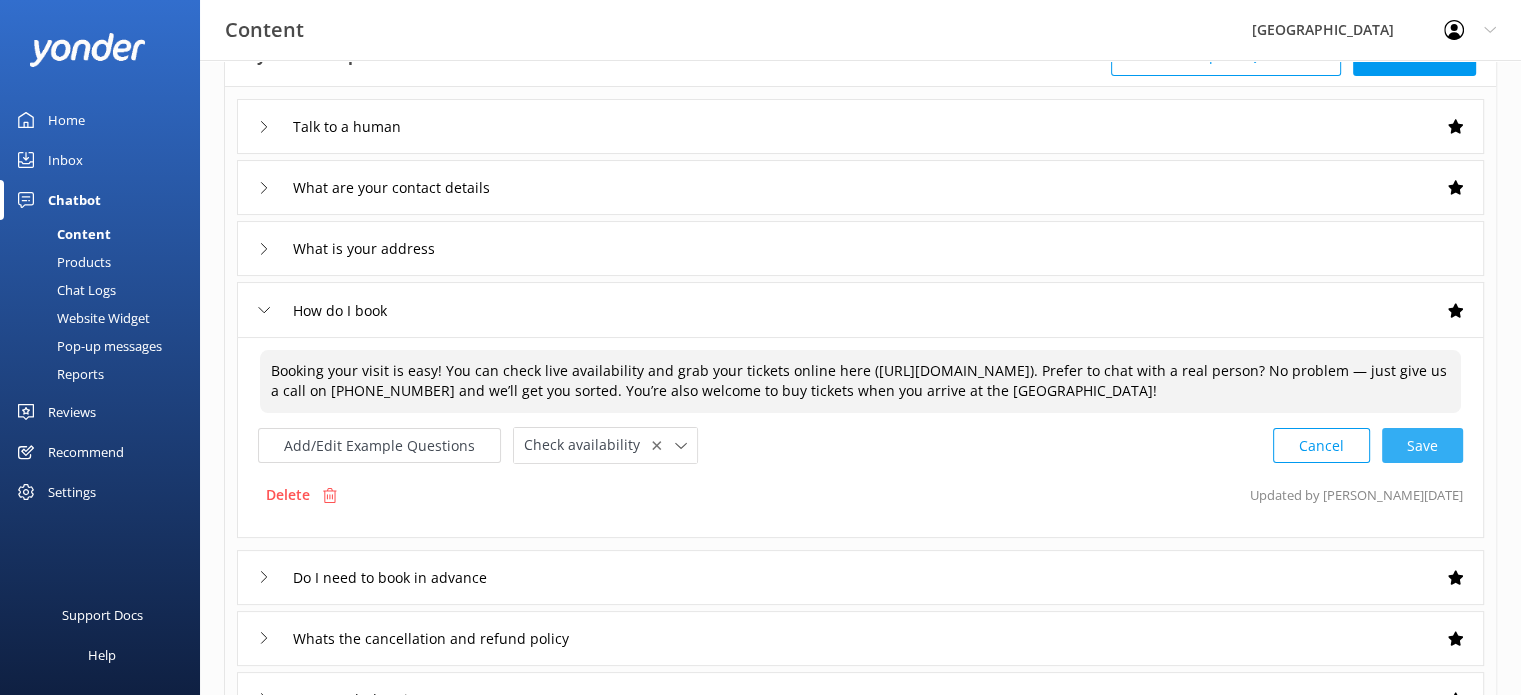 click on "Cancel Save" at bounding box center [1368, 445] 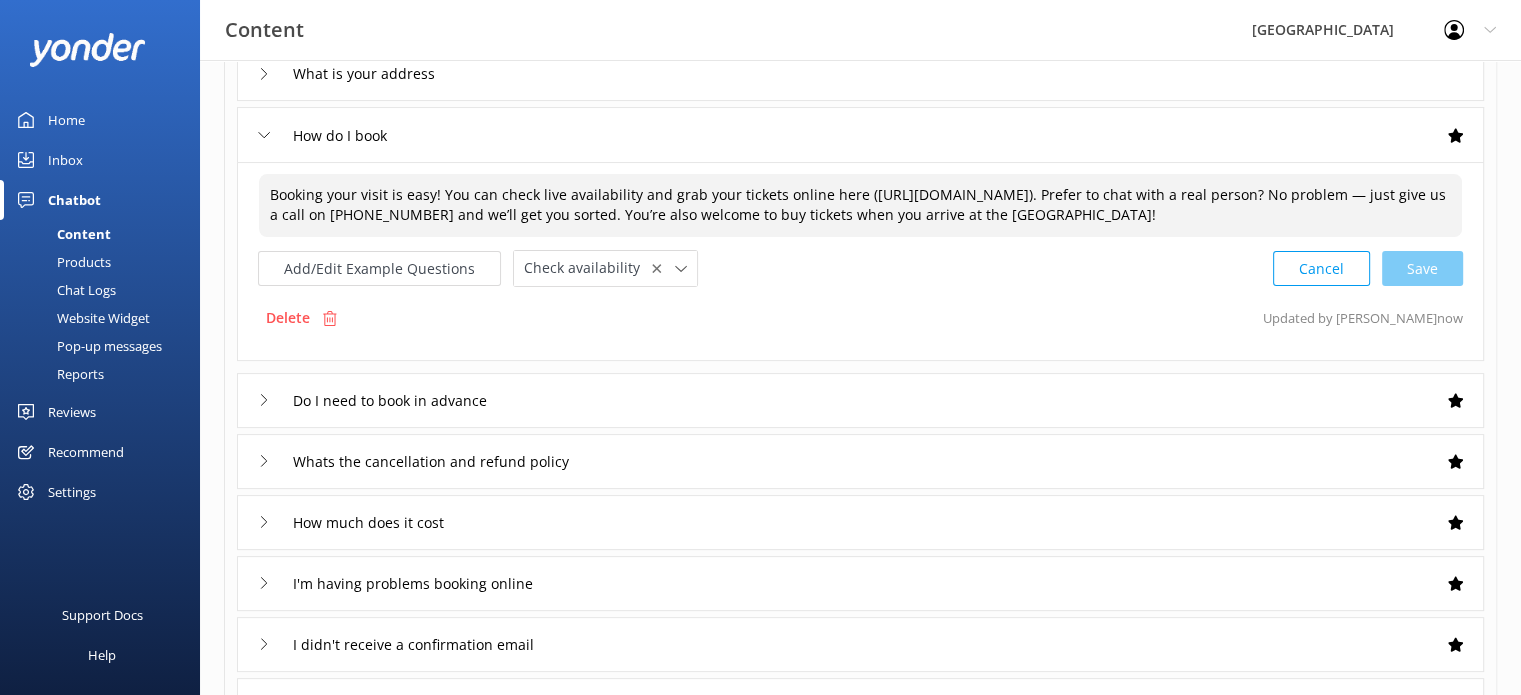 scroll, scrollTop: 363, scrollLeft: 0, axis: vertical 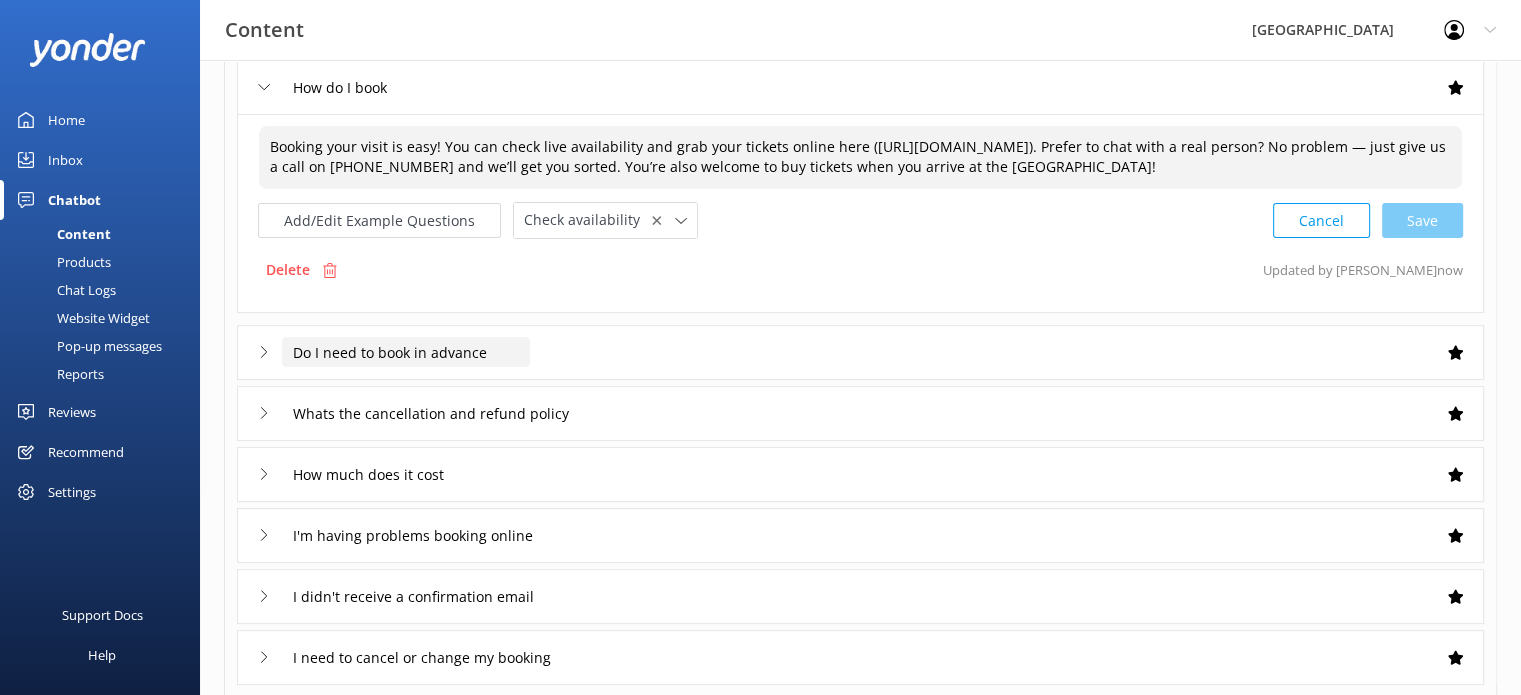 type on "Booking your visit is easy! You can check live availability and grab your tickets online here ([URL][DOMAIN_NAME]). Prefer to chat with a real person? No problem — just give us a call on [PHONE_NUMBER] and we’ll get you sorted. You’re also welcome to buy tickets when you arrive at the [GEOGRAPHIC_DATA]!" 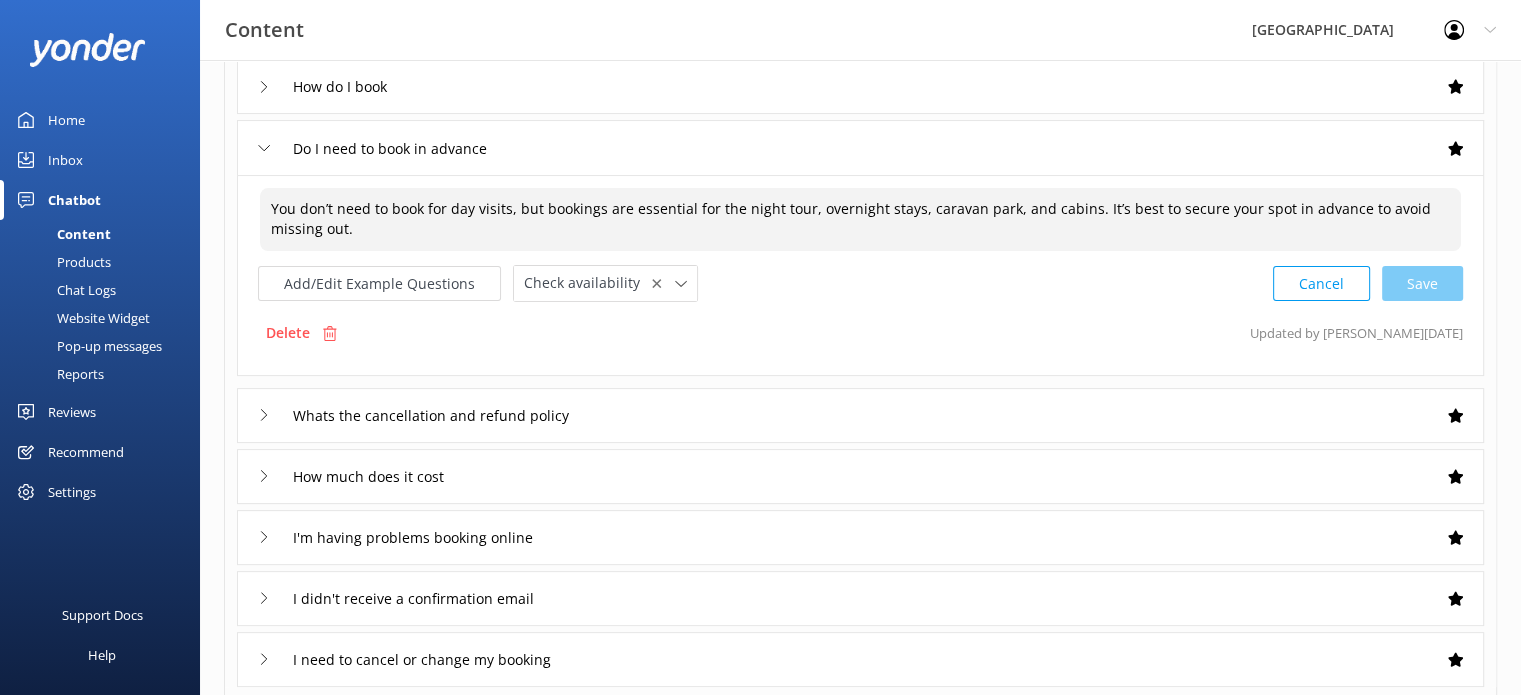 drag, startPoint x: 366, startPoint y: 238, endPoint x: 216, endPoint y: 194, distance: 156.32019 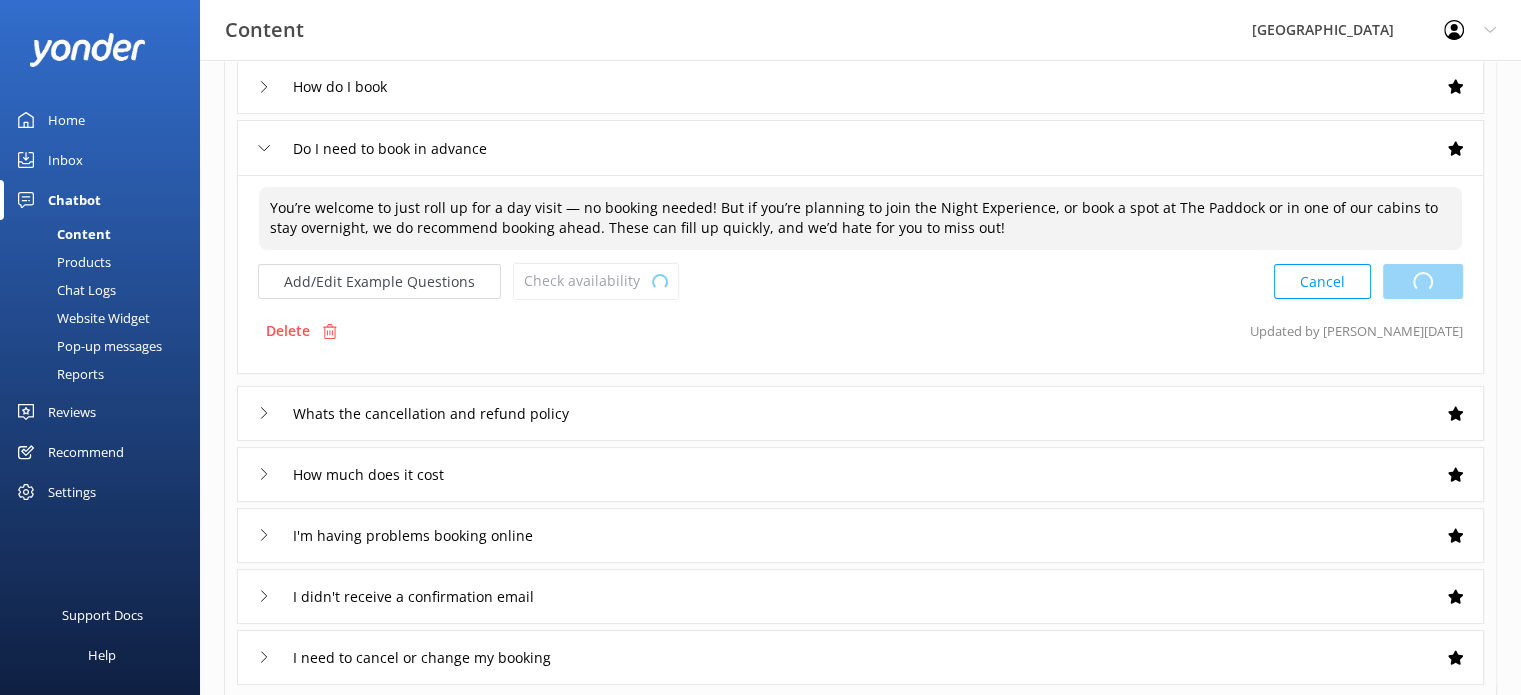 click on "Cancel Loading.." at bounding box center [1368, 281] 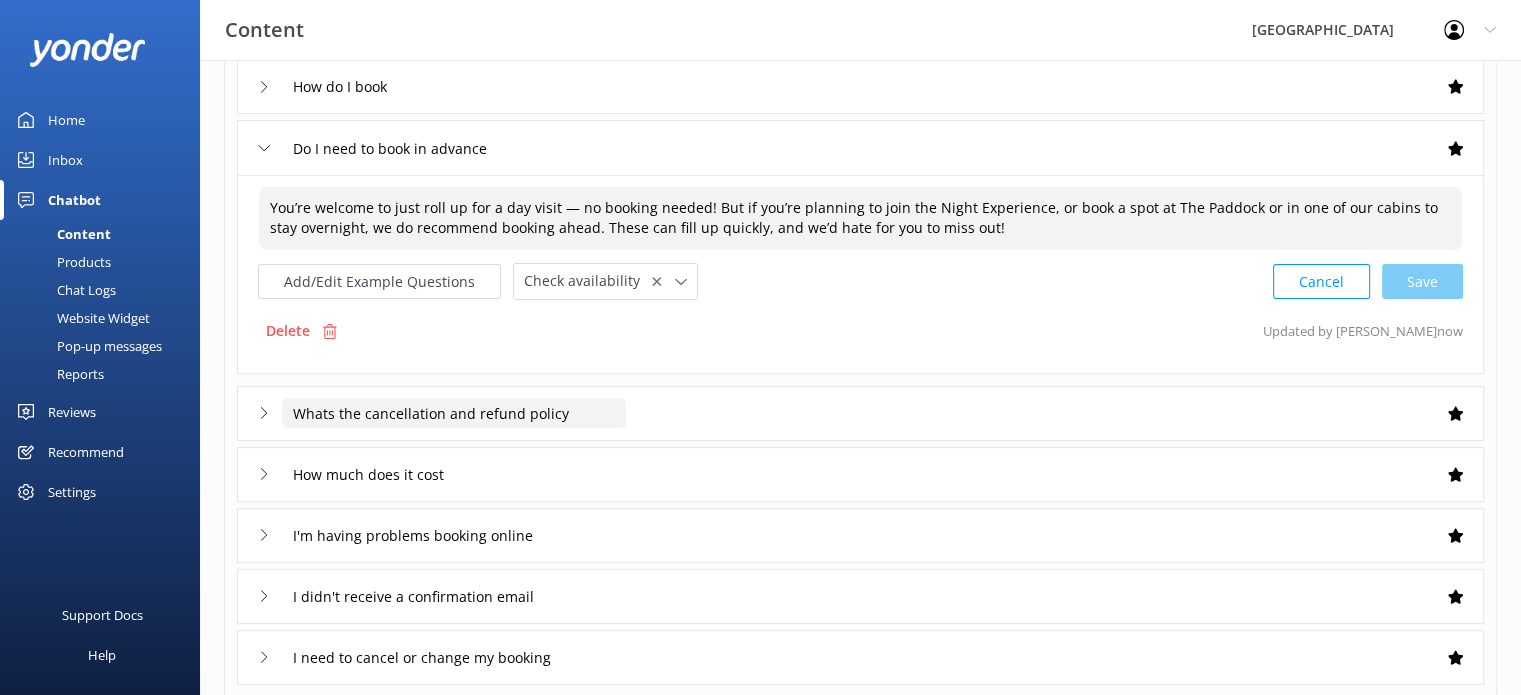 type on "You’re welcome to just roll up for a day visit — no booking needed! But if you’re planning to join the Night Experience, or book a spot at The Paddock or in one of our cabins to stay overnight, we do recommend booking ahead. These can fill up quickly, and we’d hate for you to miss out!" 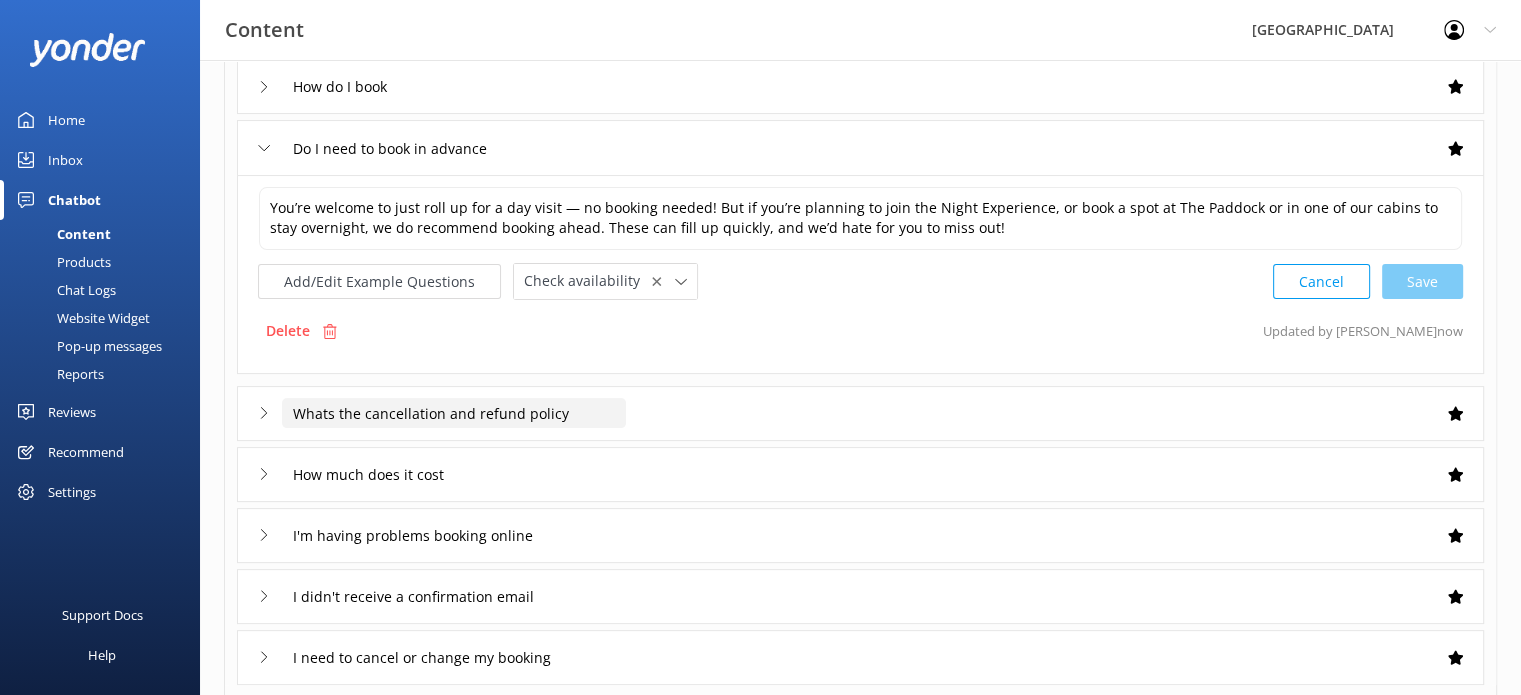 click on "Whats the cancellation and refund policy" at bounding box center (358, -96) 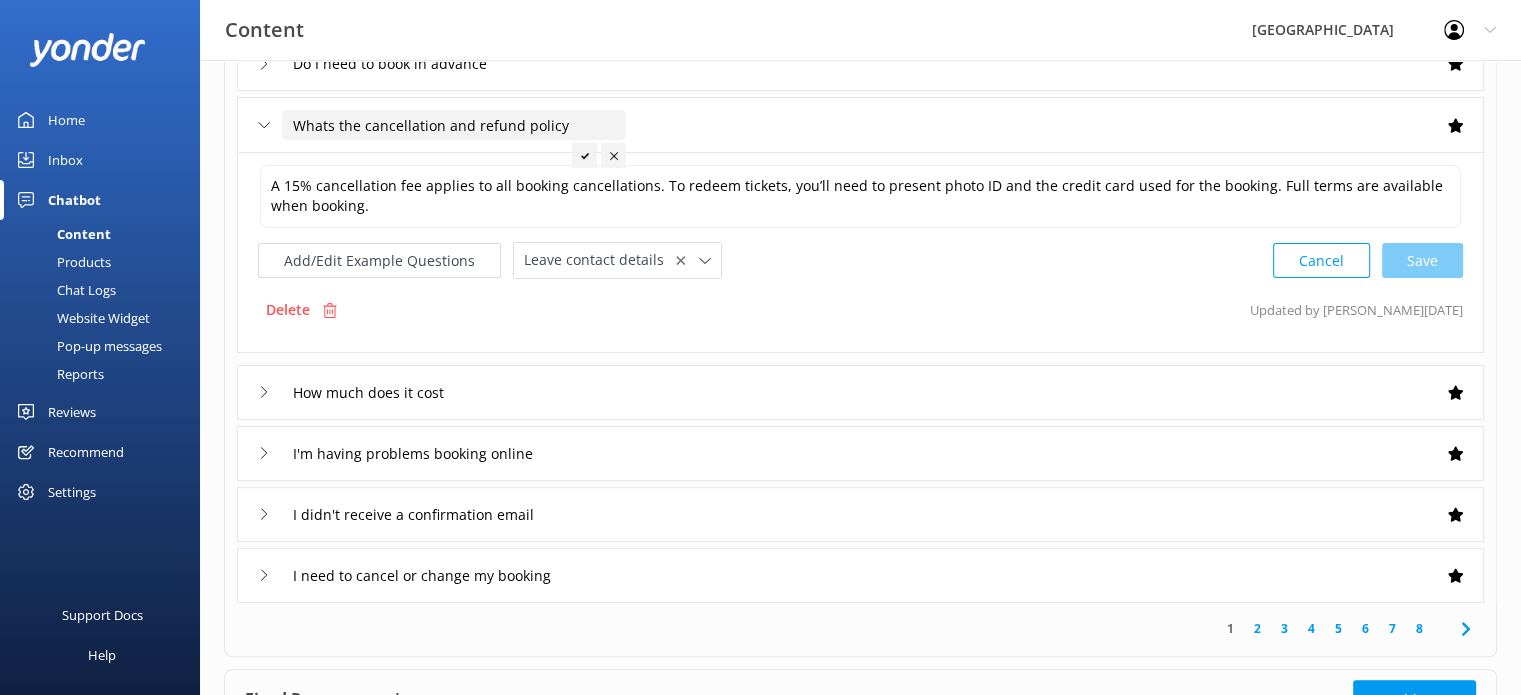 scroll, scrollTop: 481, scrollLeft: 0, axis: vertical 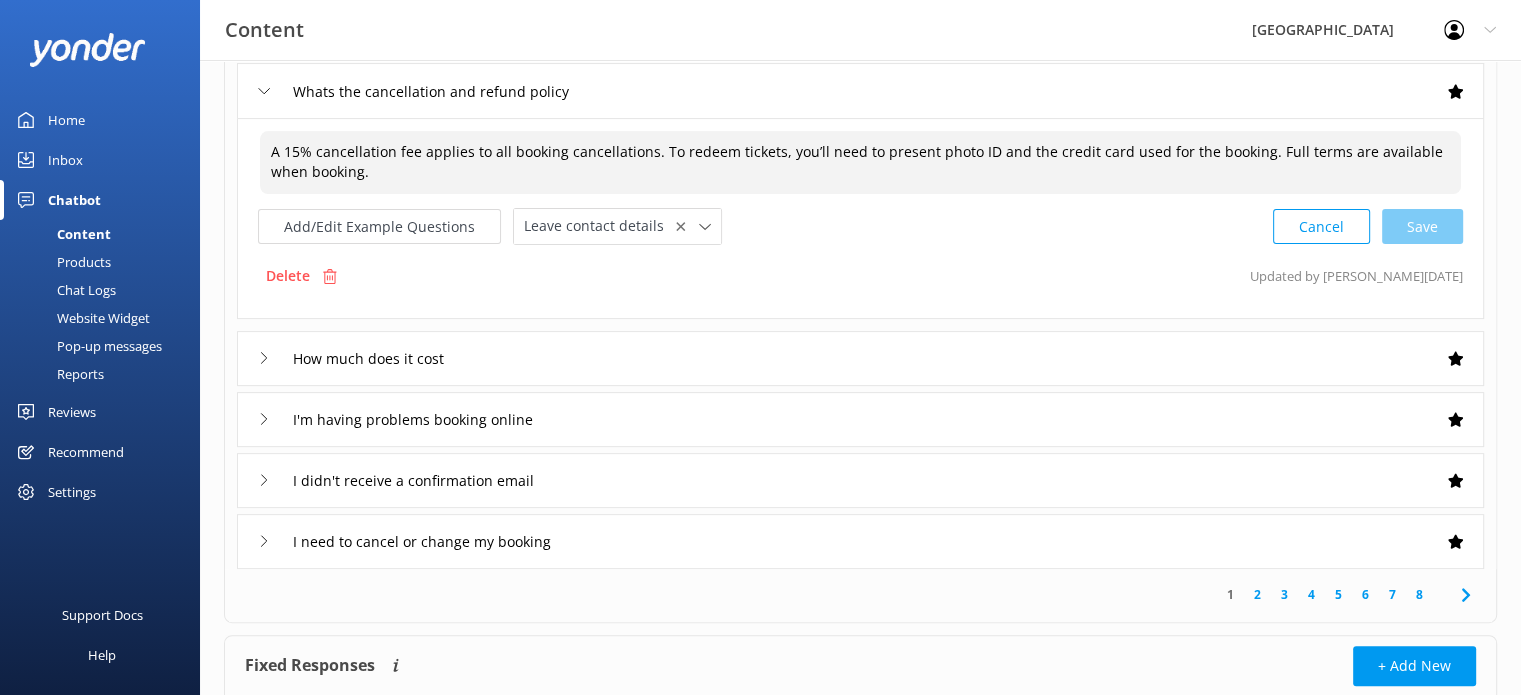 drag, startPoint x: 346, startPoint y: 176, endPoint x: 245, endPoint y: 127, distance: 112.25863 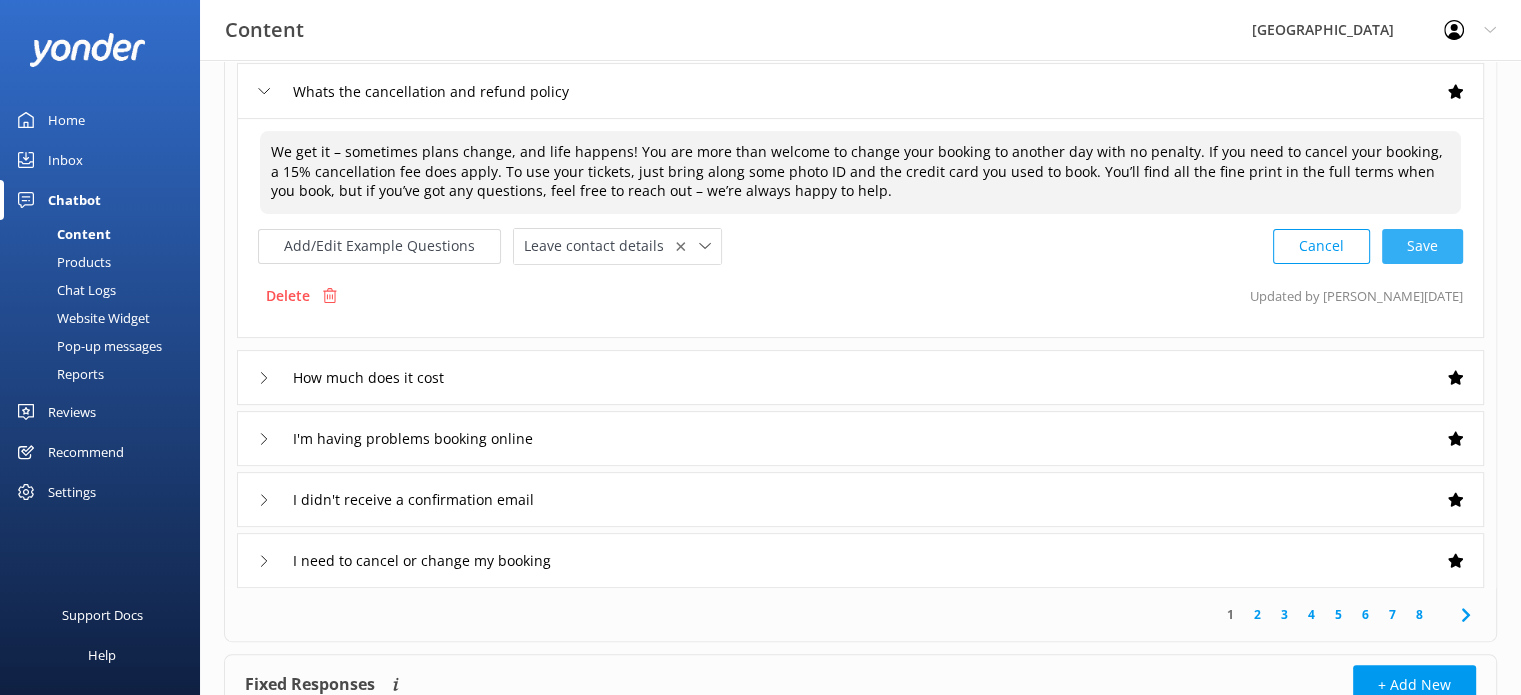 click on "Cancel Save" at bounding box center [1368, 246] 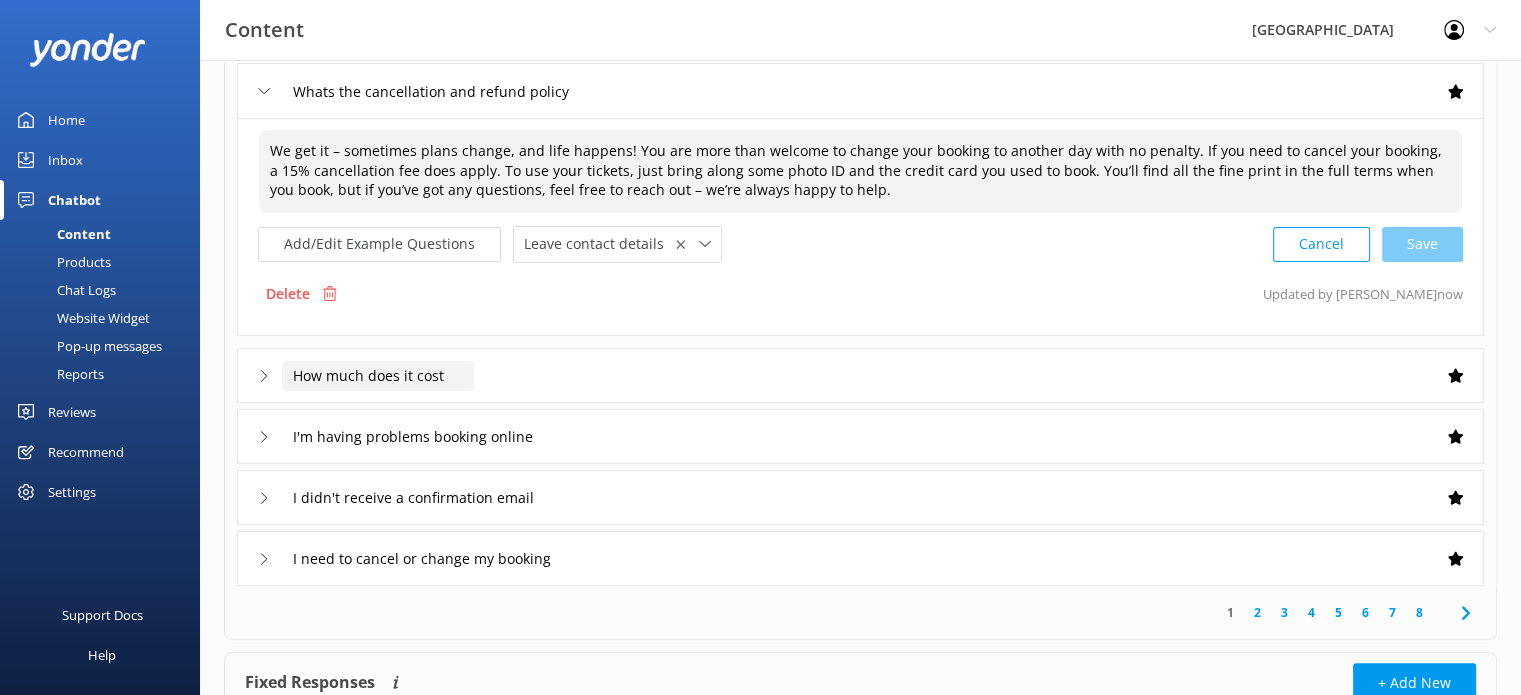 type on "We get it – sometimes plans change, and life happens! You are more than welcome to change your booking to another day with no penalty. If you need to cancel your booking, a 15% cancellation fee does apply. To use your tickets, just bring along some photo ID and the credit card you used to book. You’ll find all the fine print in the full terms when you book, but if you’ve got any questions, feel free to reach out – we’re always happy to help." 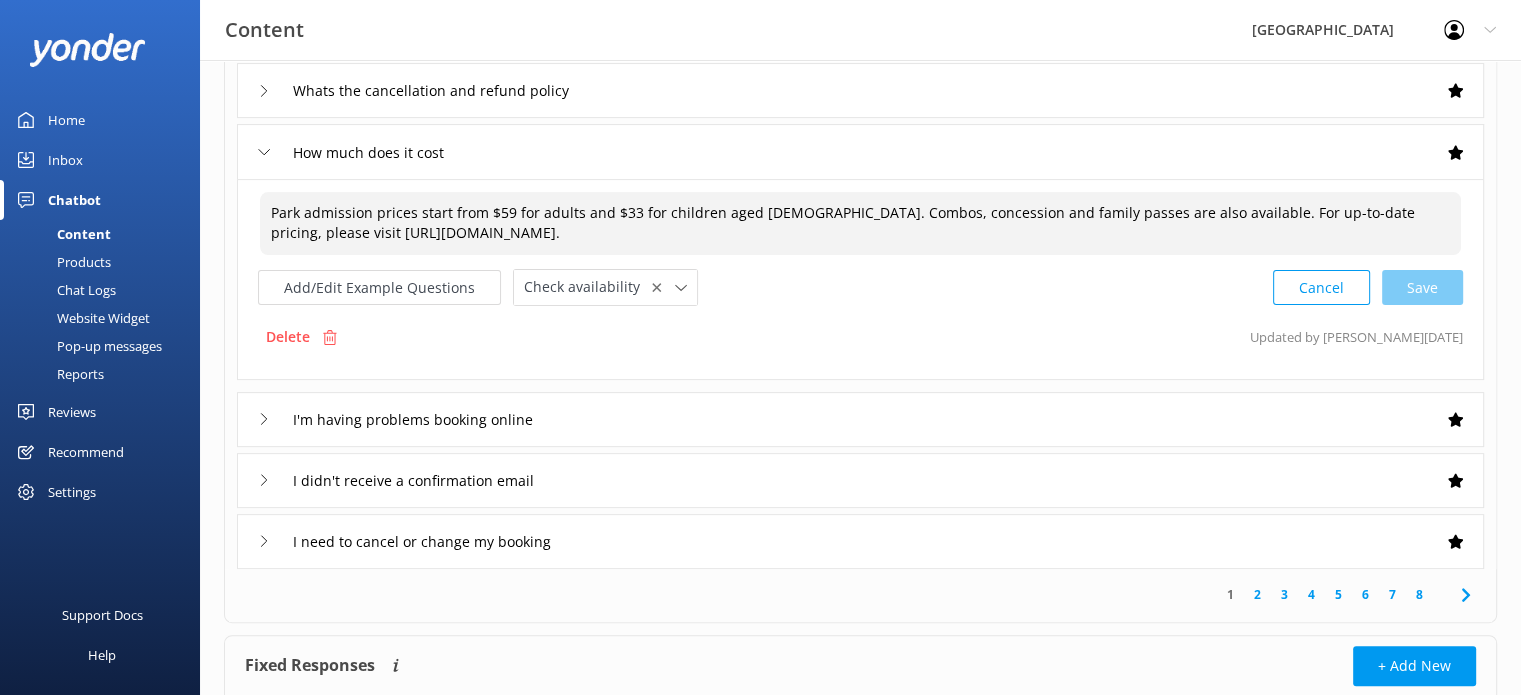 click on "Park admission prices start from $59 for adults and $33 for children aged [DEMOGRAPHIC_DATA]. Combos, concession and family passes are also available. For up-to-date pricing, please visit [URL][DOMAIN_NAME]." at bounding box center (860, 223) 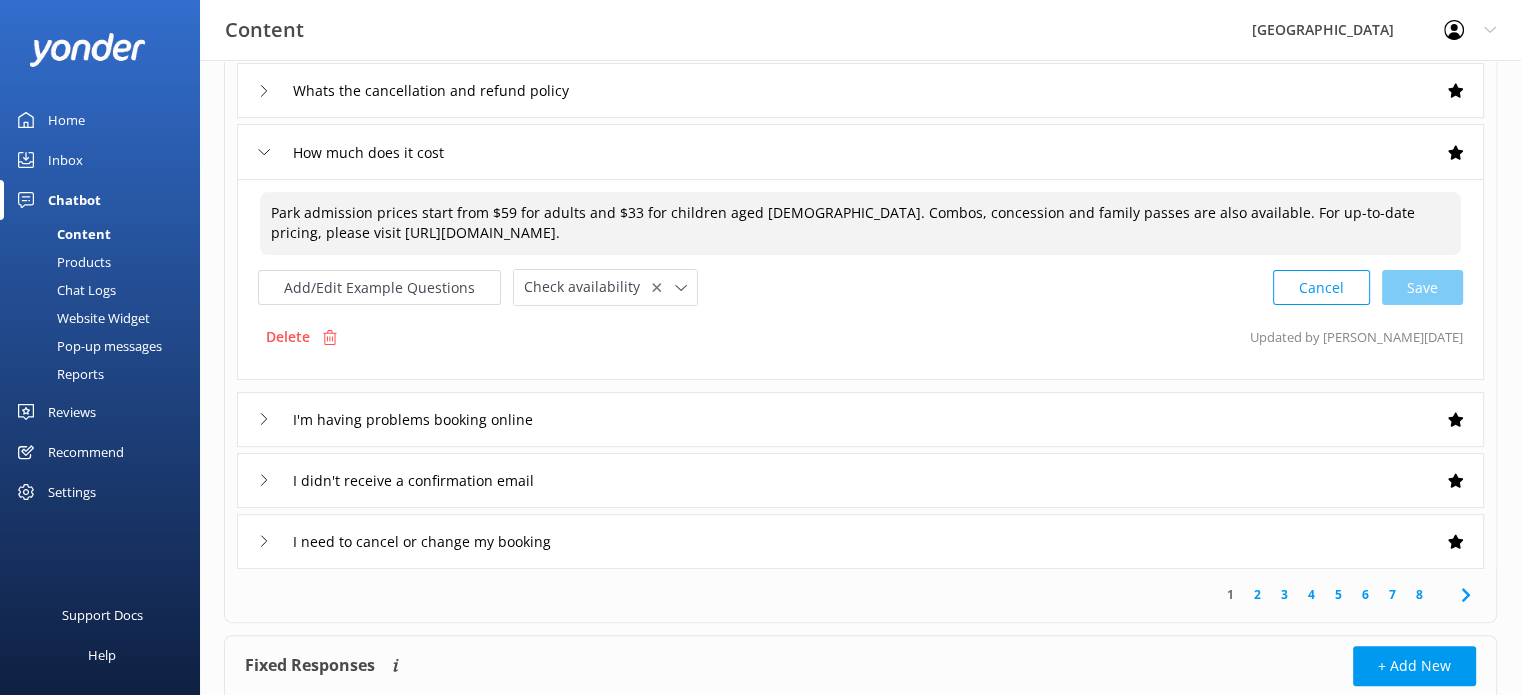 drag, startPoint x: 1391, startPoint y: 215, endPoint x: 179, endPoint y: 186, distance: 1212.3469 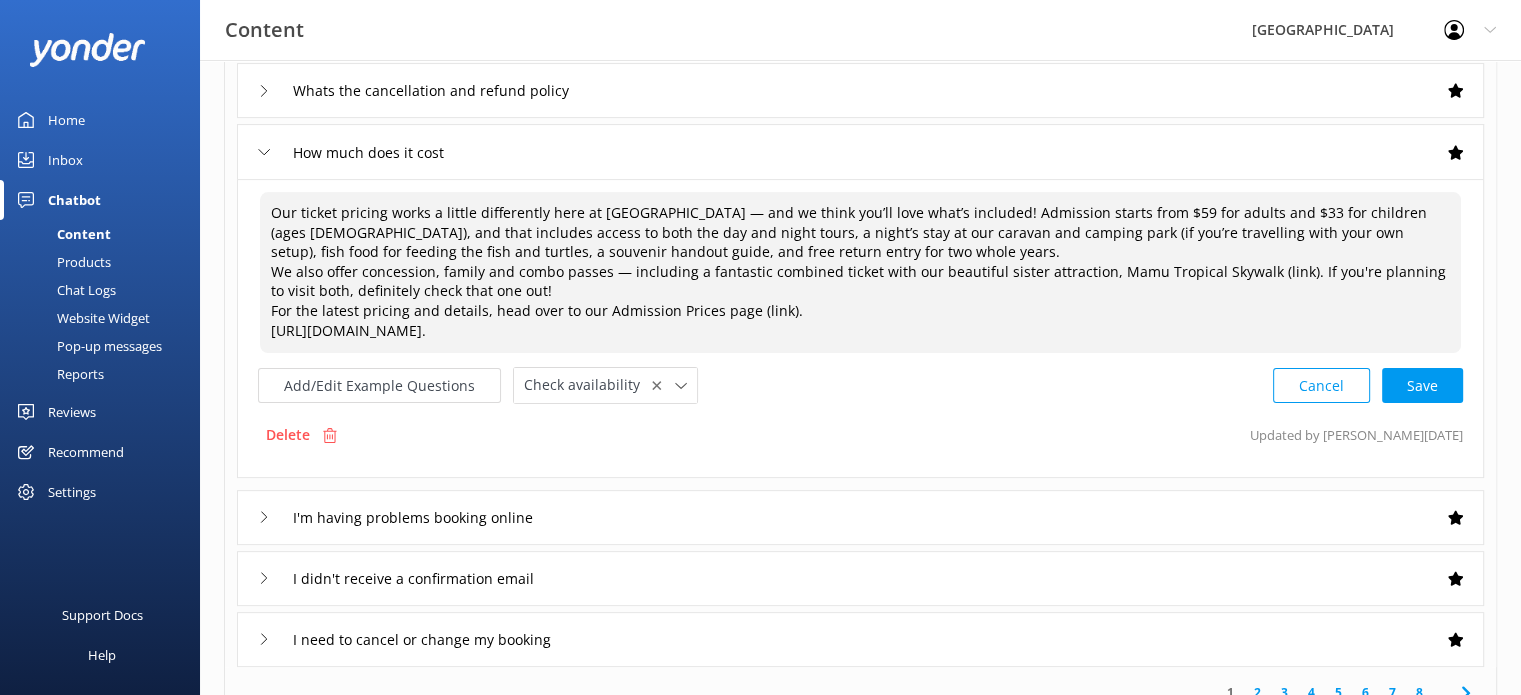 click on "Our ticket pricing works a little differently here at [GEOGRAPHIC_DATA] — and we think you’ll love what’s included! Admission starts from $59 for adults and $33 for children (ages [DEMOGRAPHIC_DATA]), and that includes access to both the day and night tours, a night’s stay at our caravan and camping park (if you’re travelling with your own setup), fish food for feeding the fish and turtles, a souvenir handout guide, and free return entry for two whole years.
We also offer concession, family and combo passes — including a fantastic combined ticket with our beautiful sister attraction, Mamu Tropical Skywalk (link). If you're planning to visit both, definitely check that one out!
For the latest pricing and details, head over to our Admission Prices page (link).
[URL][DOMAIN_NAME]." at bounding box center [860, 272] 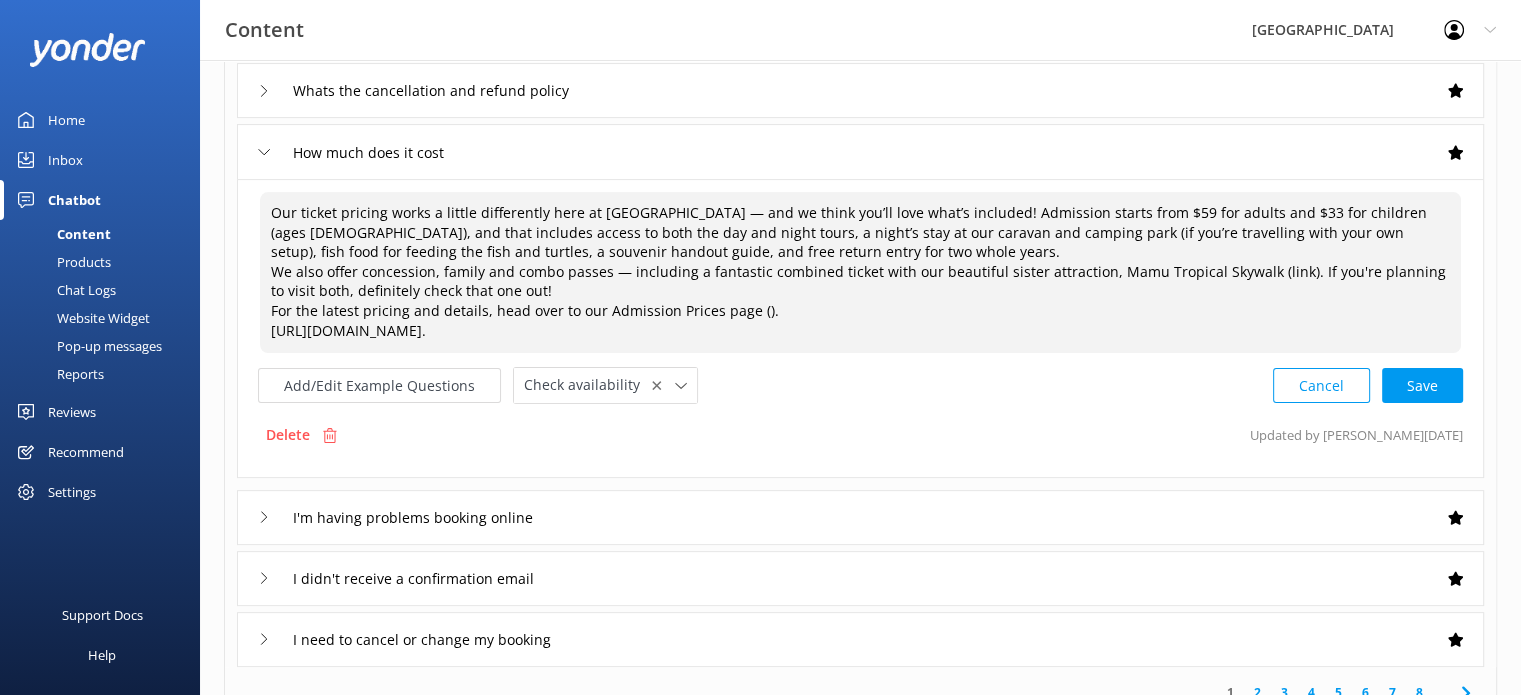 drag, startPoint x: 648, startPoint y: 325, endPoint x: 216, endPoint y: 327, distance: 432.00464 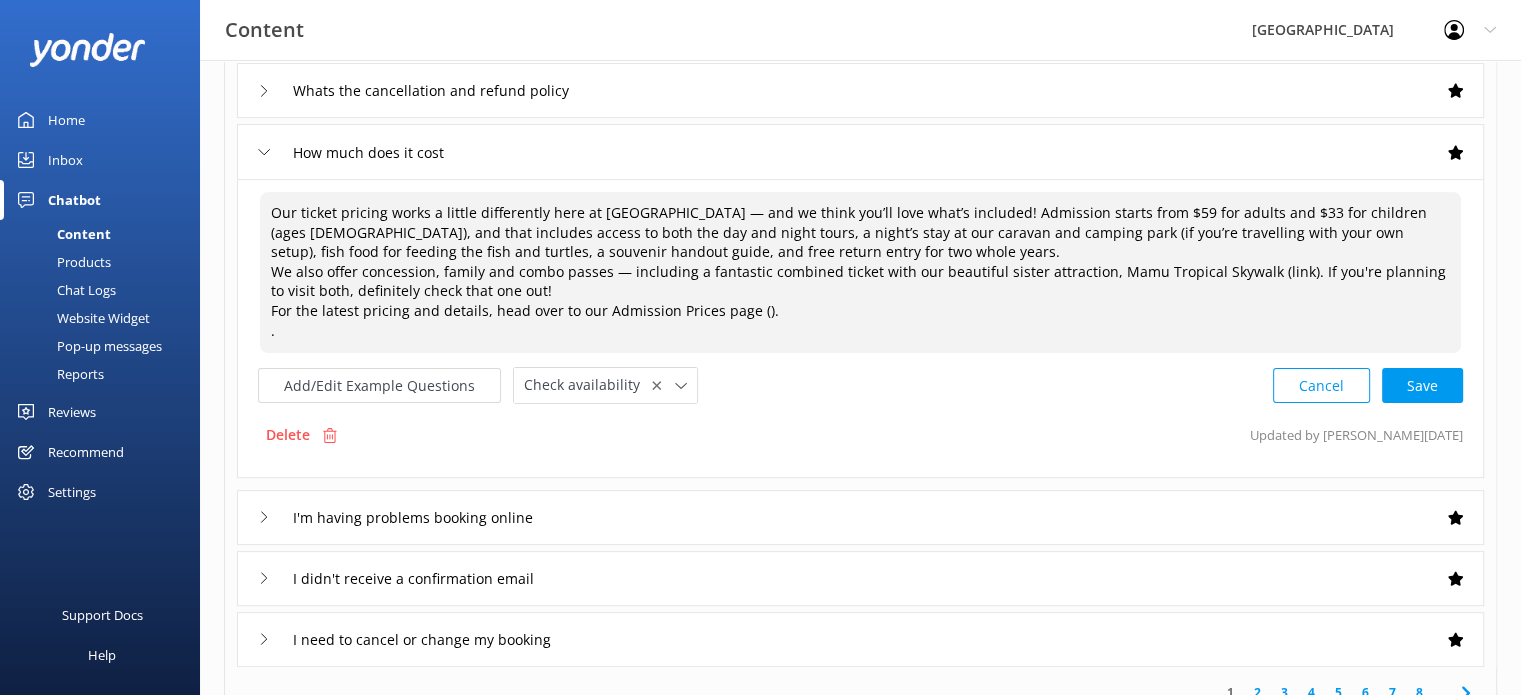 click on "Our ticket pricing works a little differently here at [GEOGRAPHIC_DATA] — and we think you’ll love what’s included! Admission starts from $59 for adults and $33 for children (ages [DEMOGRAPHIC_DATA]), and that includes access to both the day and night tours, a night’s stay at our caravan and camping park (if you’re travelling with your own setup), fish food for feeding the fish and turtles, a souvenir handout guide, and free return entry for two whole years.
We also offer concession, family and combo passes — including a fantastic combined ticket with our beautiful sister attraction, Mamu Tropical Skywalk (link). If you're planning to visit both, definitely check that one out!
For the latest pricing and details, head over to our Admission Prices page ().
." at bounding box center [860, 272] 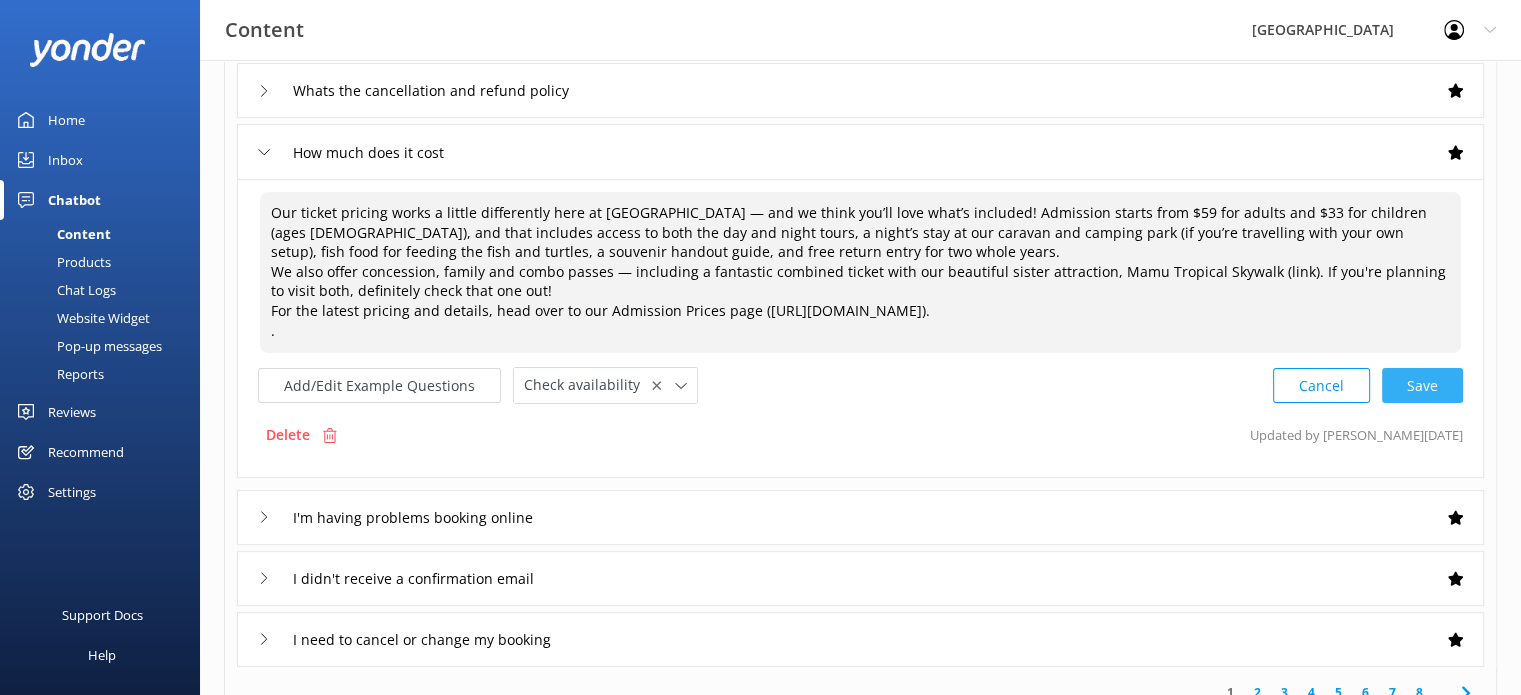 click on "Cancel Save" at bounding box center [1368, 385] 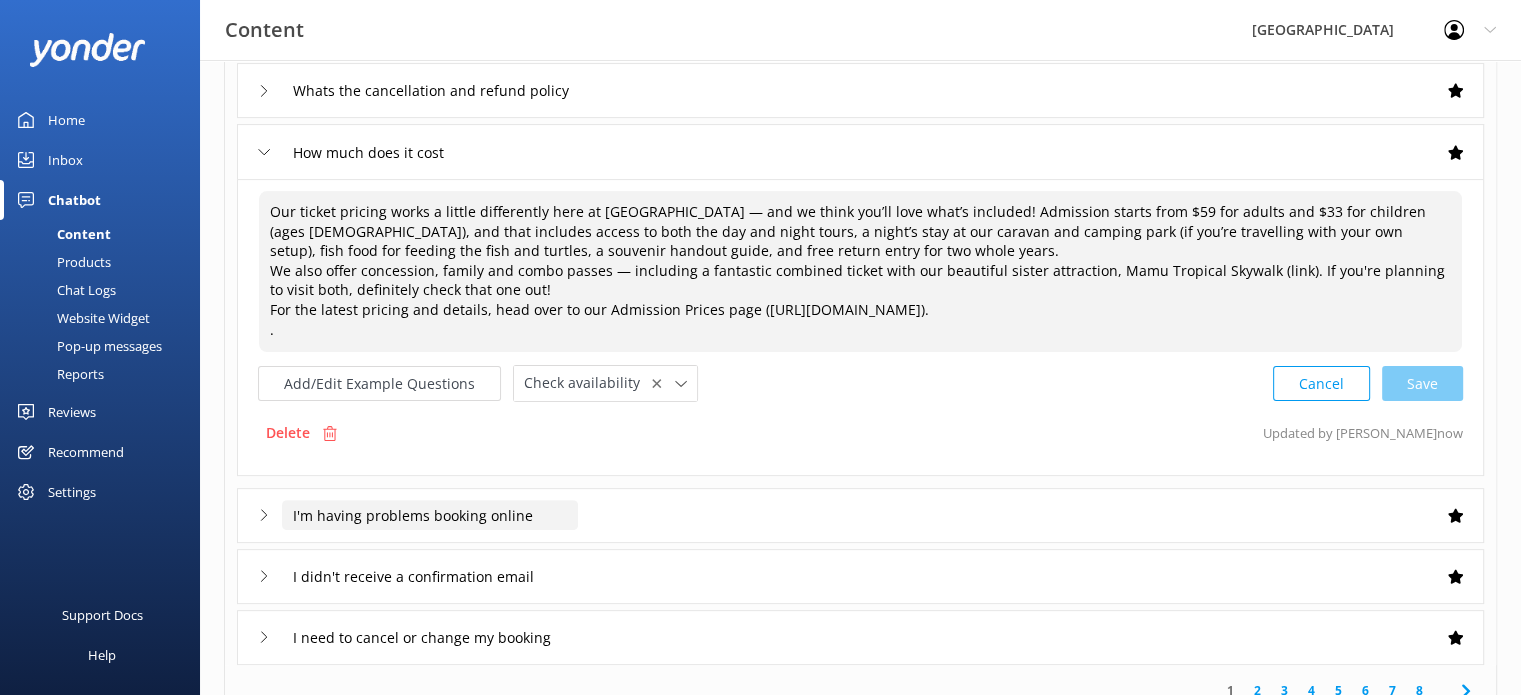 type on "Our ticket pricing works a little differently here at [GEOGRAPHIC_DATA] — and we think you’ll love what’s included! Admission starts from $59 for adults and $33 for children (ages [DEMOGRAPHIC_DATA]), and that includes access to both the day and night tours, a night’s stay at our caravan and camping park (if you’re travelling with your own setup), fish food for feeding the fish and turtles, a souvenir handout guide, and free return entry for two whole years.
We also offer concession, family and combo passes — including a fantastic combined ticket with our beautiful sister attraction, Mamu Tropical Skywalk (link). If you're planning to visit both, definitely check that one out!
For the latest pricing and details, head over to our Admission Prices page ([URL][DOMAIN_NAME]).
." 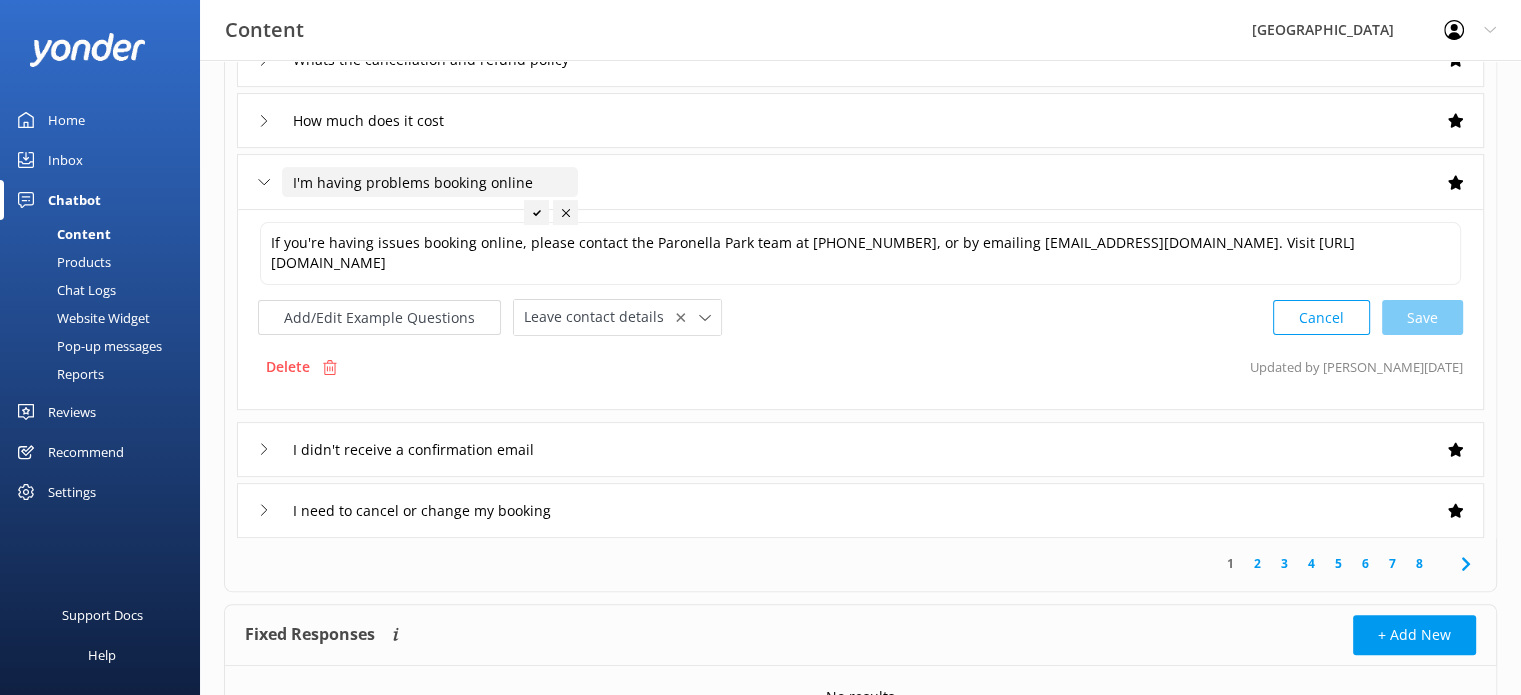 scroll, scrollTop: 518, scrollLeft: 0, axis: vertical 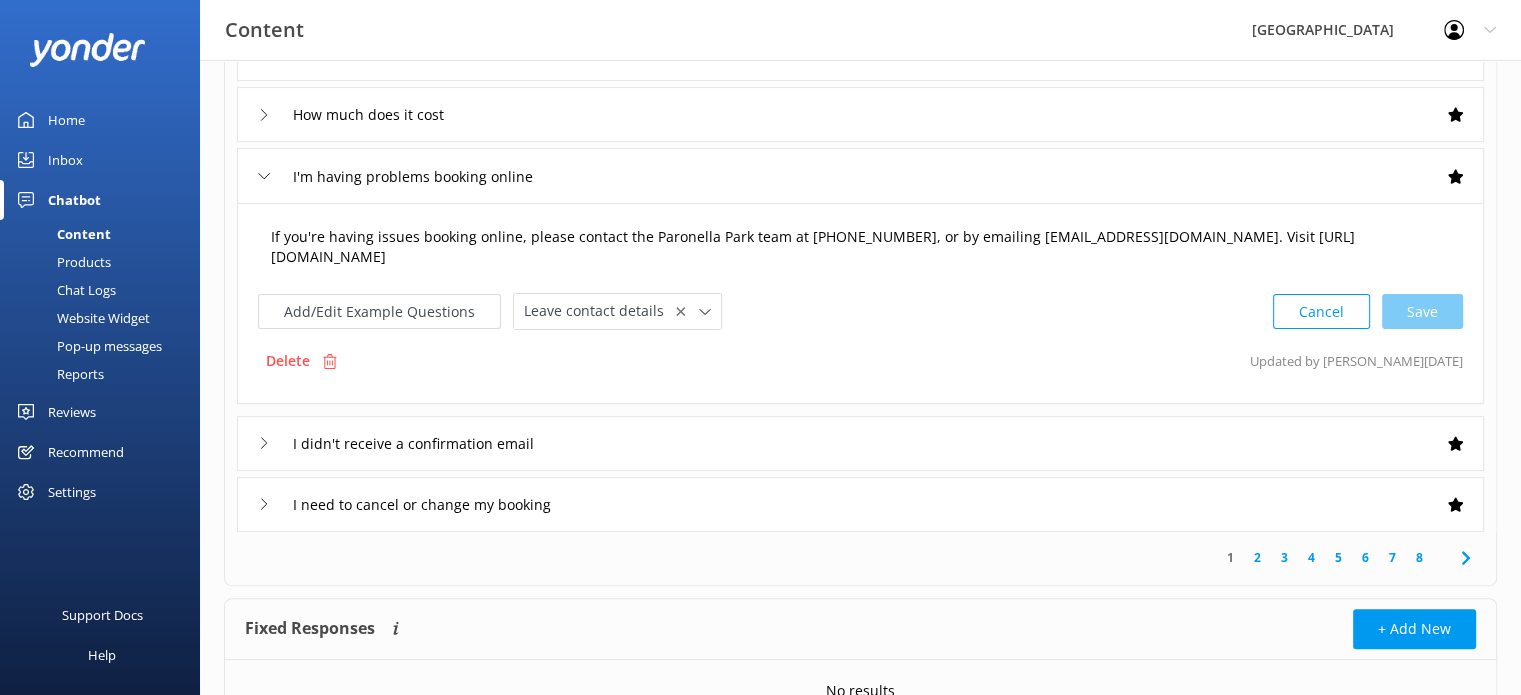 click on "If you're having issues booking online, please contact the Paronella Park team at [PHONE_NUMBER], or by emailing [EMAIL_ADDRESS][DOMAIN_NAME]. Visit [URL][DOMAIN_NAME]" at bounding box center [860, 247] 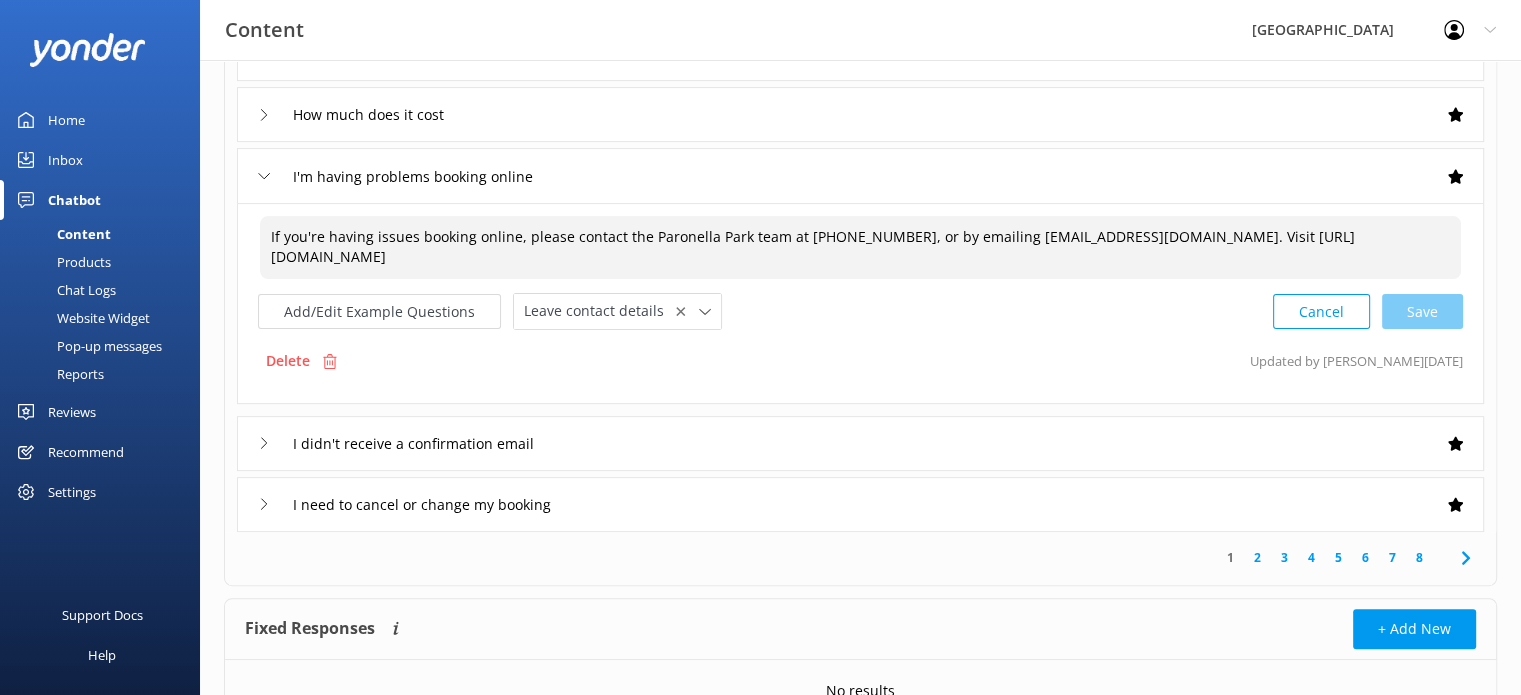 paste on "Oh no – having trouble with your booking? Don’t worry, we’re here to help! Just give our friendly team a call on [PHONE_NUMBER] or pop us an email at [EMAIL_ADDRESS][DOMAIN_NAME] and we’ll get it sorted for you. You can also find more ways to reach us on our Contact Page (link)." 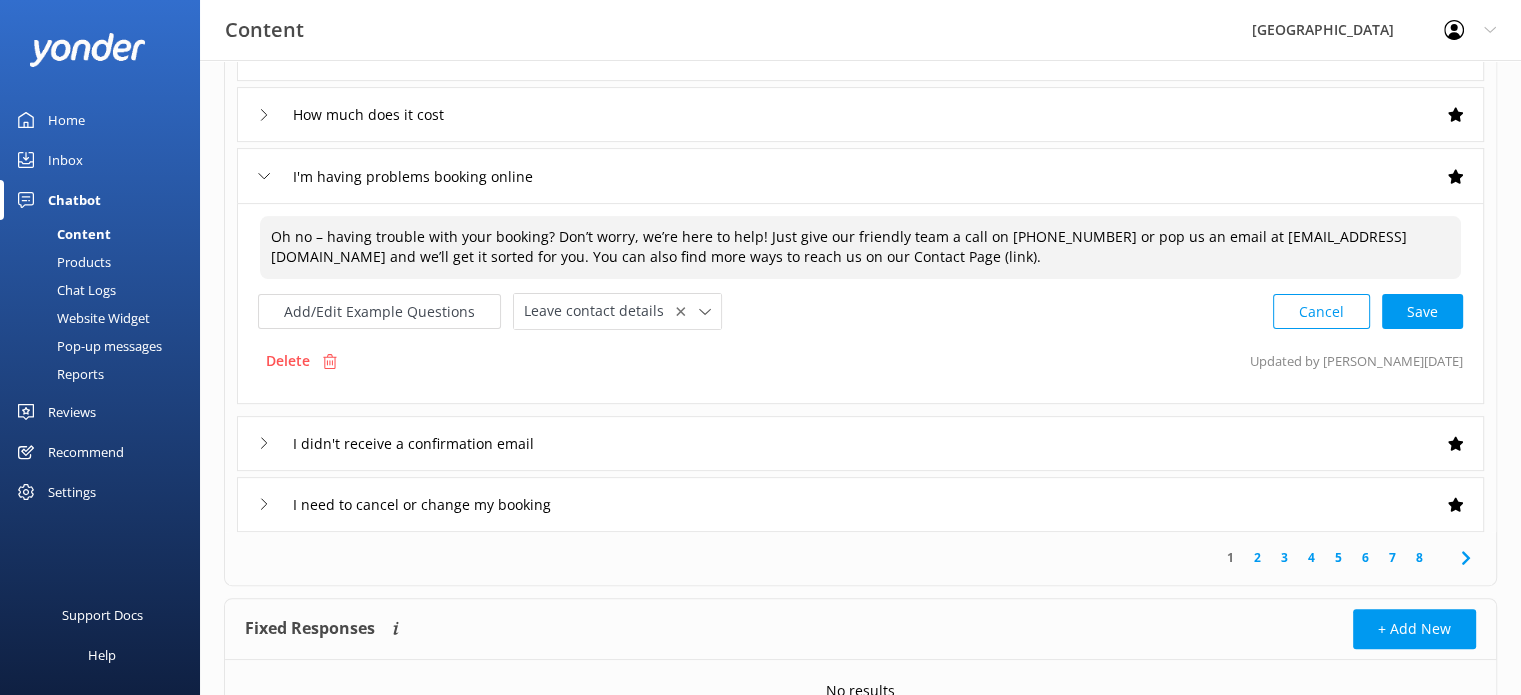 click on "Oh no – having trouble with your booking? Don’t worry, we’re here to help! Just give our friendly team a call on [PHONE_NUMBER] or pop us an email at [EMAIL_ADDRESS][DOMAIN_NAME] and we’ll get it sorted for you. You can also find more ways to reach us on our Contact Page (link)." at bounding box center (860, 247) 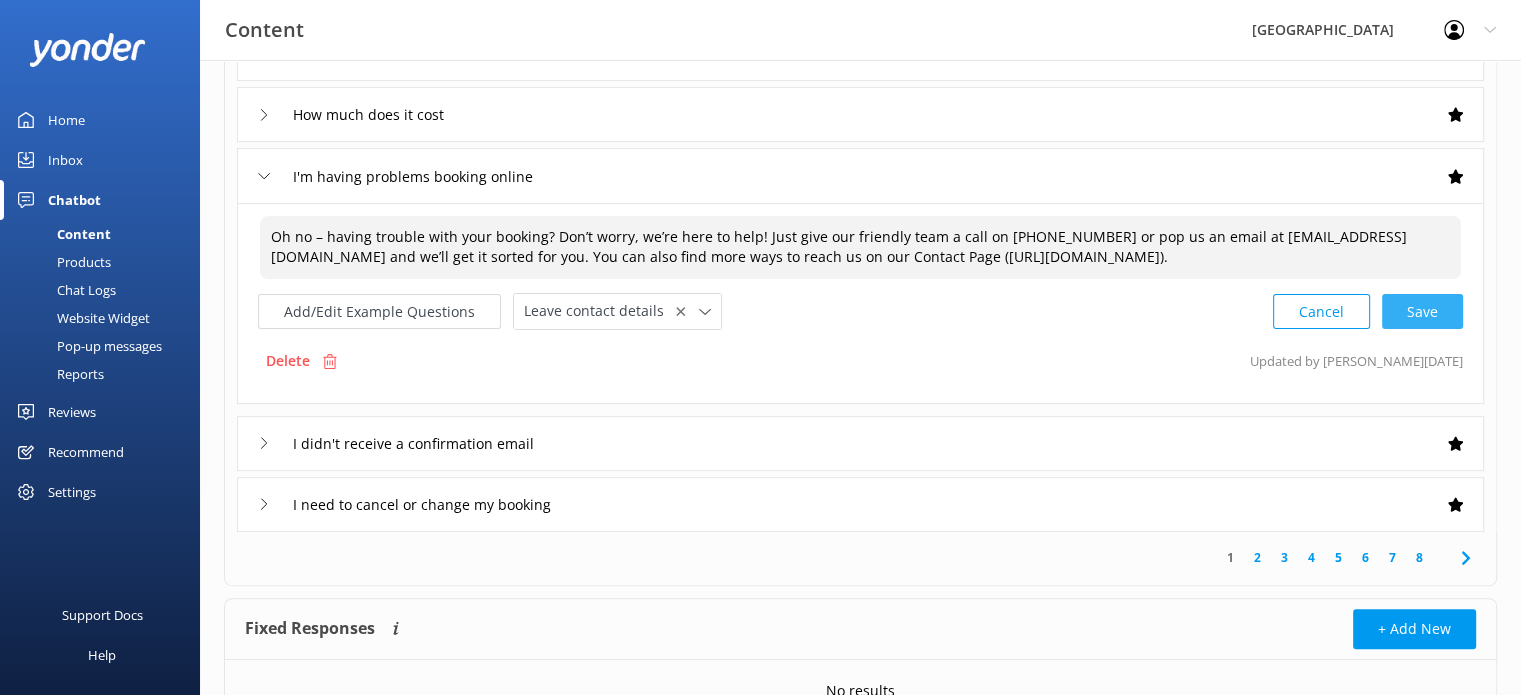 click on "Cancel Save" at bounding box center (1368, 311) 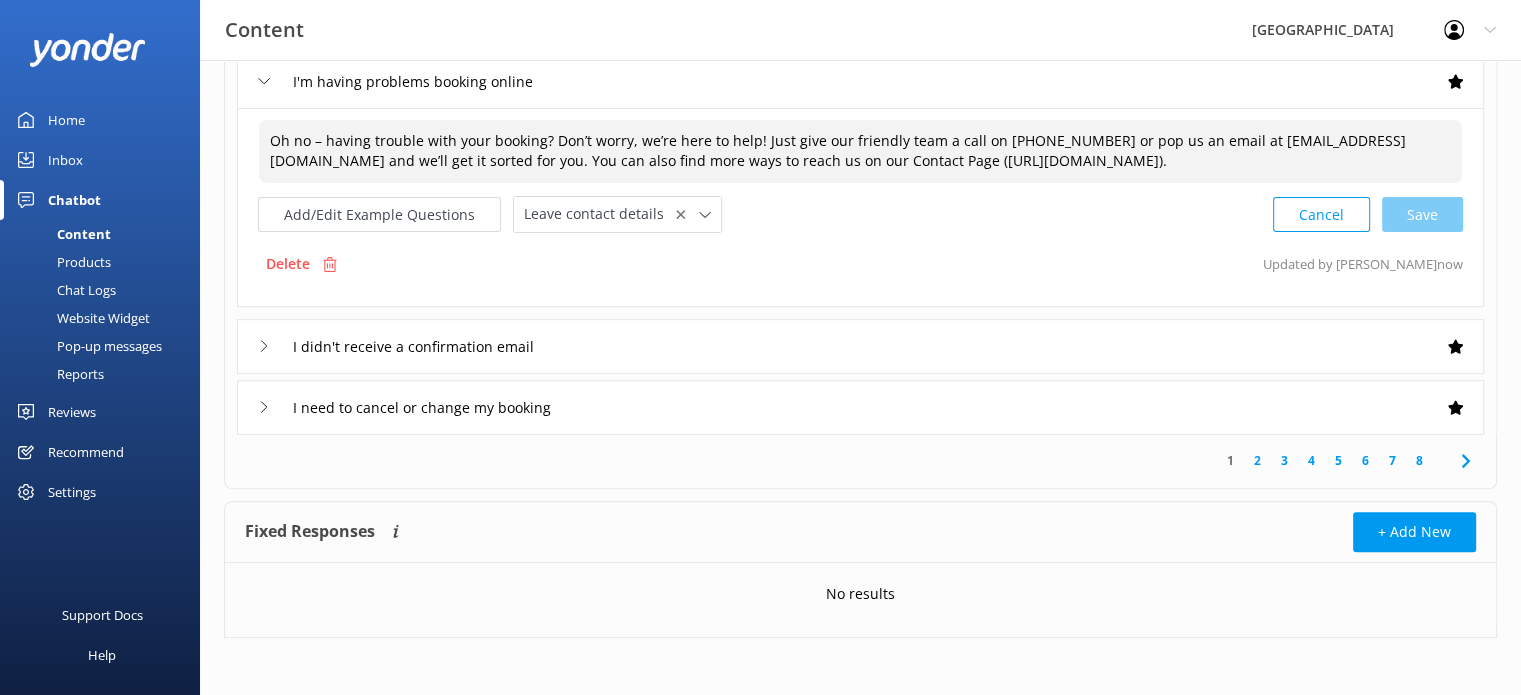 scroll, scrollTop: 612, scrollLeft: 0, axis: vertical 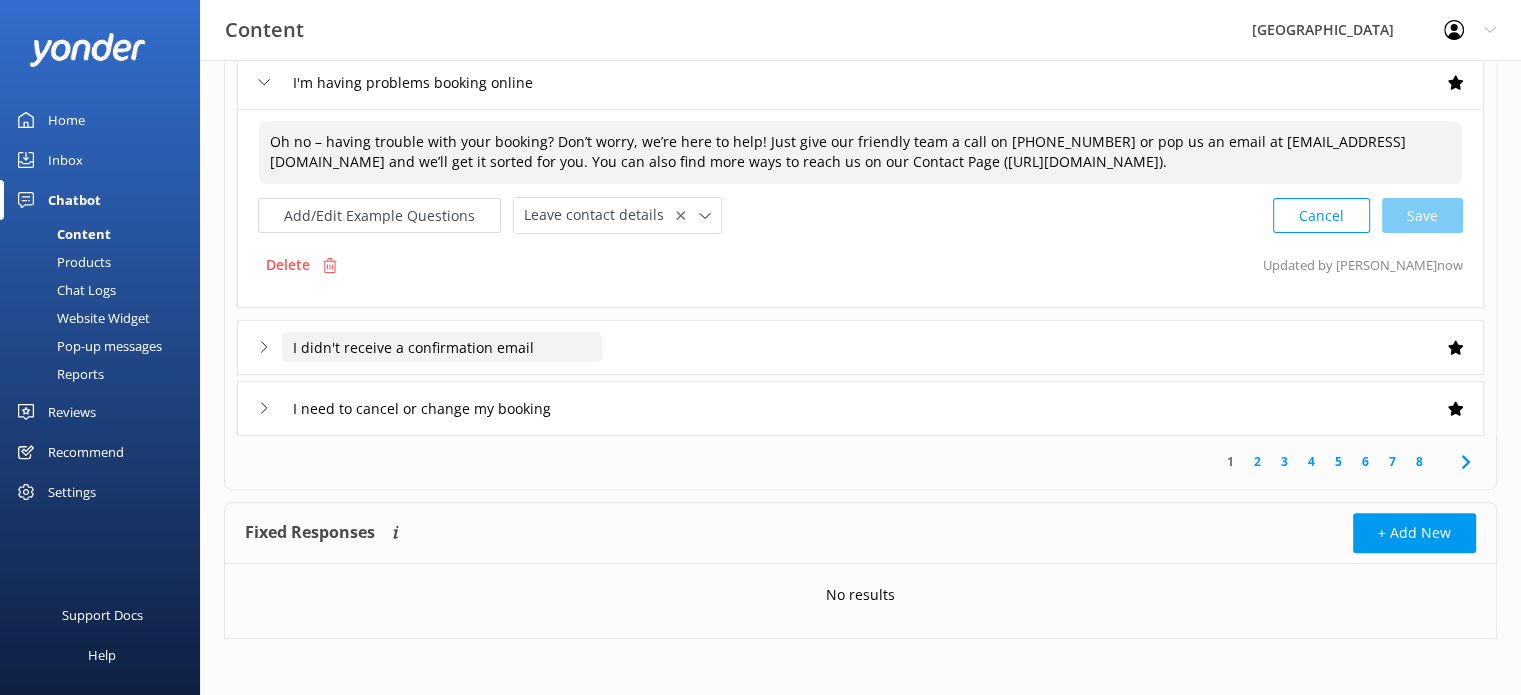 type on "Oh no – having trouble with your booking? Don’t worry, we’re here to help! Just give our friendly team a call on [PHONE_NUMBER] or pop us an email at [EMAIL_ADDRESS][DOMAIN_NAME] and we’ll get it sorted for you. You can also find more ways to reach us on our Contact Page ([URL][DOMAIN_NAME])." 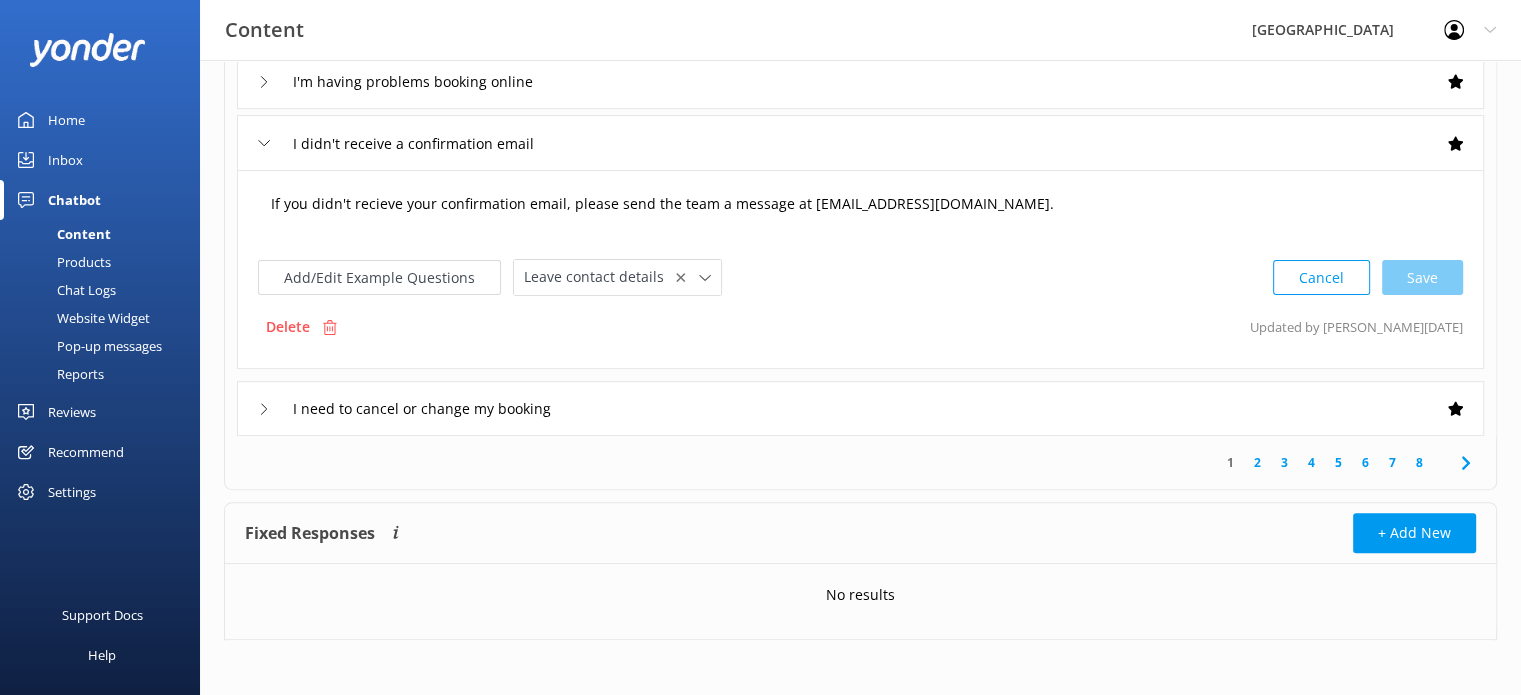 click on "If you didn't recieve your confirmation email, please send the team a message at [EMAIL_ADDRESS][DOMAIN_NAME]." at bounding box center [860, 214] 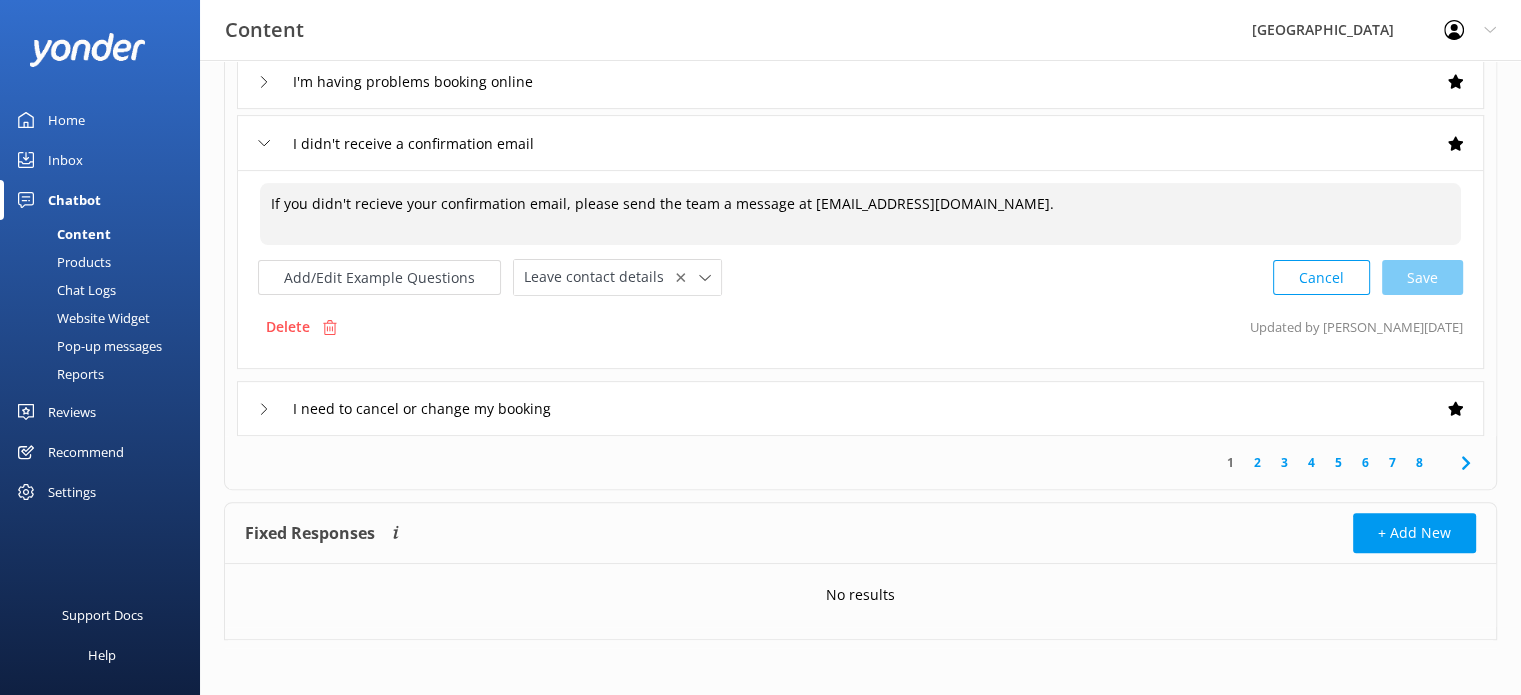 paste on "Oh no, sorry to hear your confirmation email didn’t come through! Please make sure you check your spam folder in case it went in there, and have allowed 24 hours for it to come through. If you still haven’t received it, just send us a quick message at [EMAIL_ADDRESS][DOMAIN_NAME] and we’ll make sure you get all the details you need" 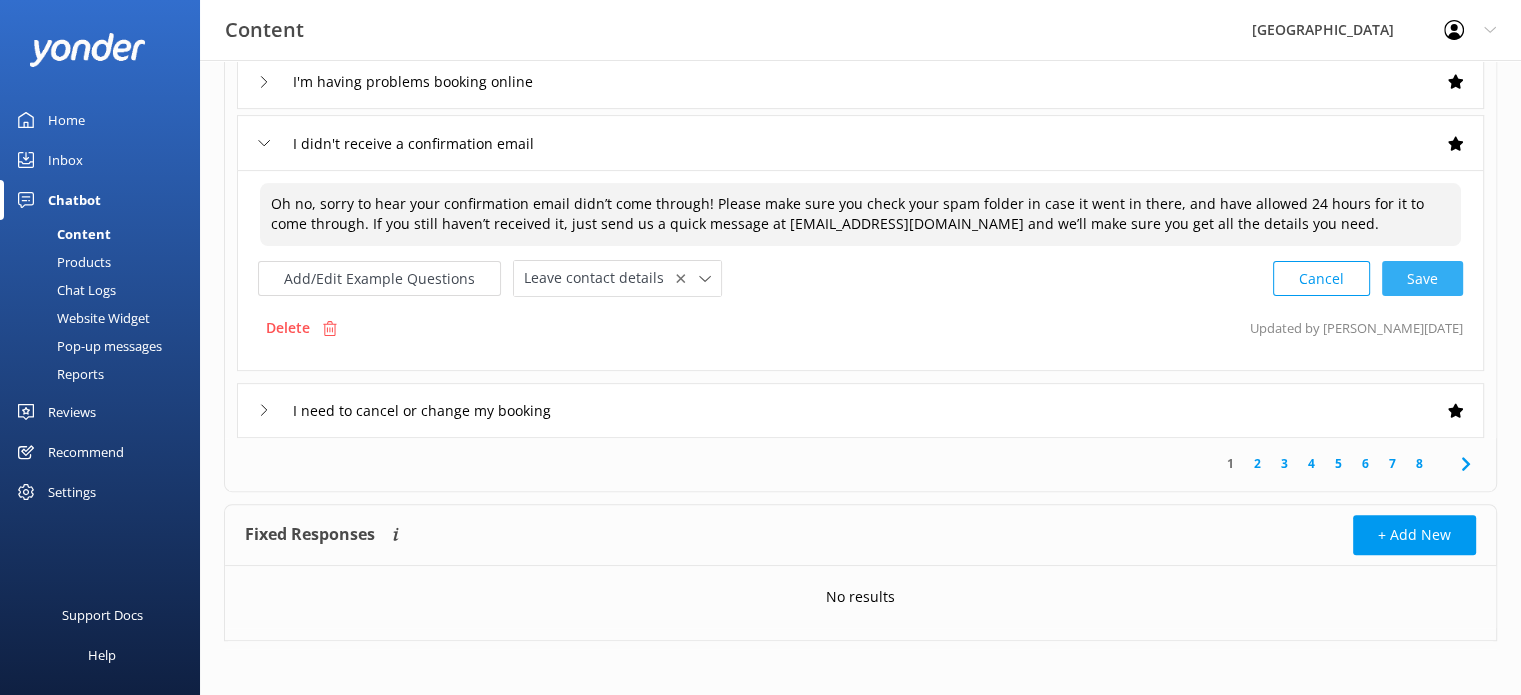 click on "Cancel Save" at bounding box center (1368, 278) 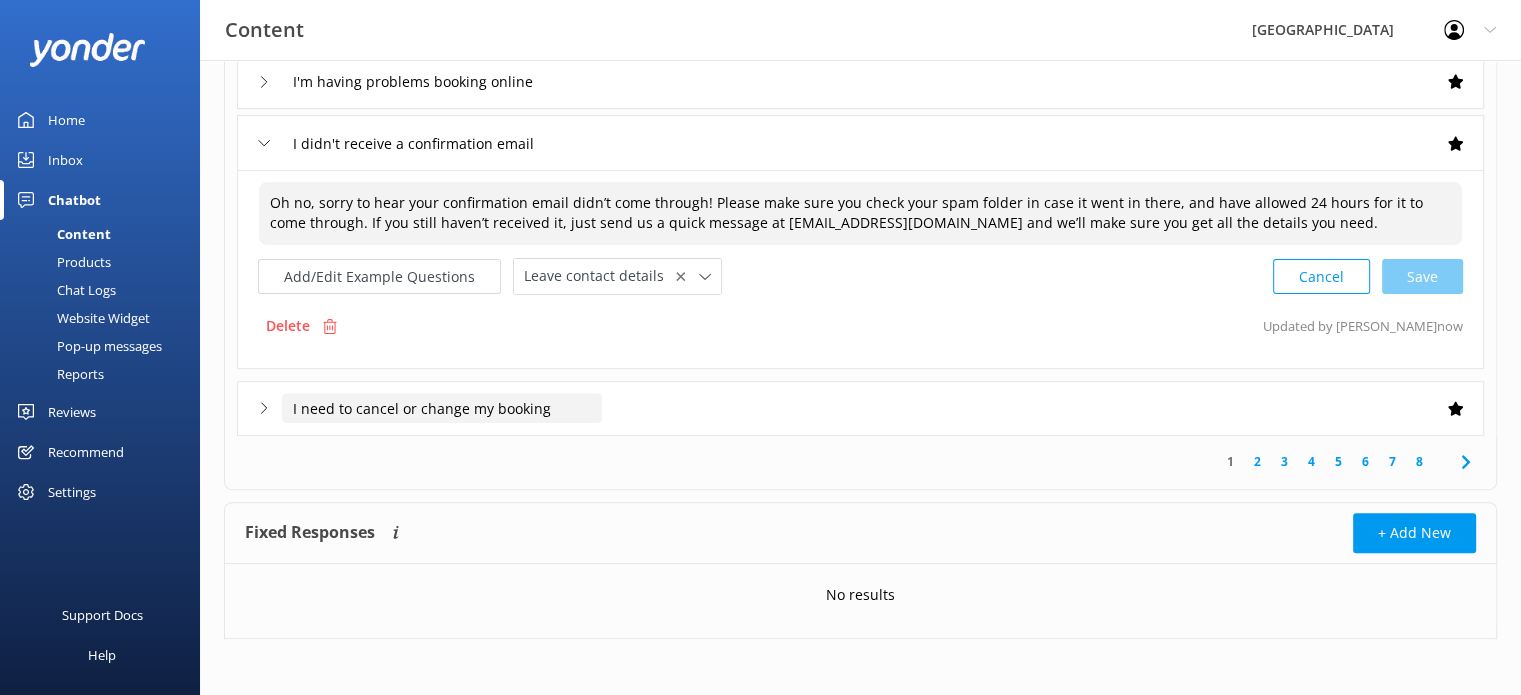 type on "Oh no, sorry to hear your confirmation email didn’t come through! Please make sure you check your spam folder in case it went in there, and have allowed 24 hours for it to come through. If you still haven’t received it, just send us a quick message at [EMAIL_ADDRESS][DOMAIN_NAME] and we’ll make sure you get all the details you need." 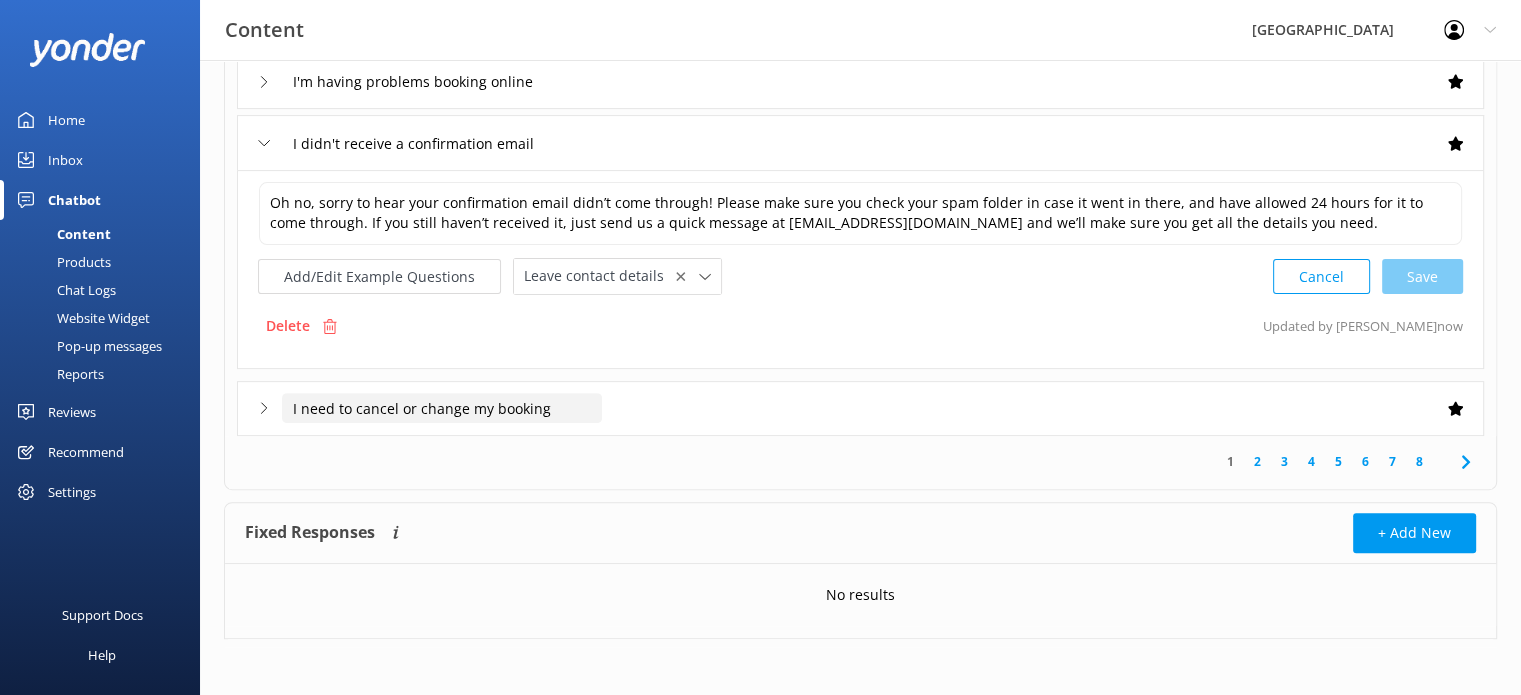 click on "I need to cancel or change my booking" at bounding box center [358, -345] 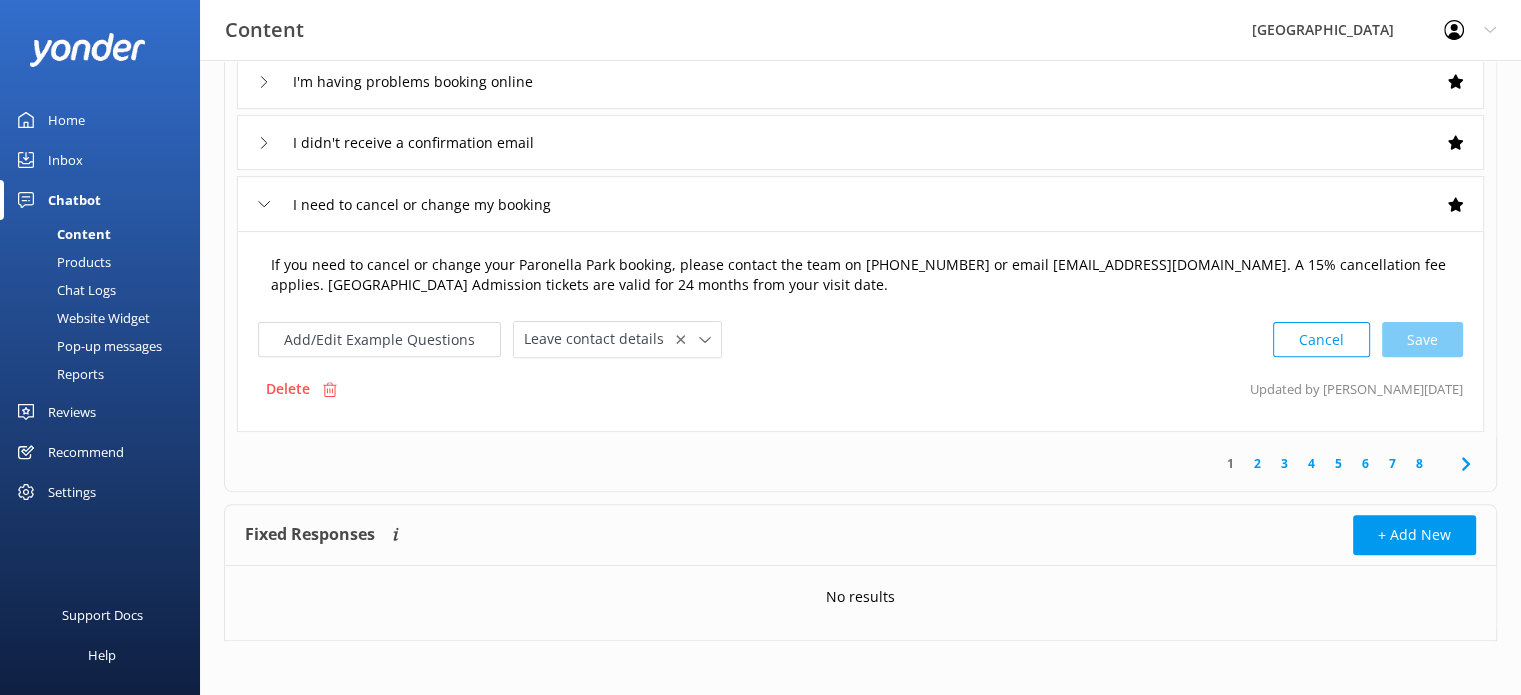 click on "If you need to cancel or change your Paronella Park booking, please contact the team on [PHONE_NUMBER] or email [EMAIL_ADDRESS][DOMAIN_NAME]. A 15% cancellation fee applies. [GEOGRAPHIC_DATA] Admission tickets are valid for 24 months from your visit date." at bounding box center [860, 275] 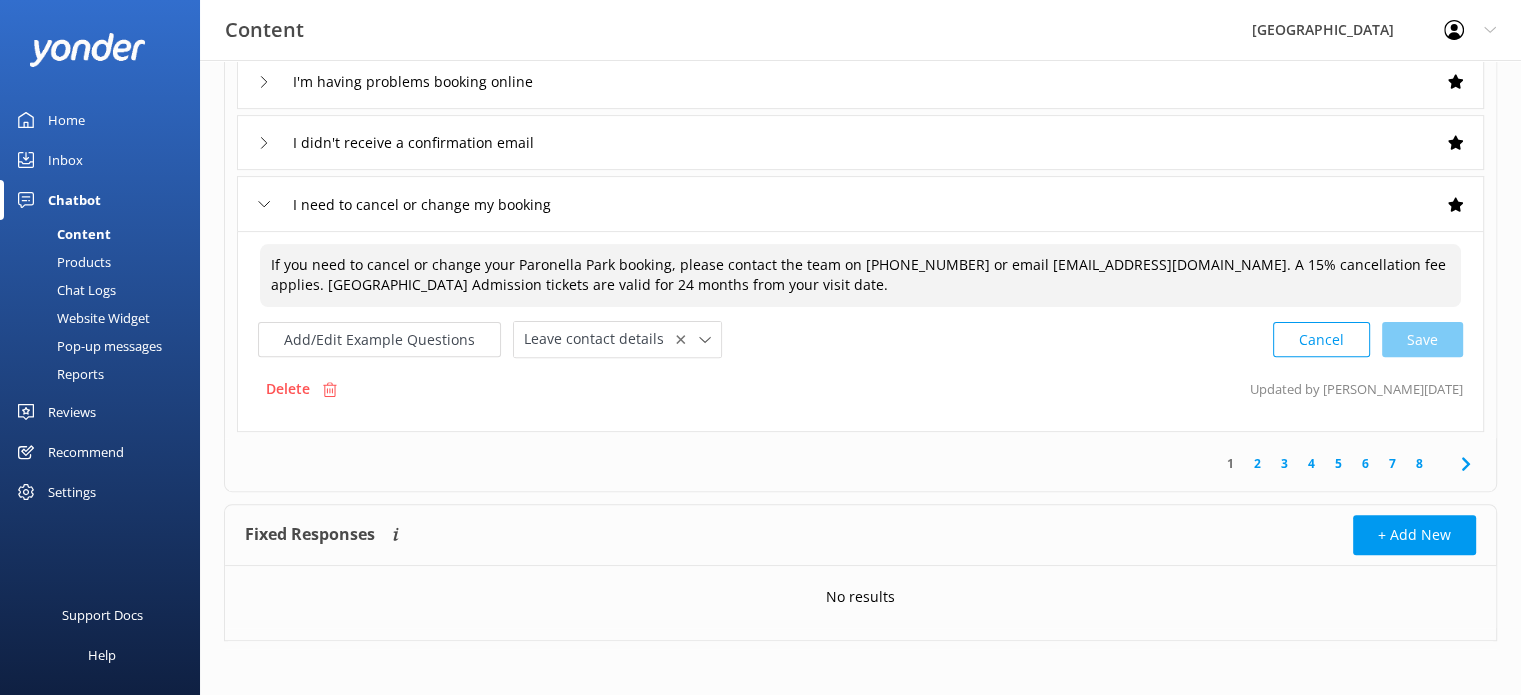 paste on "We get it – sometimes plans change, and life happens! You are more than welcome to change your booking to another day with no penalty. If you need to cancel your booking, a 15% cancellation fee does apply. To use your tickets, just bring along some photo ID and the credit card you used to book. You’ll find all the fine print in the full terms when you book, but if you’ve got any questions, feel free to reach out – we’re always happy to help" 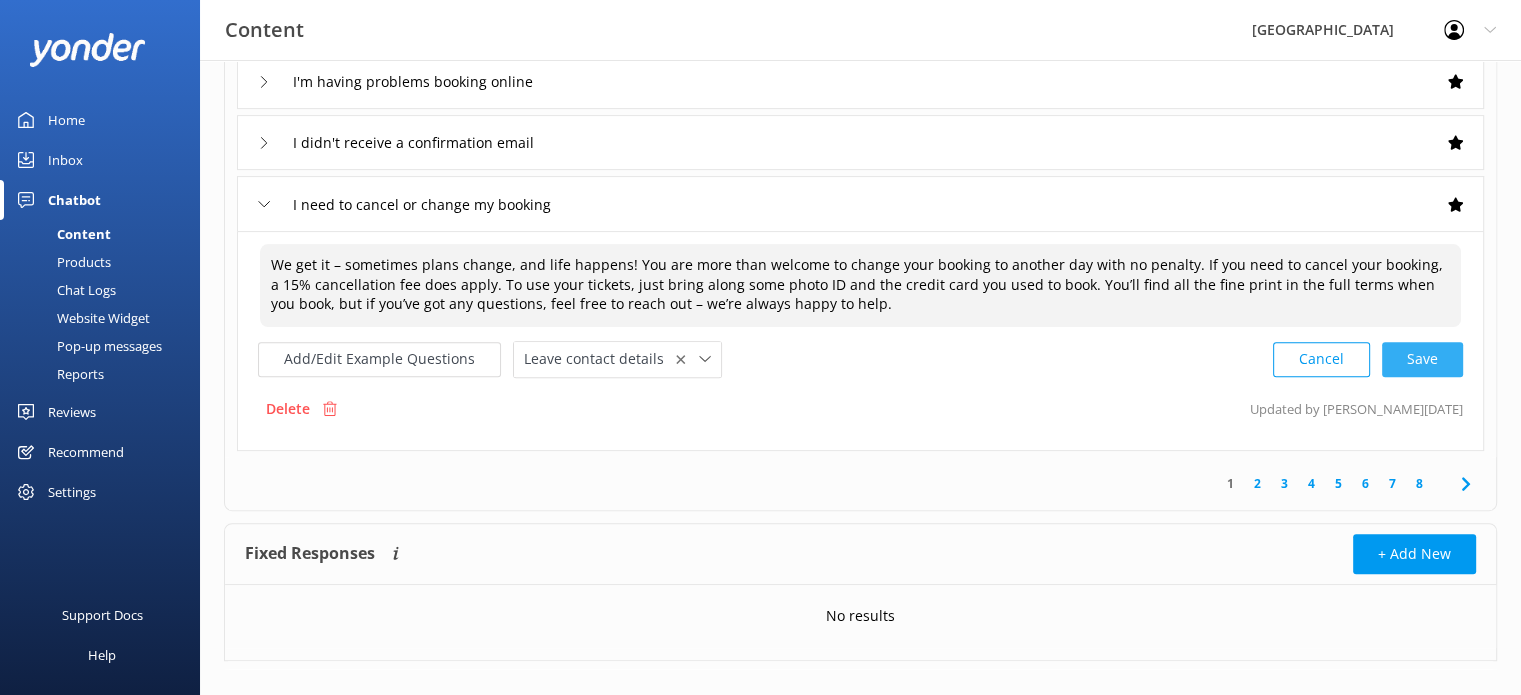 click on "Cancel Save" at bounding box center [1368, 359] 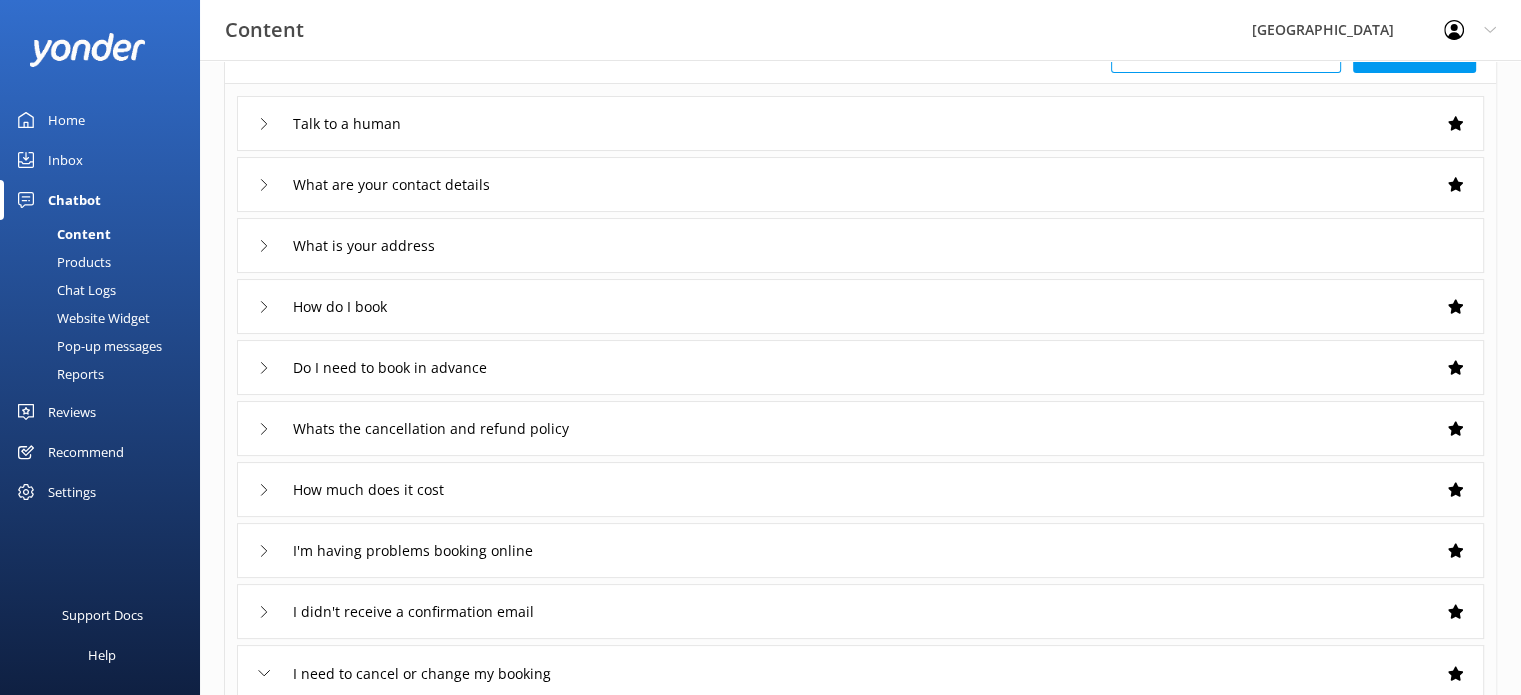 scroll, scrollTop: 0, scrollLeft: 0, axis: both 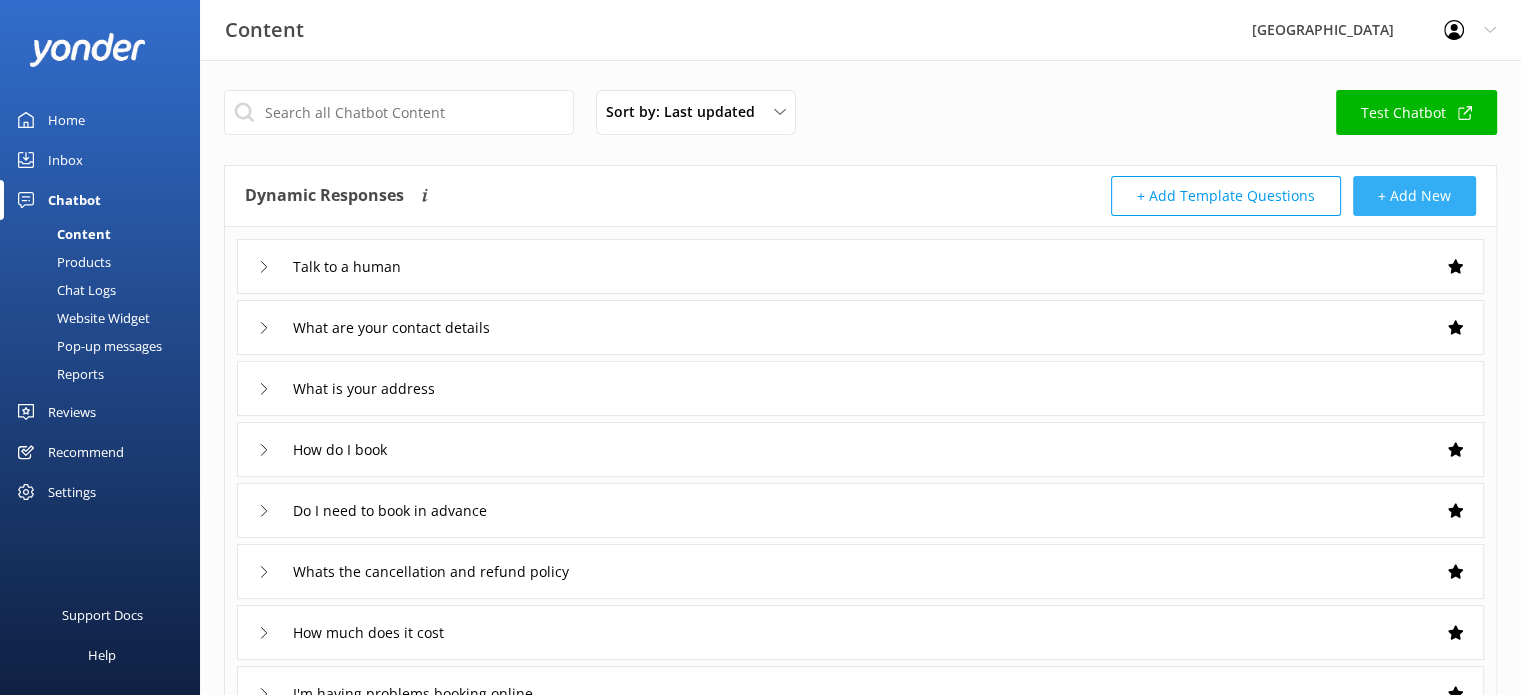 type on "We get it – sometimes plans change, and life happens! You are more than welcome to change your booking to another day with no penalty. If you need to cancel your booking, a 15% cancellation fee does apply. To use your tickets, just bring along some photo ID and the credit card you used to book. You’ll find all the fine print in the full terms when you book, but if you’ve got any questions, feel free to reach out – we’re always happy to help." 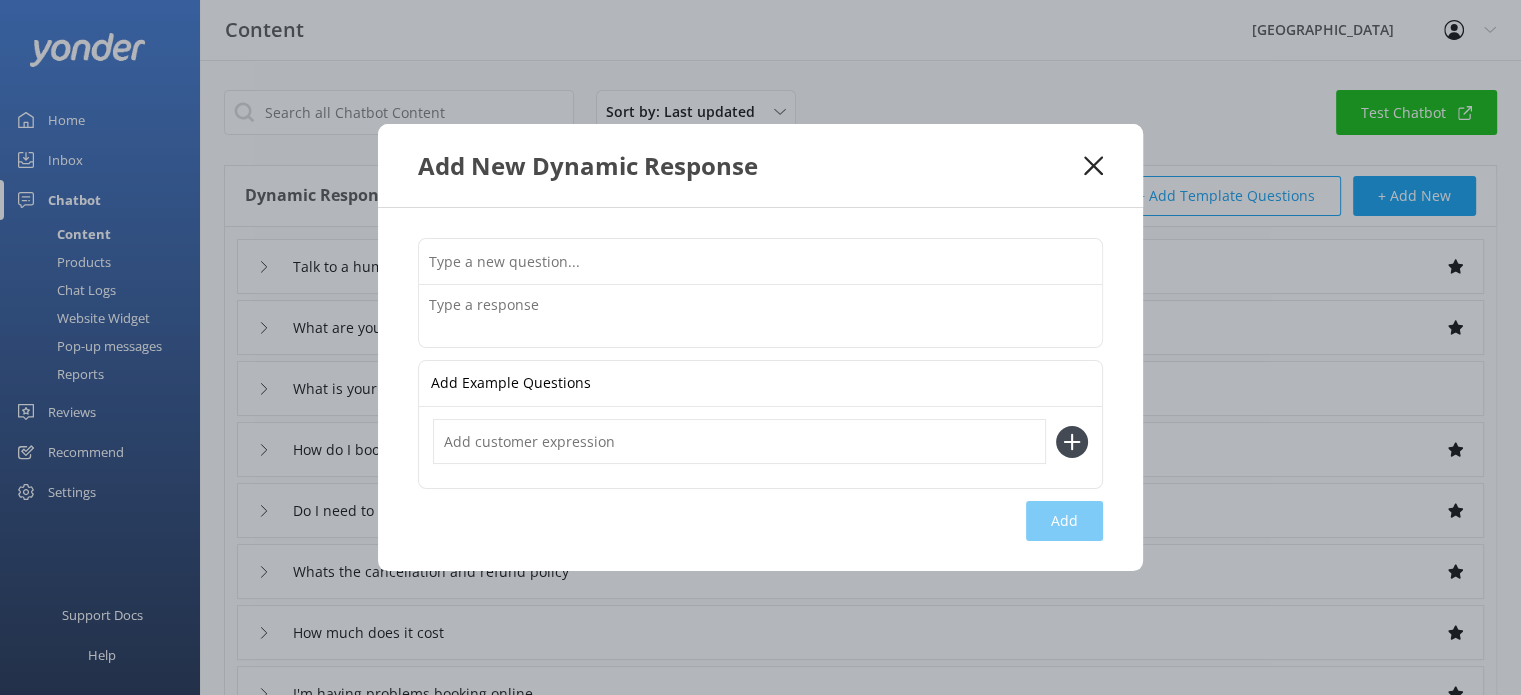 click at bounding box center [760, 261] 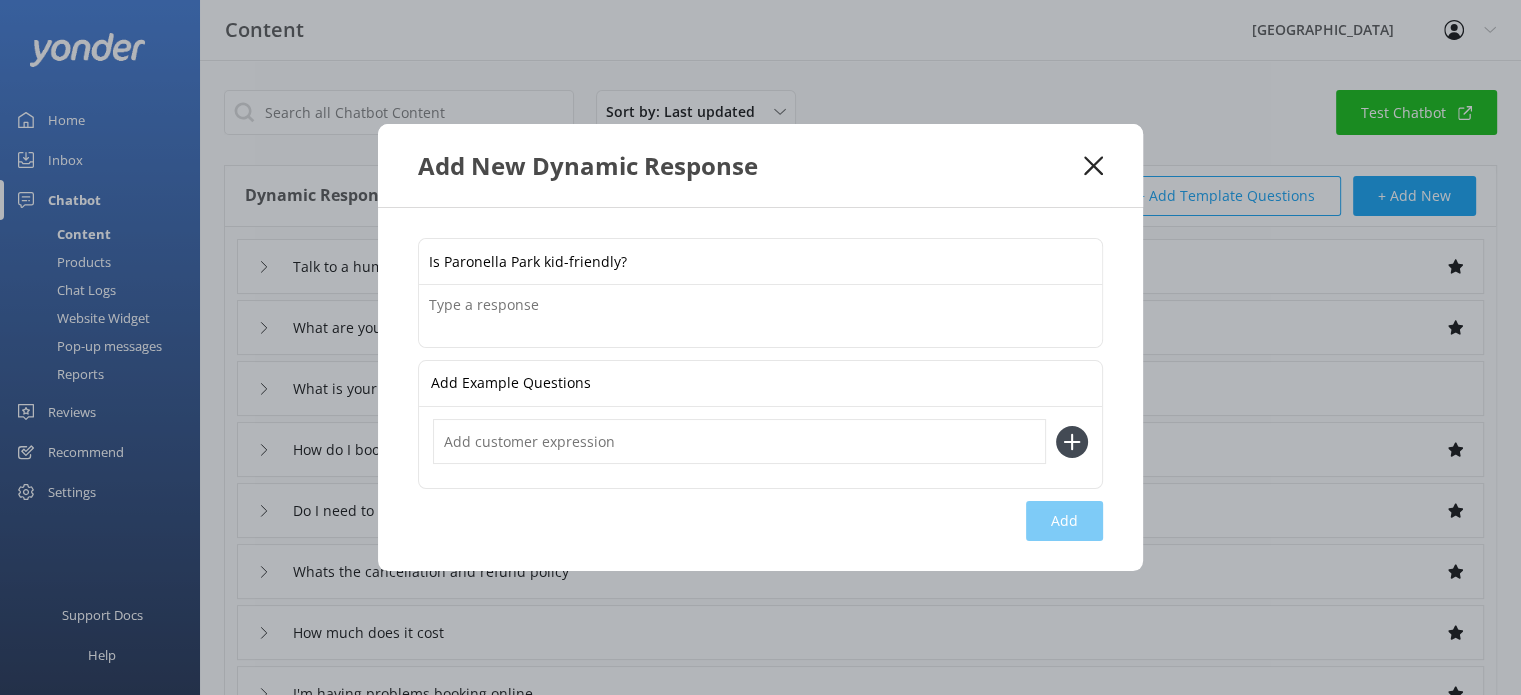 type on "Is Paronella Park kid-friendly?" 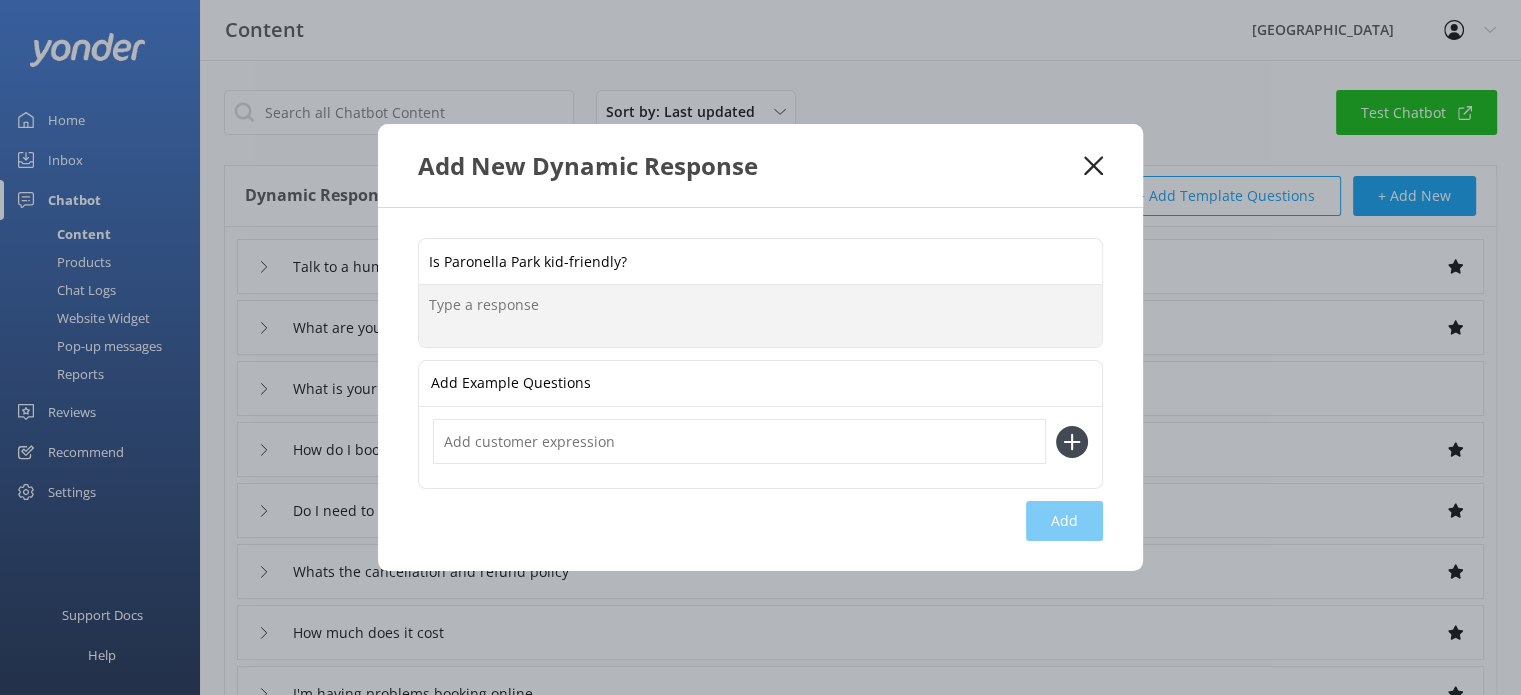 paste on "Yes! [GEOGRAPHIC_DATA] is a wonderful spot for kids — with beautiful gardens to explore, fish and turtles to feed, and lots of fun history to discover. We love seeing families enjoy their day here!" 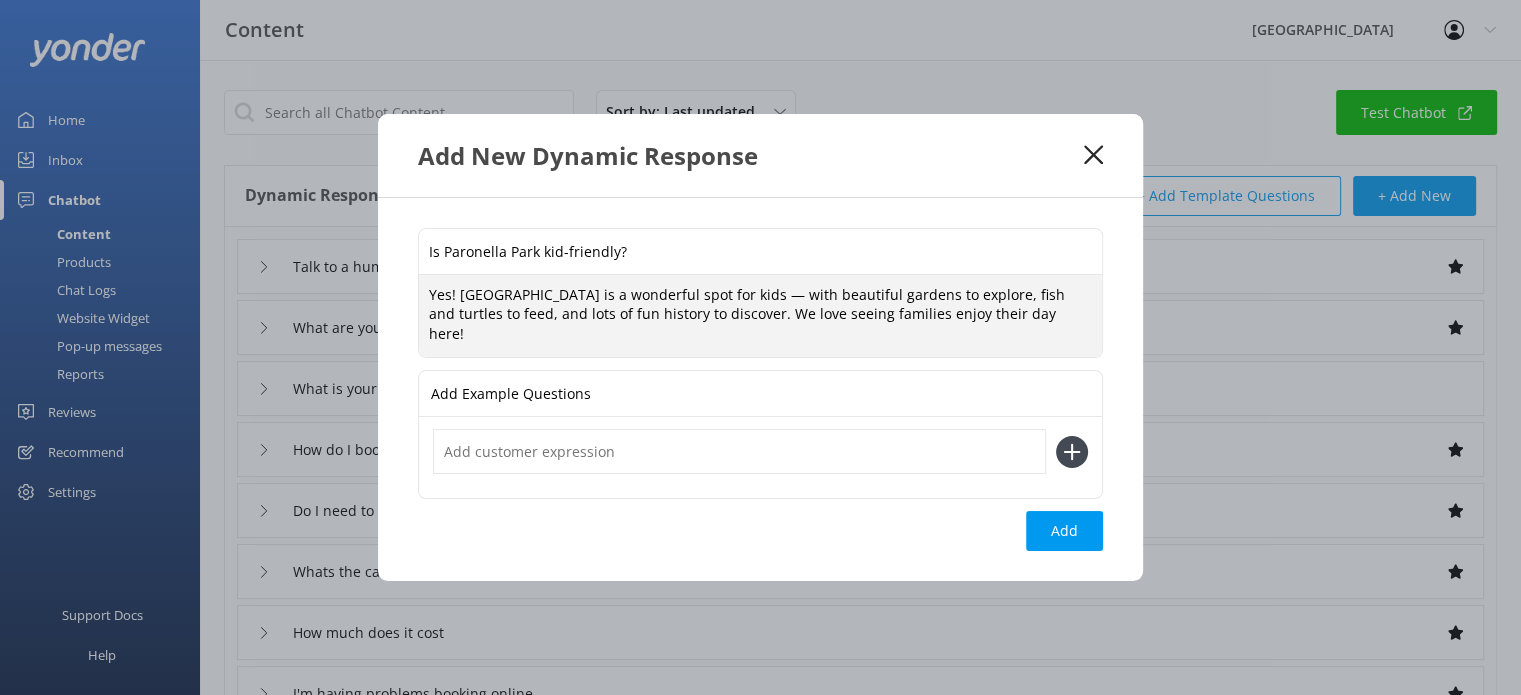 type on "Yes! [GEOGRAPHIC_DATA] is a wonderful spot for kids — with beautiful gardens to explore, fish and turtles to feed, and lots of fun history to discover. We love seeing families enjoy their day here!" 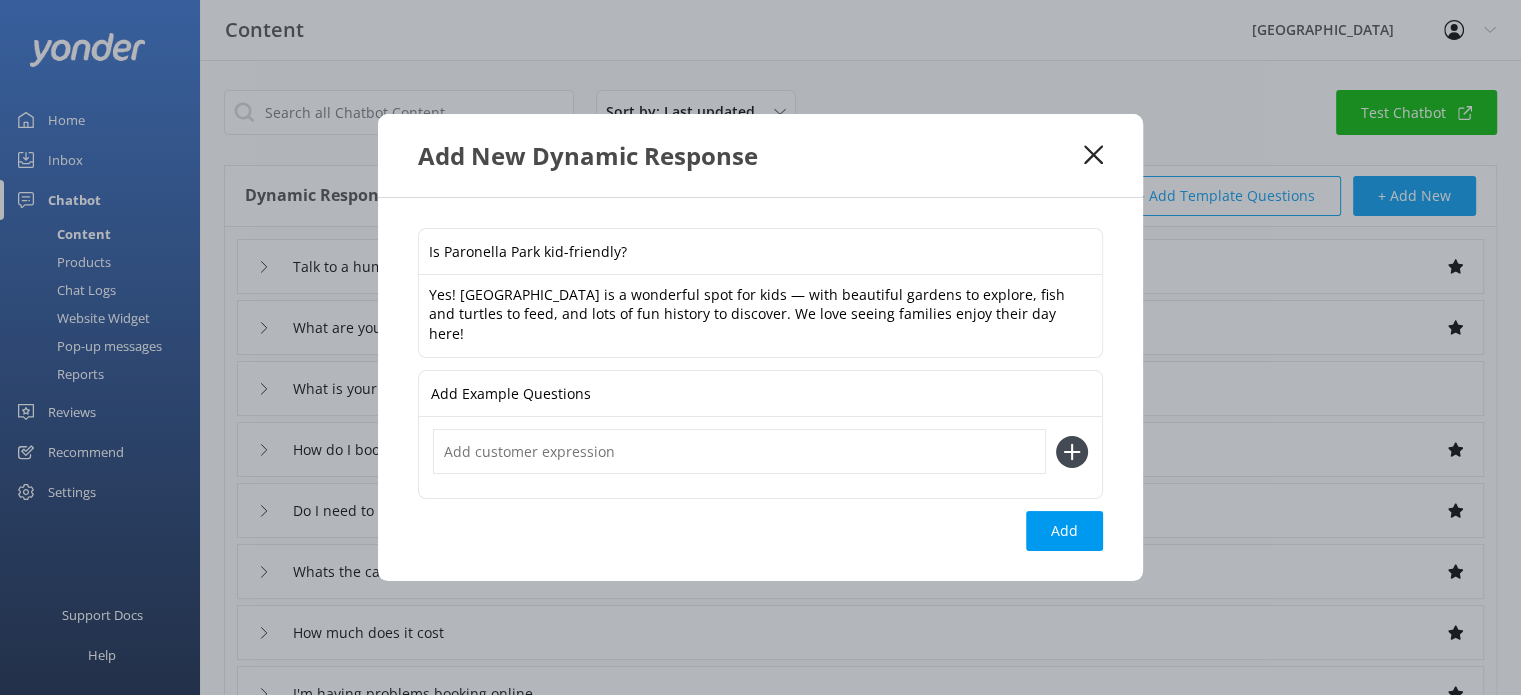 click at bounding box center [739, 451] 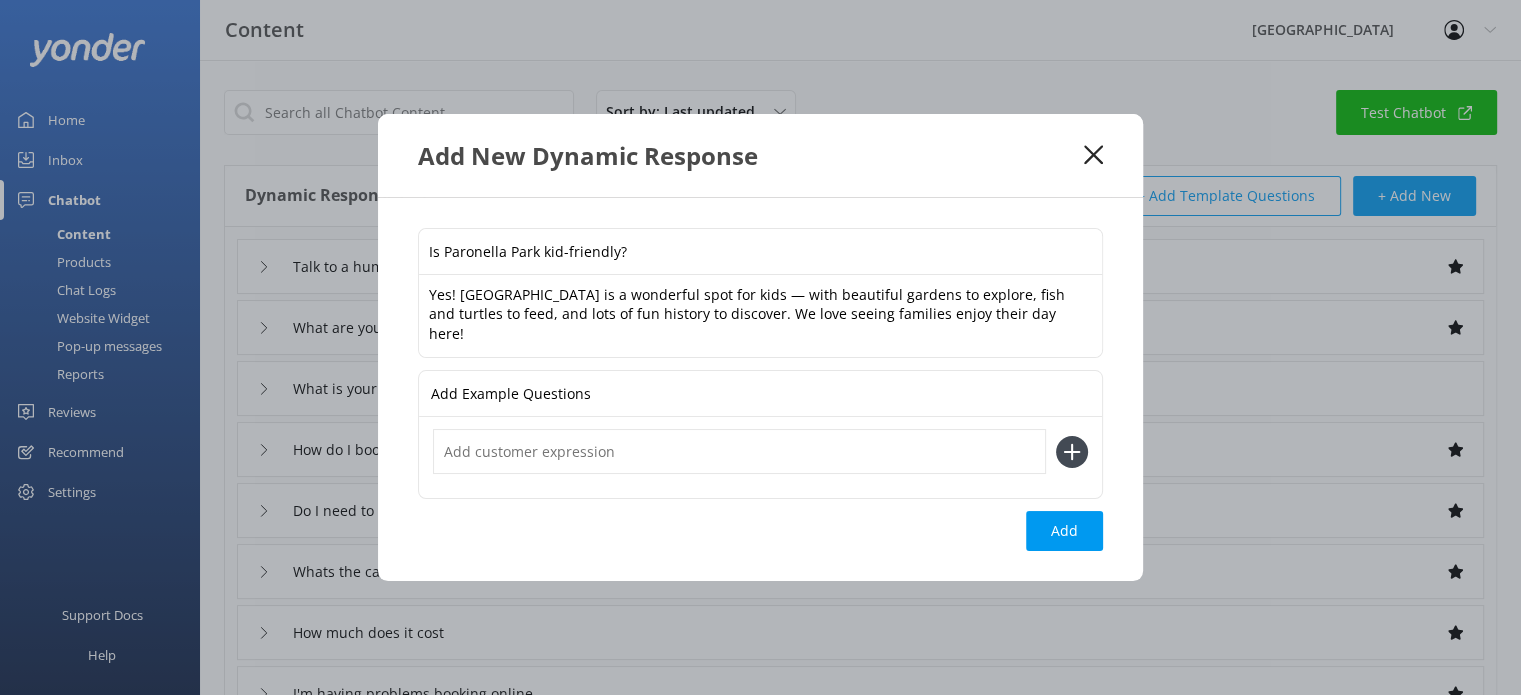 click on "Is Paronella Park kid-friendly? Yes! [GEOGRAPHIC_DATA] is a wonderful spot for kids — with beautiful gardens to explore, fish and turtles to feed, and lots of fun history to discover. We love seeing families enjoy their day here! Yes! [GEOGRAPHIC_DATA] is a wonderful spot for kids — with beautiful gardens to explore, fish and turtles to feed, and lots of fun history to discover. We love seeing families enjoy their day here! Add Example Questions Add" at bounding box center (760, 390) 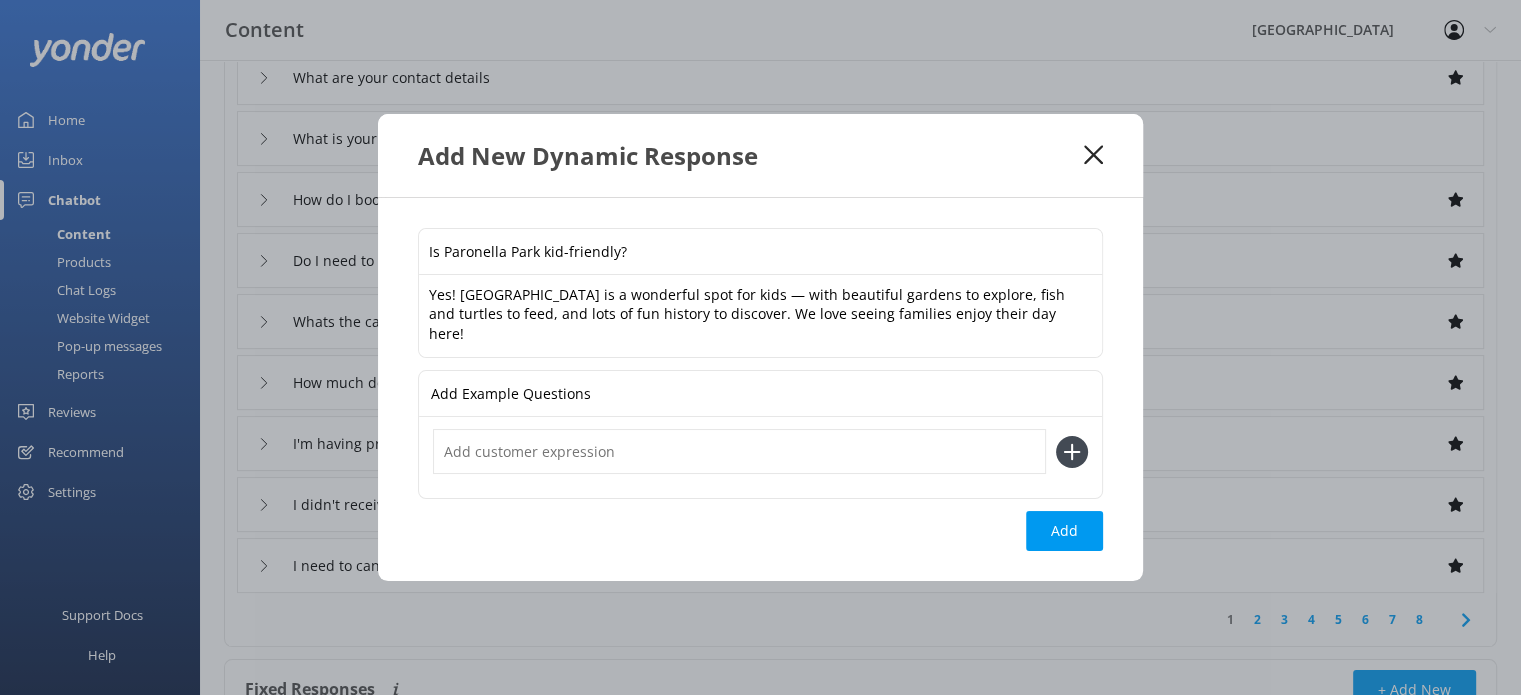 scroll, scrollTop: 410, scrollLeft: 0, axis: vertical 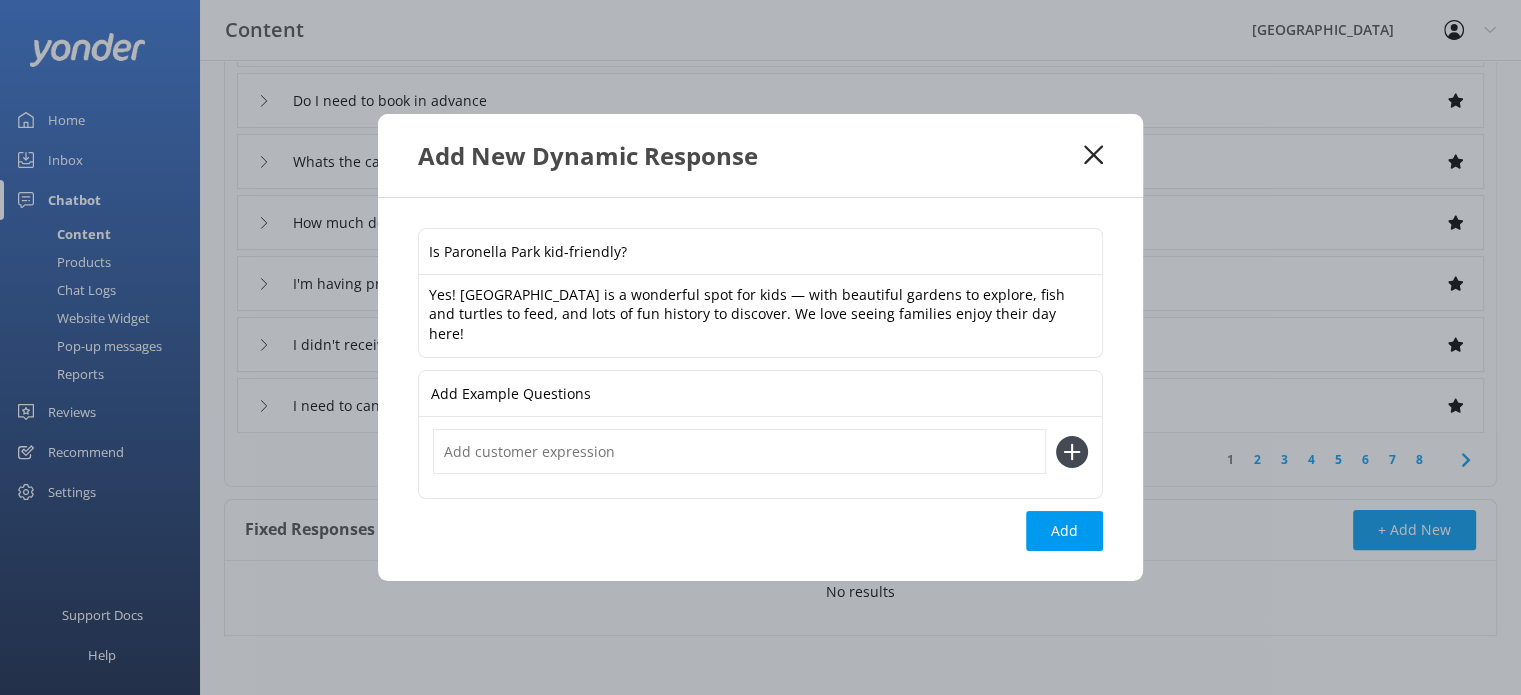 click at bounding box center [739, 451] 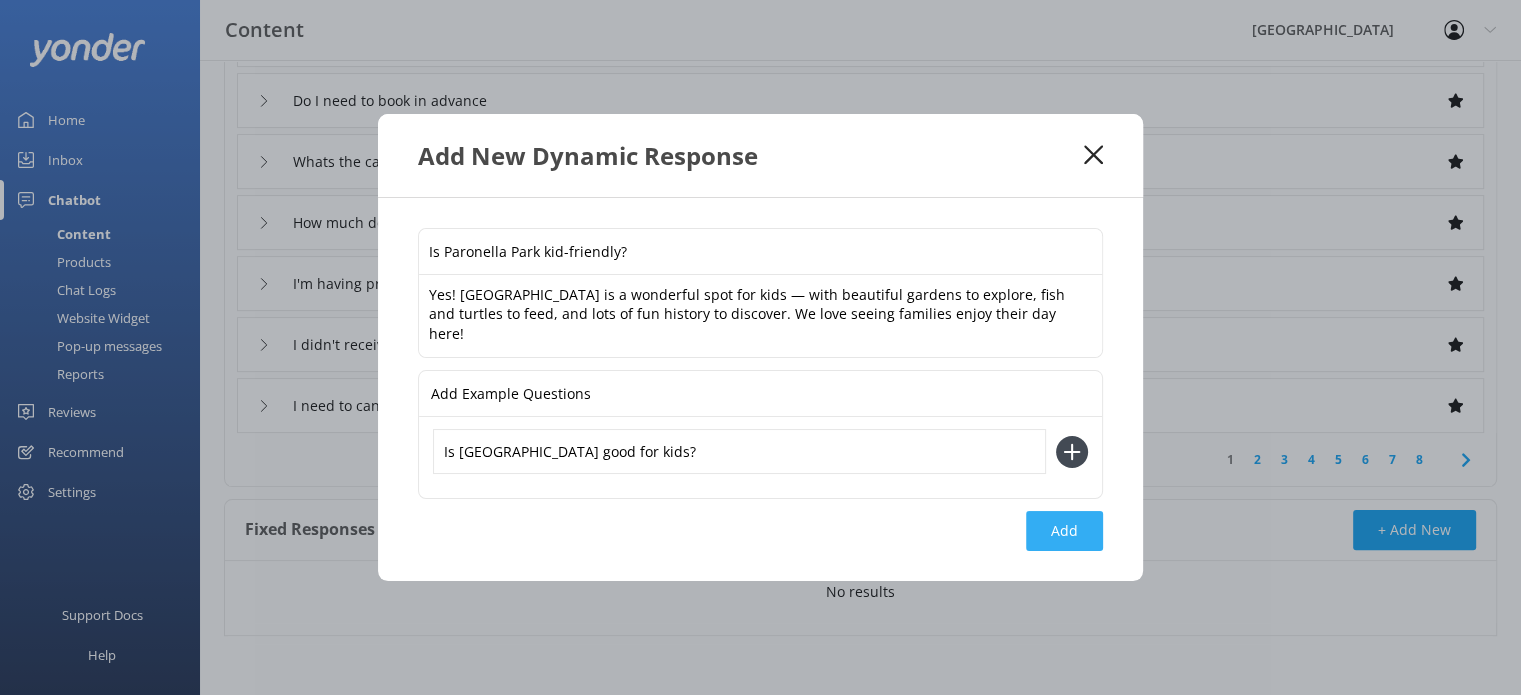 type on "Is [GEOGRAPHIC_DATA] good for kids?" 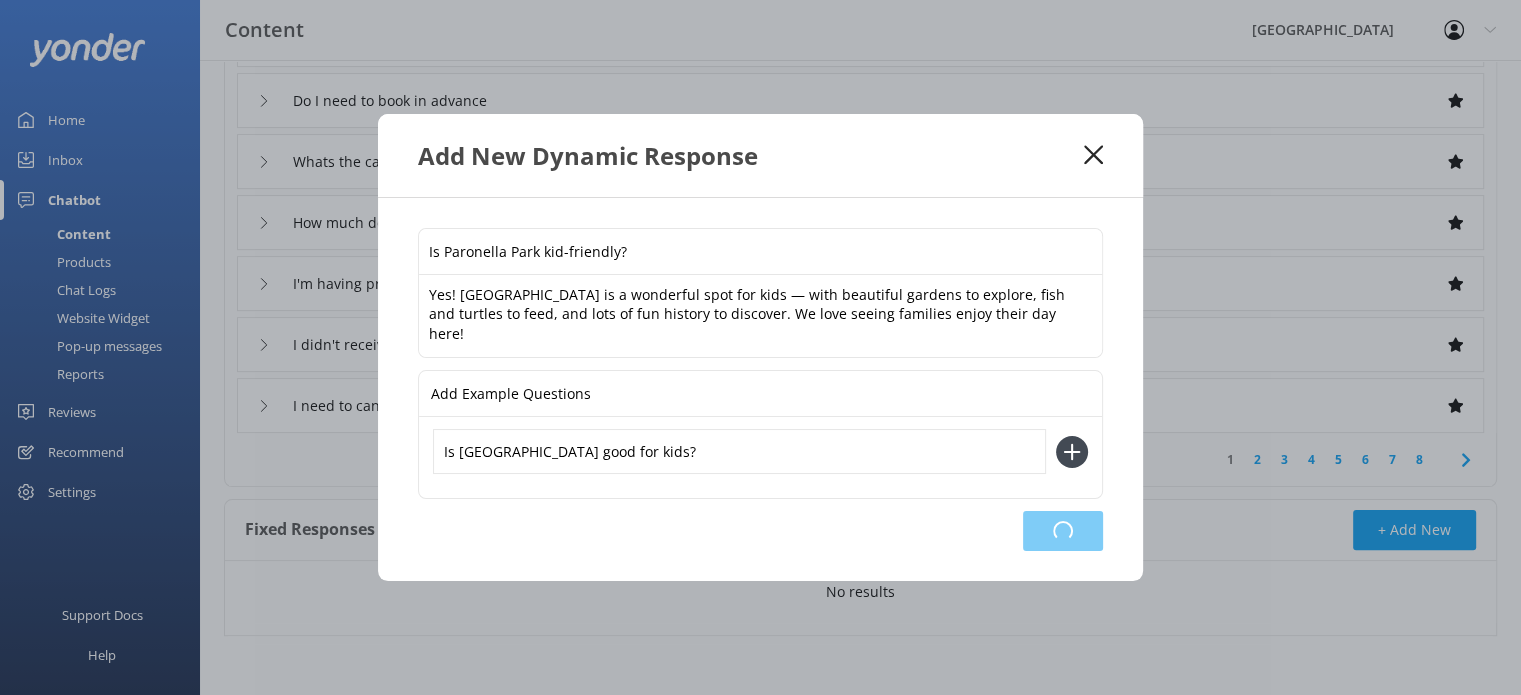 type on "Is Paronella Park kid-friendly?" 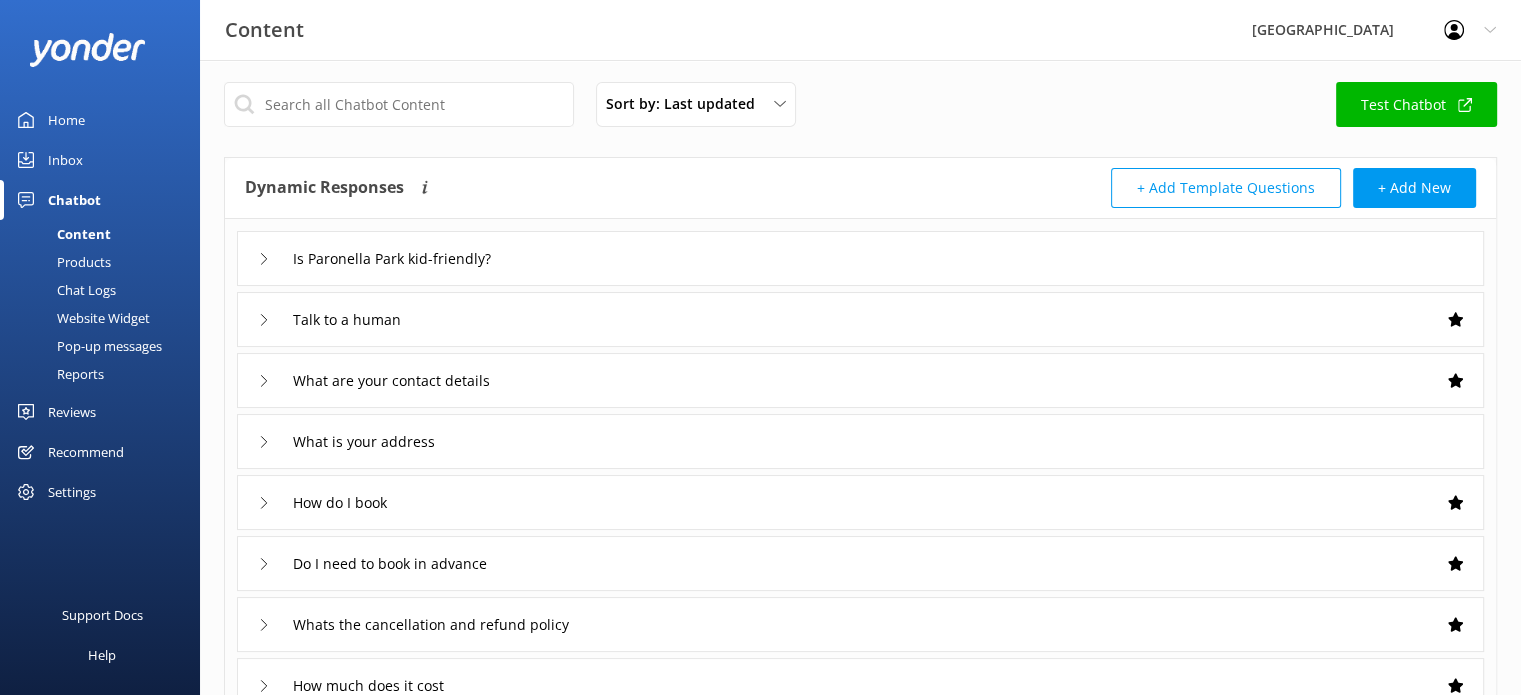 scroll, scrollTop: 0, scrollLeft: 0, axis: both 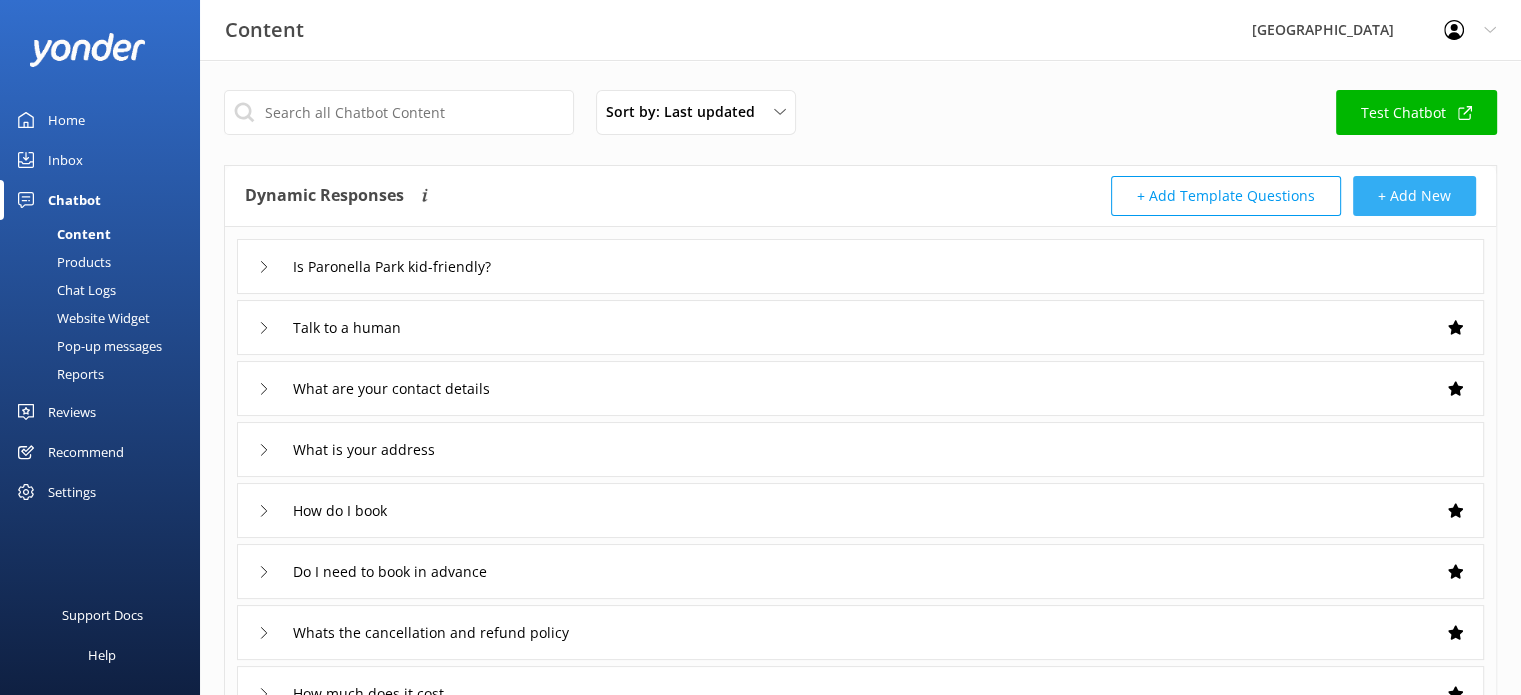 click on "+ Add New" at bounding box center [1414, 196] 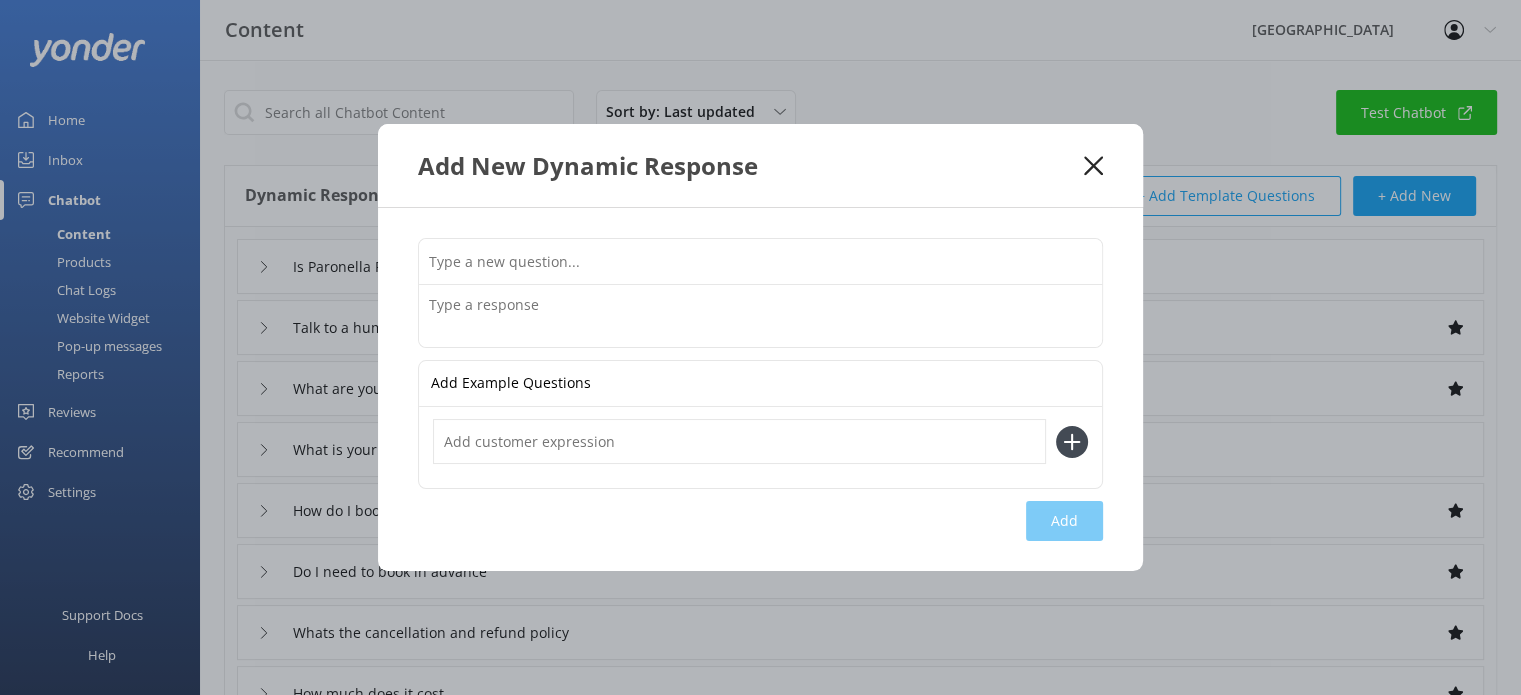 click at bounding box center [760, 261] 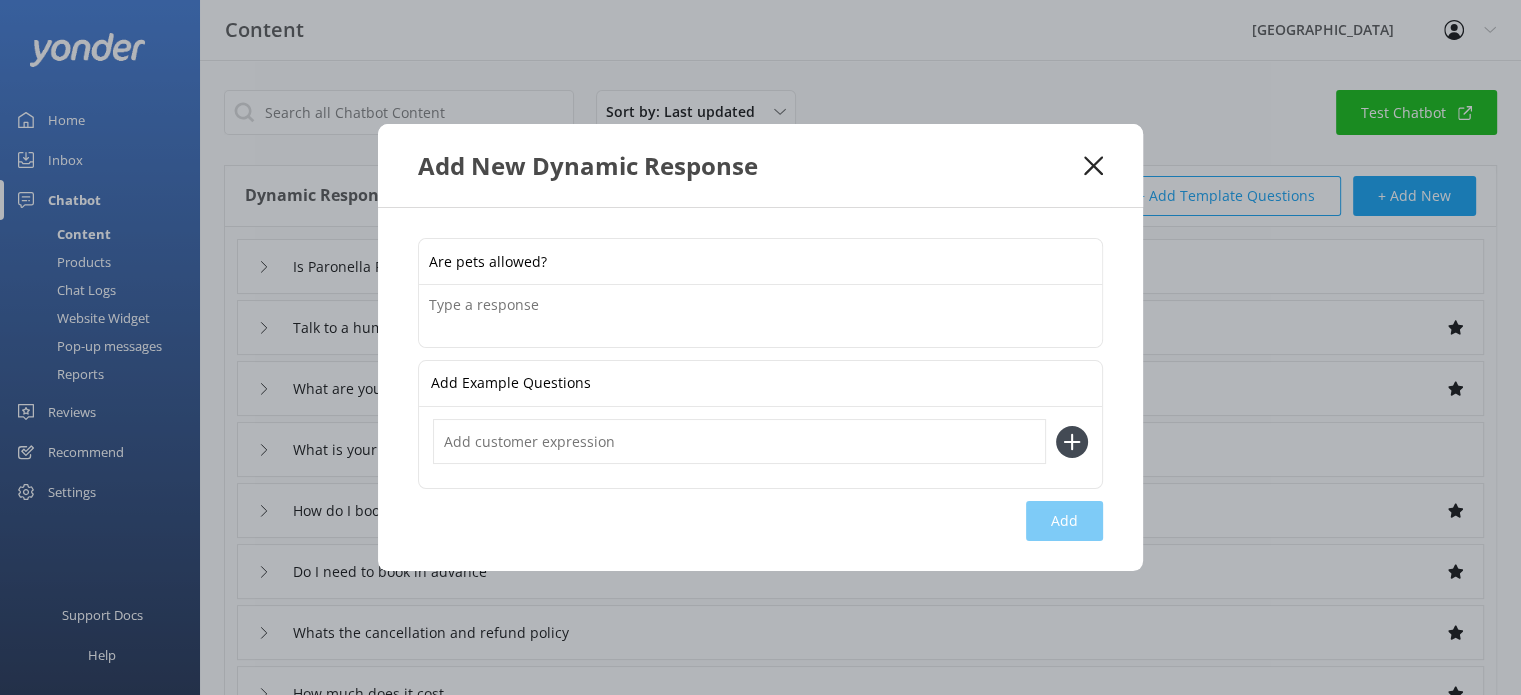 type on "Are pets allowed?" 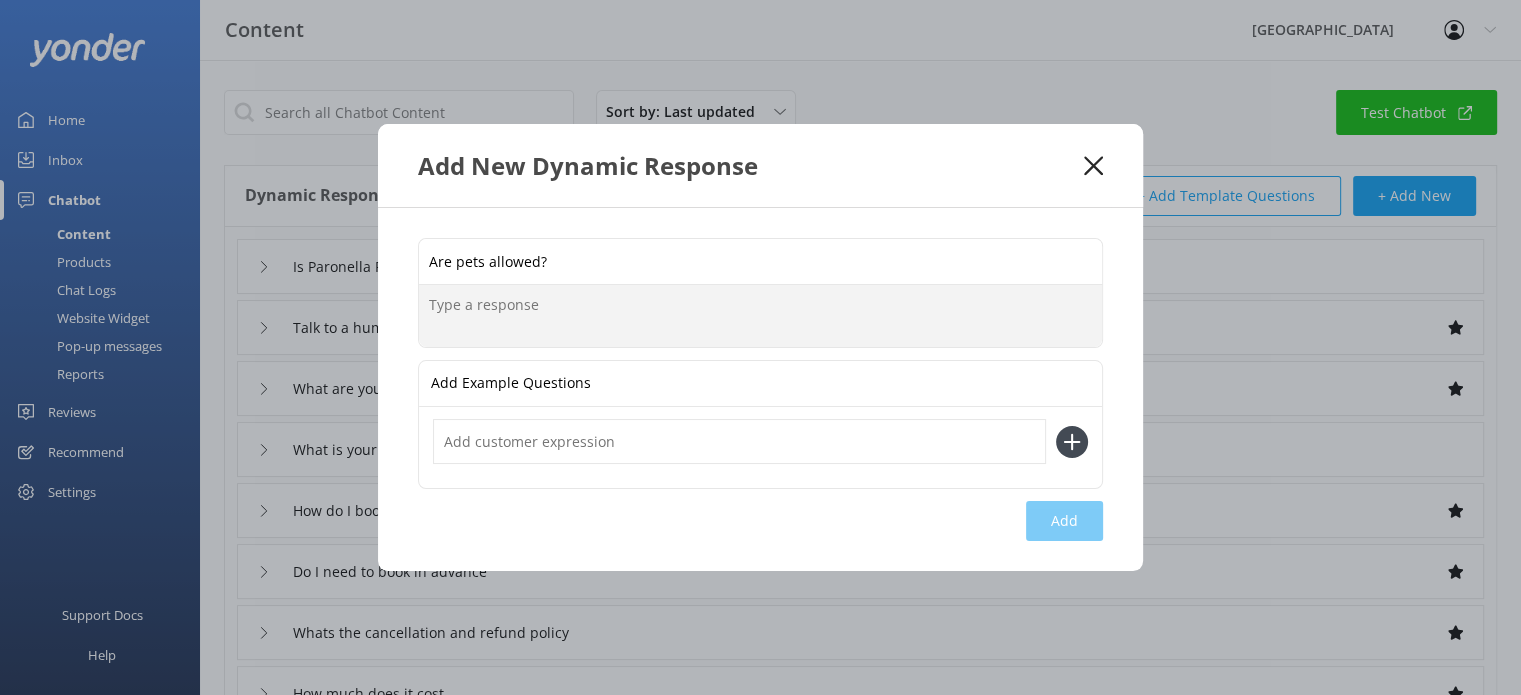 paste on "We understand that people love travelling with their furry friends – so do we! But unfortunately pets aren’t allowed at [GEOGRAPHIC_DATA] due to our Advanced Eco Certification – this is to protect the wildlife. However, we do provide free of charge pet sitting during the day whilst you explore the grounds – just bring their lead and favourite toy/blanket so they feel at home!" 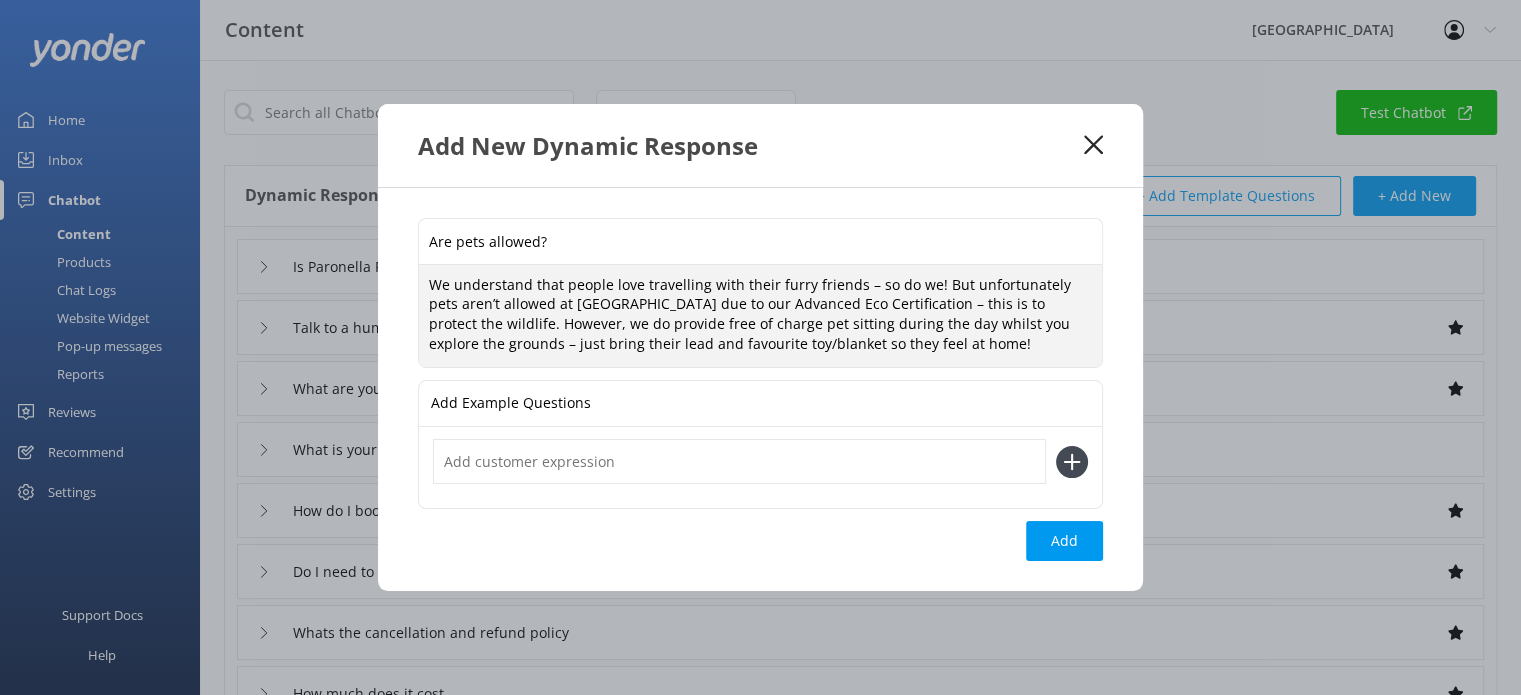 type on "We understand that people love travelling with their furry friends – so do we! But unfortunately pets aren’t allowed at [GEOGRAPHIC_DATA] due to our Advanced Eco Certification – this is to protect the wildlife. However, we do provide free of charge pet sitting during the day whilst you explore the grounds – just bring their lead and favourite toy/blanket so they feel at home!" 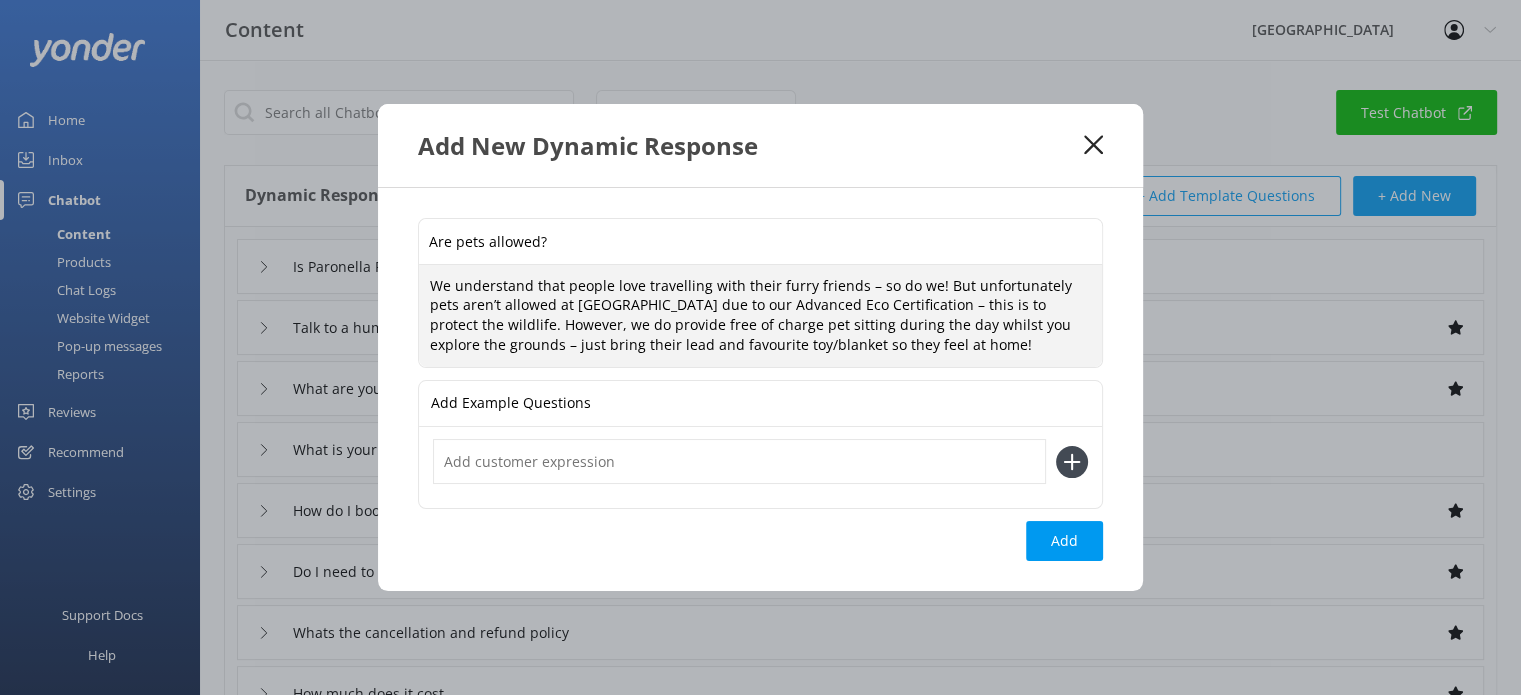 click at bounding box center [739, 461] 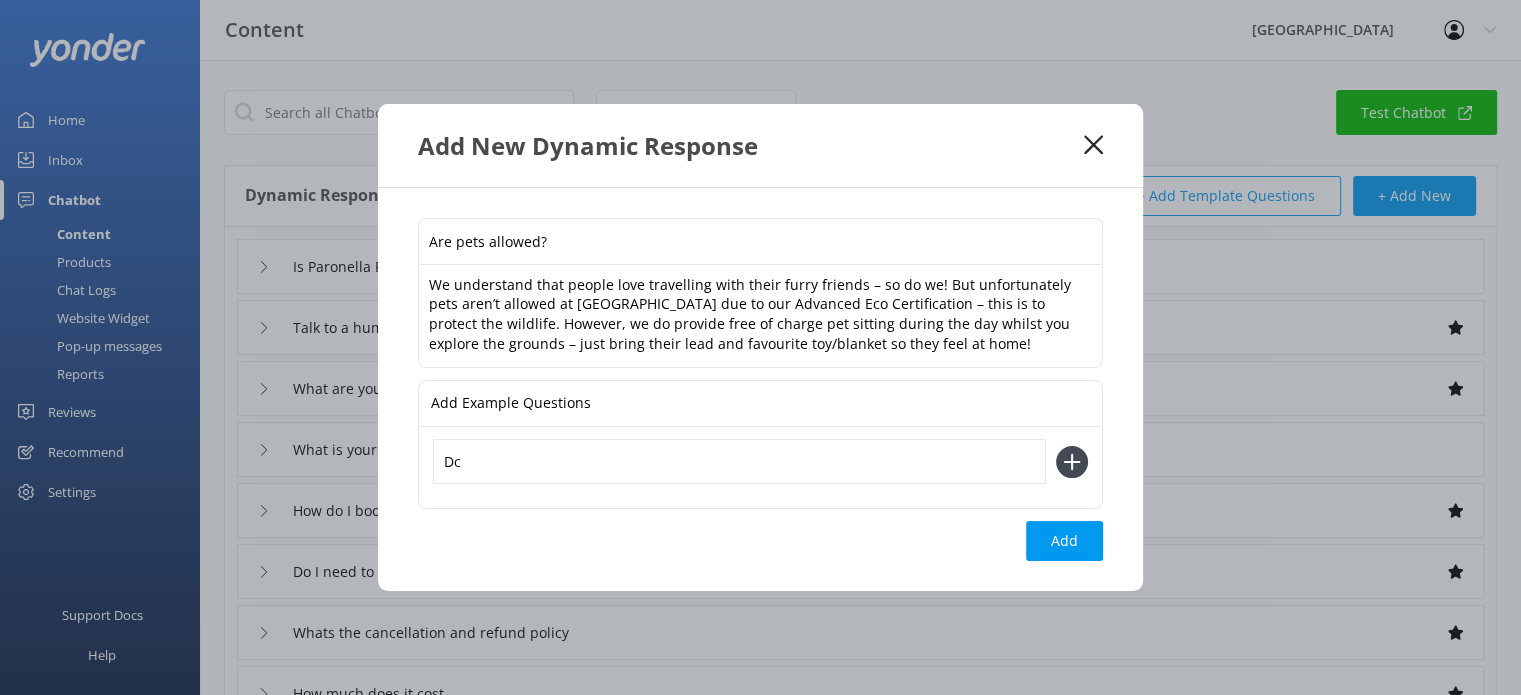 type on "D" 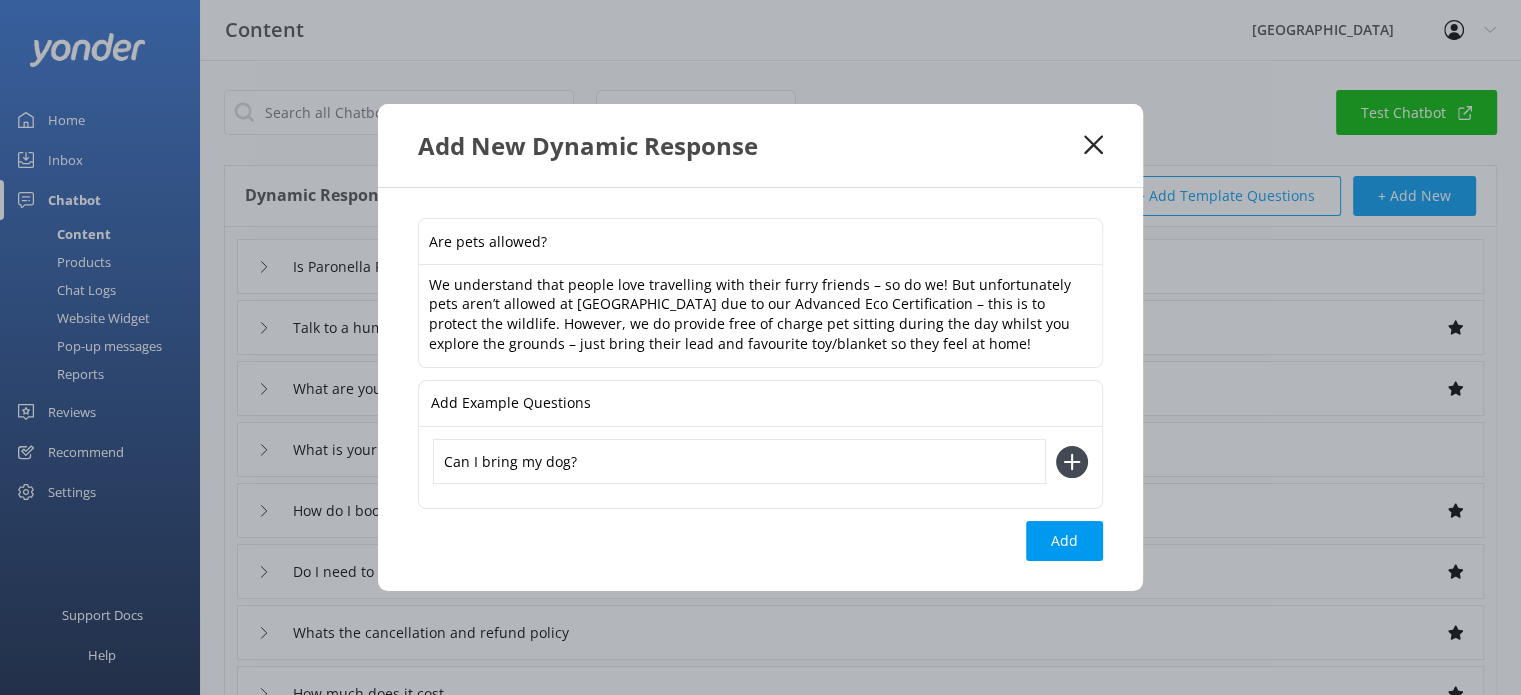 type on "Can I bring my dog?" 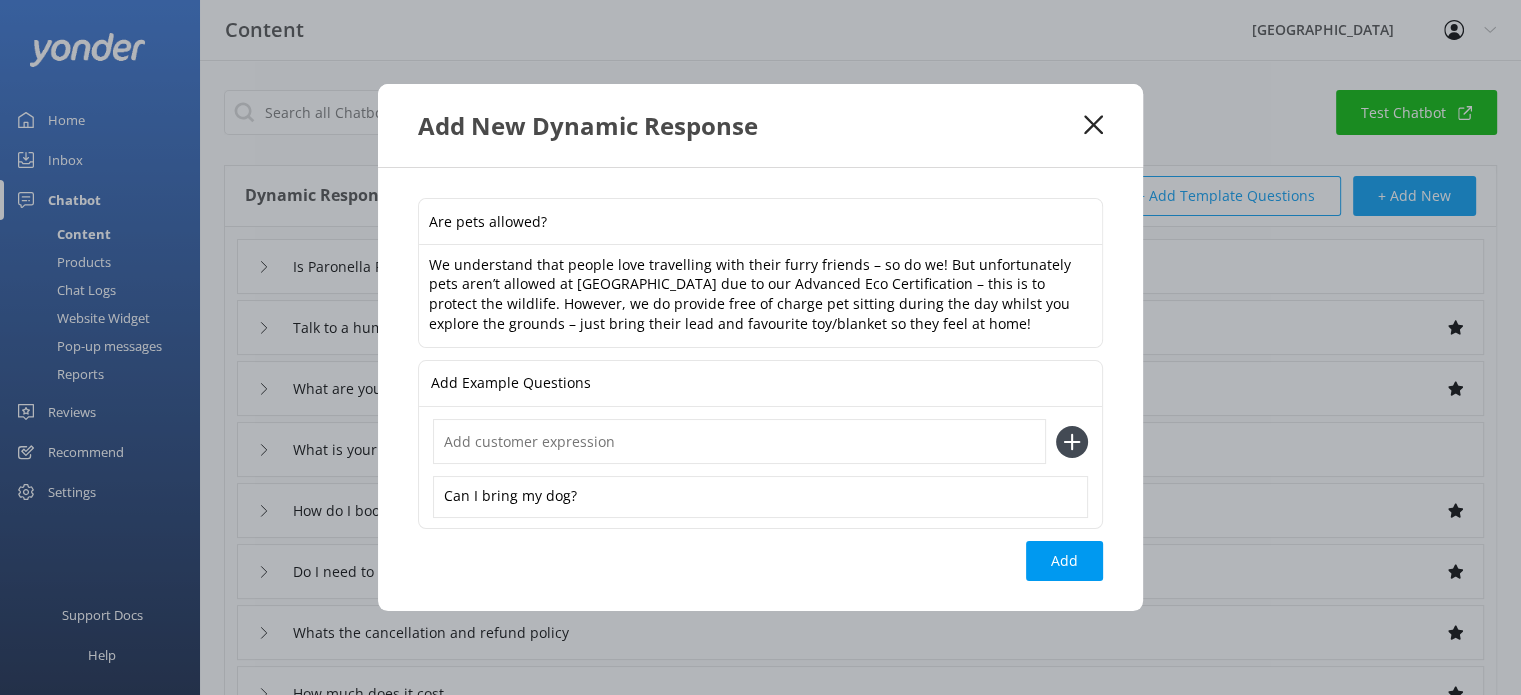 click at bounding box center (739, 441) 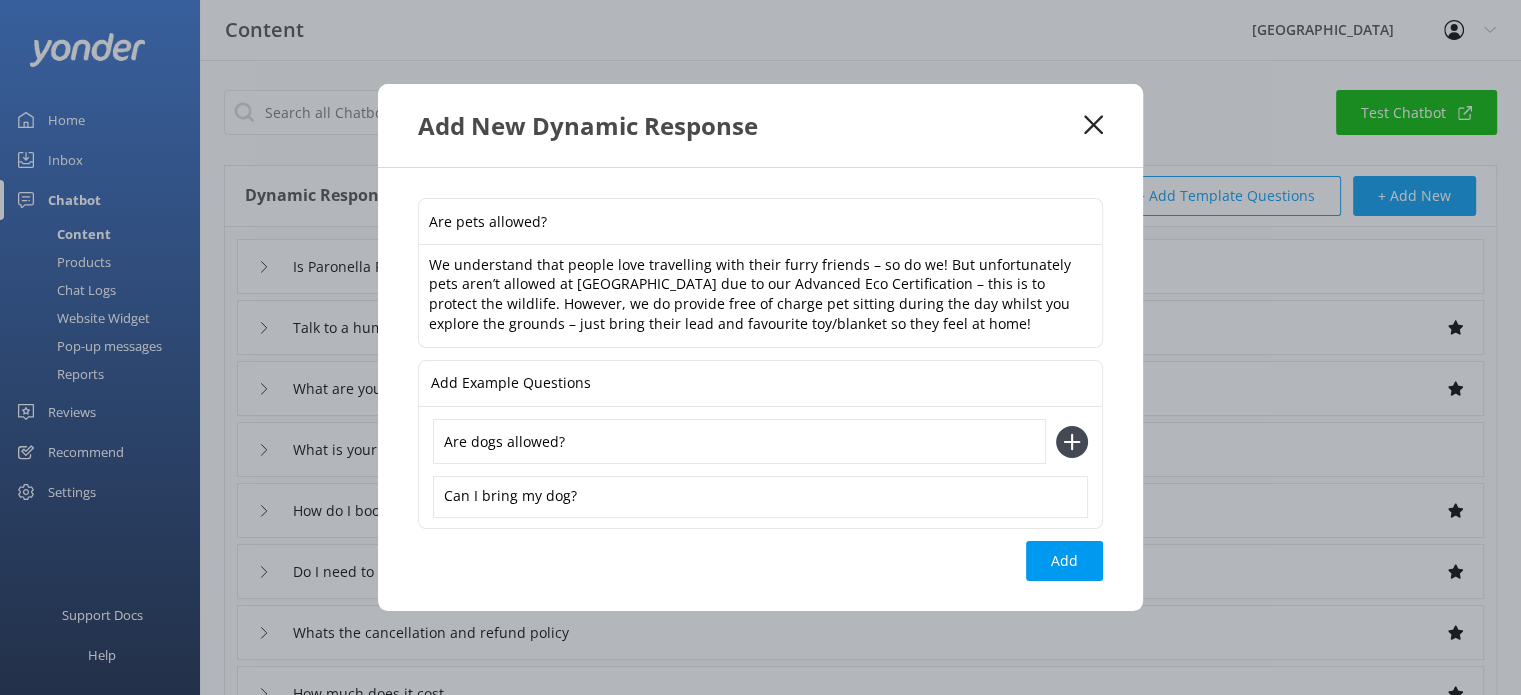 type on "Are dogs allowed?" 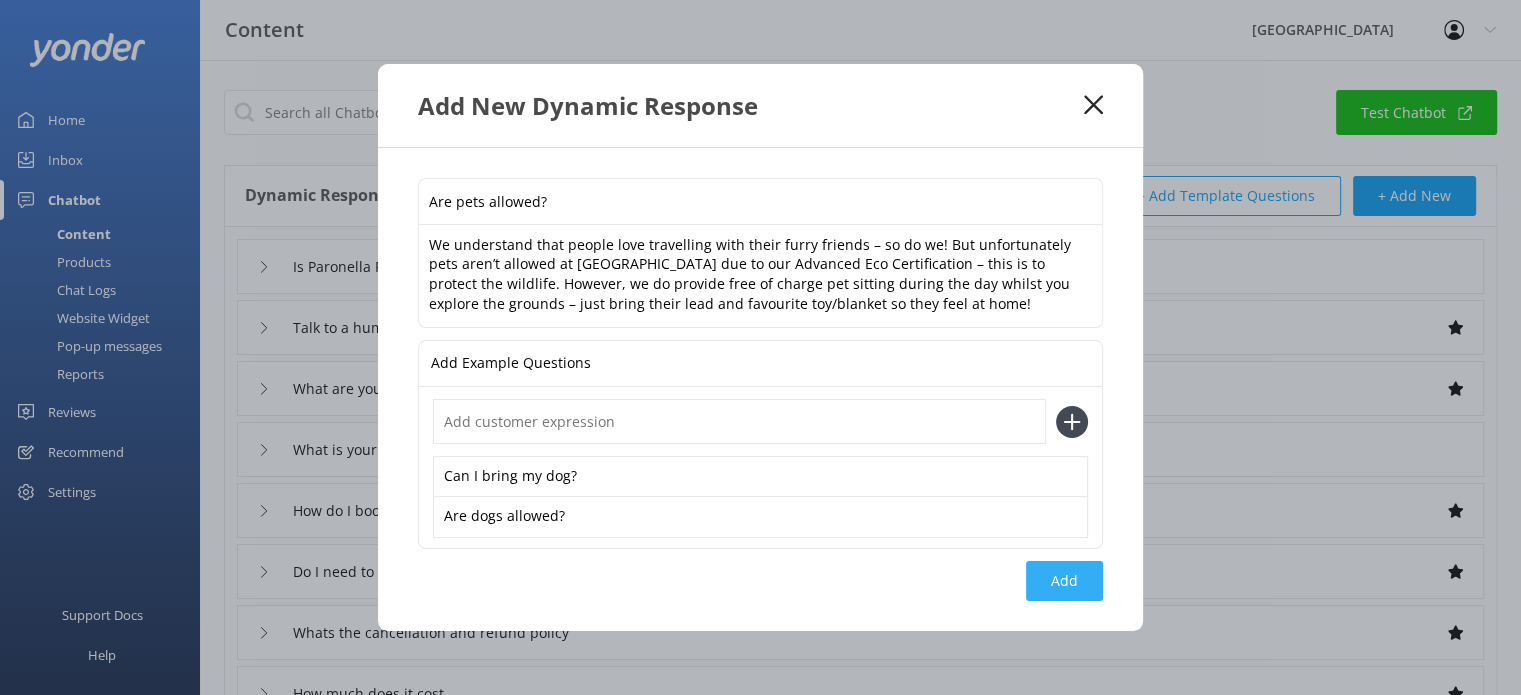 click on "Add" at bounding box center [1064, 581] 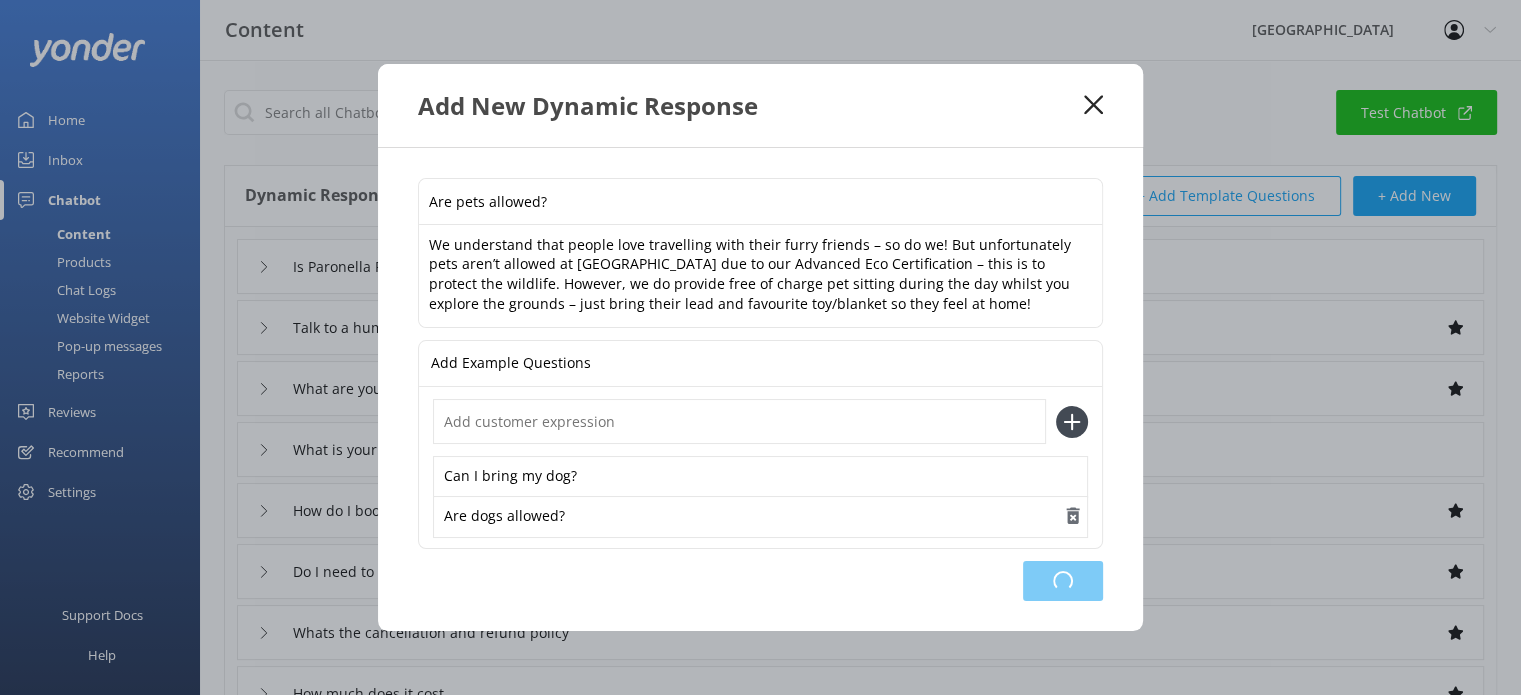 type on "Are pets allowed?" 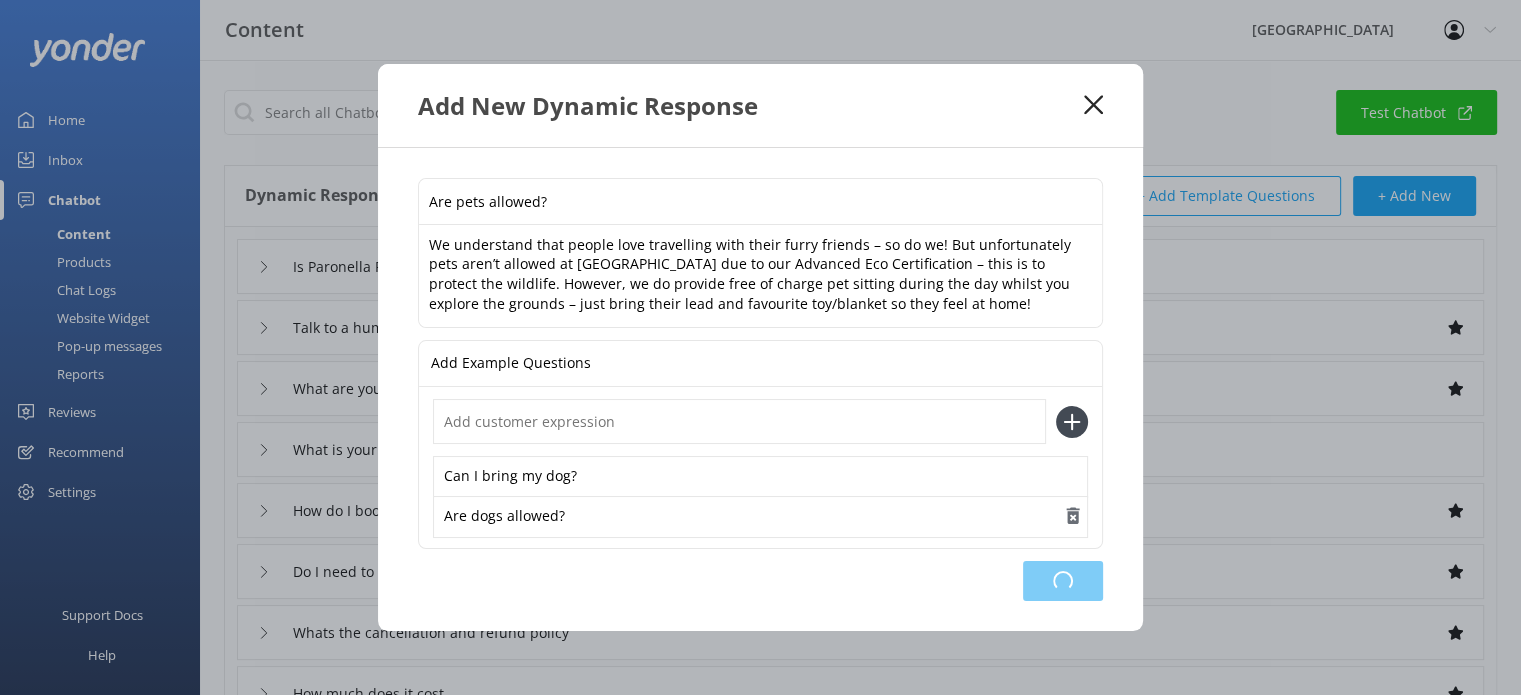 type on "Is Paronella Park kid-friendly?" 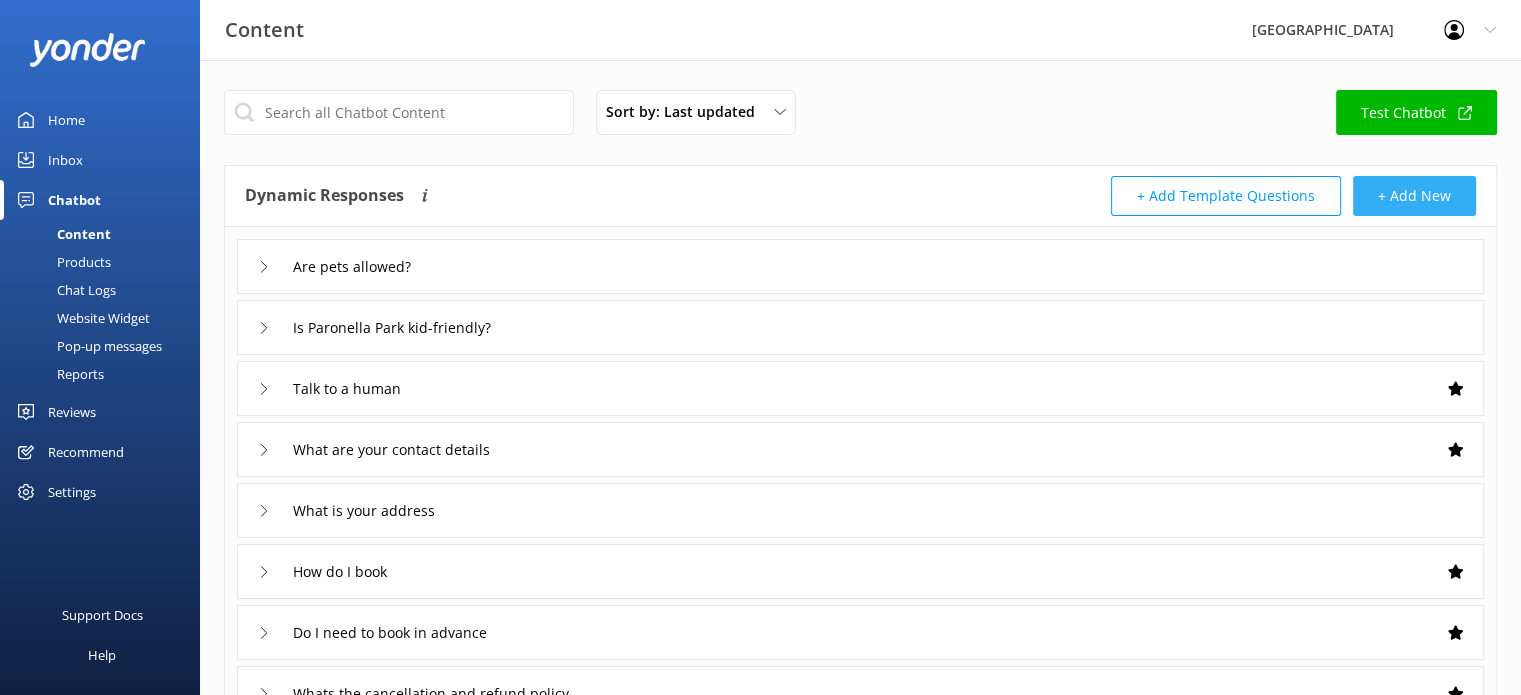click on "+ Add New" at bounding box center (1414, 196) 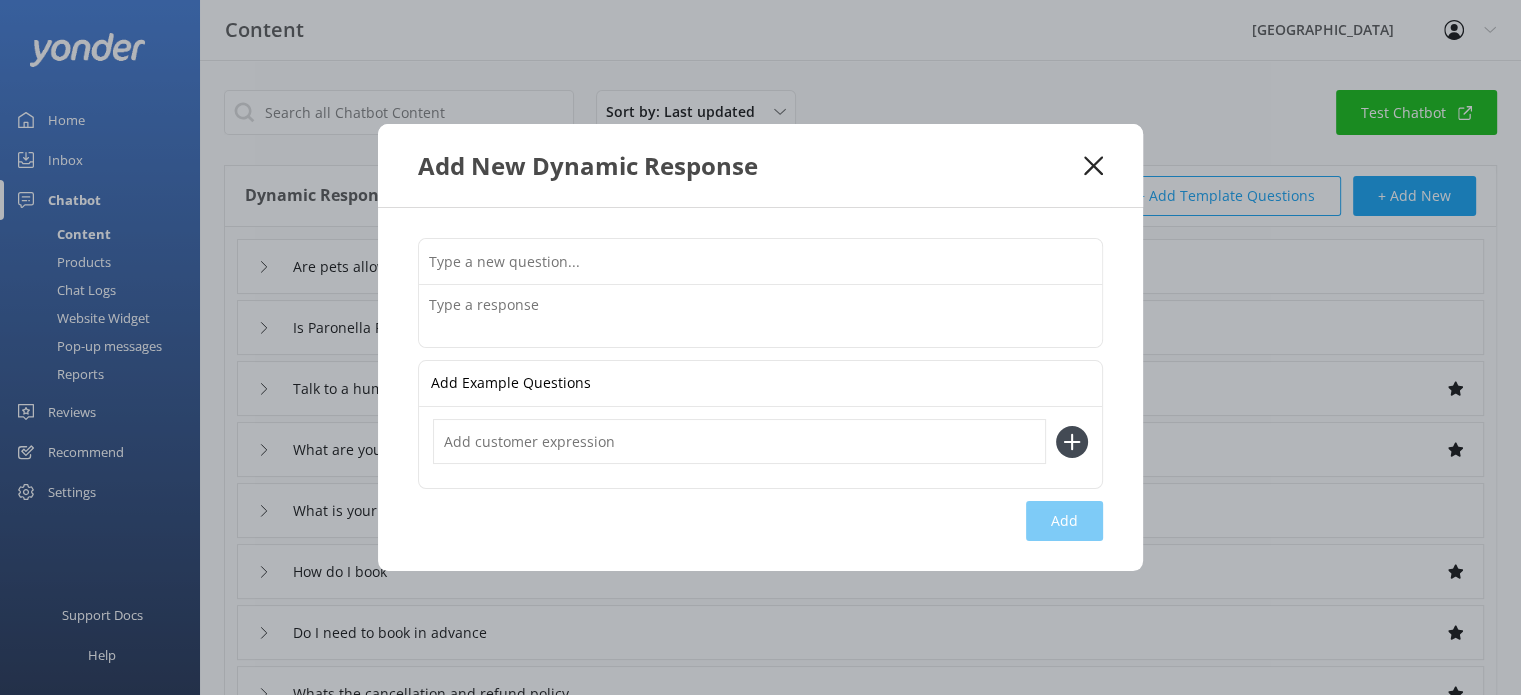 click at bounding box center (760, 261) 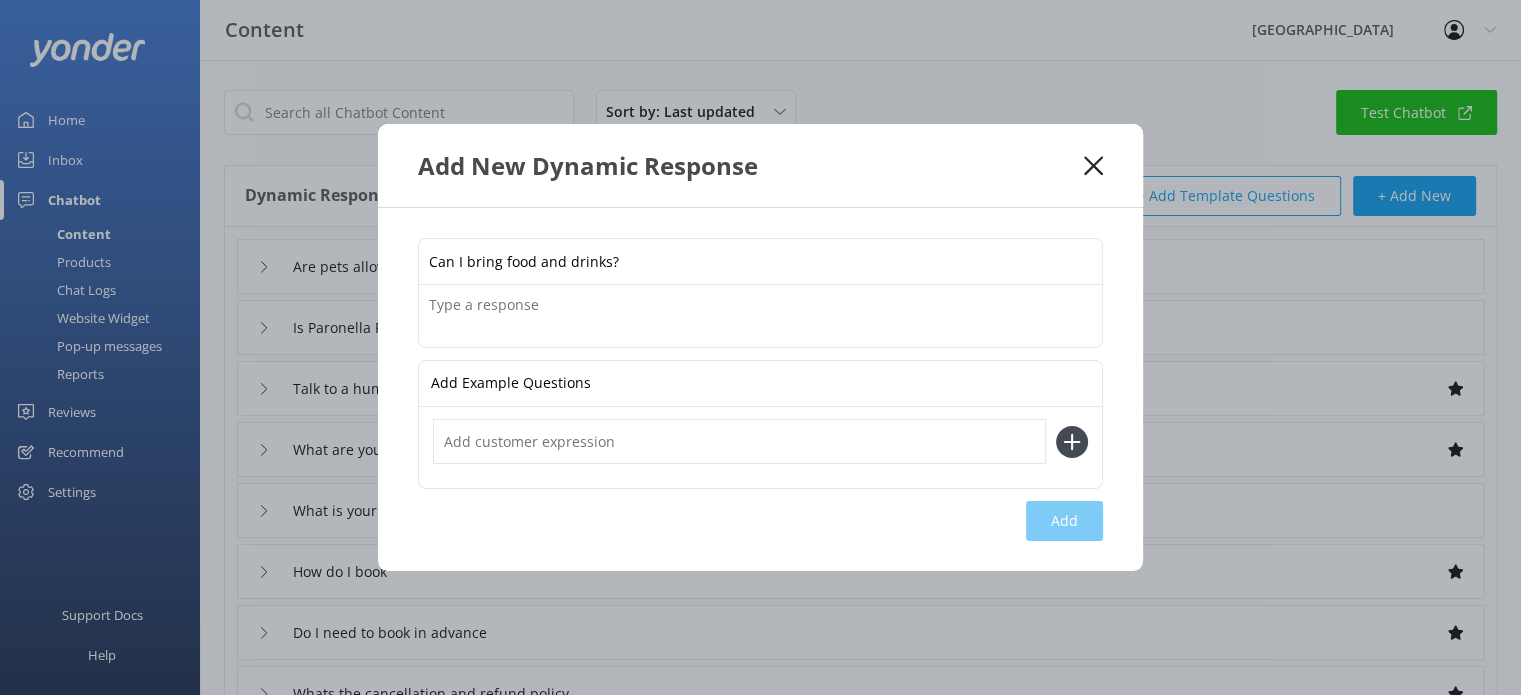 type on "Can I bring food and drinks?" 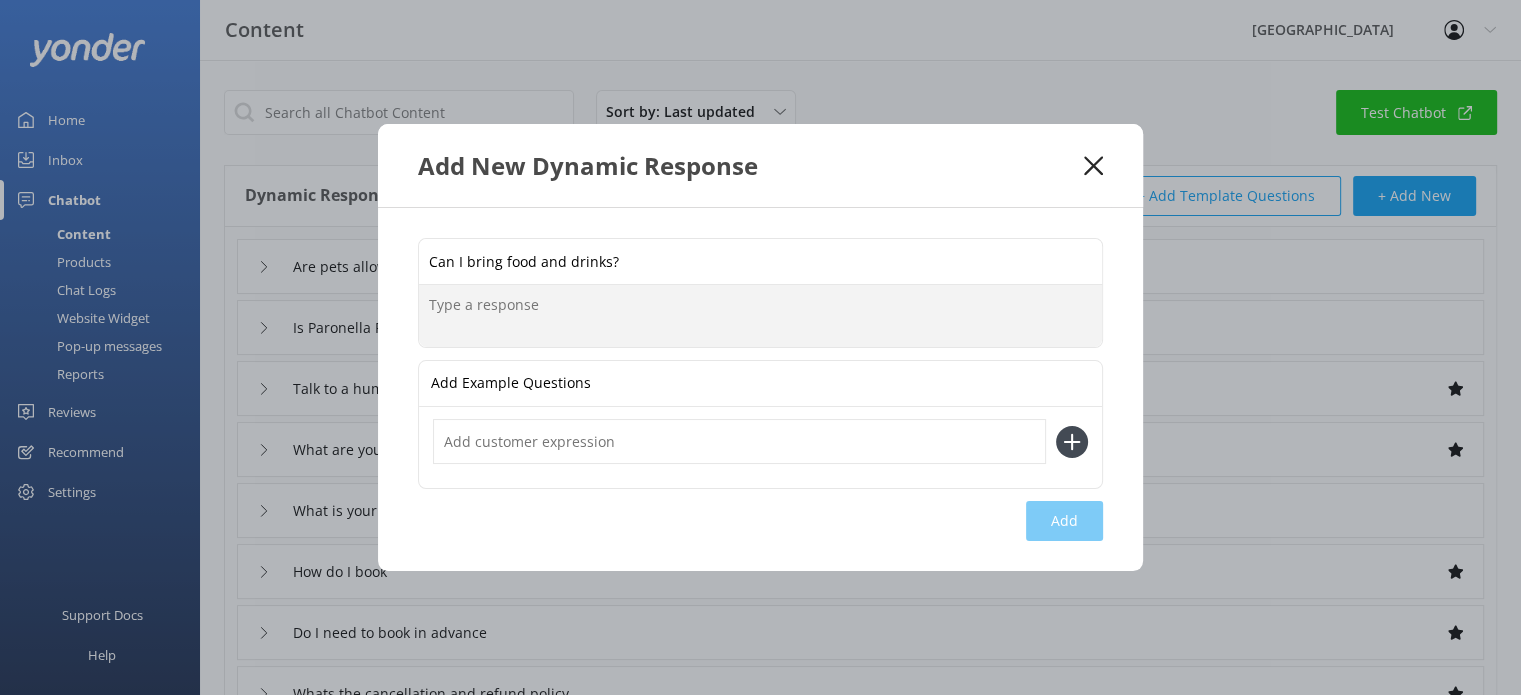 paste on "Yes! Feel free to bring a water bottle (we have refillable water stations for you to top up!) and snacks or a picnic – it’s a beautiful spot to enjoy a leisurely lunch. We also have a lovely café on-site where you can grab a bite and relax. Or, if you’re after a large meal, the [GEOGRAPHIC_DATA] just down the road has great Aussie pub meals!" 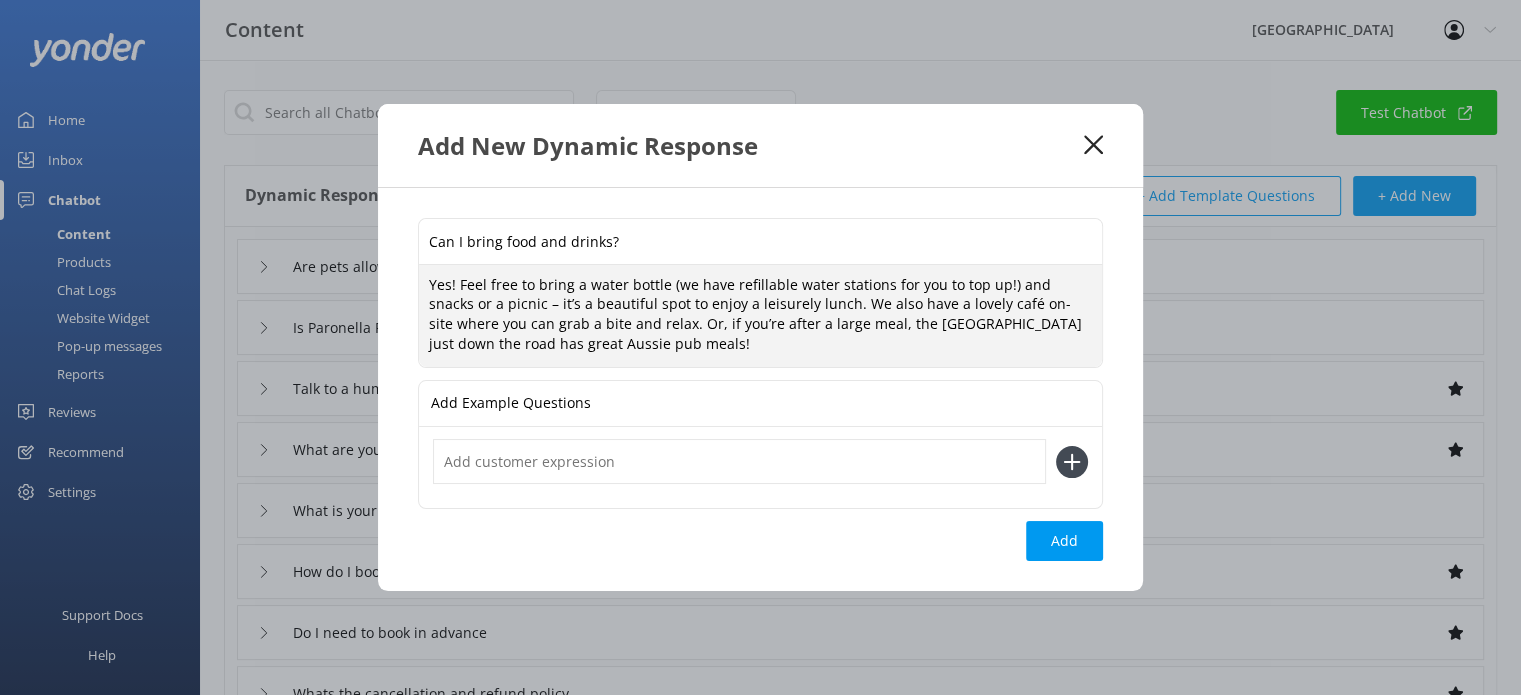 type on "Yes! Feel free to bring a water bottle (we have refillable water stations for you to top up!) and snacks or a picnic – it’s a beautiful spot to enjoy a leisurely lunch. We also have a lovely café on-site where you can grab a bite and relax. Or, if you’re after a large meal, the [GEOGRAPHIC_DATA] just down the road has great Aussie pub meals!" 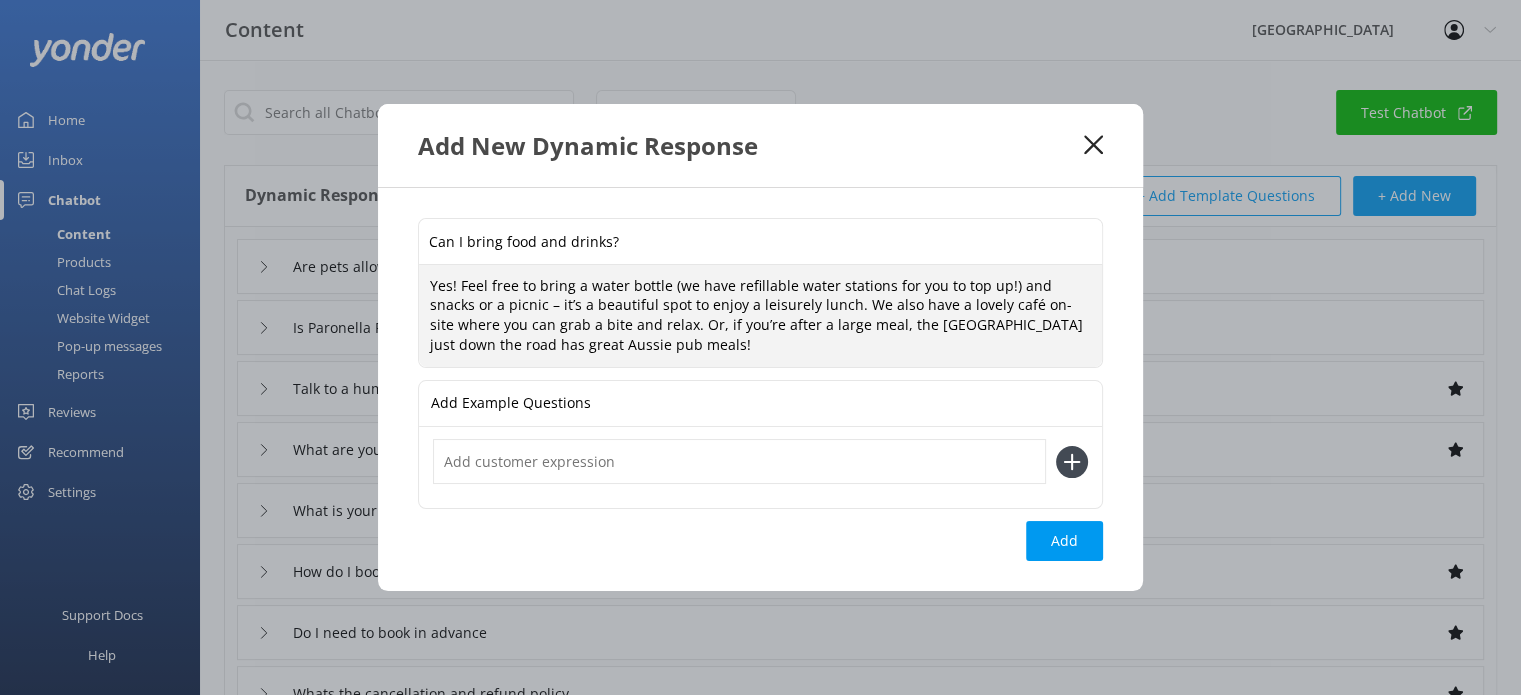 click at bounding box center [739, 461] 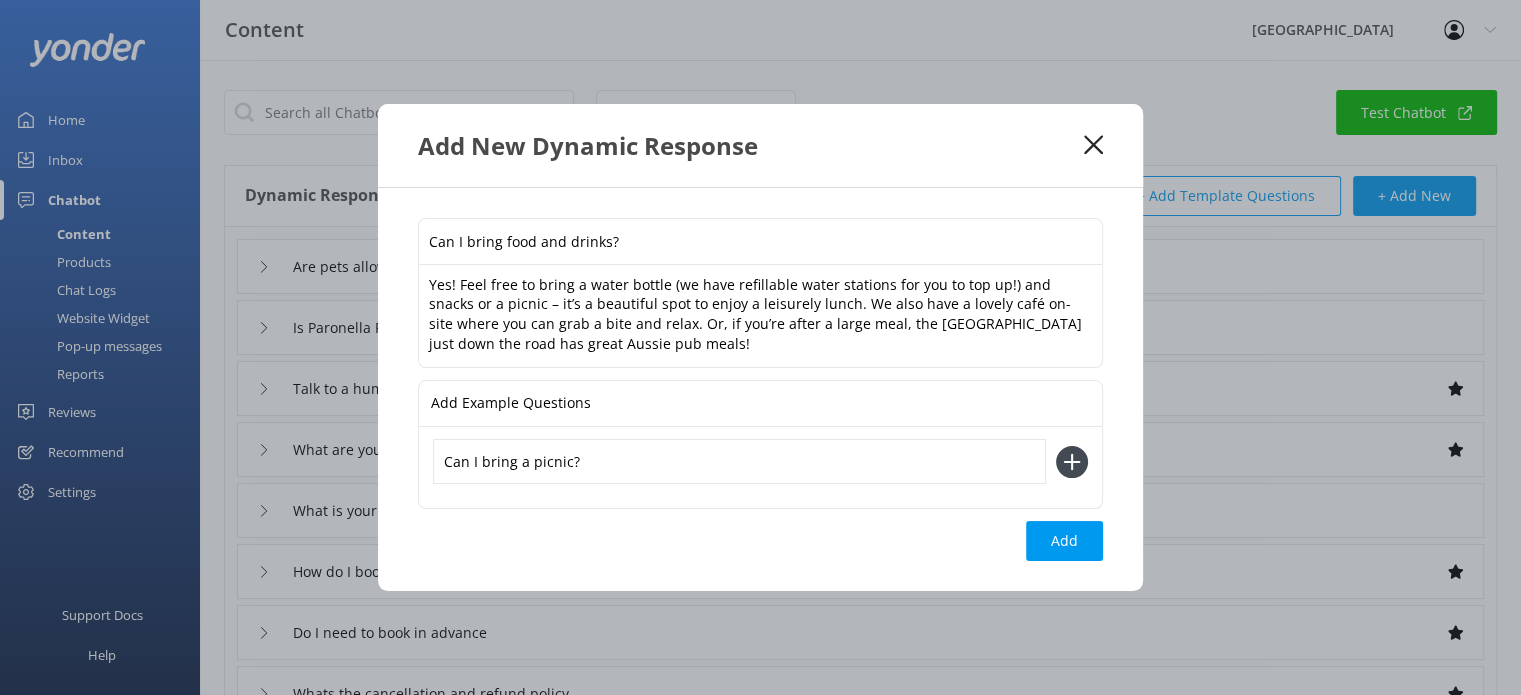 type on "Can I bring a picnic?" 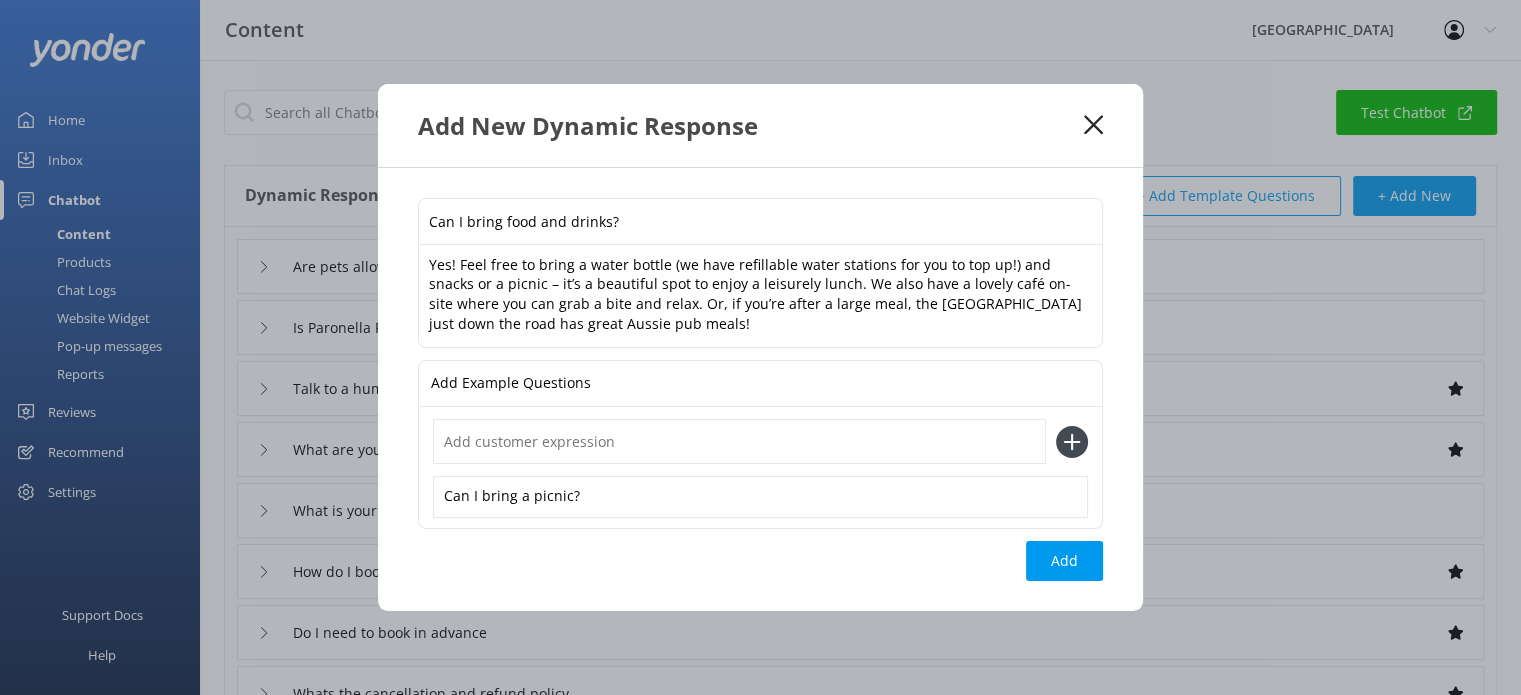 click at bounding box center [739, 441] 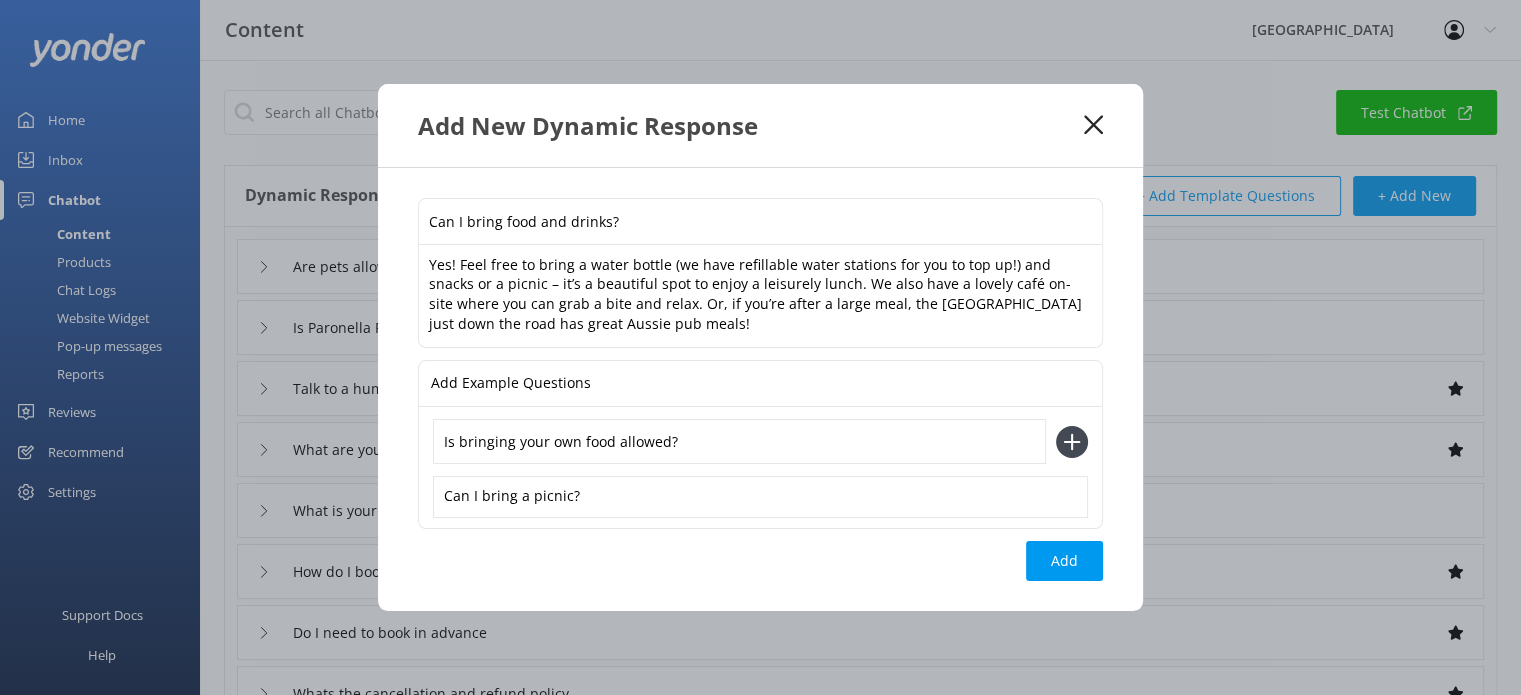 type on "Is bringing your own food allowed?" 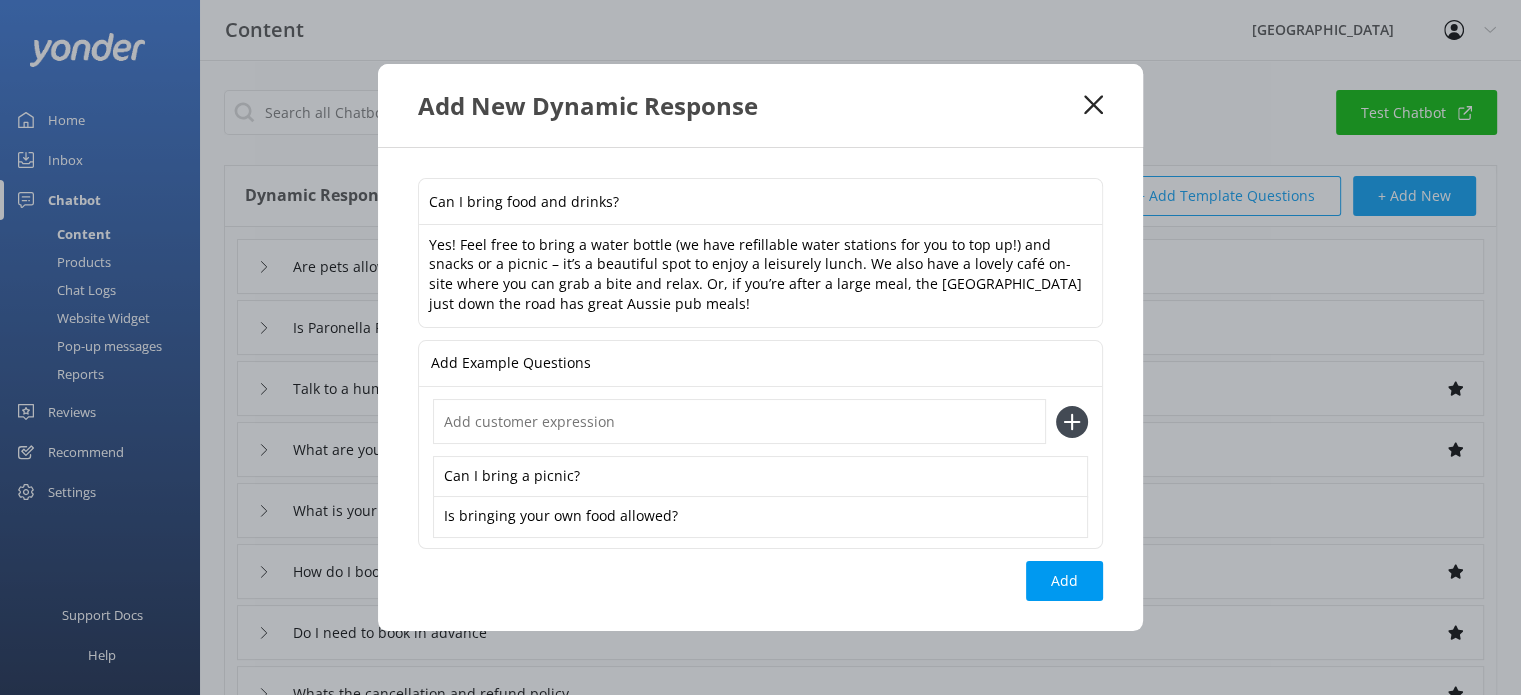 click at bounding box center (739, 421) 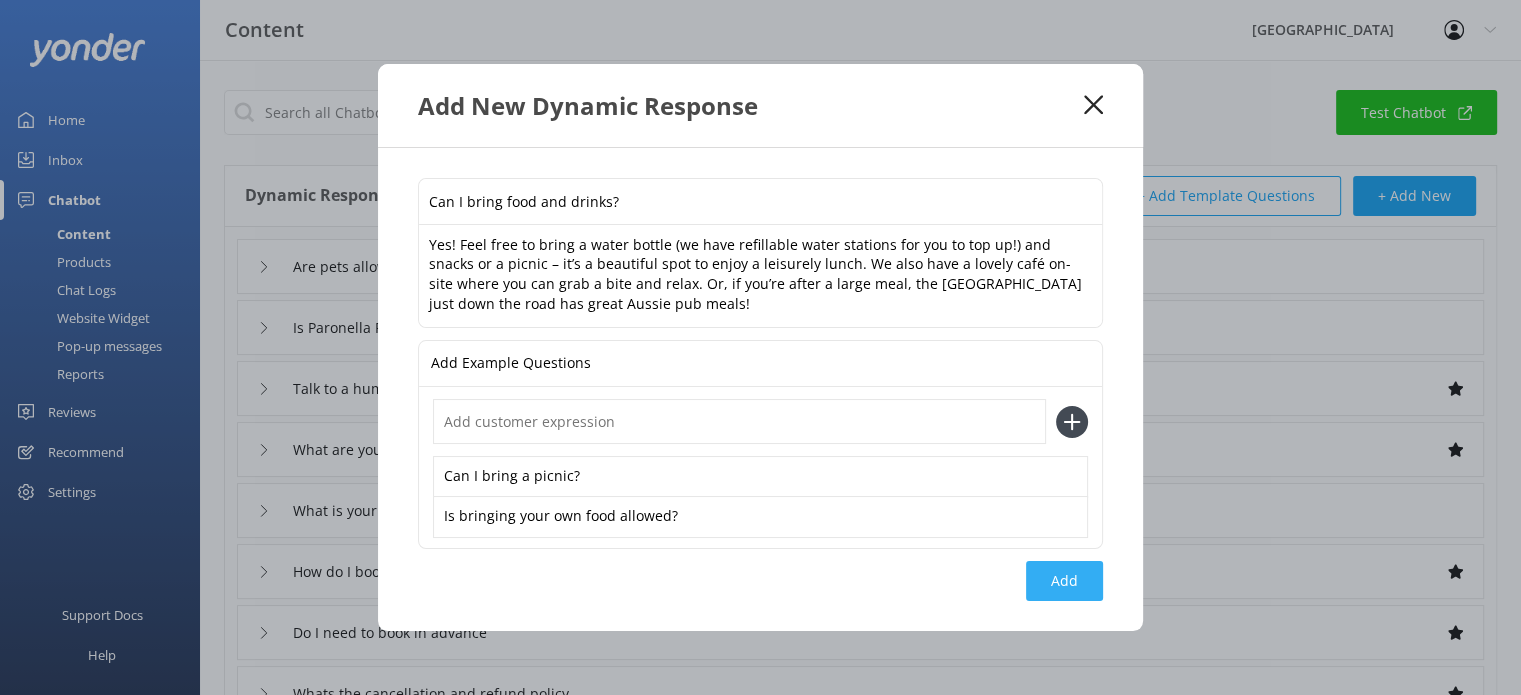 click on "Add" at bounding box center [1064, 581] 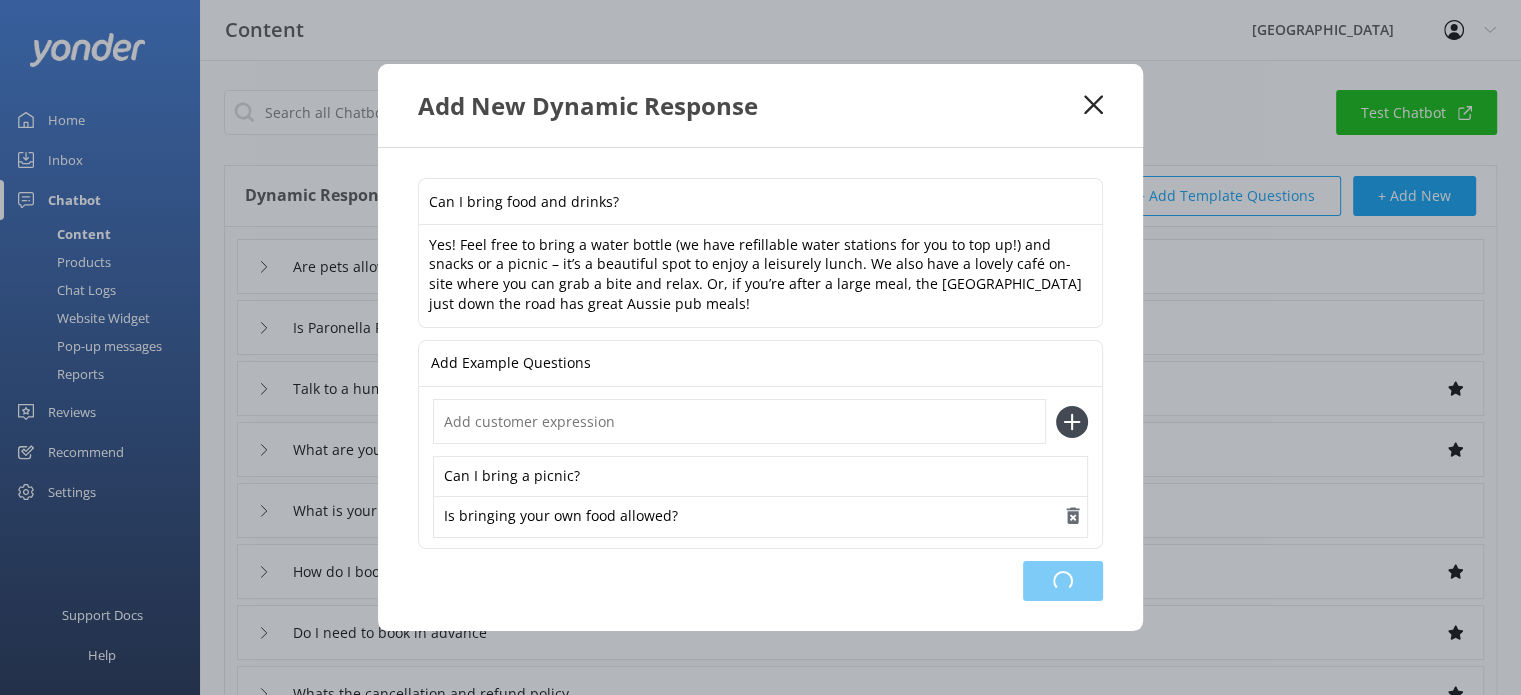 type on "Can I bring food and drinks?" 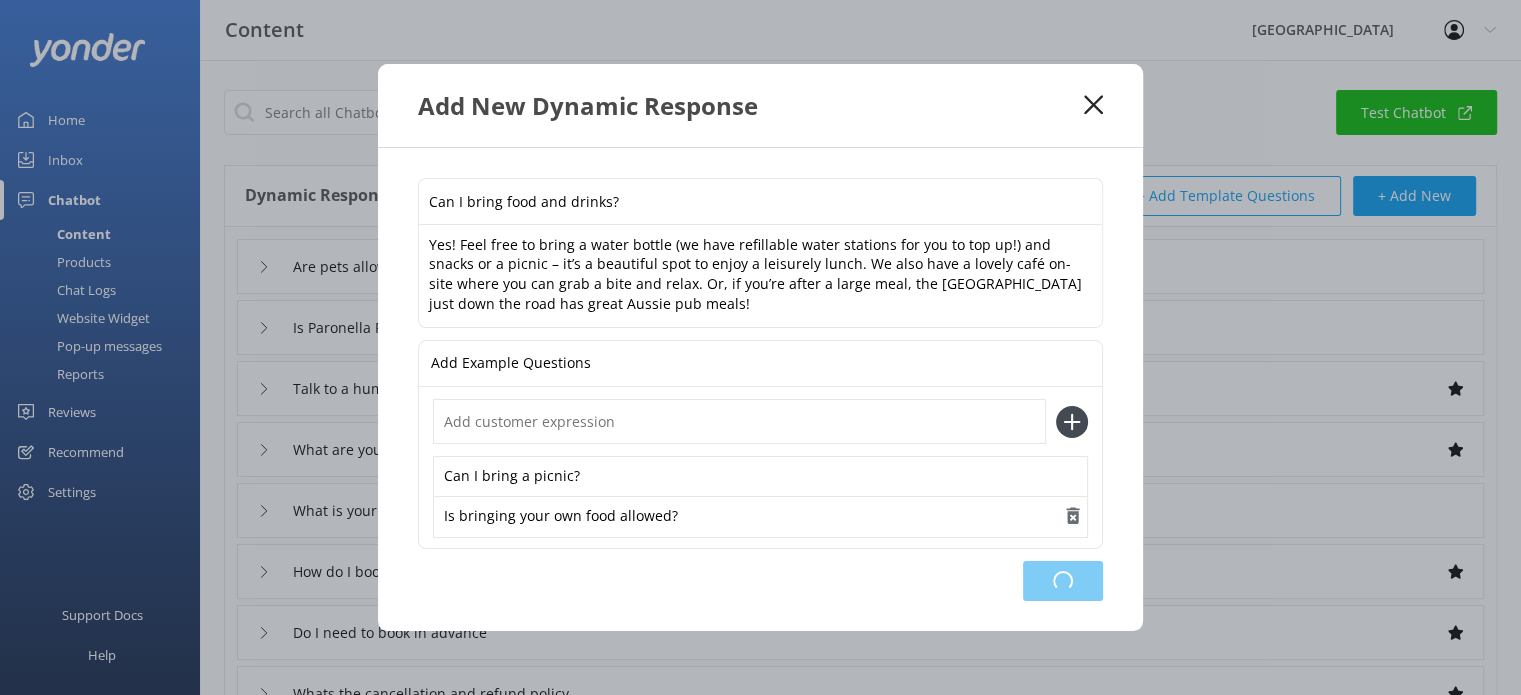 type on "Are pets allowed?" 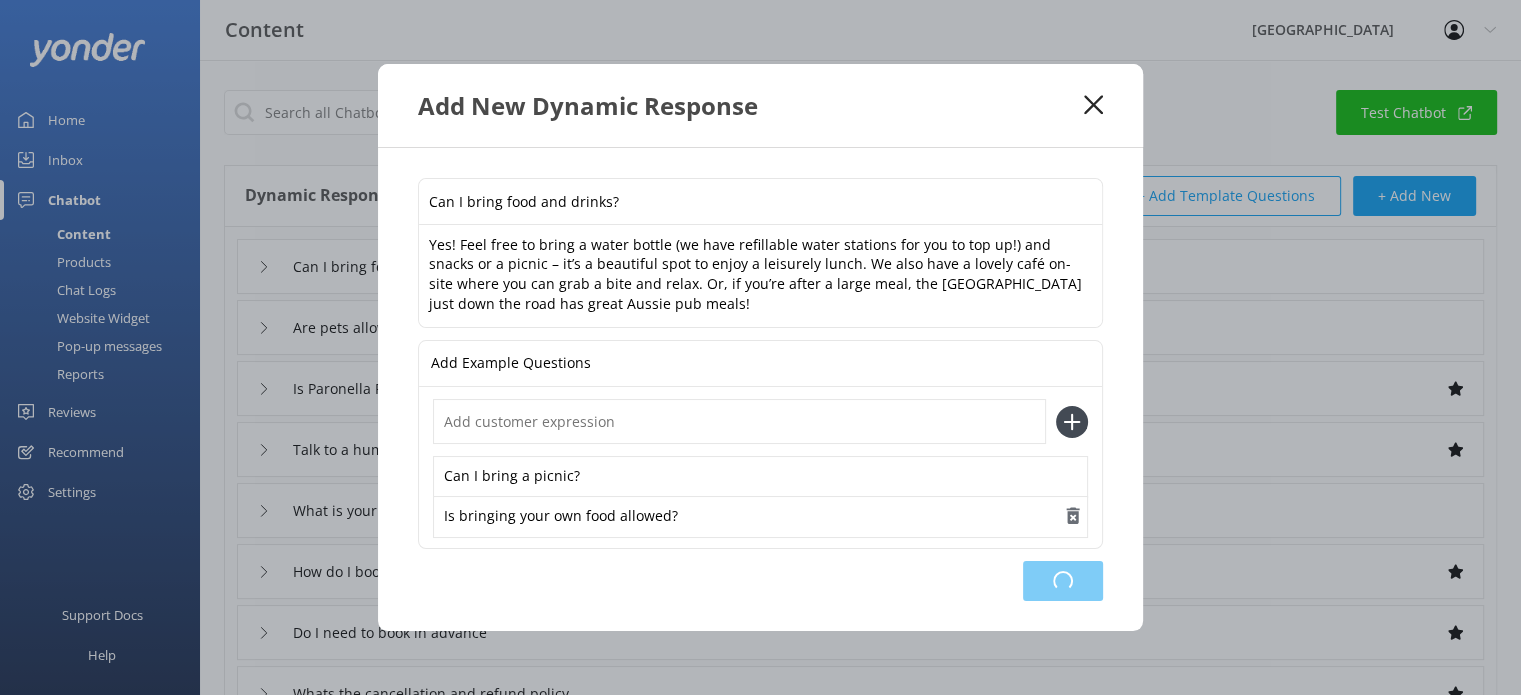 type on "What are your contact details" 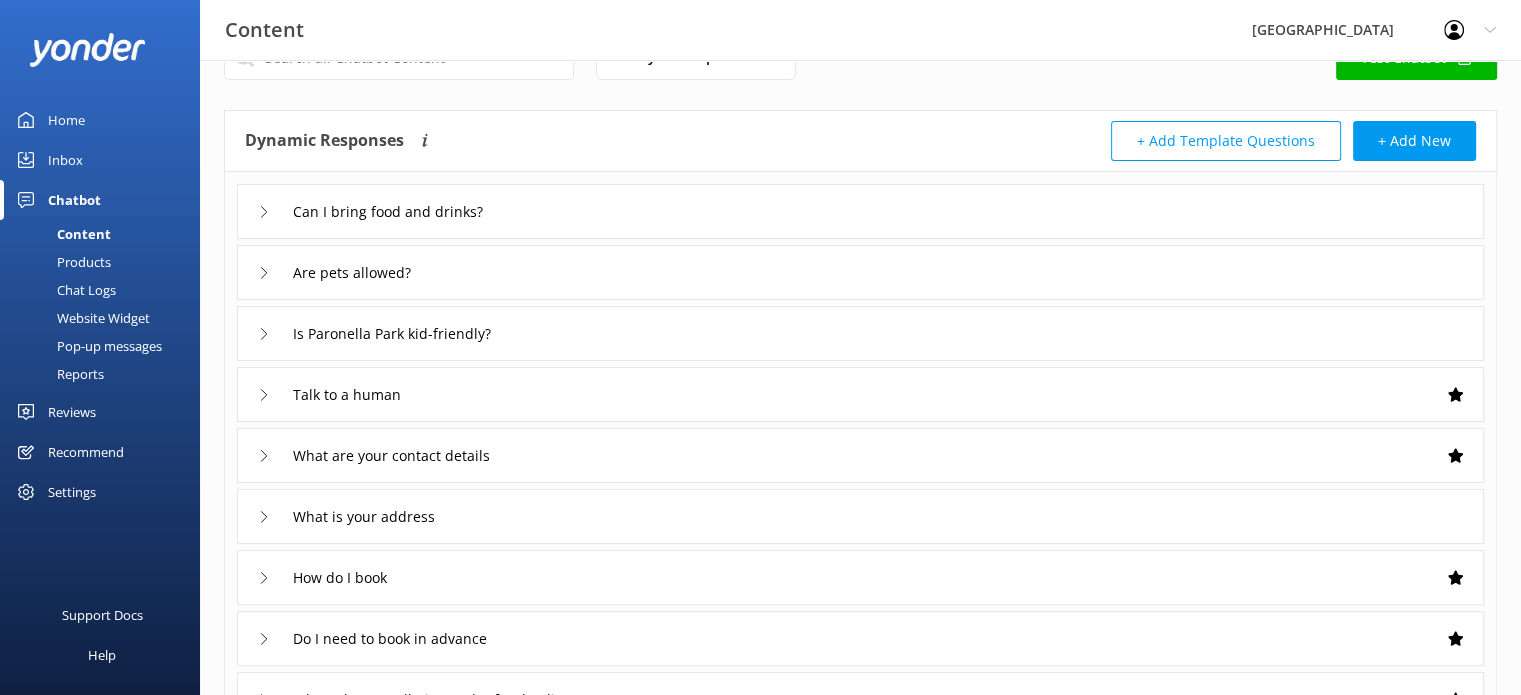 scroll, scrollTop: 54, scrollLeft: 0, axis: vertical 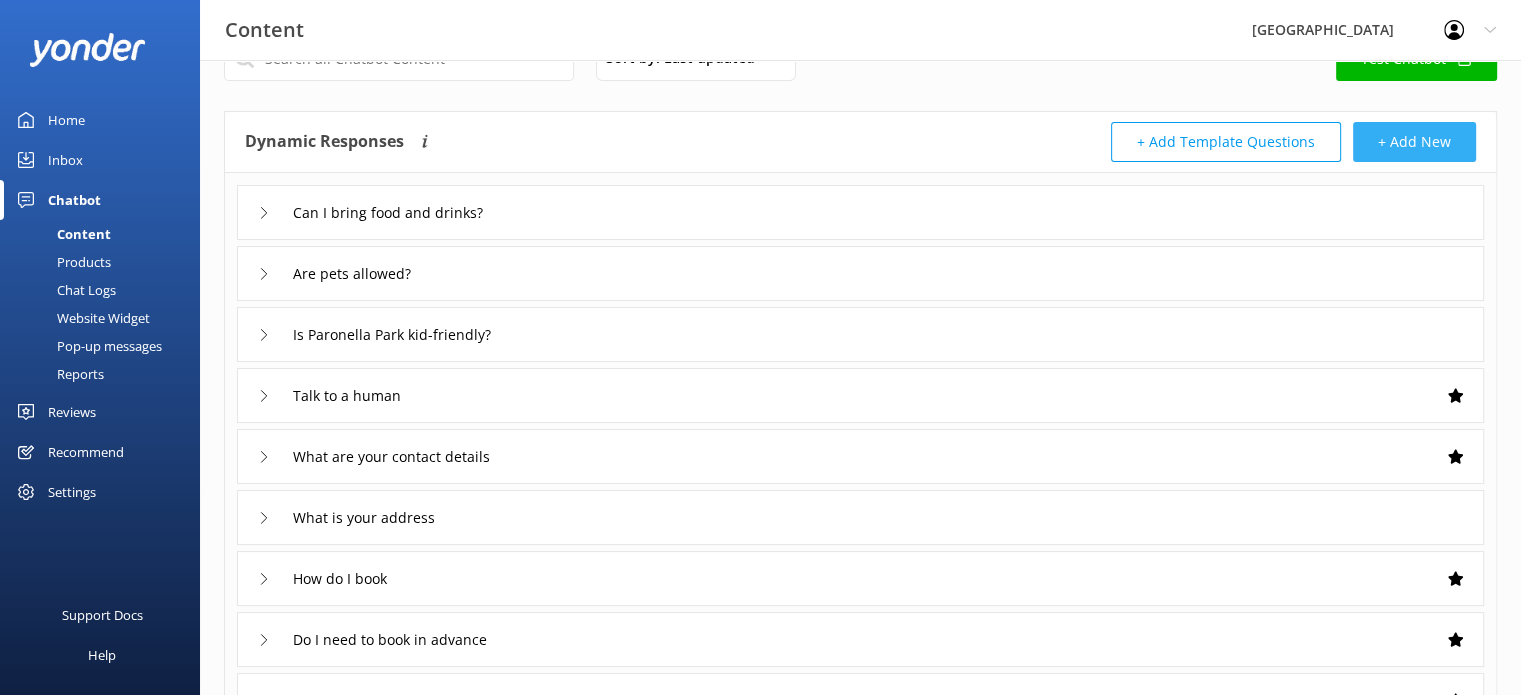 click on "+ Add New" at bounding box center (1414, 142) 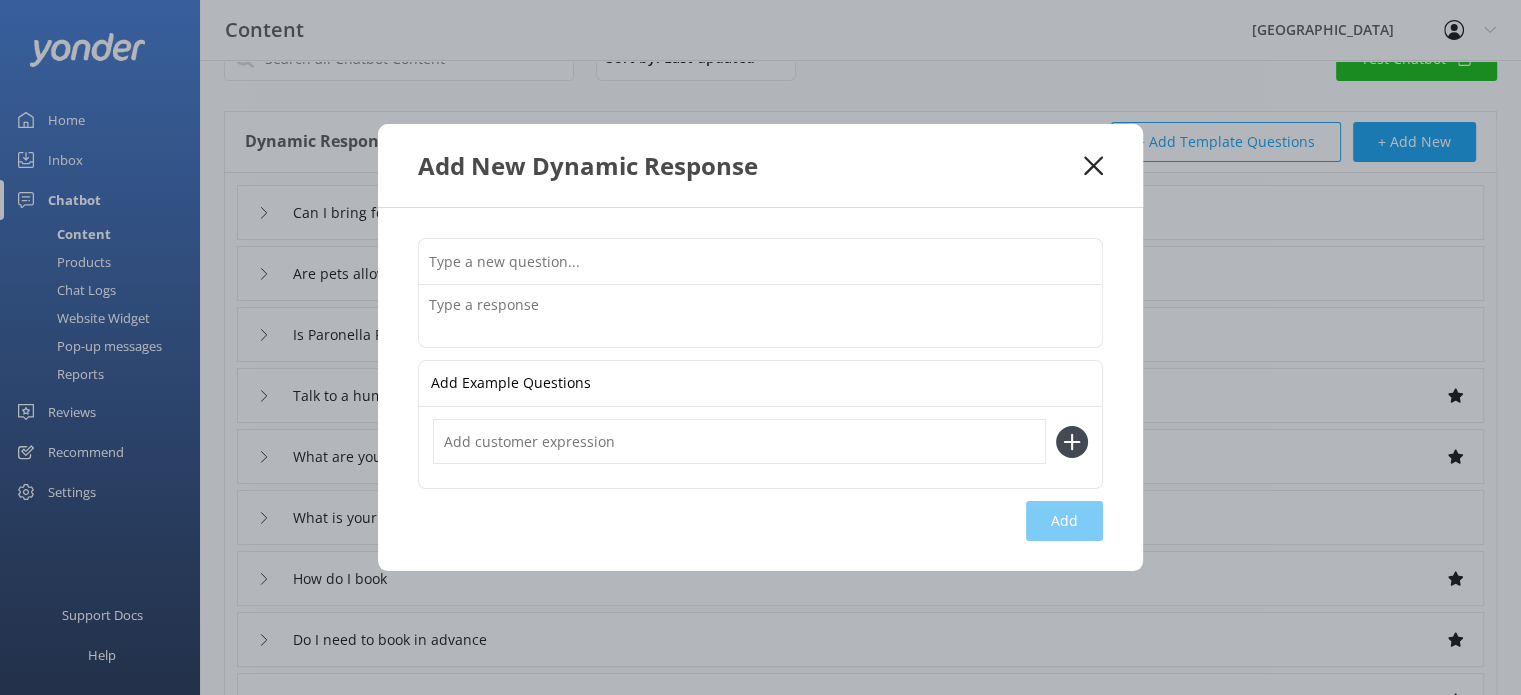 click at bounding box center [760, 261] 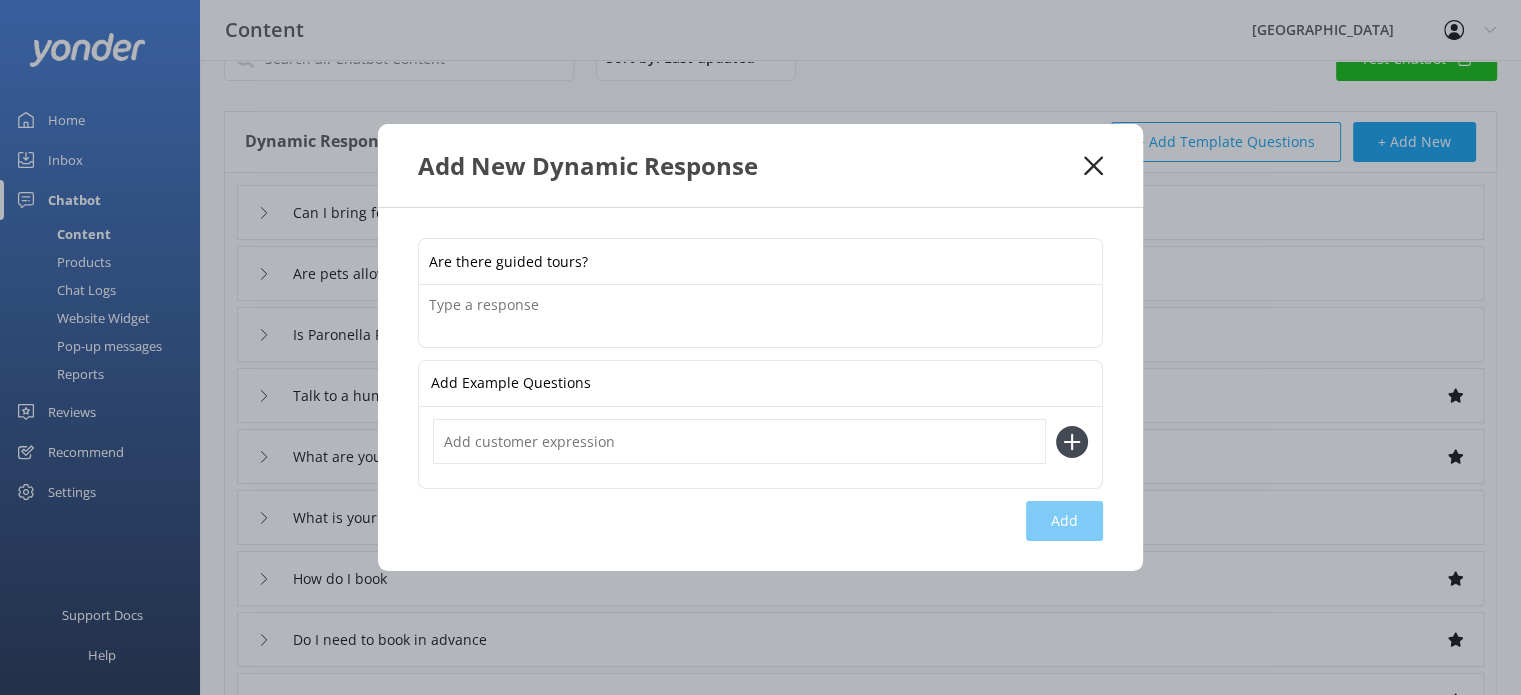 type on "Are there guided tours?" 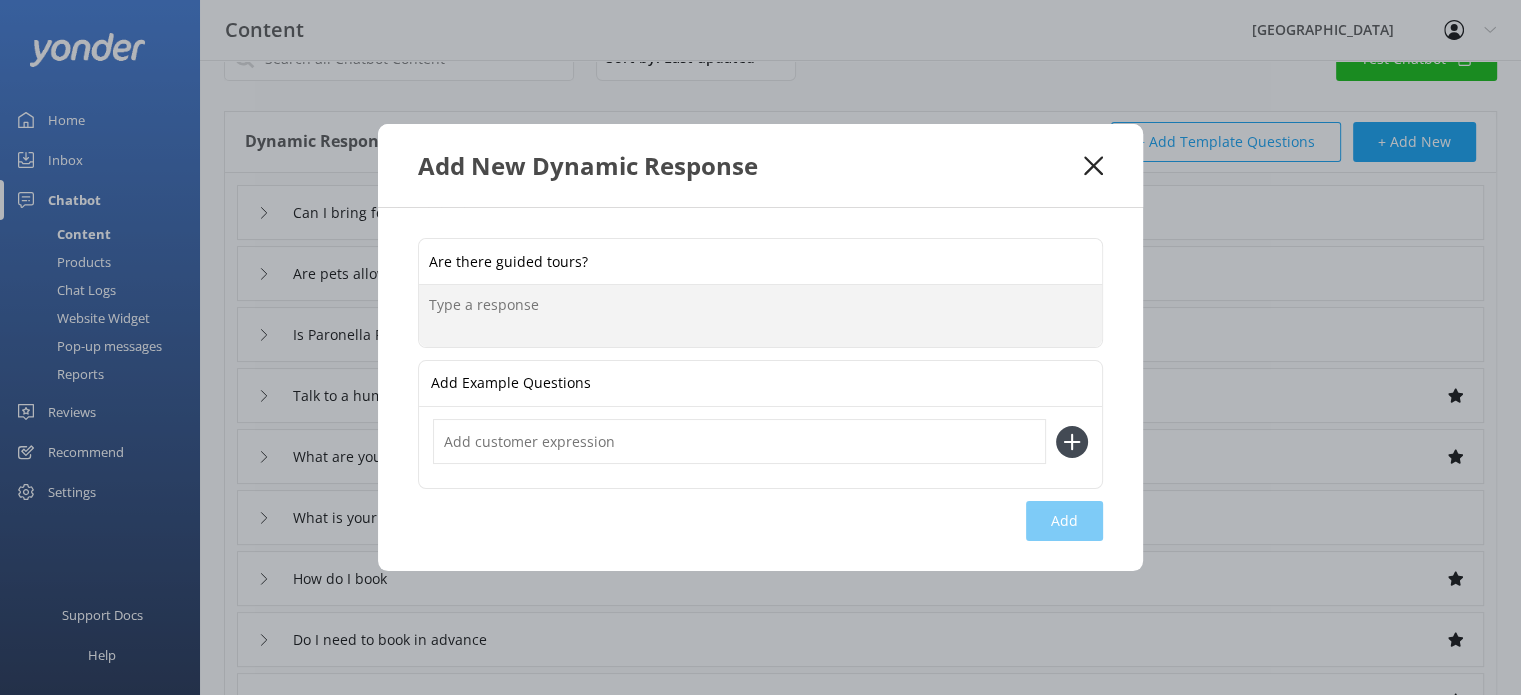 paste on "Absolutely! Our guided tours run all day every day and are a highlight for many visitors — full of fascinating stories and history about the Park. They go for approximately 35 minutes and are the best way to visit the Park. They run regularly so you can jump on whichever one suits you. For the Evening Experience, we do require a booking." 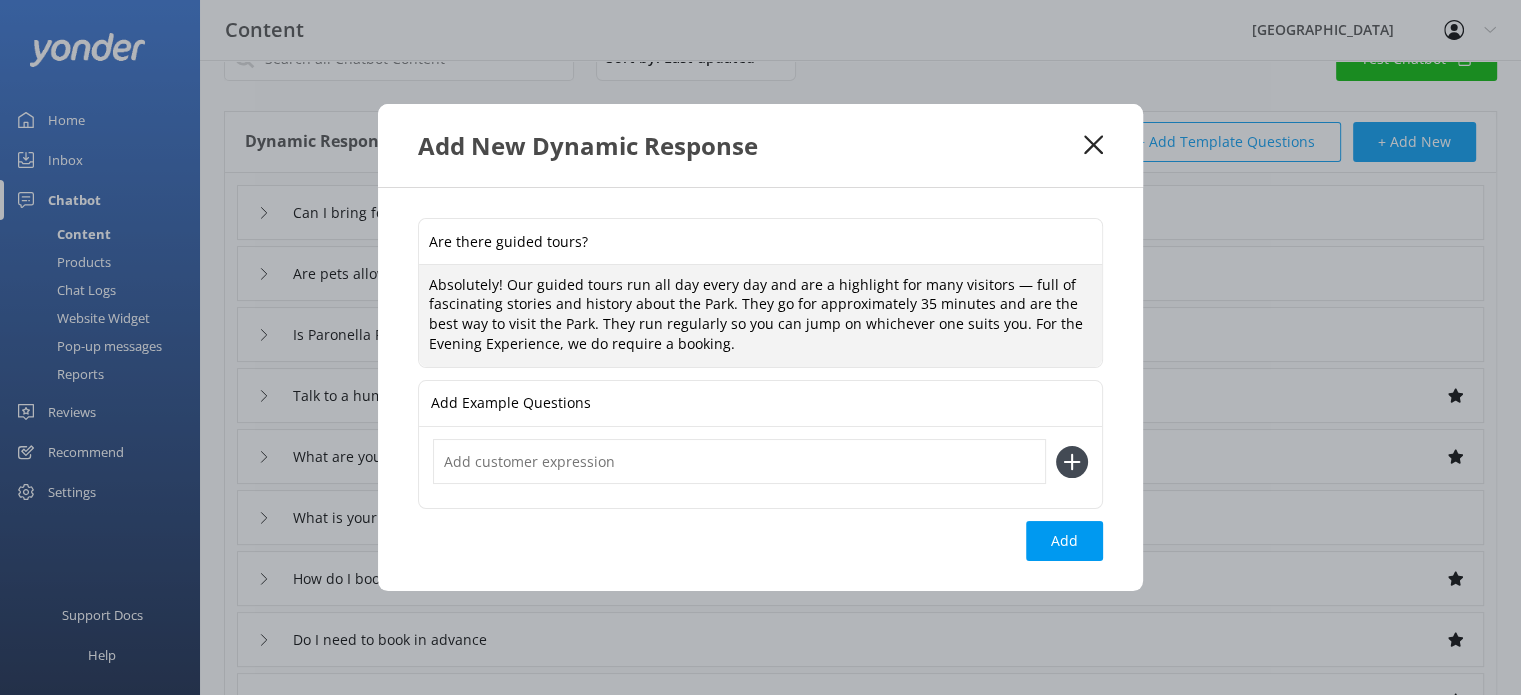 type on "Absolutely! Our guided tours run all day every day and are a highlight for many visitors — full of fascinating stories and history about the Park. They go for approximately 35 minutes and are the best way to visit the Park. They run regularly so you can jump on whichever one suits you. For the Evening Experience, we do require a booking." 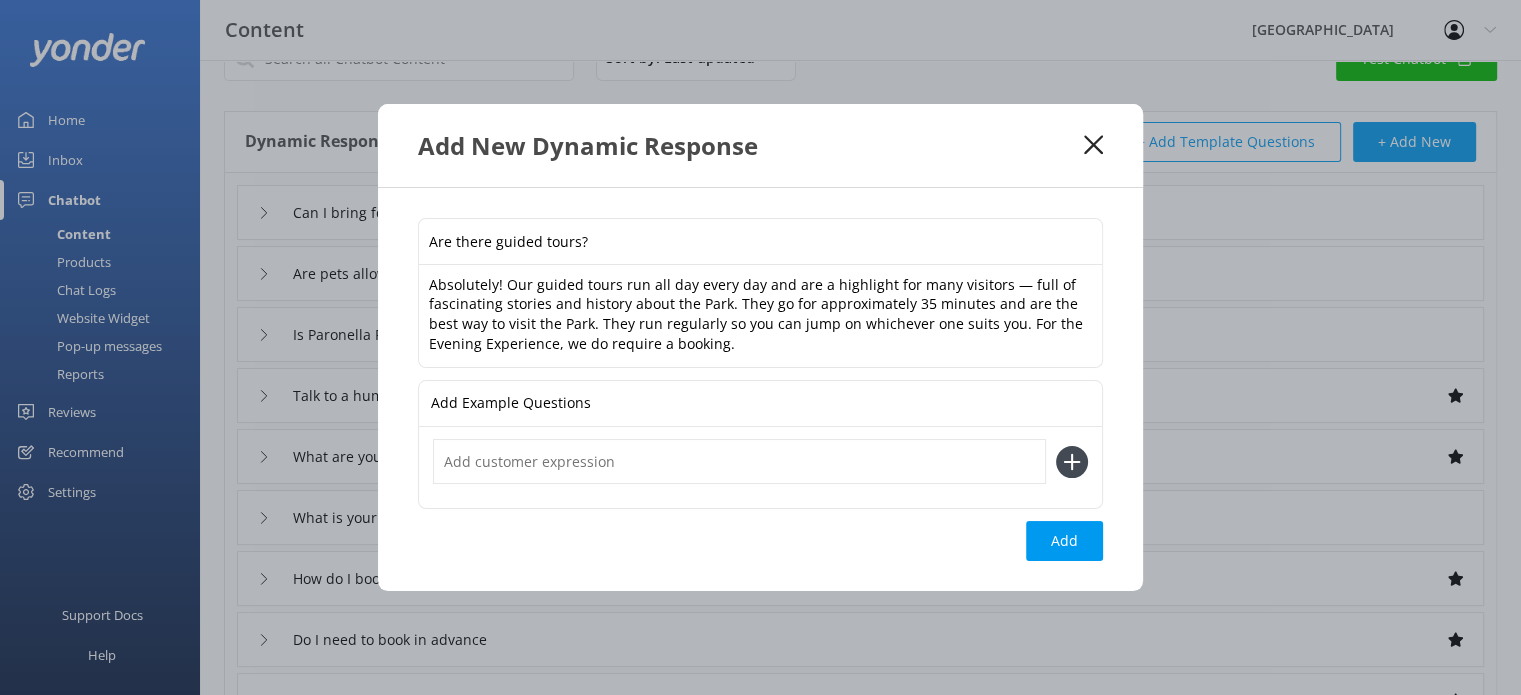click at bounding box center [739, 461] 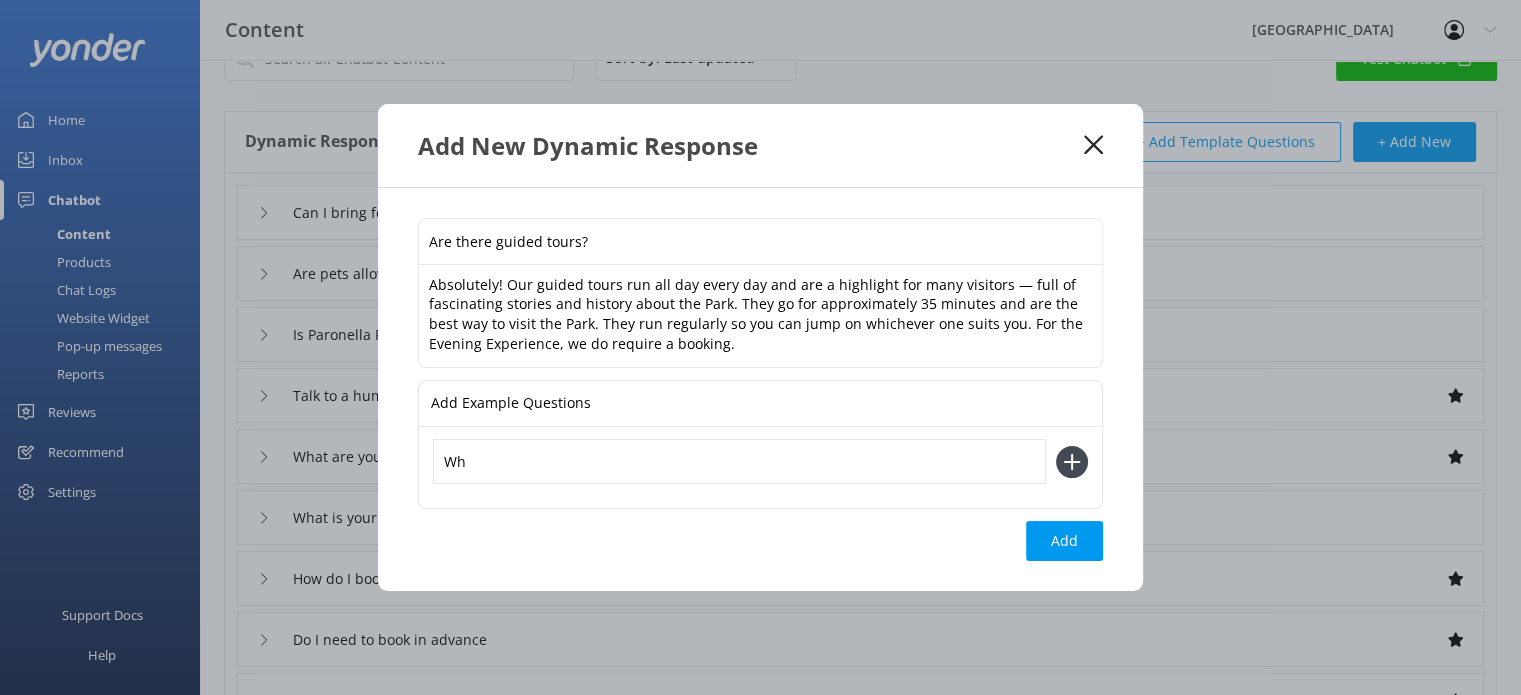 type on "W" 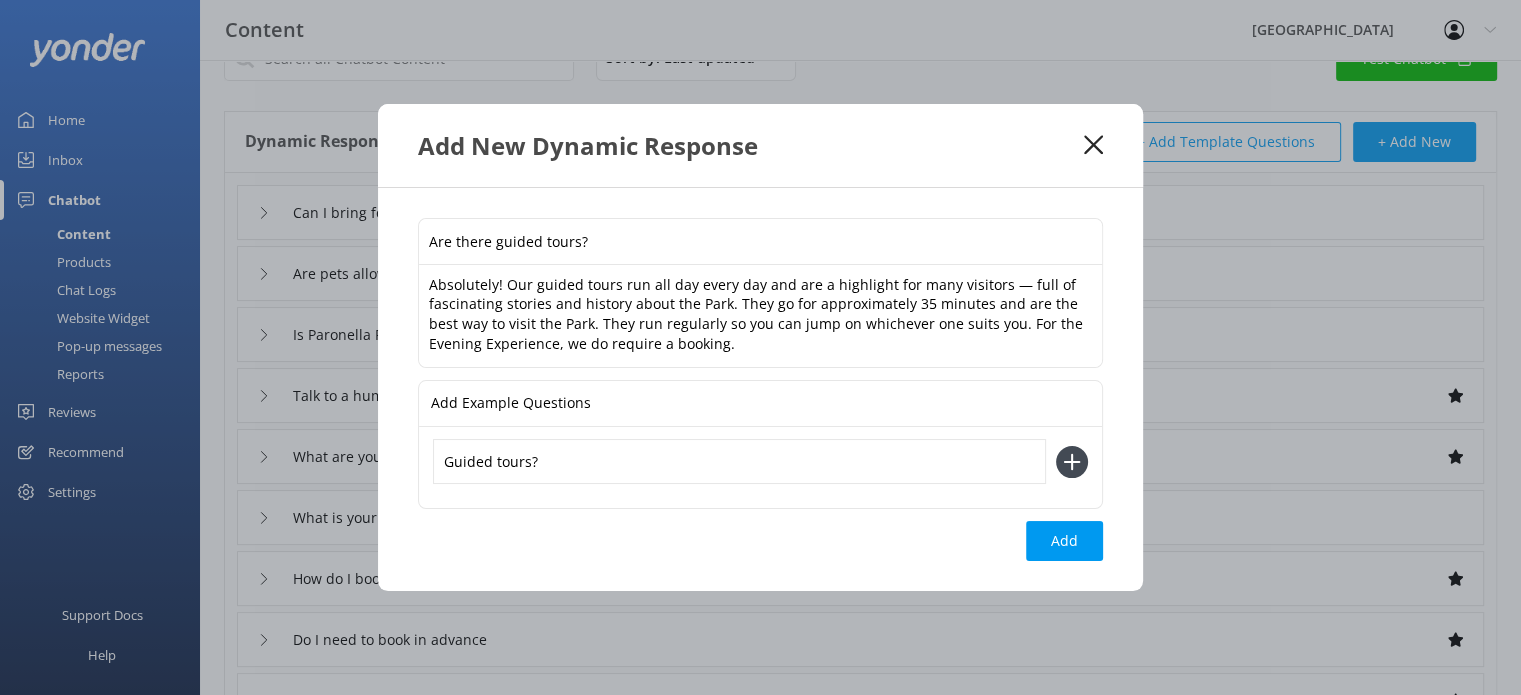 type on "Guided tours?" 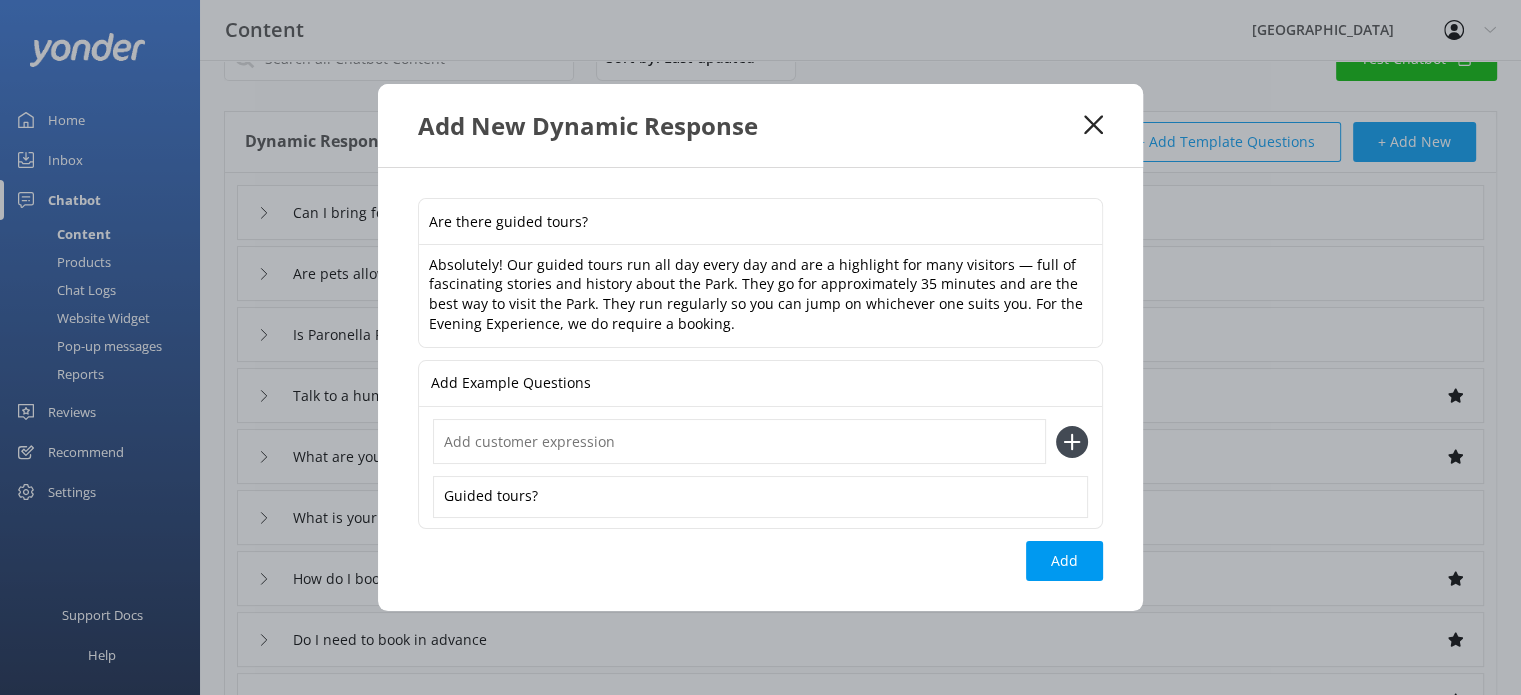 click at bounding box center (739, 441) 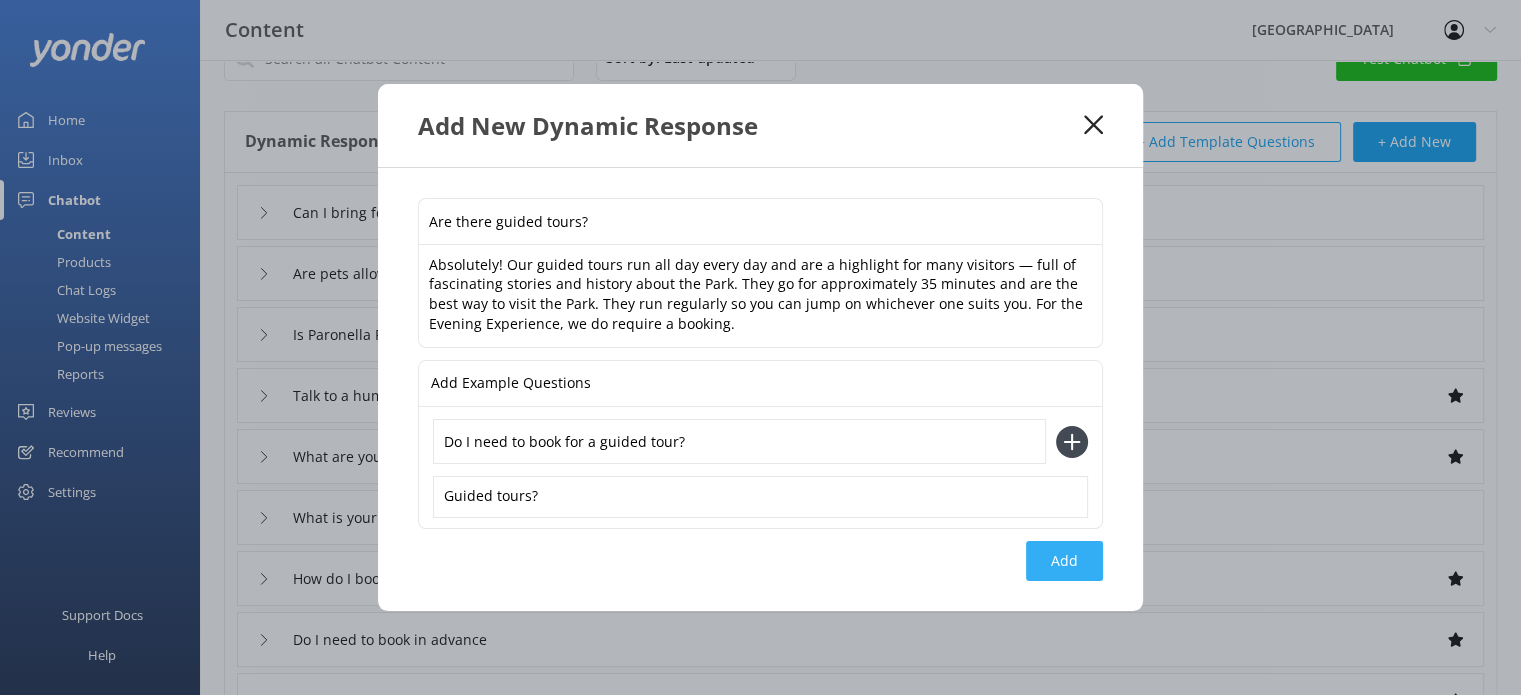 type on "Do I need to book for a guided tour?" 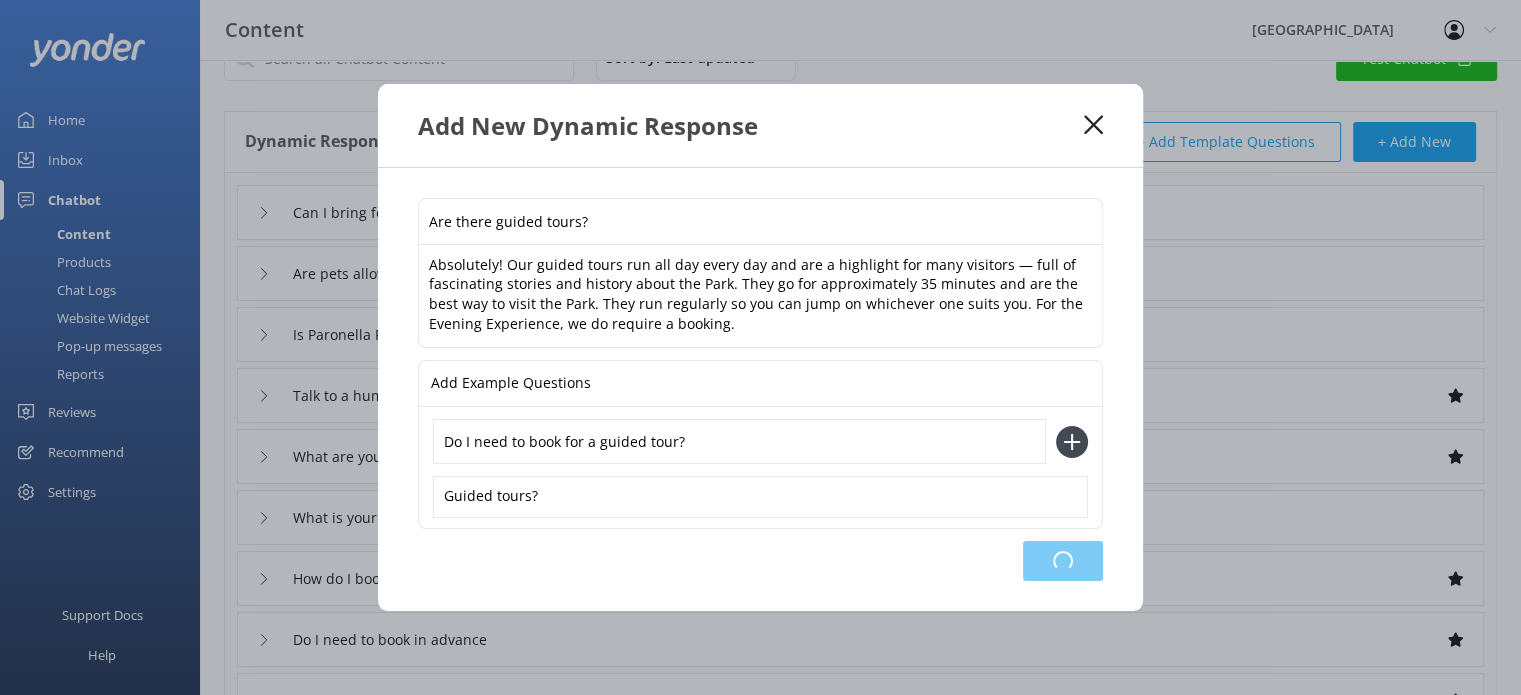 type on "Are there guided tours?" 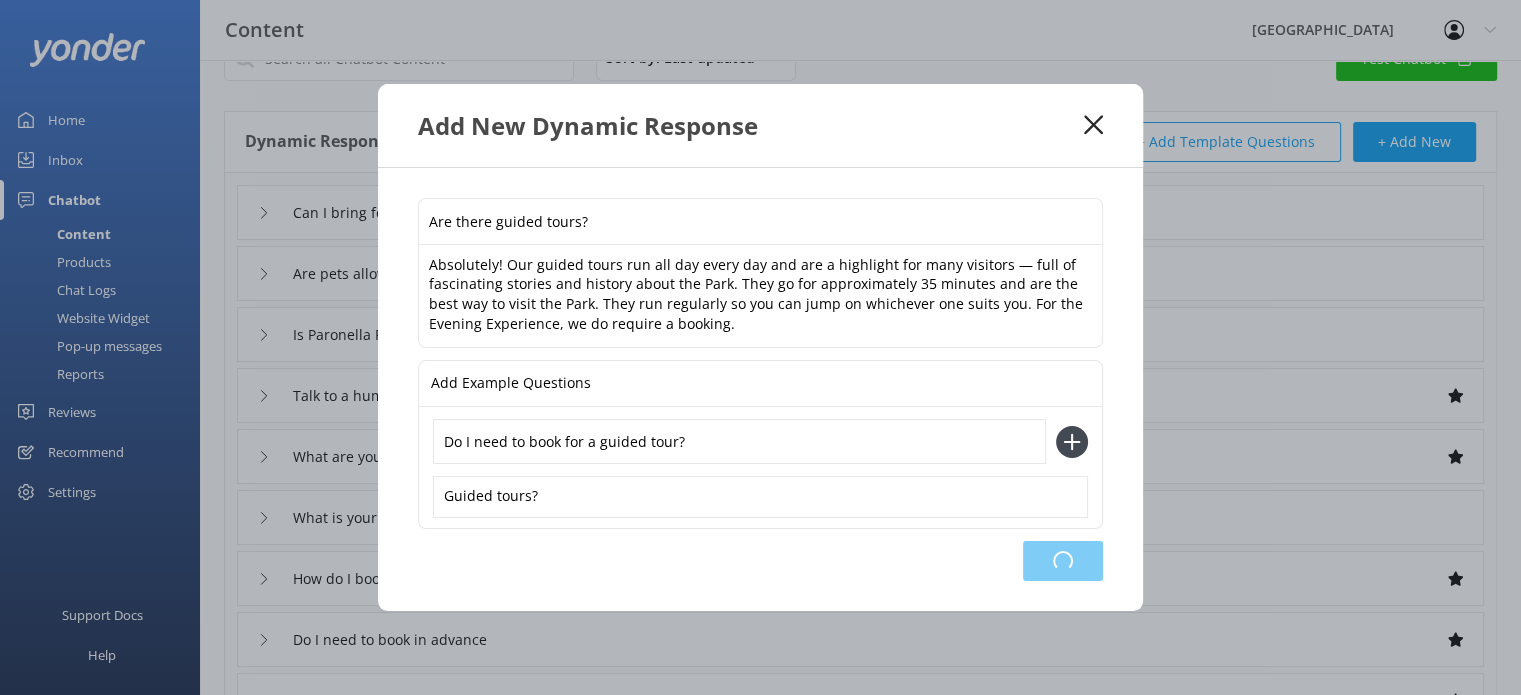 type on "Can I bring food and drinks?" 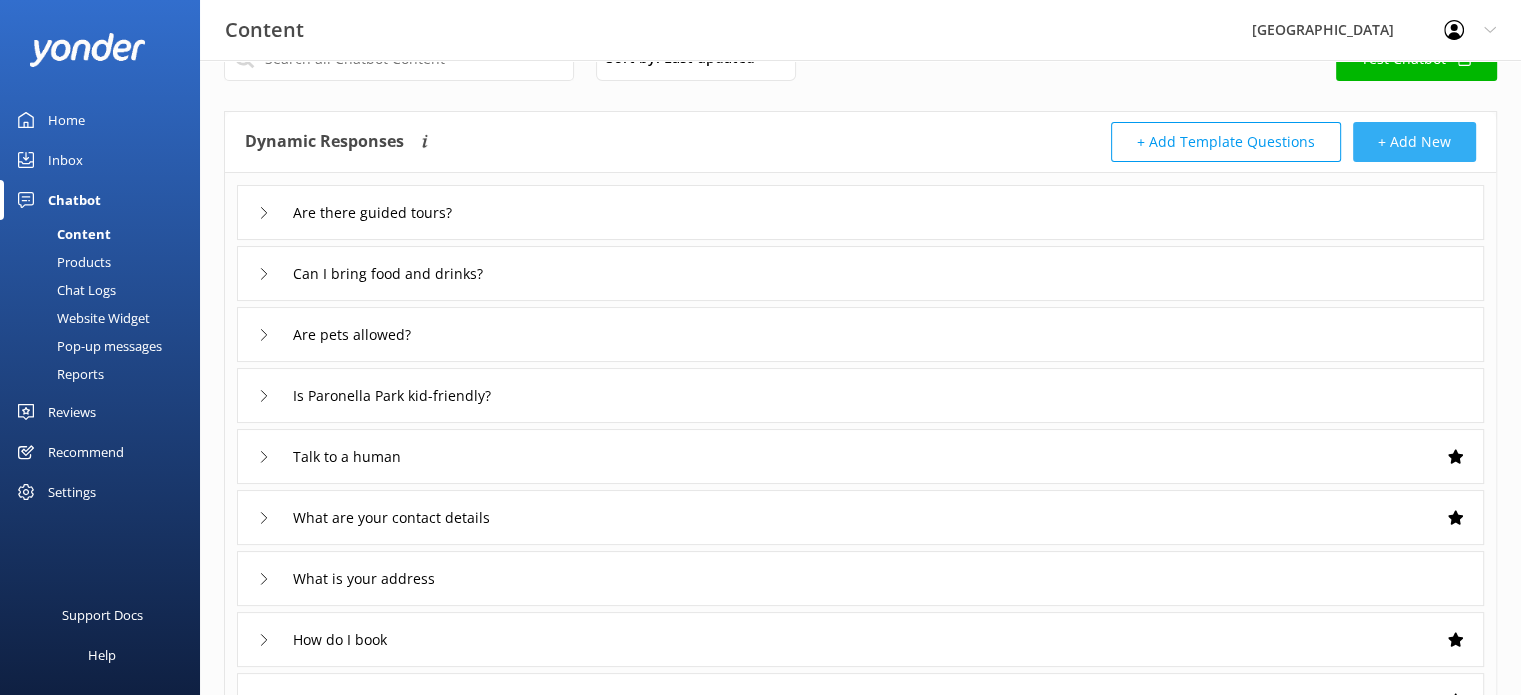 click on "+ Add New" at bounding box center [1414, 142] 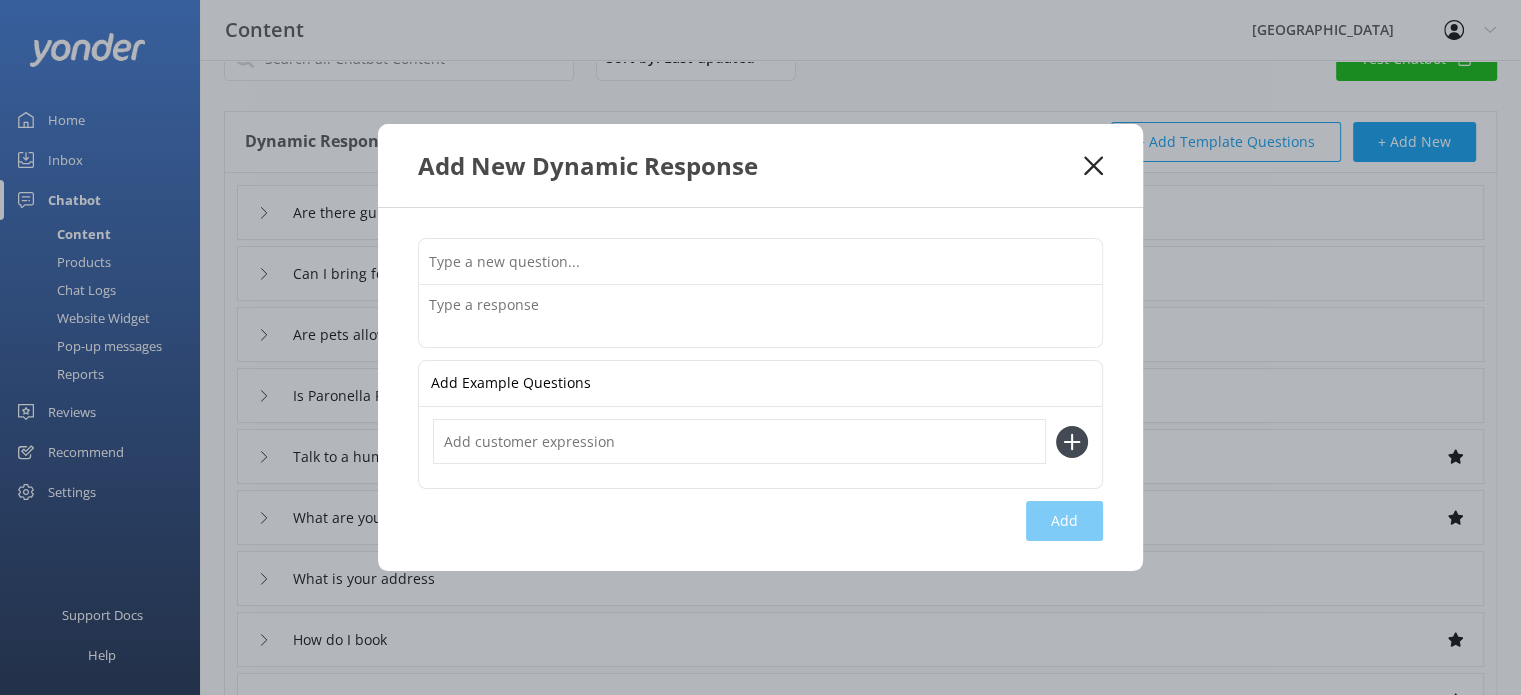 click at bounding box center [760, 261] 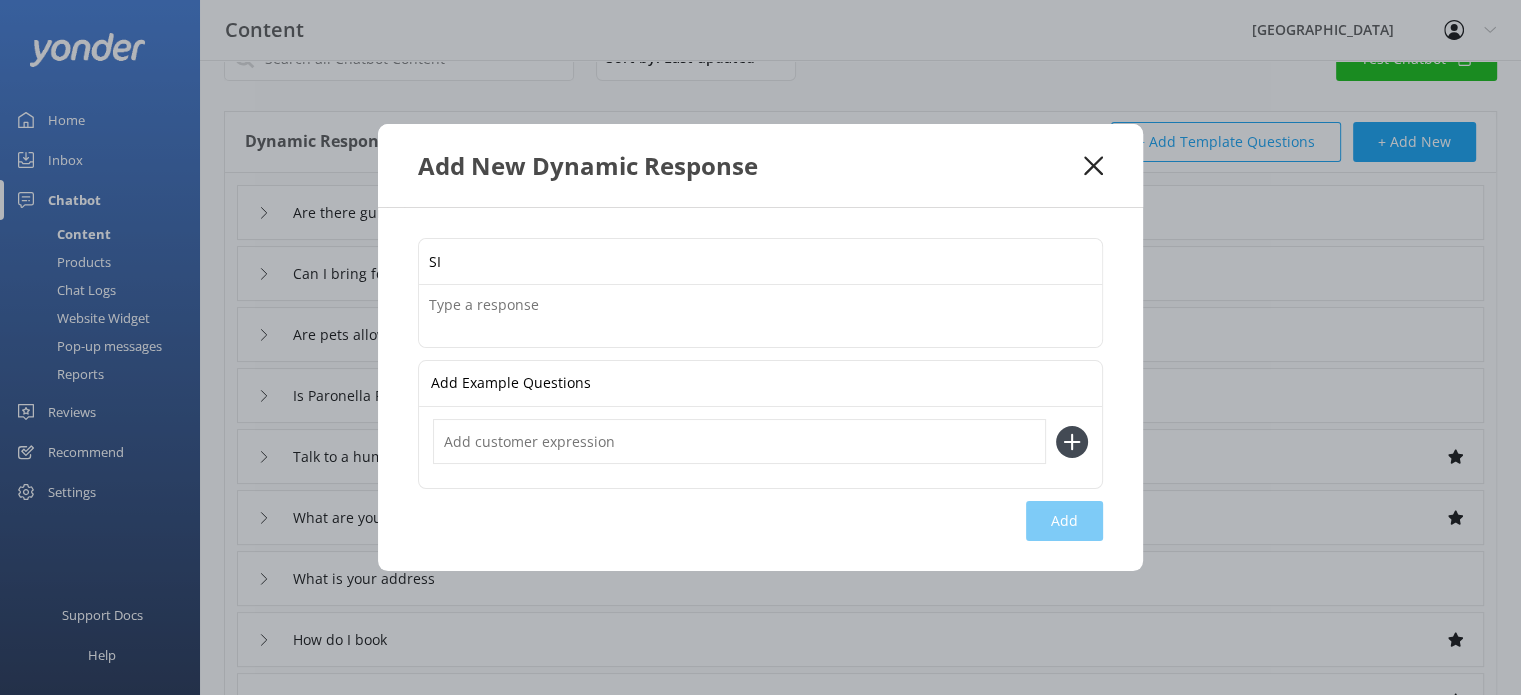 type on "S" 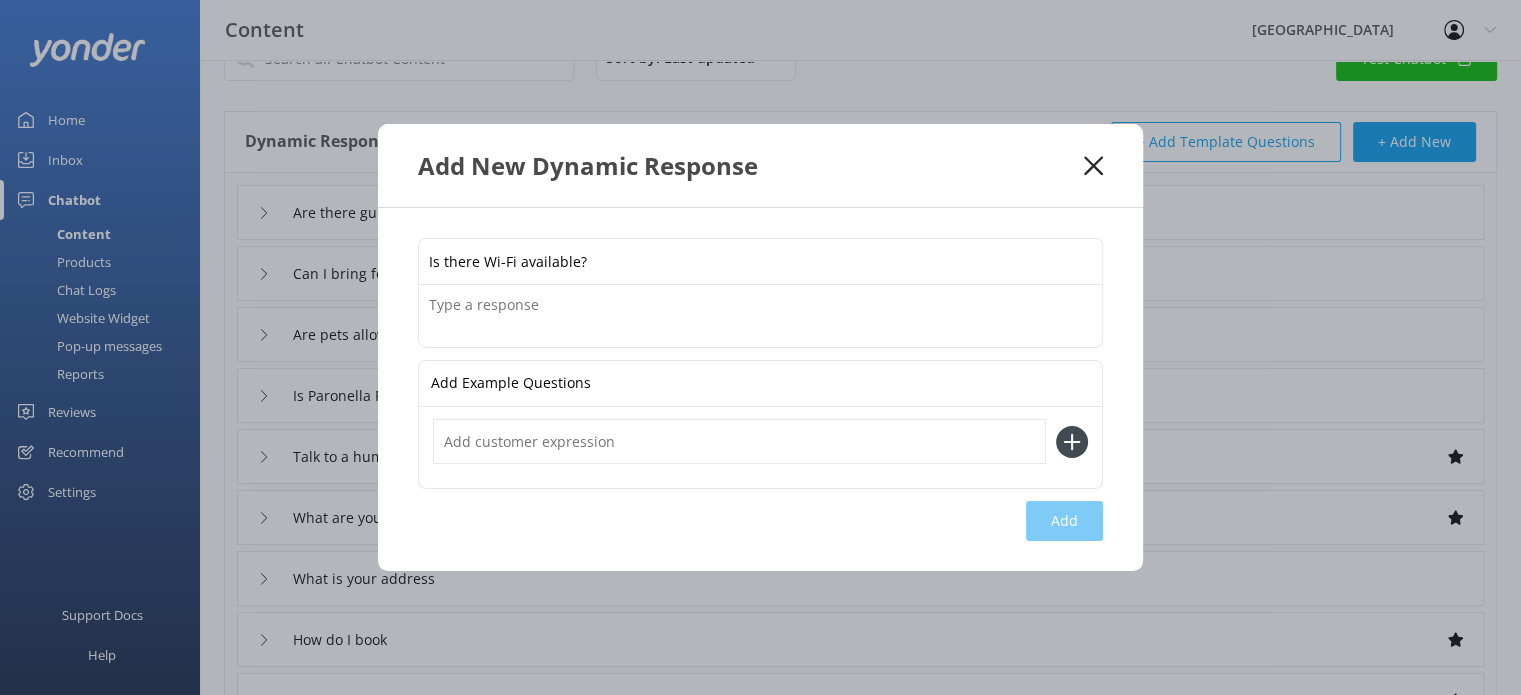 type on "Is there Wi-Fi available?" 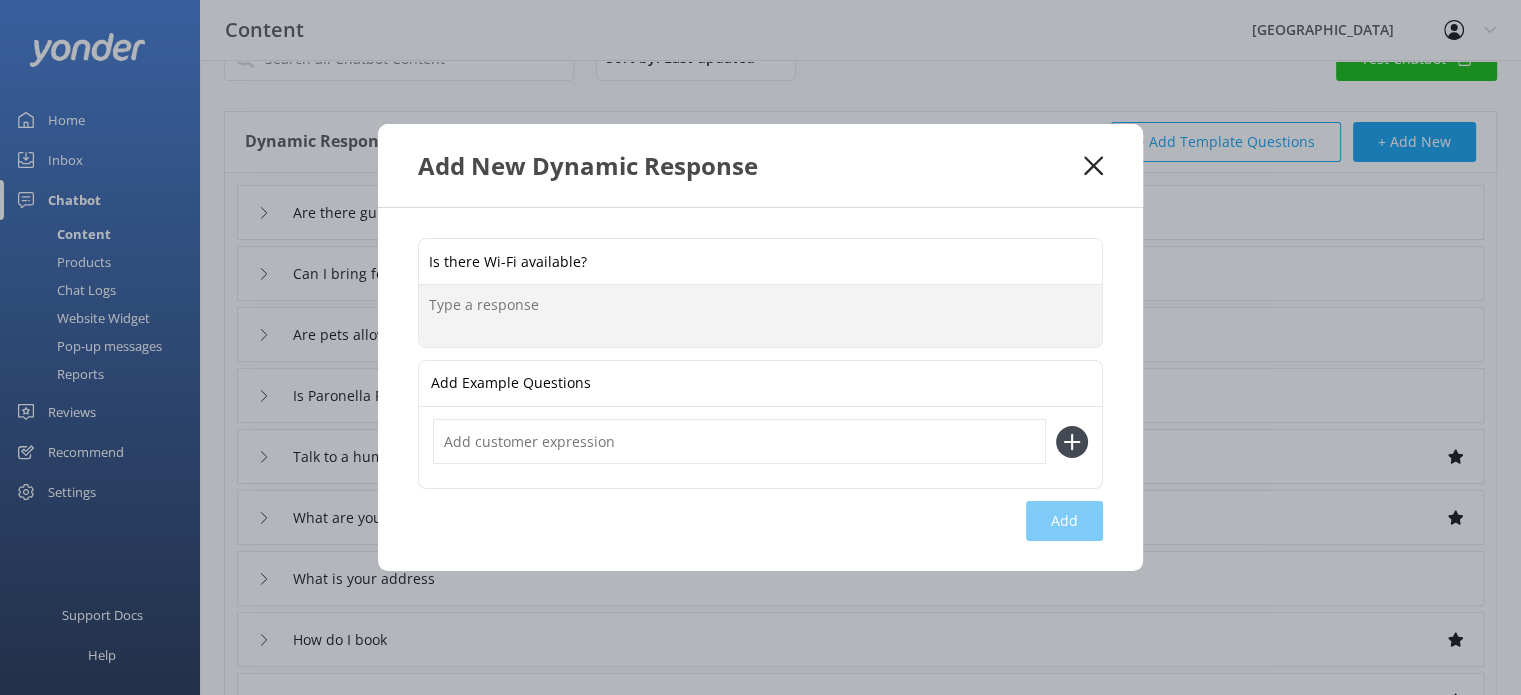 paste on "Yes! We offer free Wi-Fi here at [GEOGRAPHIC_DATA] so you can stay connected while enjoying the beauty around you. Feel free to share your favourite moments with friends and family!" 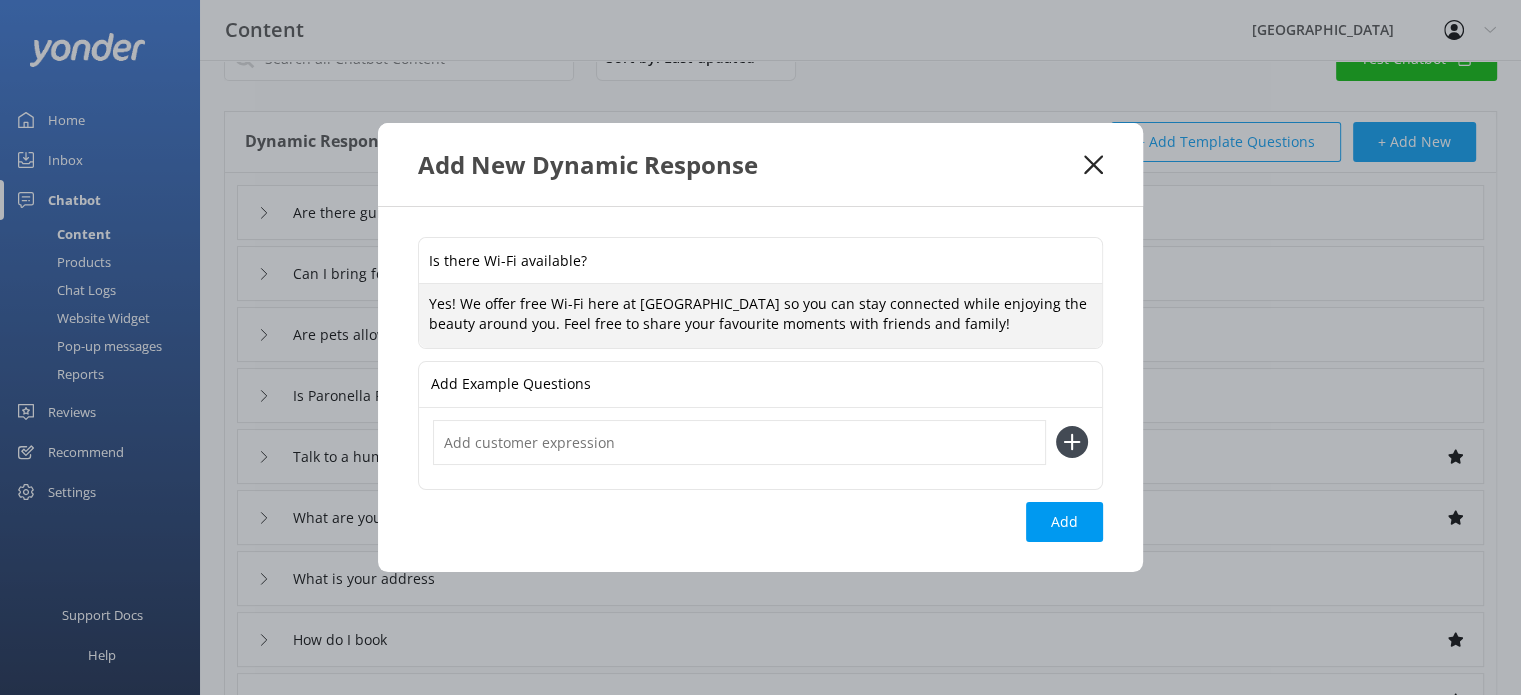 type on "Yes! We offer free Wi-Fi here at [GEOGRAPHIC_DATA] so you can stay connected while enjoying the beauty around you. Feel free to share your favourite moments with friends and family!" 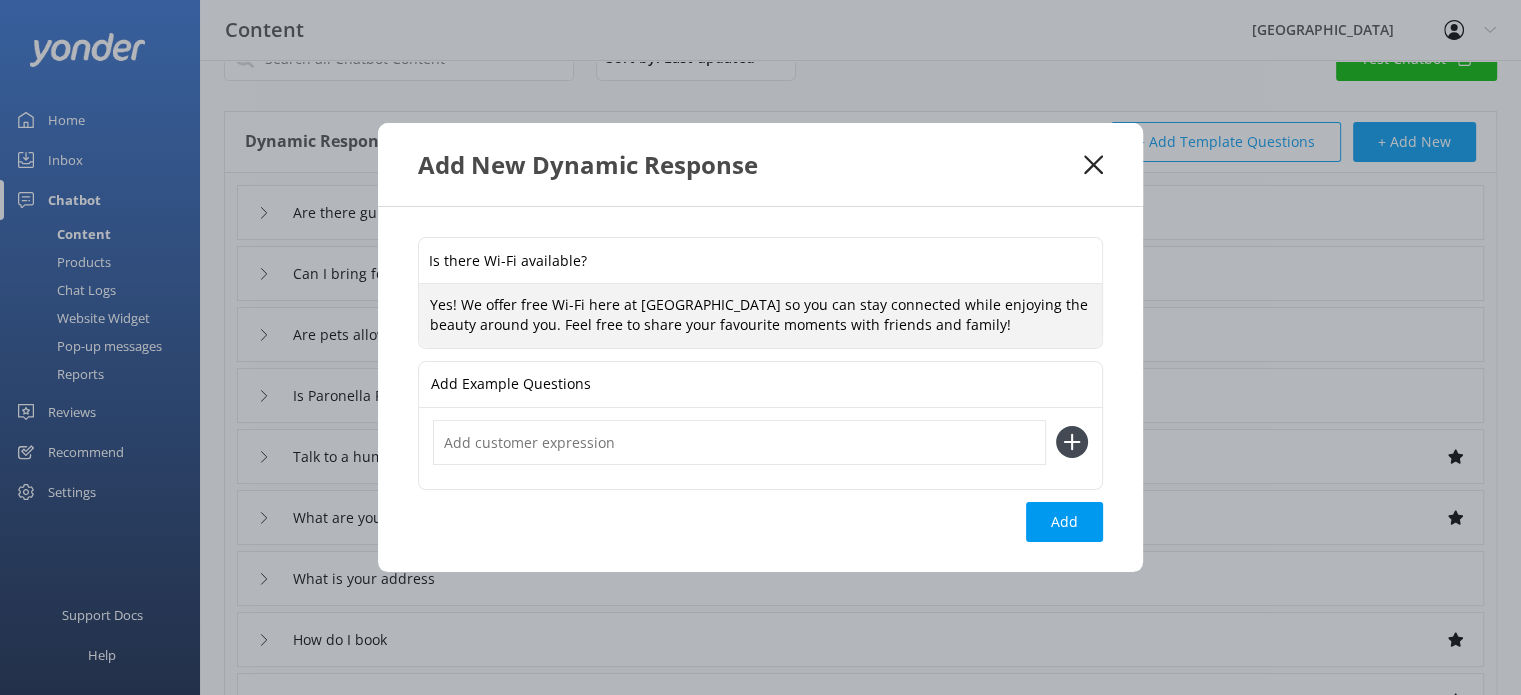 click at bounding box center [739, 442] 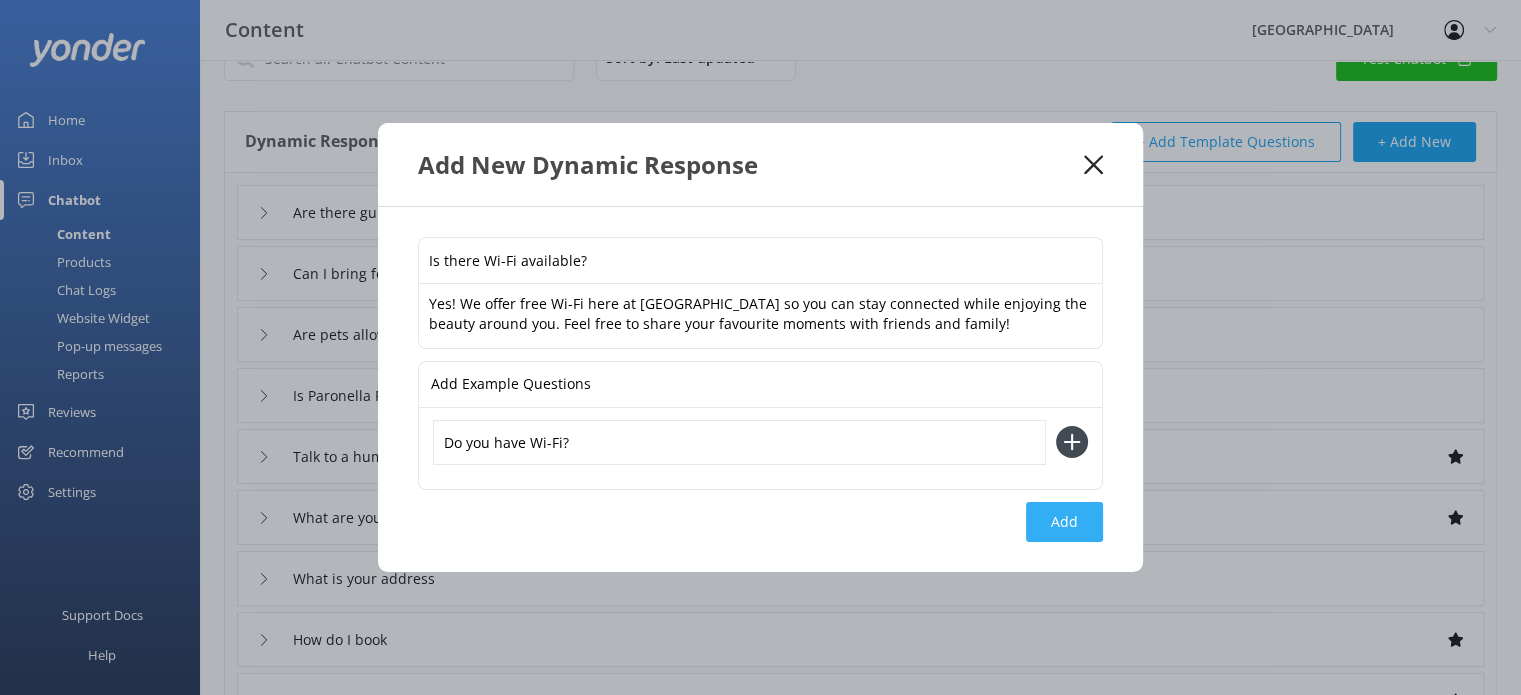 type on "Do you have Wi-Fi?" 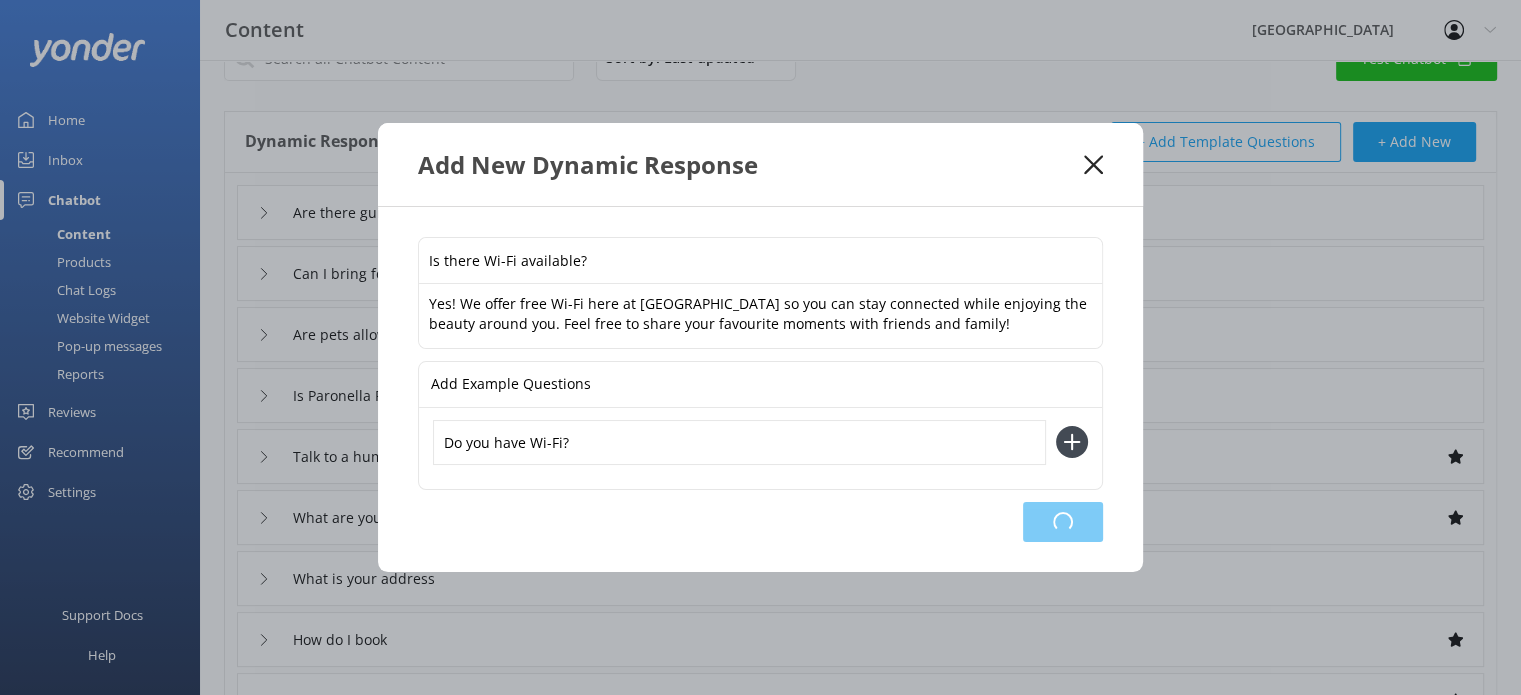 type on "Is there Wi-Fi available?" 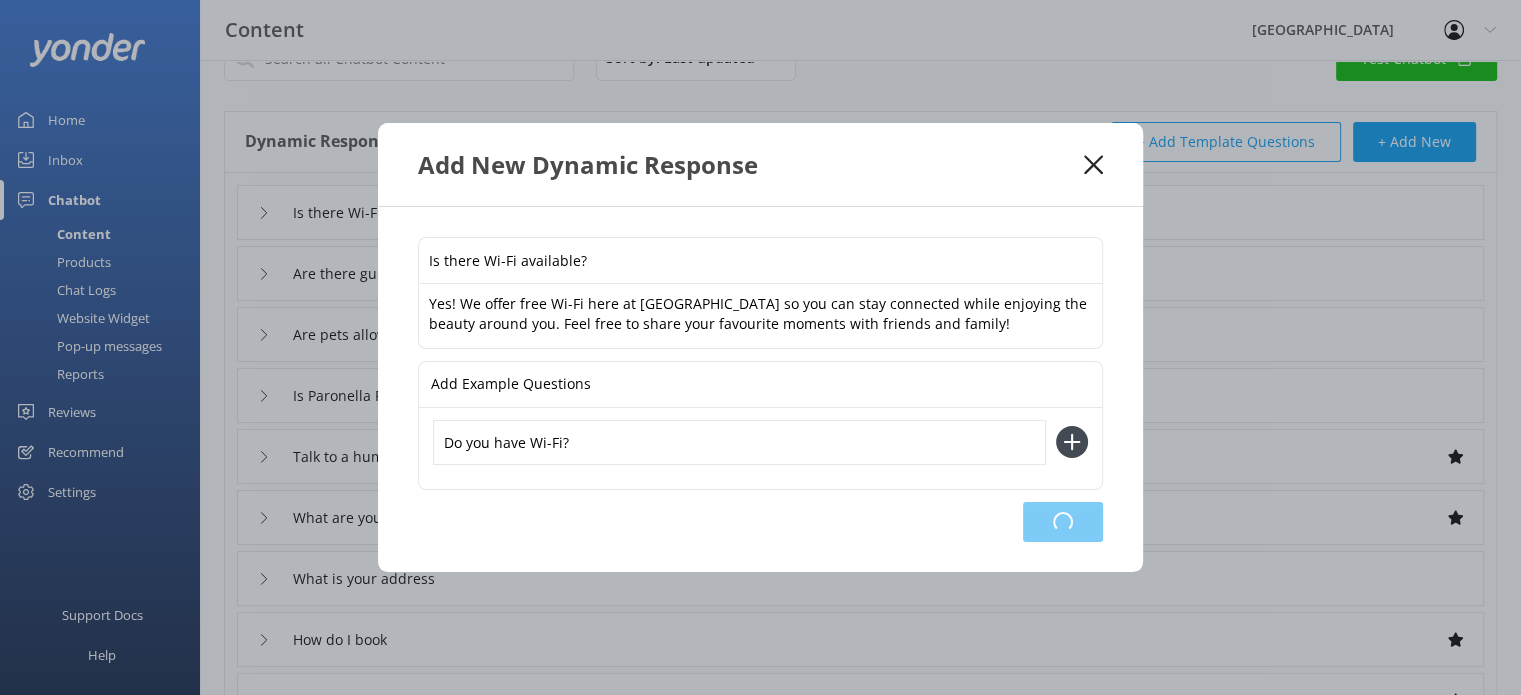 type on "Can I bring food and drinks?" 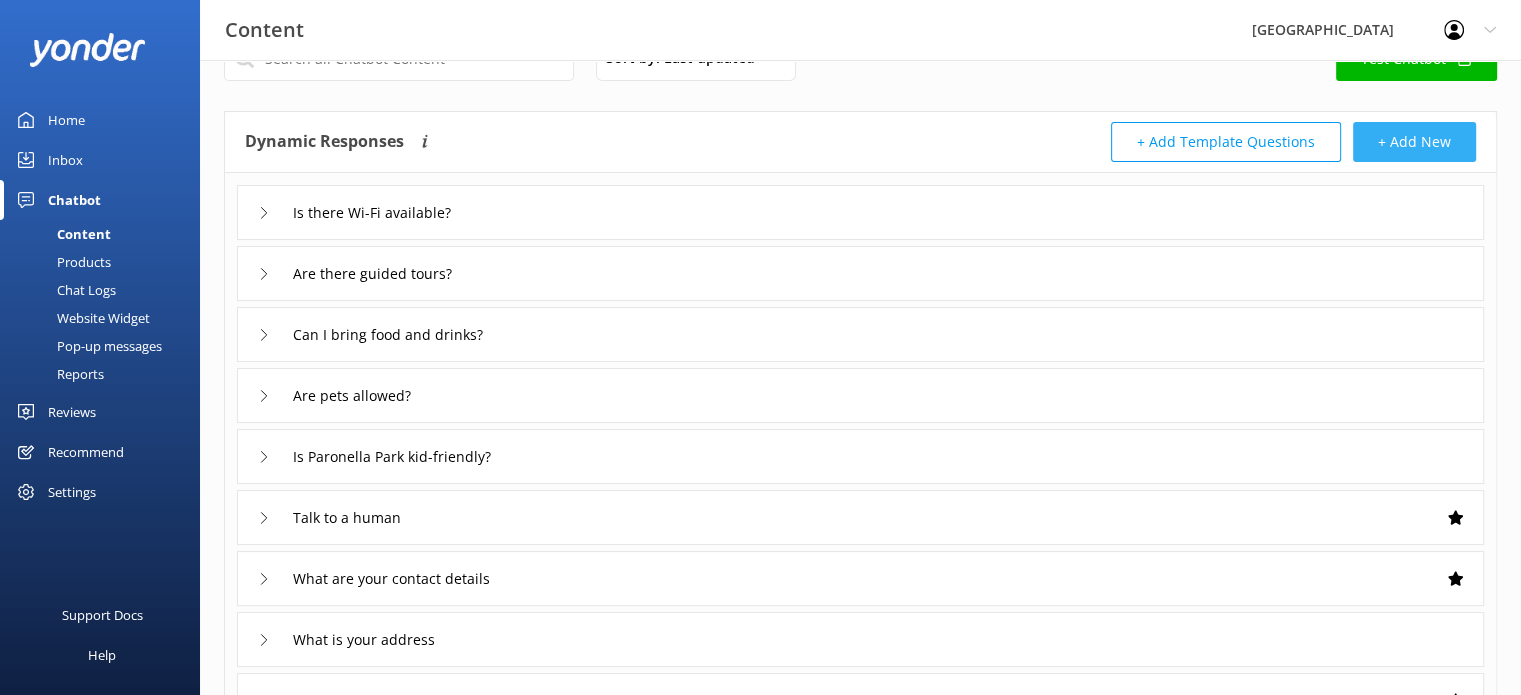 click on "+ Add New" at bounding box center [1414, 142] 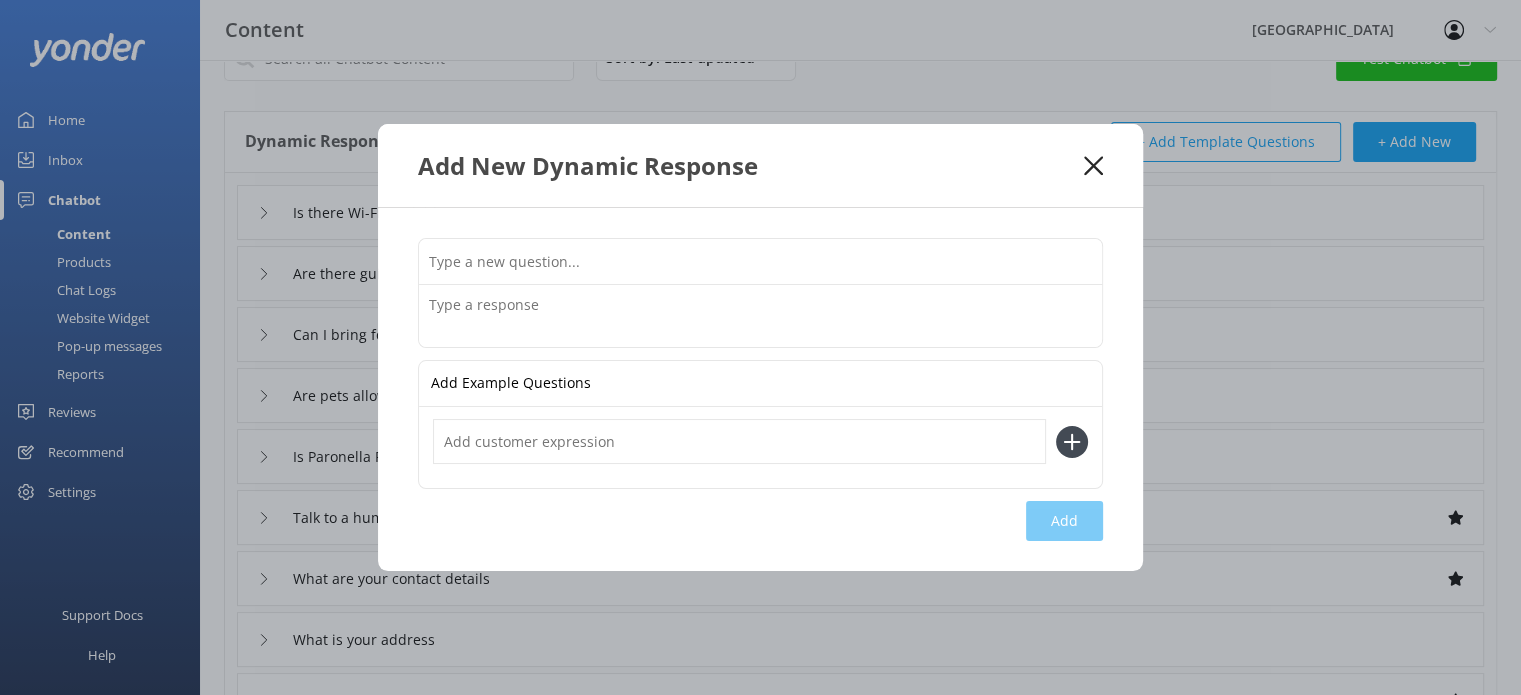 click at bounding box center (760, 261) 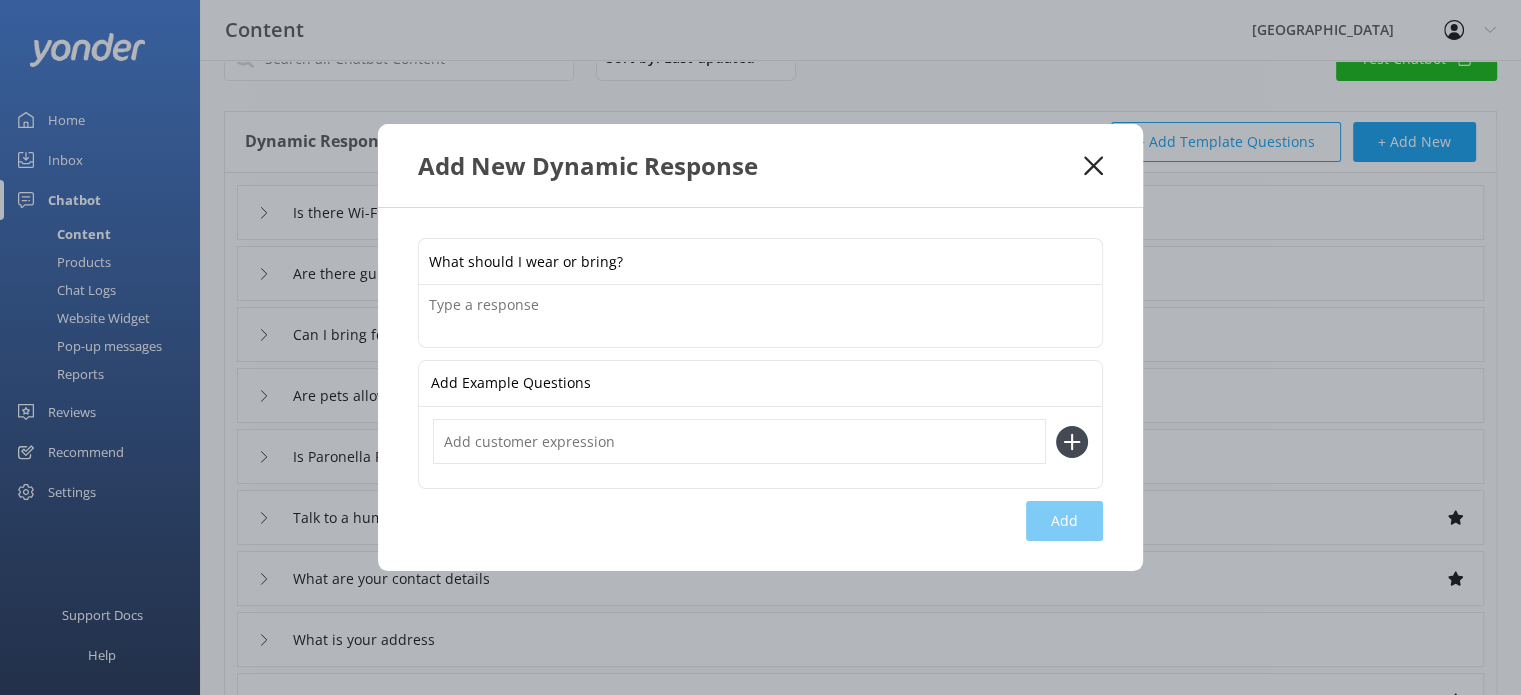type on "What should I wear or bring?" 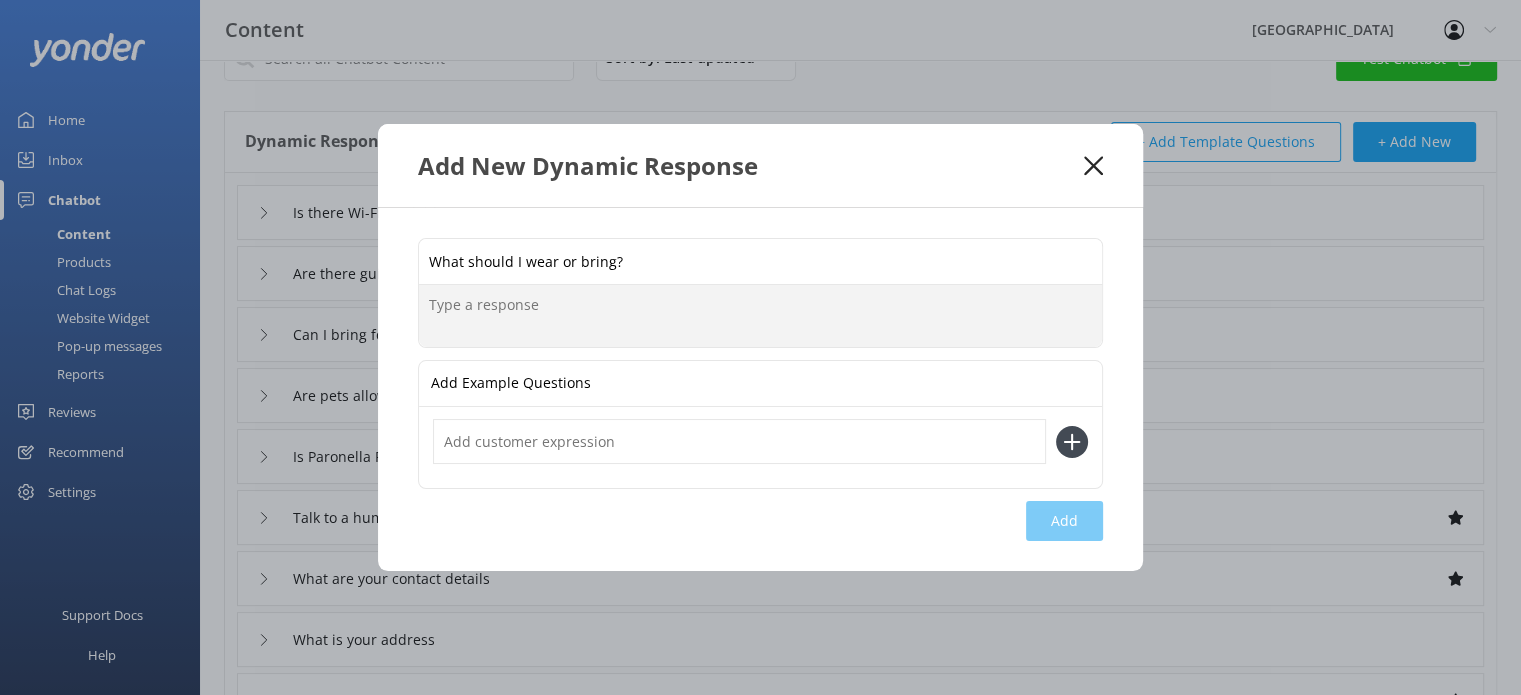 paste on "Comfortable shoes, a hat, sunscreen, and a camera! The Park is outdoors and in a rainforest setting, so be prepared for some walking and a bit of moisture in the air." 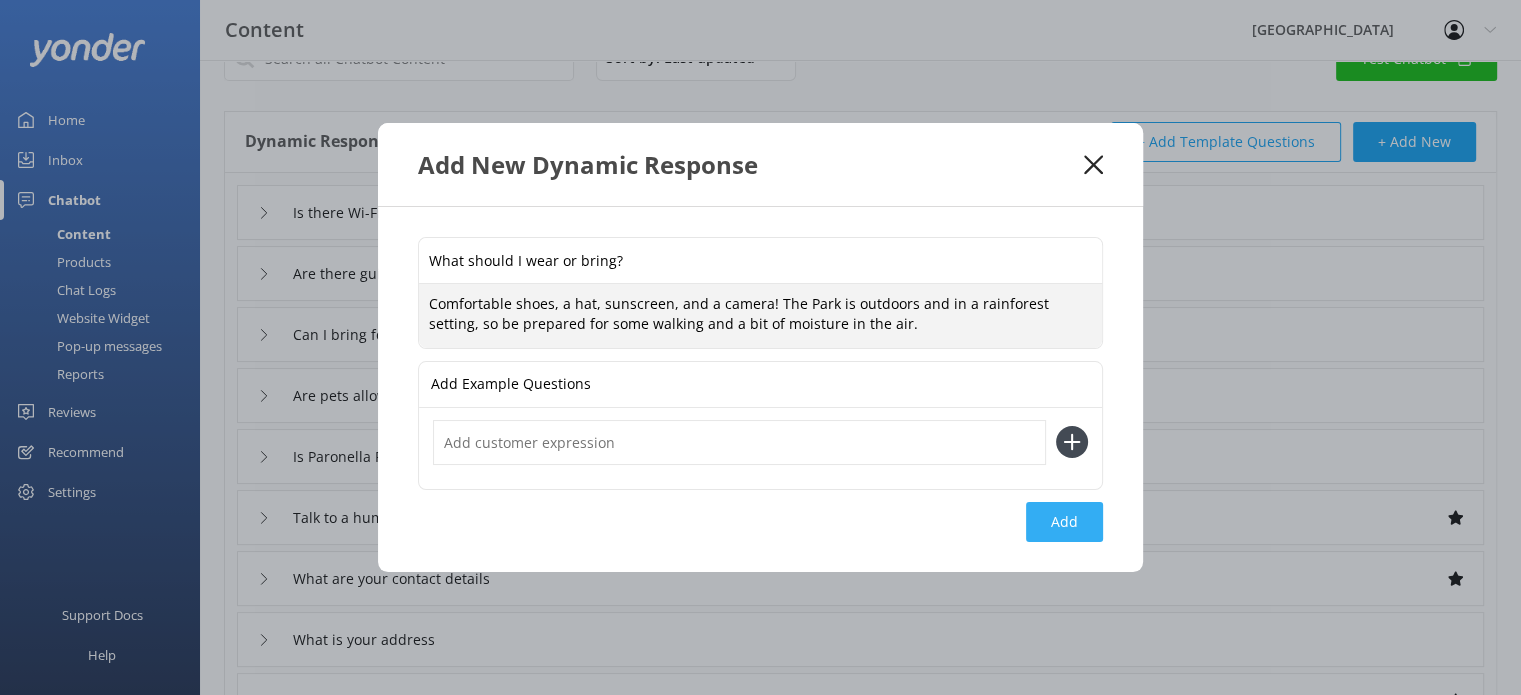 type on "Comfortable shoes, a hat, sunscreen, and a camera! The Park is outdoors and in a rainforest setting, so be prepared for some walking and a bit of moisture in the air." 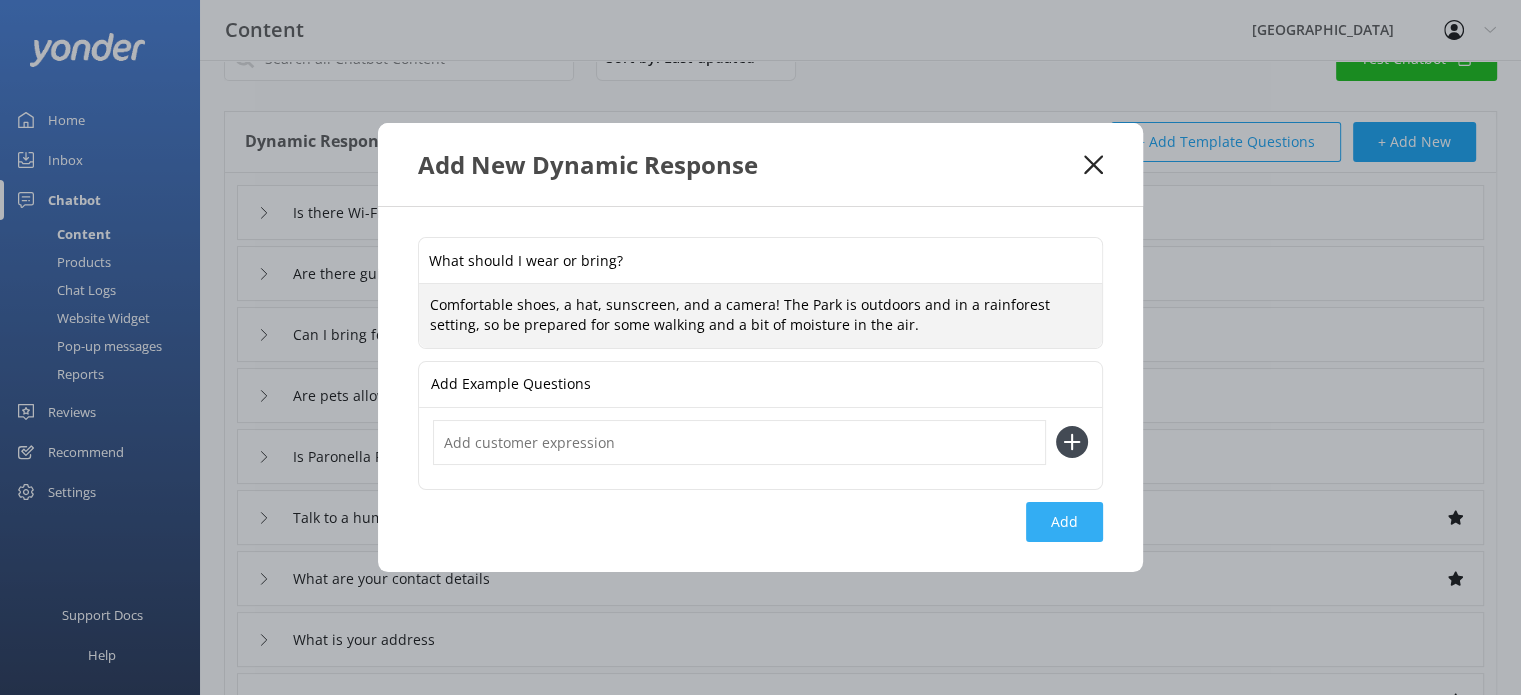 click on "Add" at bounding box center (1064, 522) 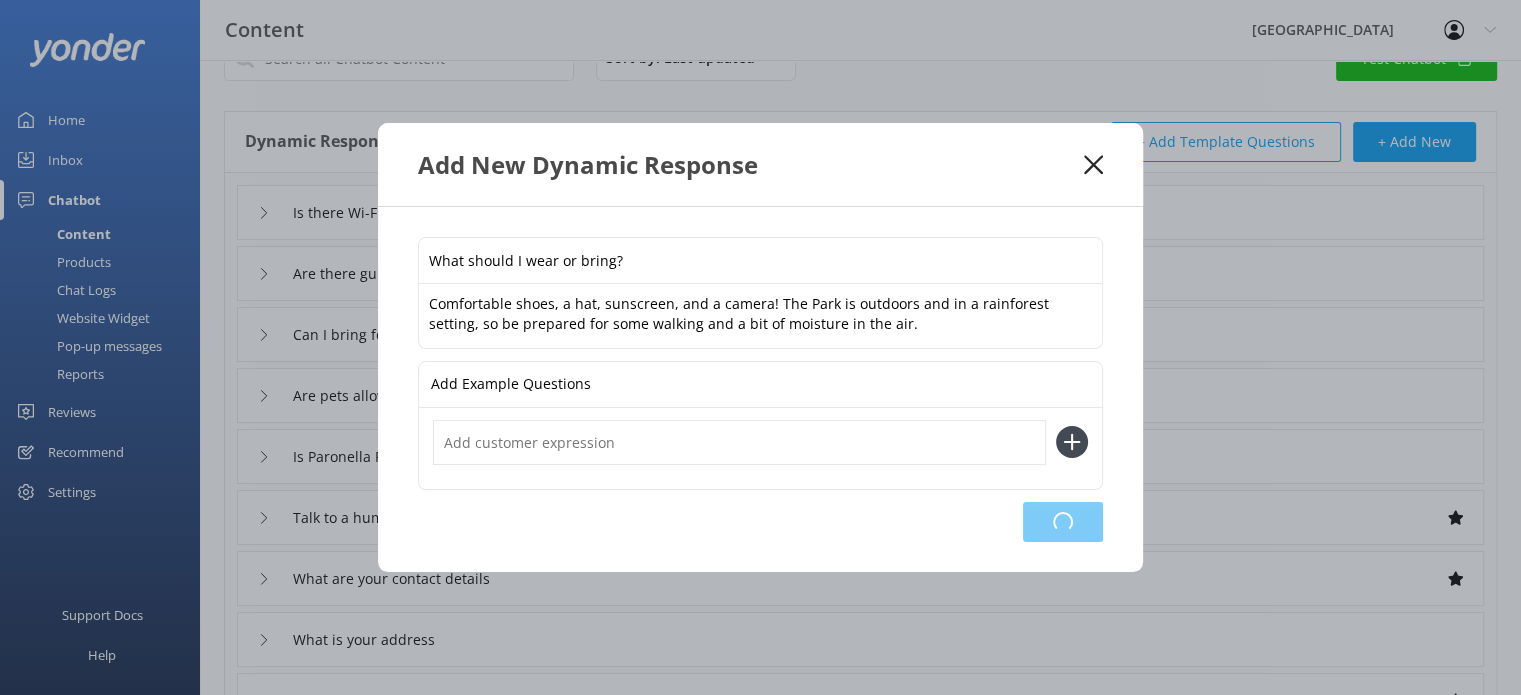 type on "What should I wear or bring?" 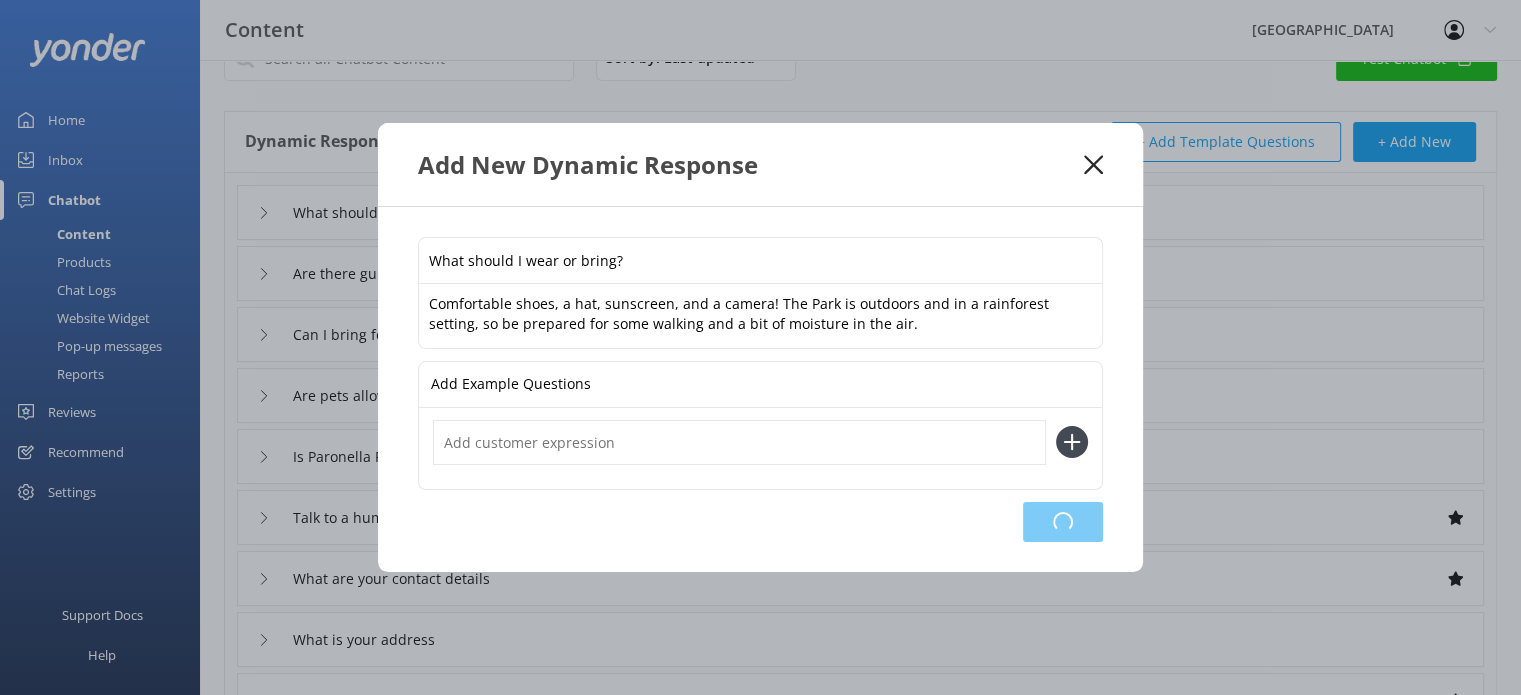 type on "Is there Wi-Fi available?" 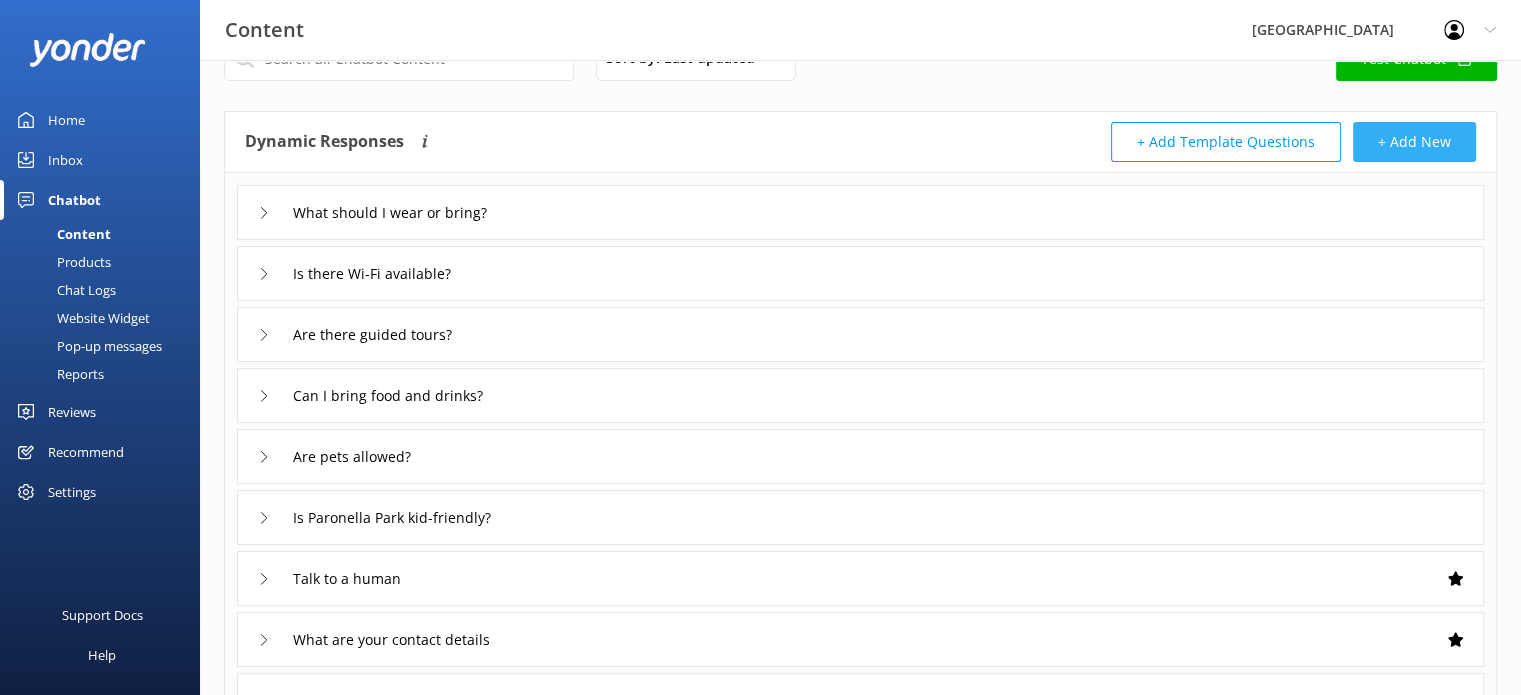 click on "+ Add New" at bounding box center [1414, 142] 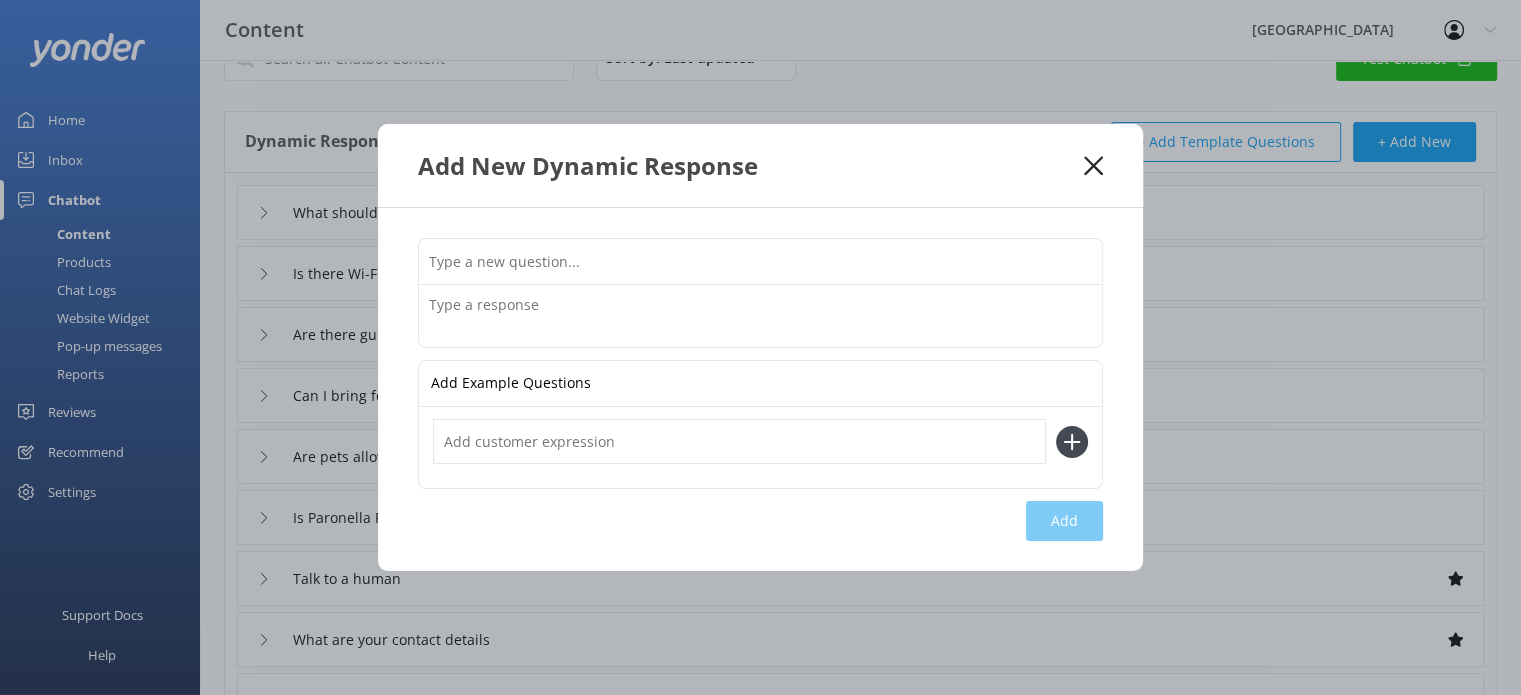 click at bounding box center [760, 261] 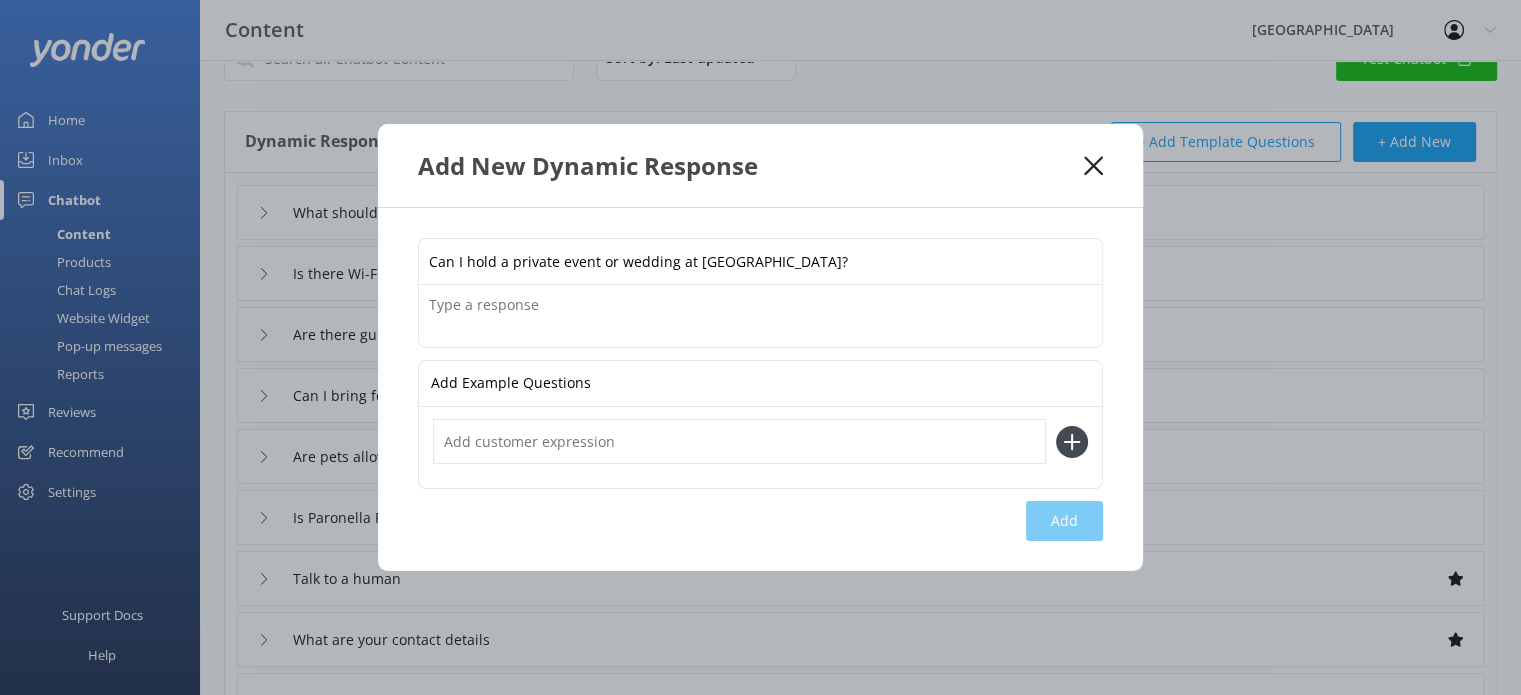 type on "Can I hold a private event or wedding at [GEOGRAPHIC_DATA]?" 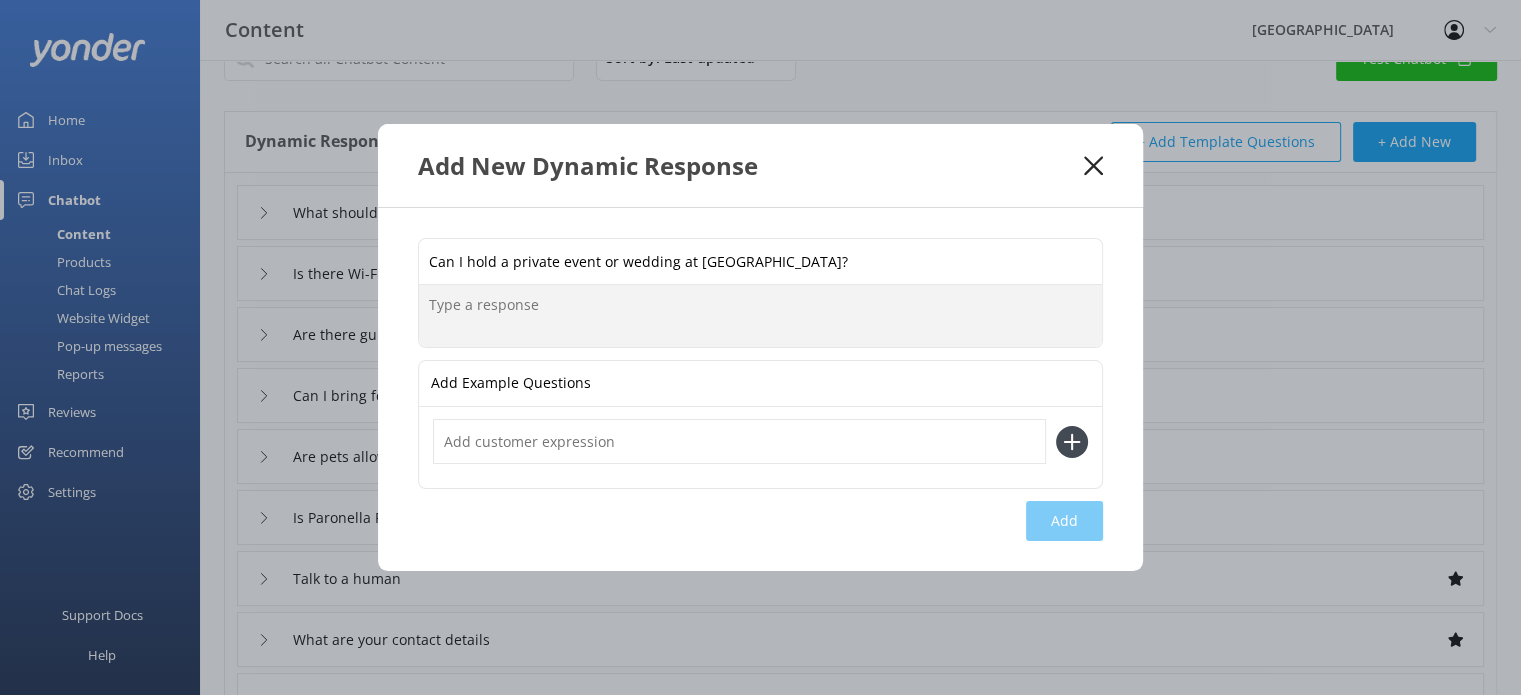 paste on "While we love being part of special memories, we don’t host weddings or private events at [GEOGRAPHIC_DATA]." 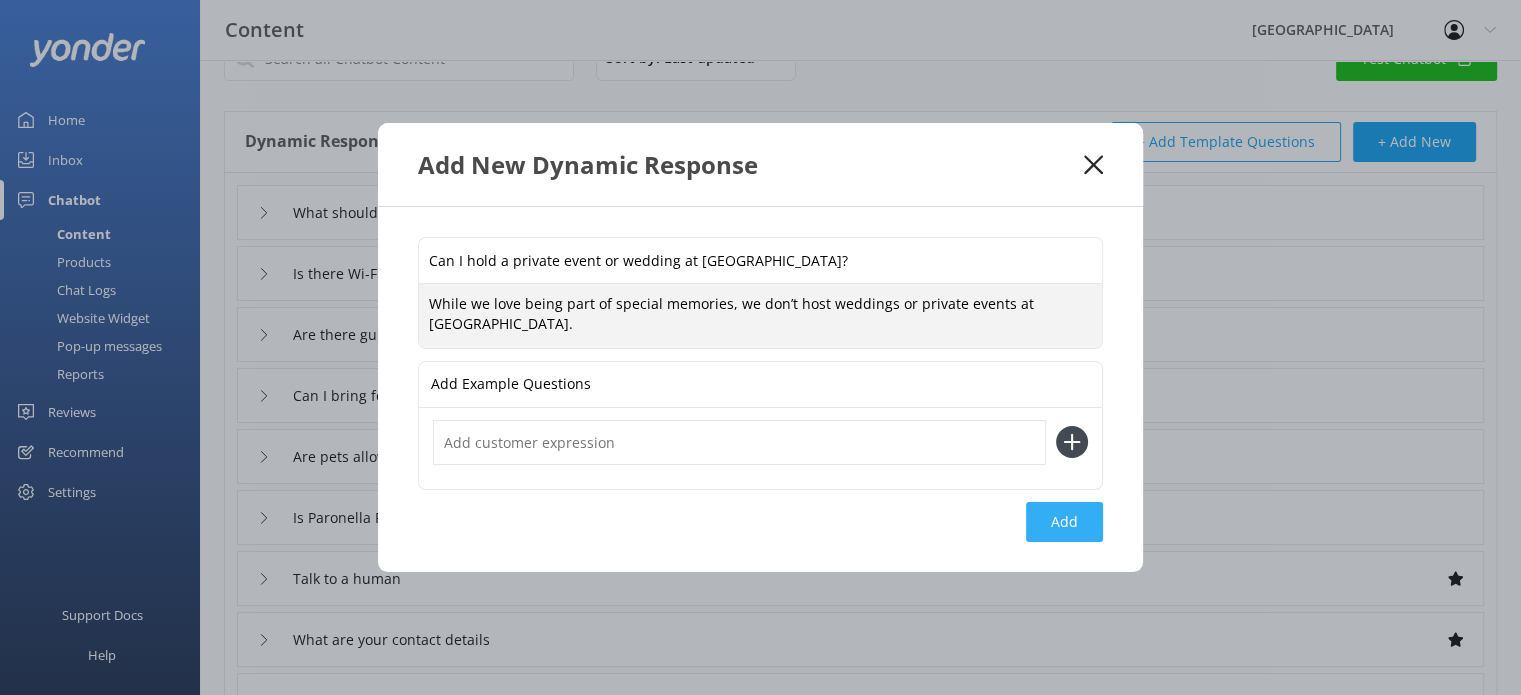 type on "While we love being part of special memories, we don’t host weddings or private events at [GEOGRAPHIC_DATA]." 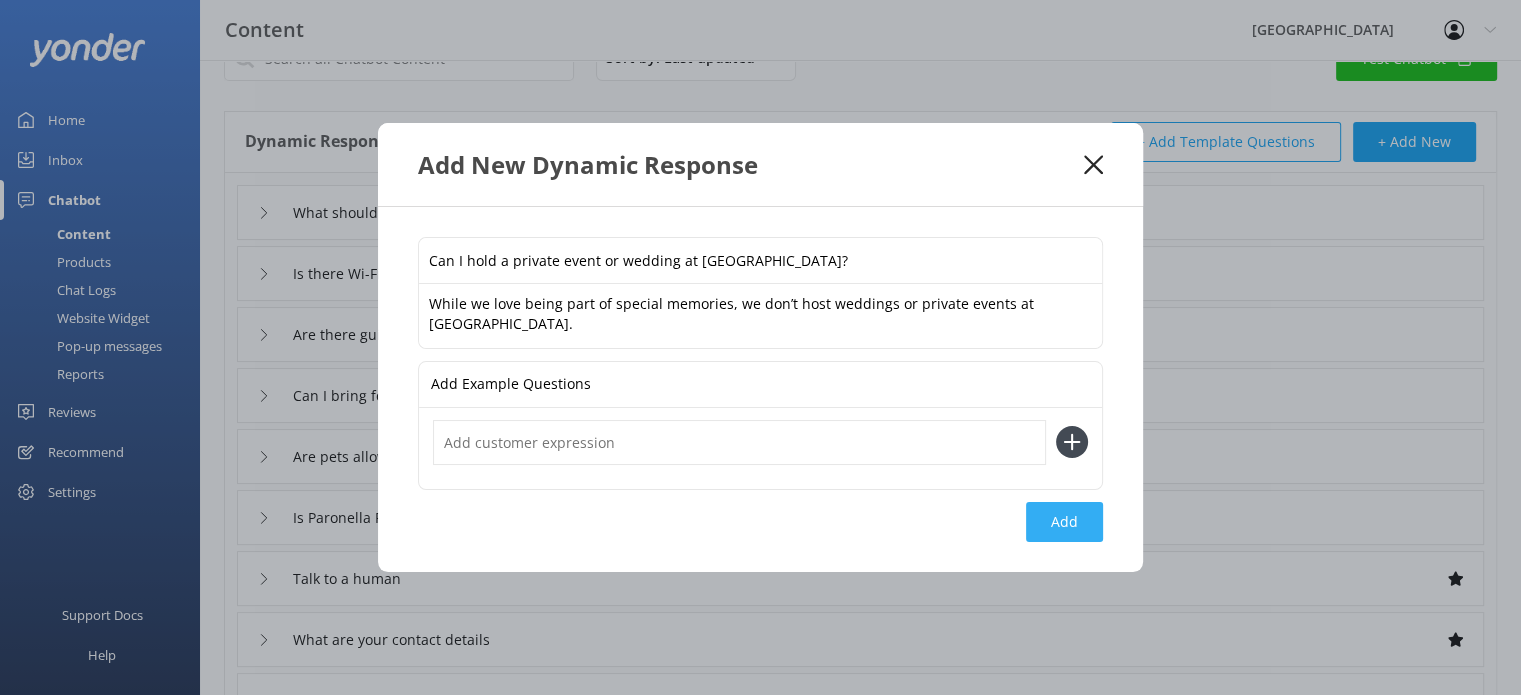 click on "Add" at bounding box center (1064, 522) 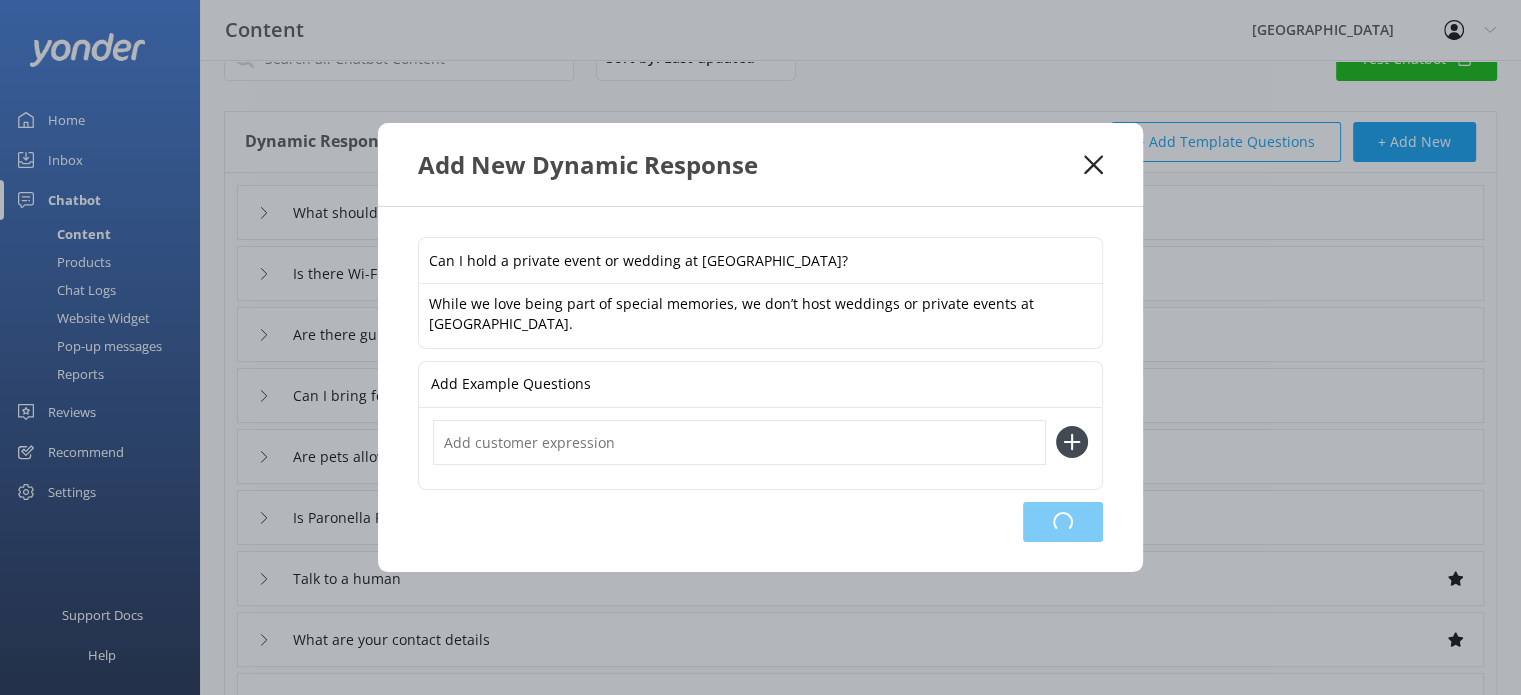 type on "Can I hold a private event or wedding at [GEOGRAPHIC_DATA]?" 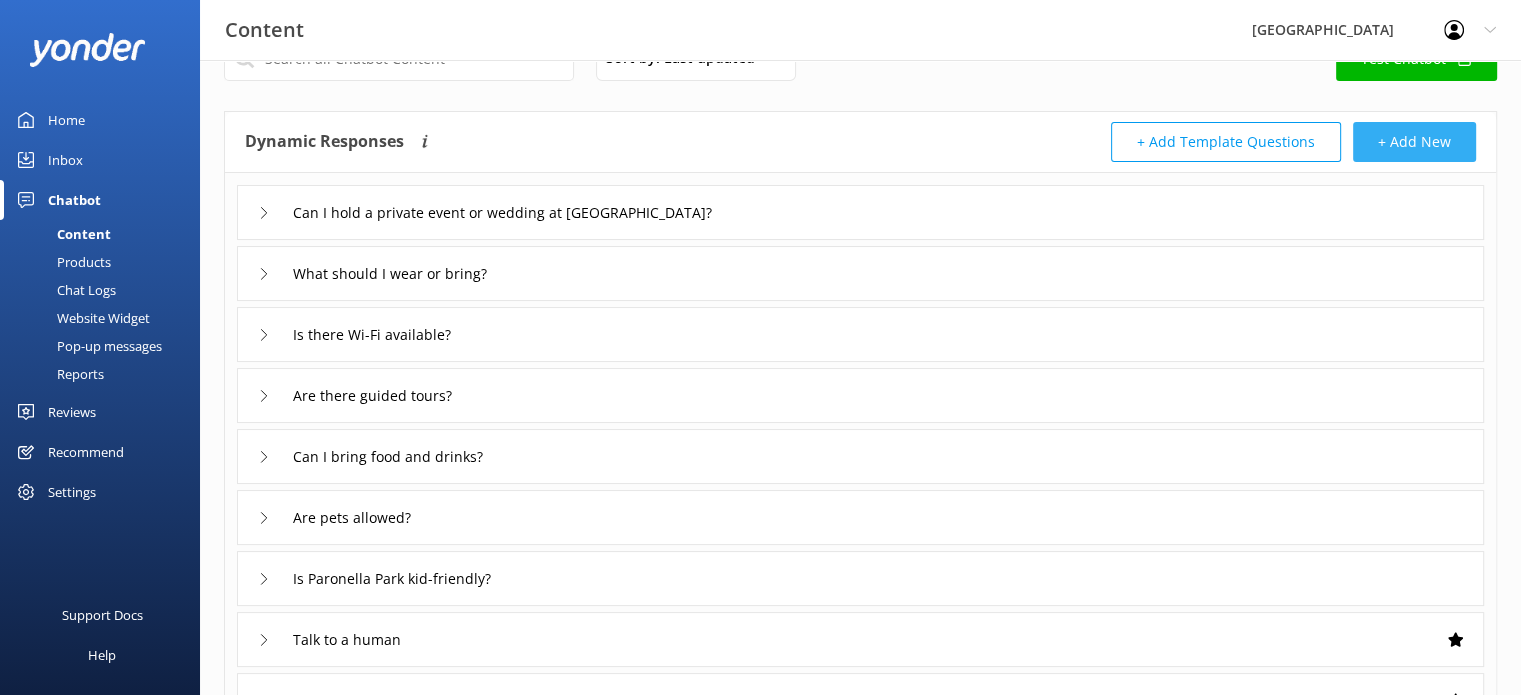 click on "+ Add New" at bounding box center [1414, 142] 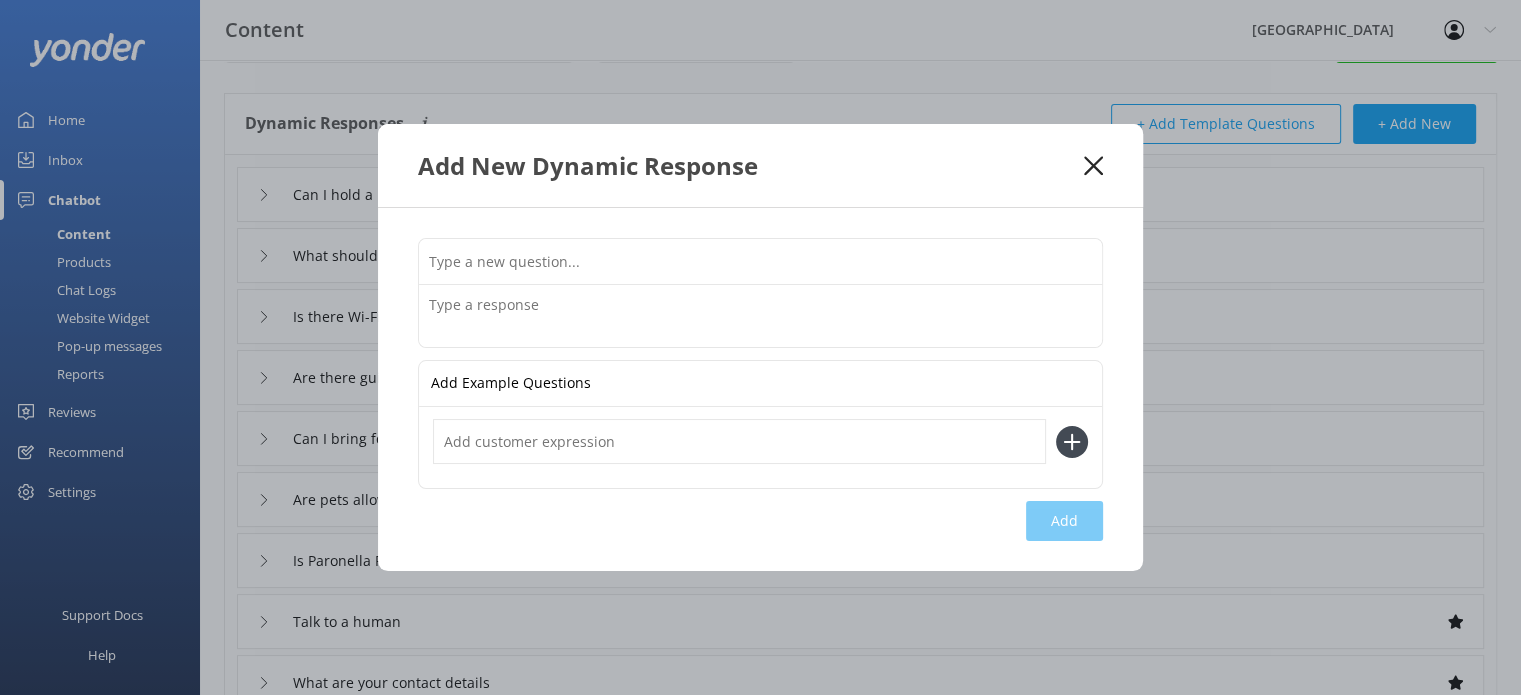 scroll, scrollTop: 71, scrollLeft: 0, axis: vertical 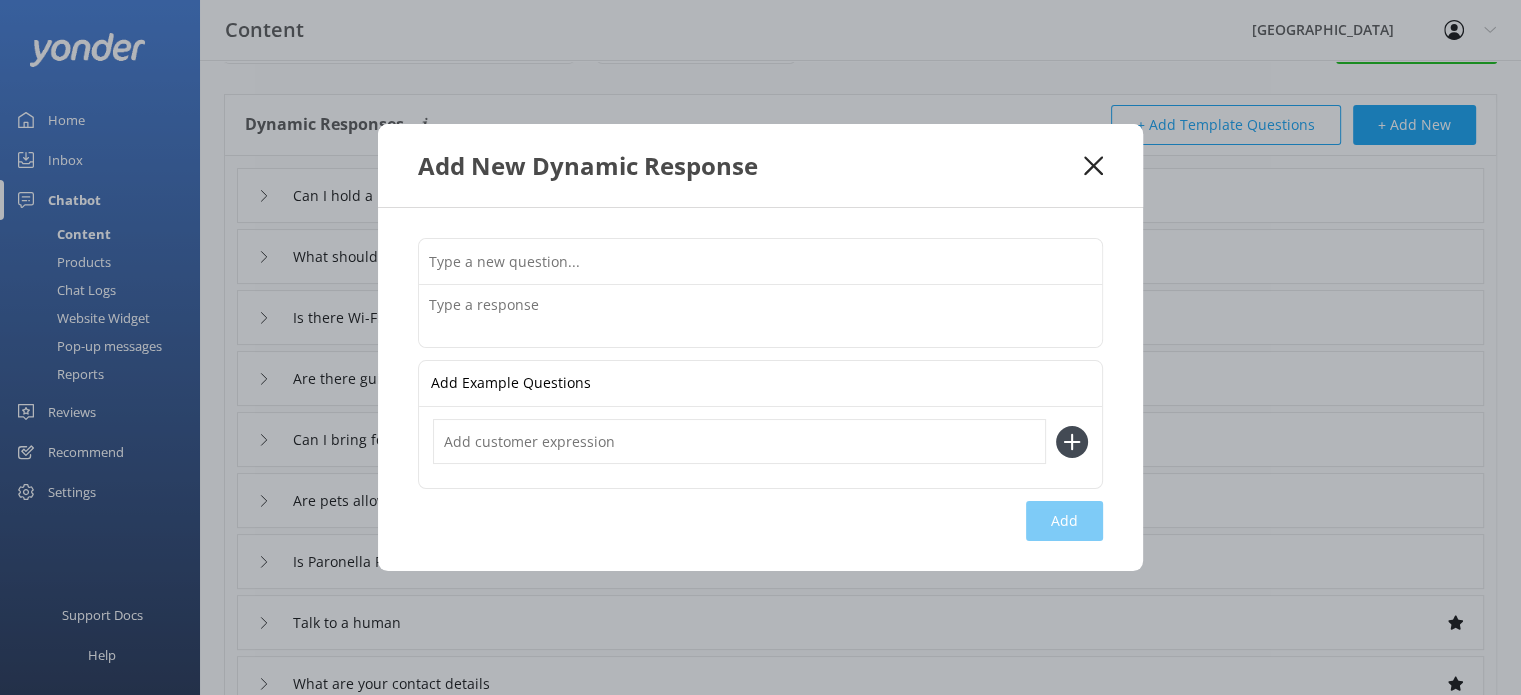 click at bounding box center (760, 261) 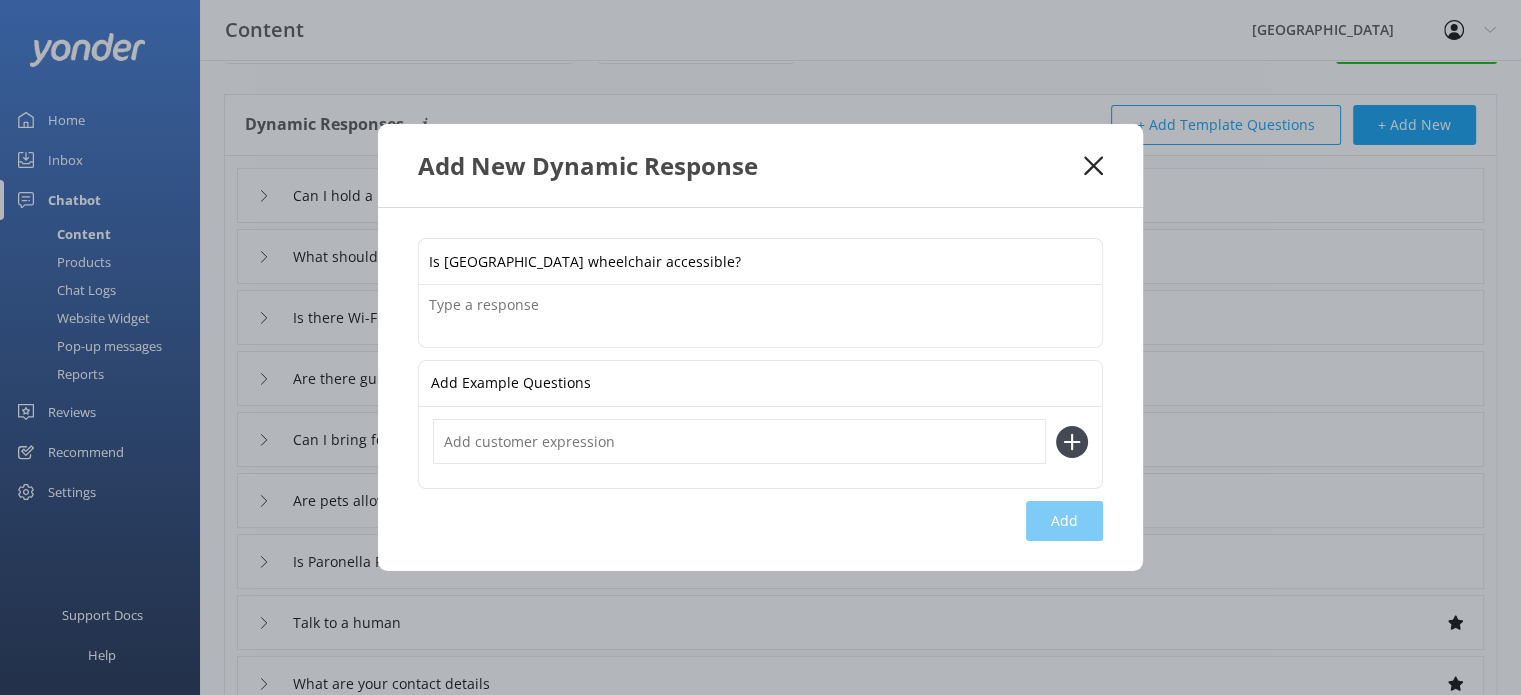 type on "Is [GEOGRAPHIC_DATA] wheelchair accessible?" 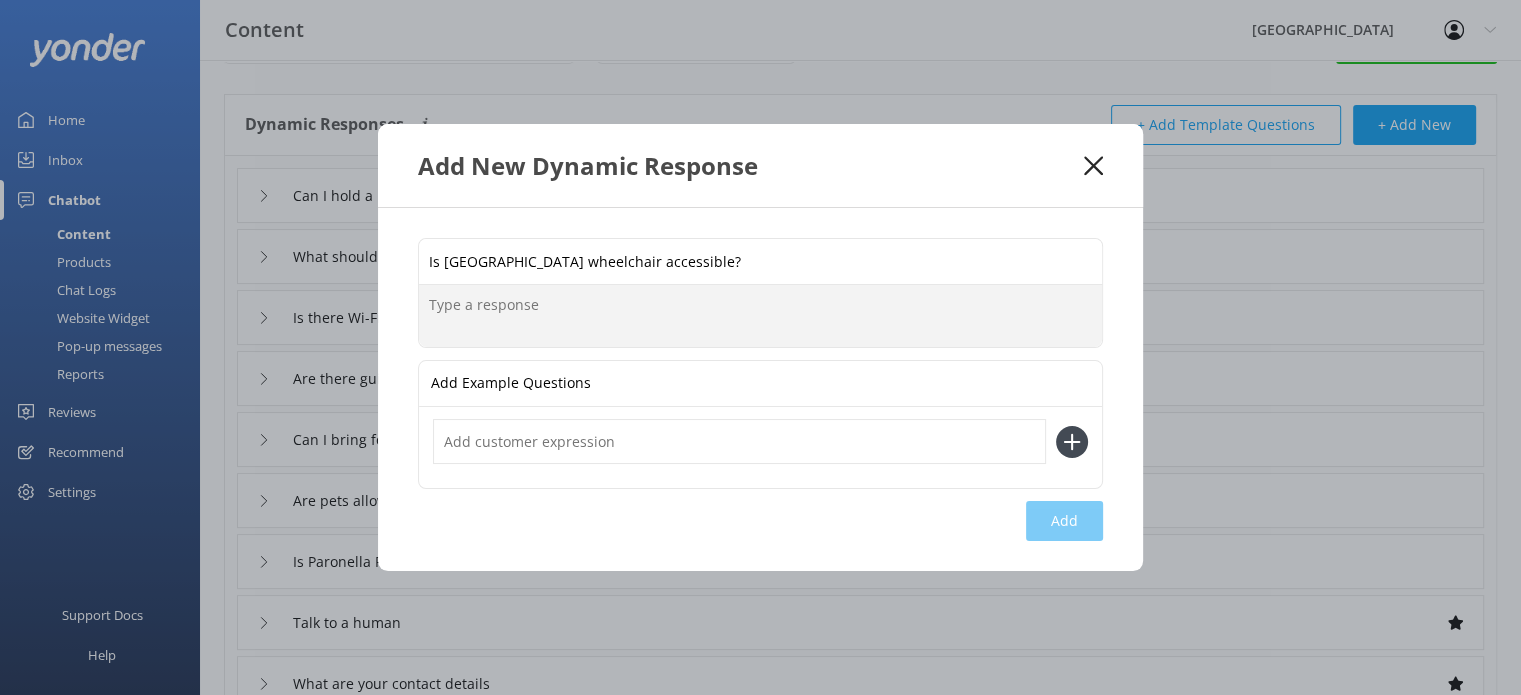paste on "[GEOGRAPHIC_DATA] was built in the 1920’s, long before Accessibility standards. We have done our best to make sure as much of the Park as possible is accessible to as many people as possible. However, it is an outdoor environment with some uneven terrain, along with a large staircase to access some areas of the Park. If you (or with the help of a carer) are able to get in and out of a vehicle, our team can transport you in our SUV to help bypass the stairs. We can also carry your wheelchair or mobility equipment in the back of the vehicle.
We’re always happy to help—just let our team know when you arrive, or give us a call ahead of time so we can make sure everything is ready for you.
You can learn more about our accessibility and inclusion here (link)." 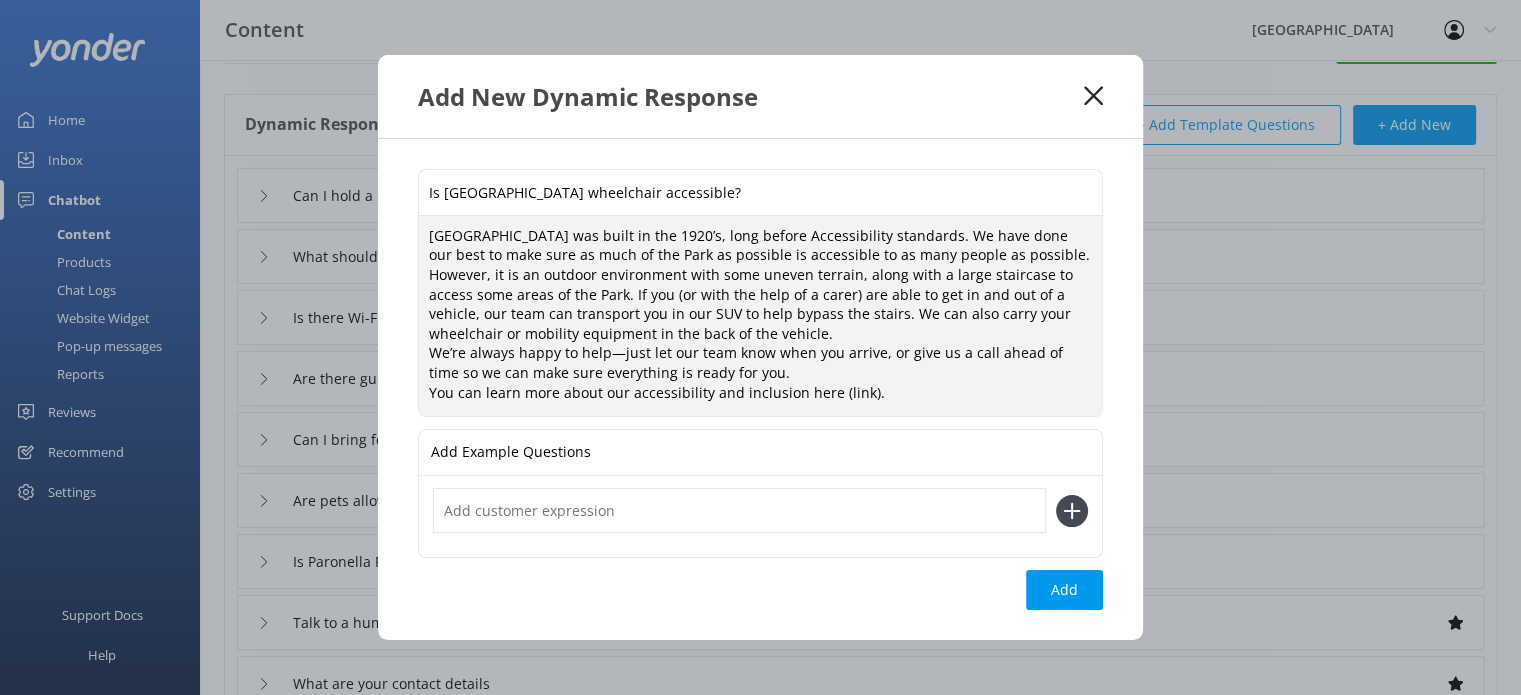 scroll, scrollTop: 5, scrollLeft: 0, axis: vertical 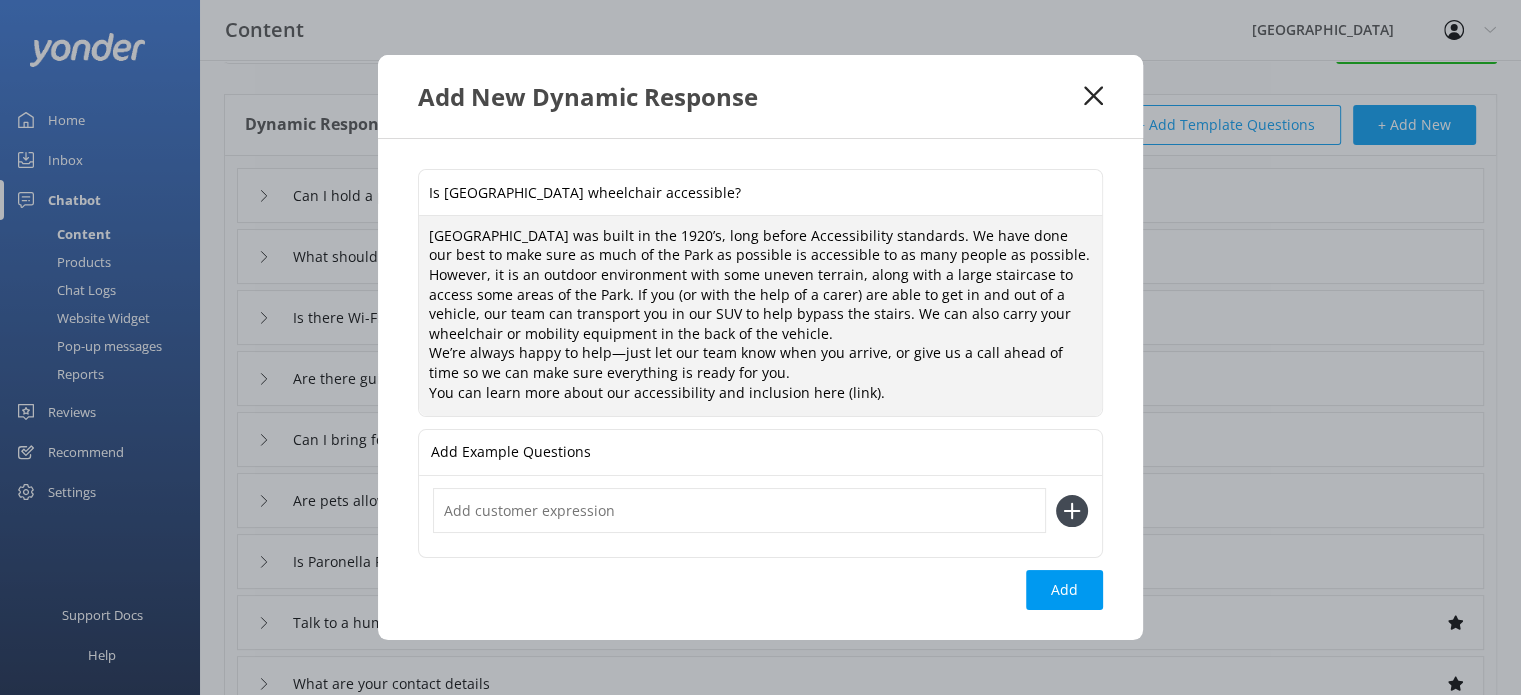click on "[GEOGRAPHIC_DATA] was built in the 1920’s, long before Accessibility standards. We have done our best to make sure as much of the Park as possible is accessible to as many people as possible. However, it is an outdoor environment with some uneven terrain, along with a large staircase to access some areas of the Park. If you (or with the help of a carer) are able to get in and out of a vehicle, our team can transport you in our SUV to help bypass the stairs. We can also carry your wheelchair or mobility equipment in the back of the vehicle.
We’re always happy to help—just let our team know when you arrive, or give us a call ahead of time so we can make sure everything is ready for you.
You can learn more about our accessibility and inclusion here (link)." at bounding box center [760, 316] 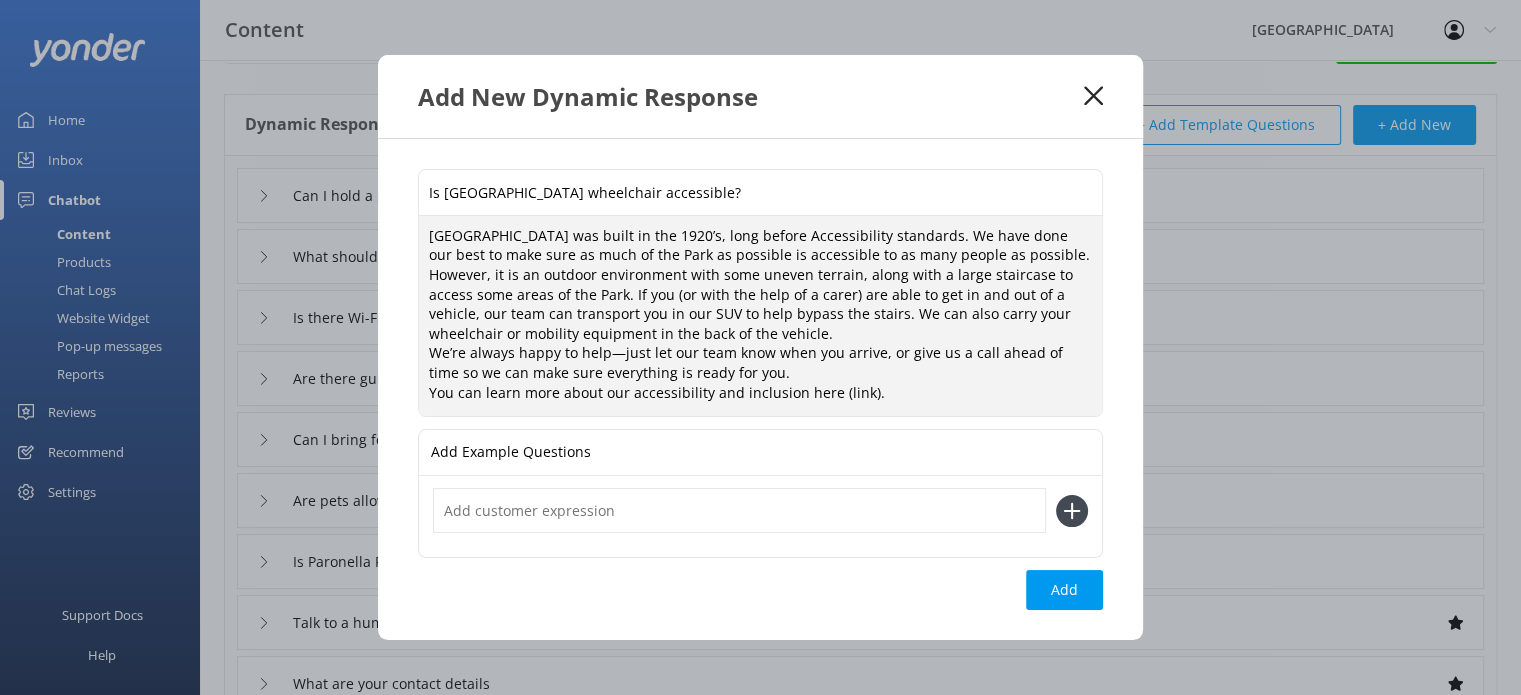 paste on "[URL][DOMAIN_NAME]" 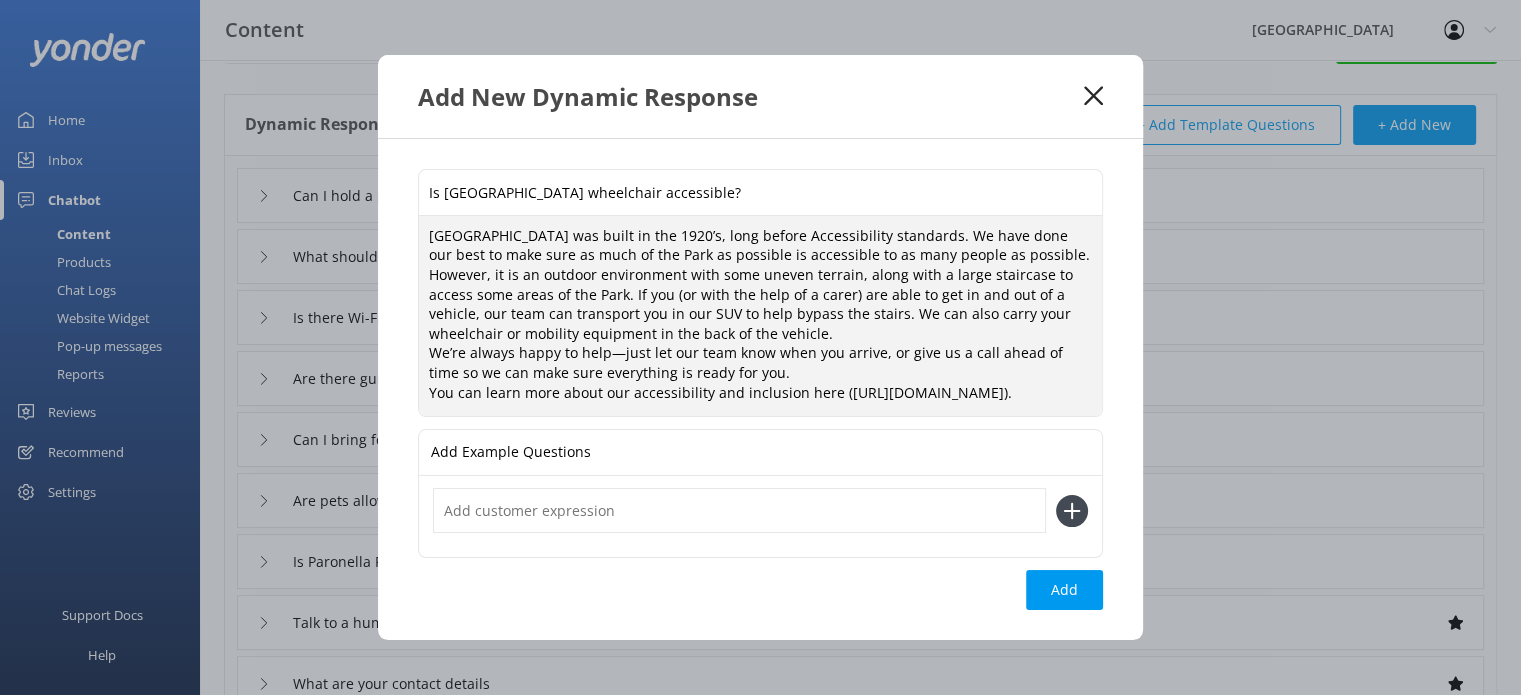 type on "[GEOGRAPHIC_DATA] was built in the 1920’s, long before Accessibility standards. We have done our best to make sure as much of the Park as possible is accessible to as many people as possible. However, it is an outdoor environment with some uneven terrain, along with a large staircase to access some areas of the Park. If you (or with the help of a carer) are able to get in and out of a vehicle, our team can transport you in our SUV to help bypass the stairs. We can also carry your wheelchair or mobility equipment in the back of the vehicle.
We’re always happy to help—just let our team know when you arrive, or give us a call ahead of time so we can make sure everything is ready for you.
You can learn more about our accessibility and inclusion here ([URL][DOMAIN_NAME])." 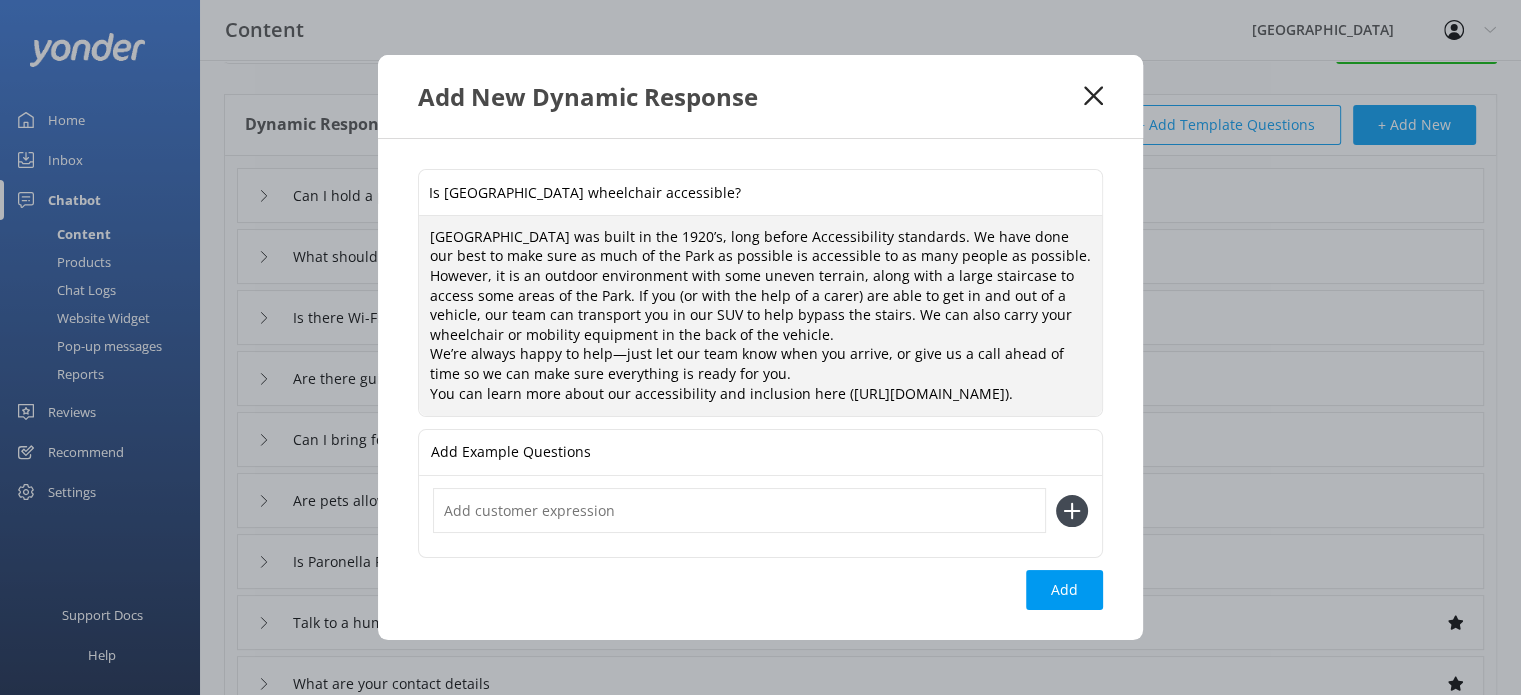 click at bounding box center (739, 510) 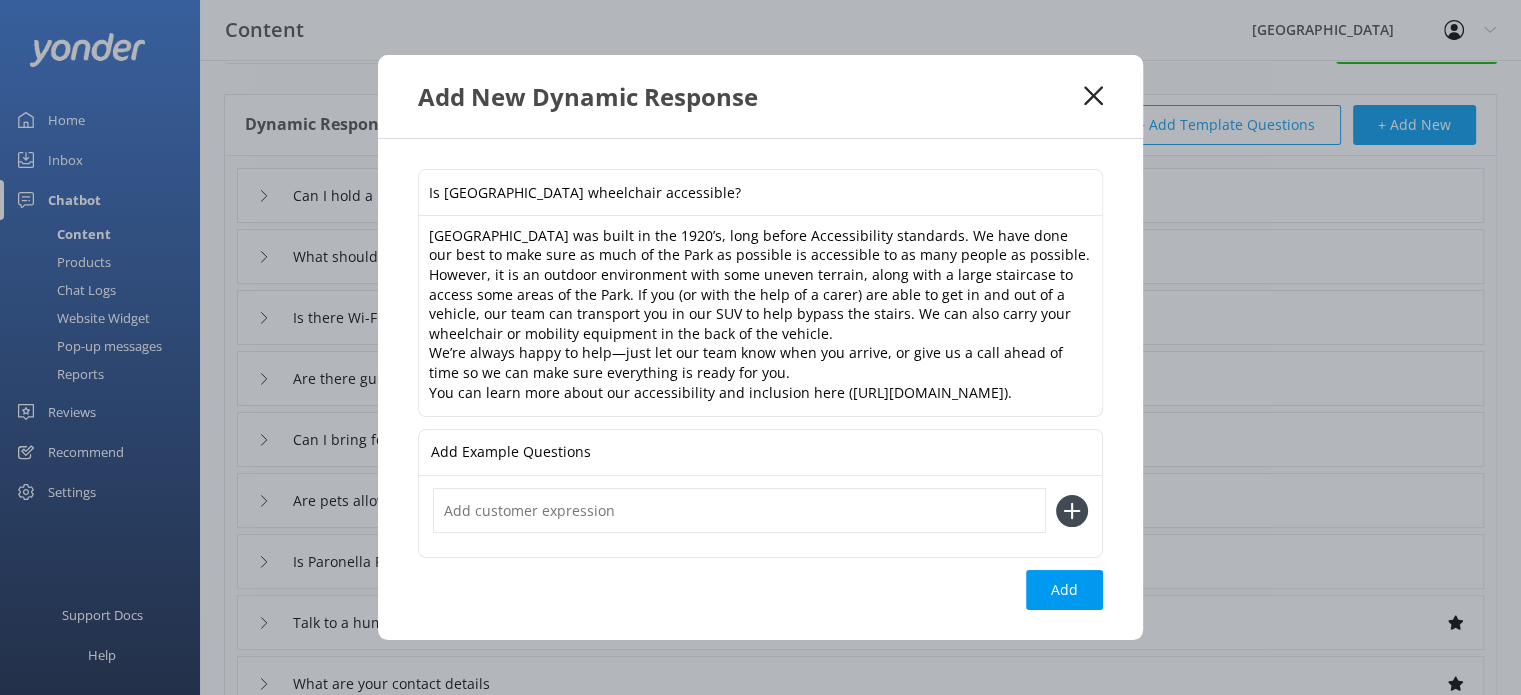 type on "H" 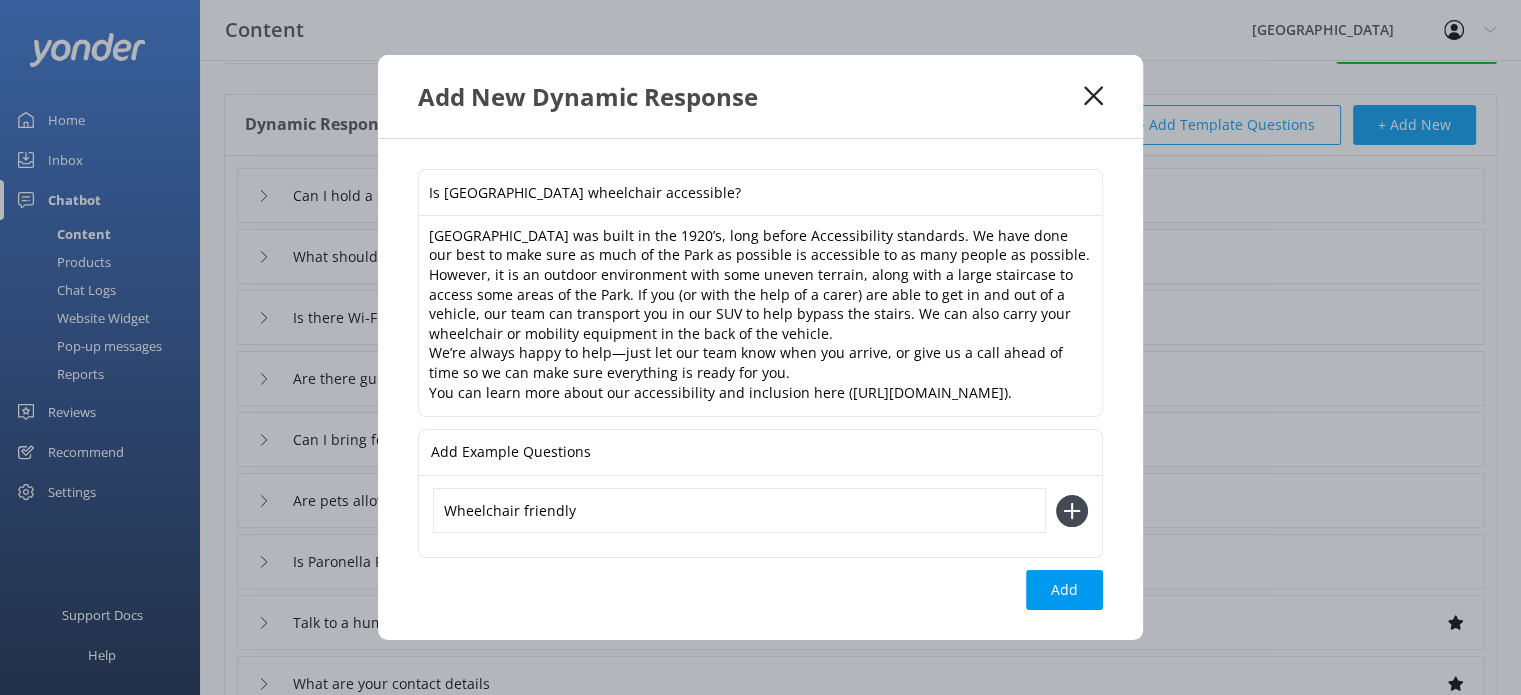 type on "Wheelchair friendly" 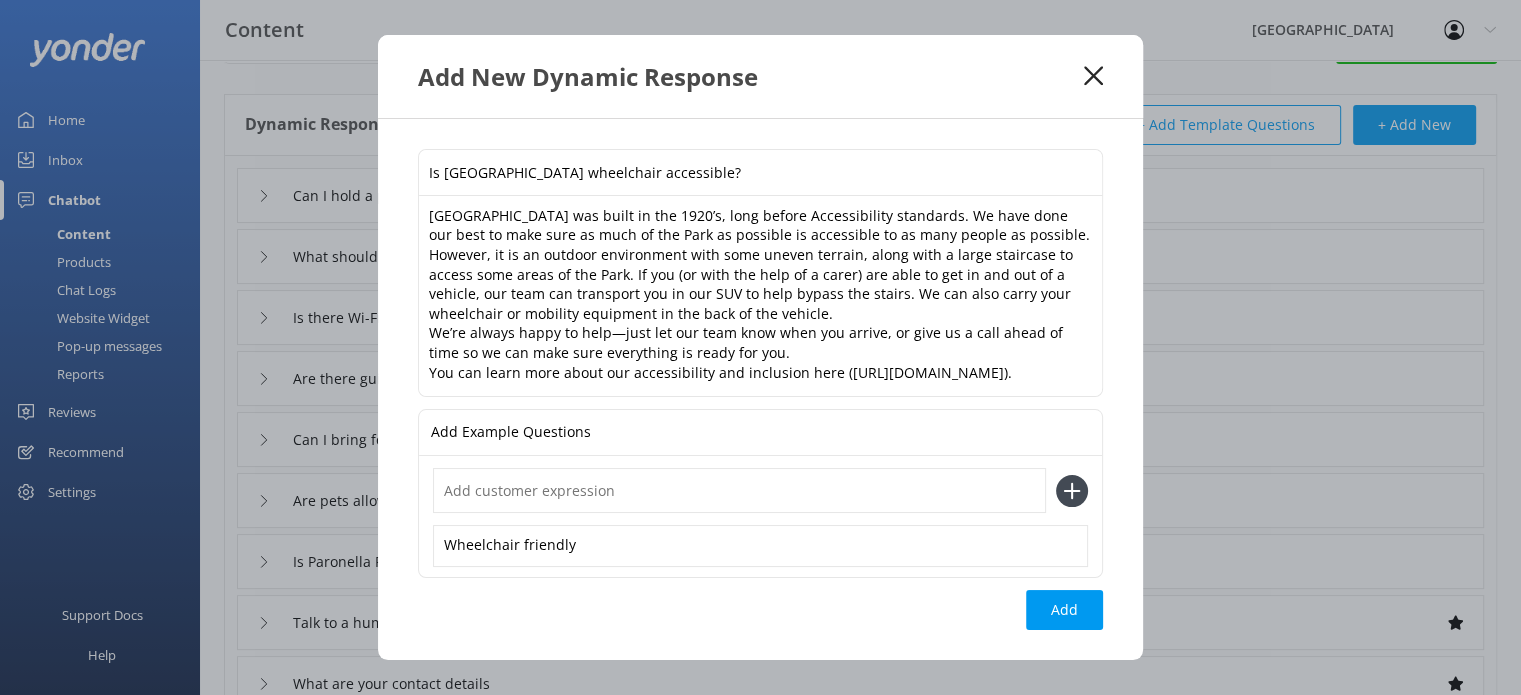 click at bounding box center [739, 490] 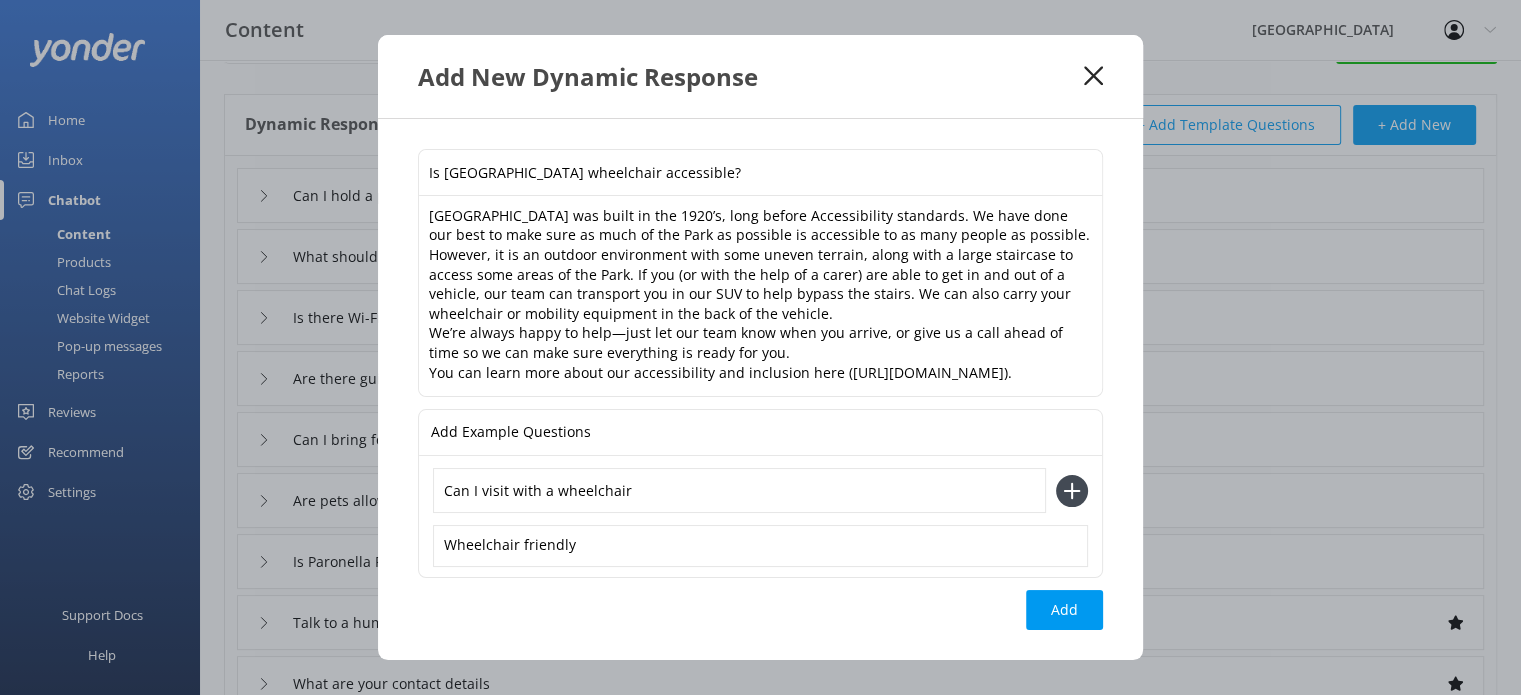 type on "Can I visit with a wheelchair" 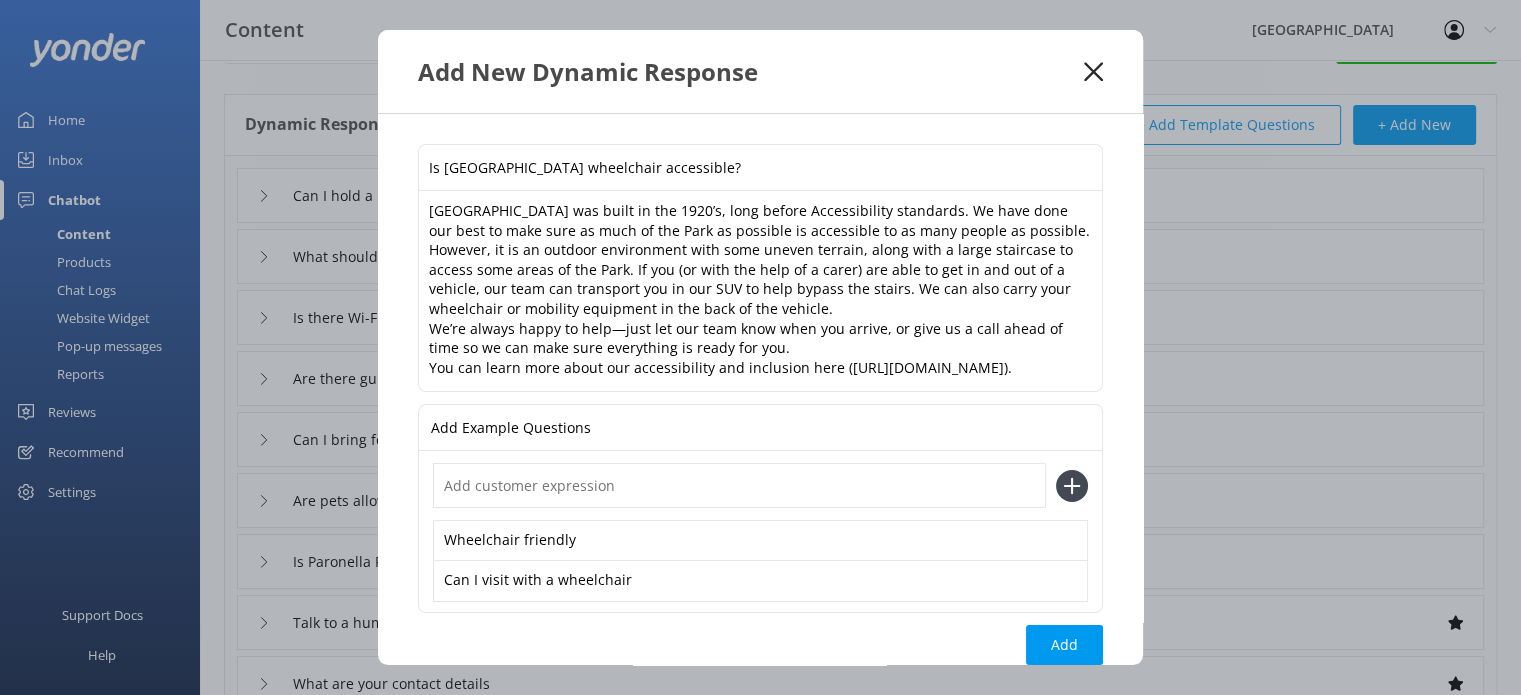 click at bounding box center (739, 485) 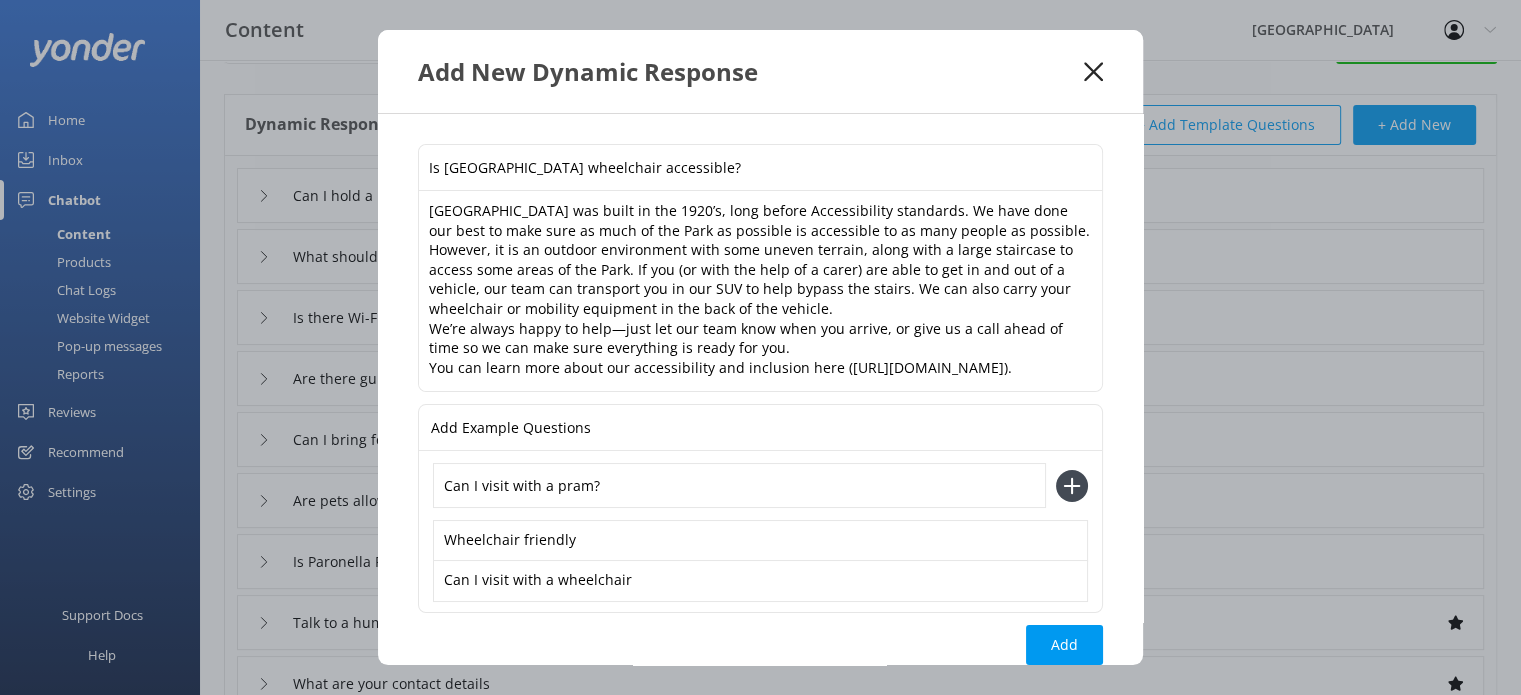 scroll, scrollTop: 48, scrollLeft: 0, axis: vertical 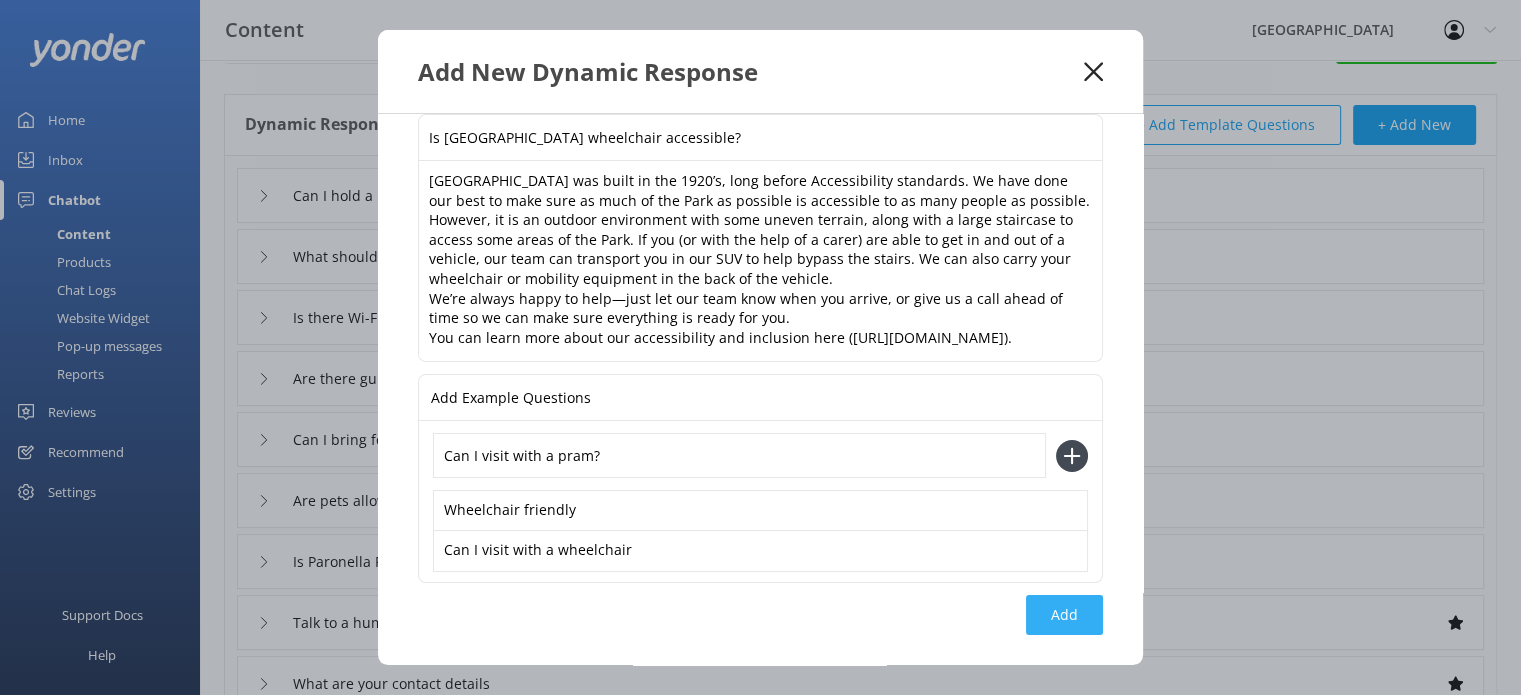 type on "Can I visit with a pram?" 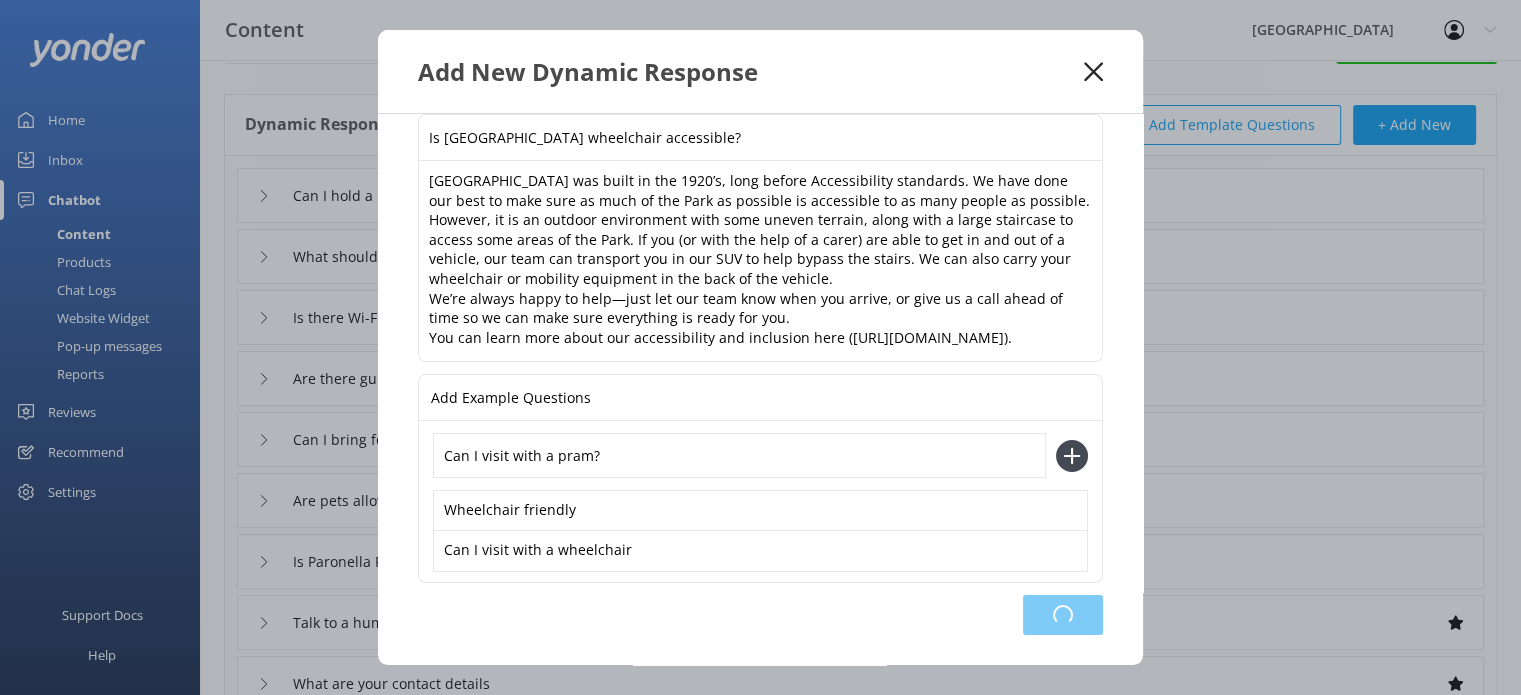 type on "Is [GEOGRAPHIC_DATA] wheelchair accessible?" 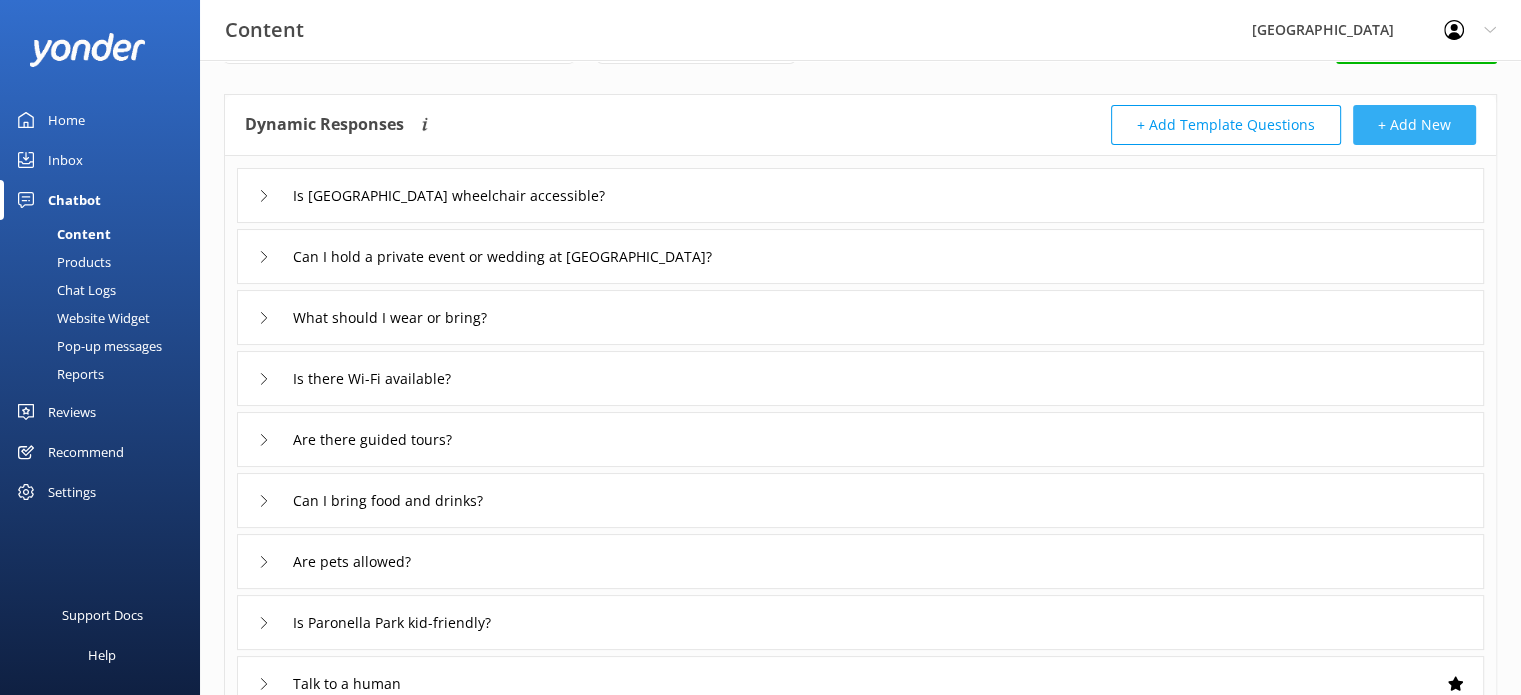 click on "+ Add New" at bounding box center (1414, 125) 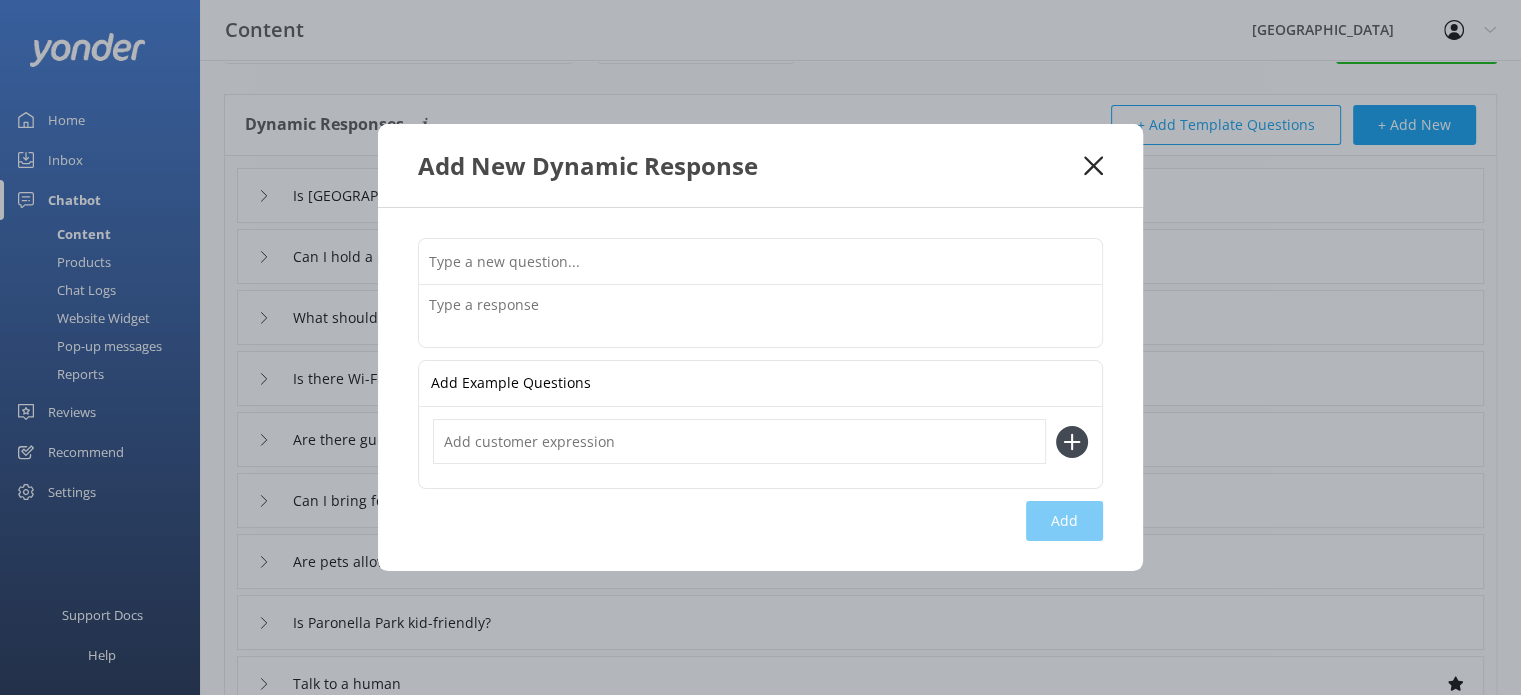 click at bounding box center (760, 261) 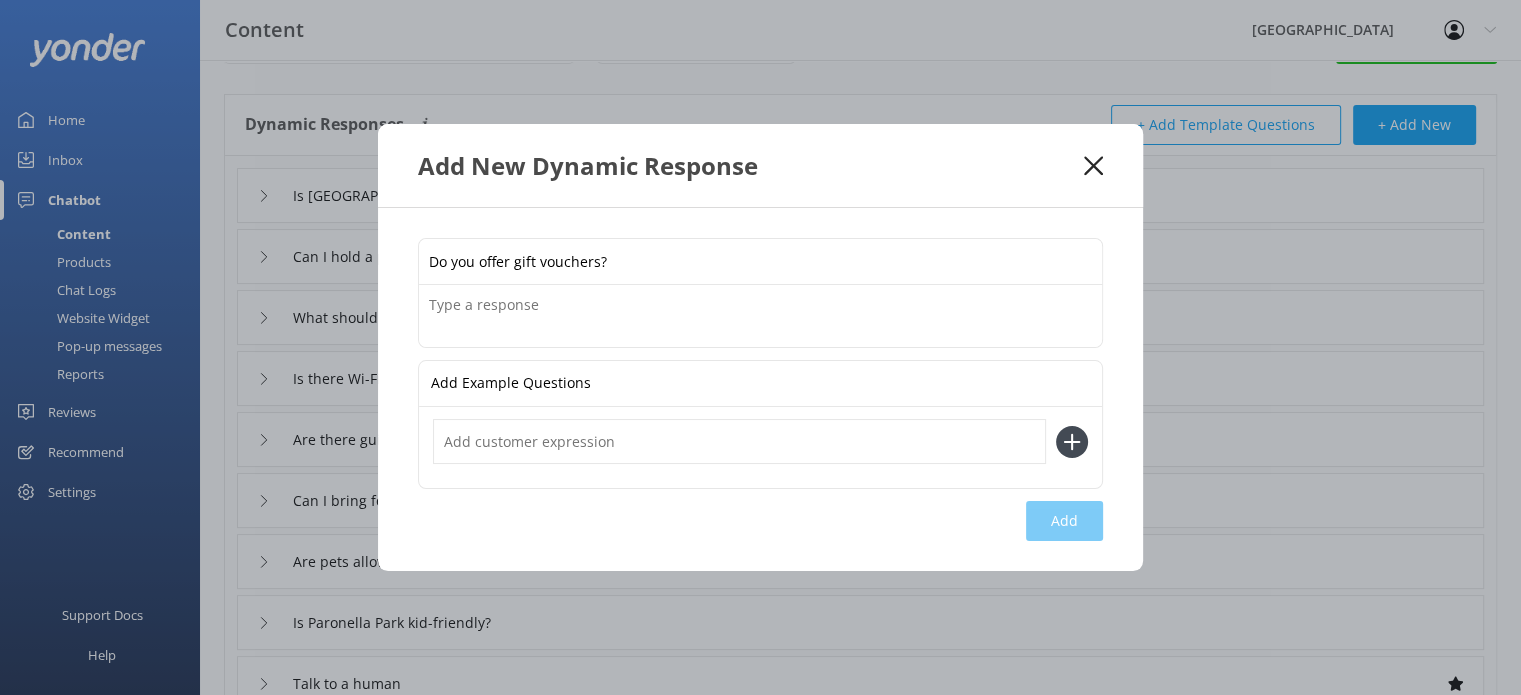 type on "Do you offer gift vouchers?" 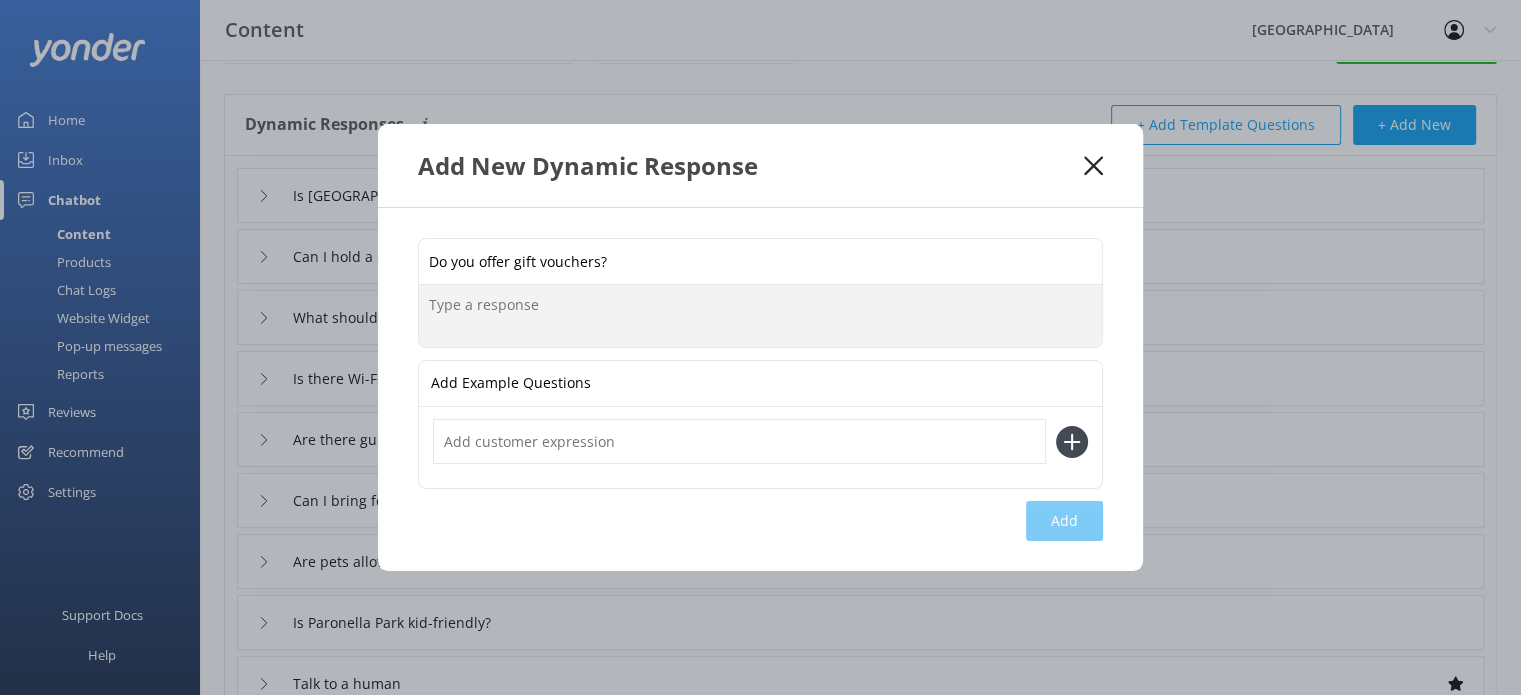 paste on "Yes, we do! Gift vouchers make a wonderful present and can be purchased through our website or by contacting our team." 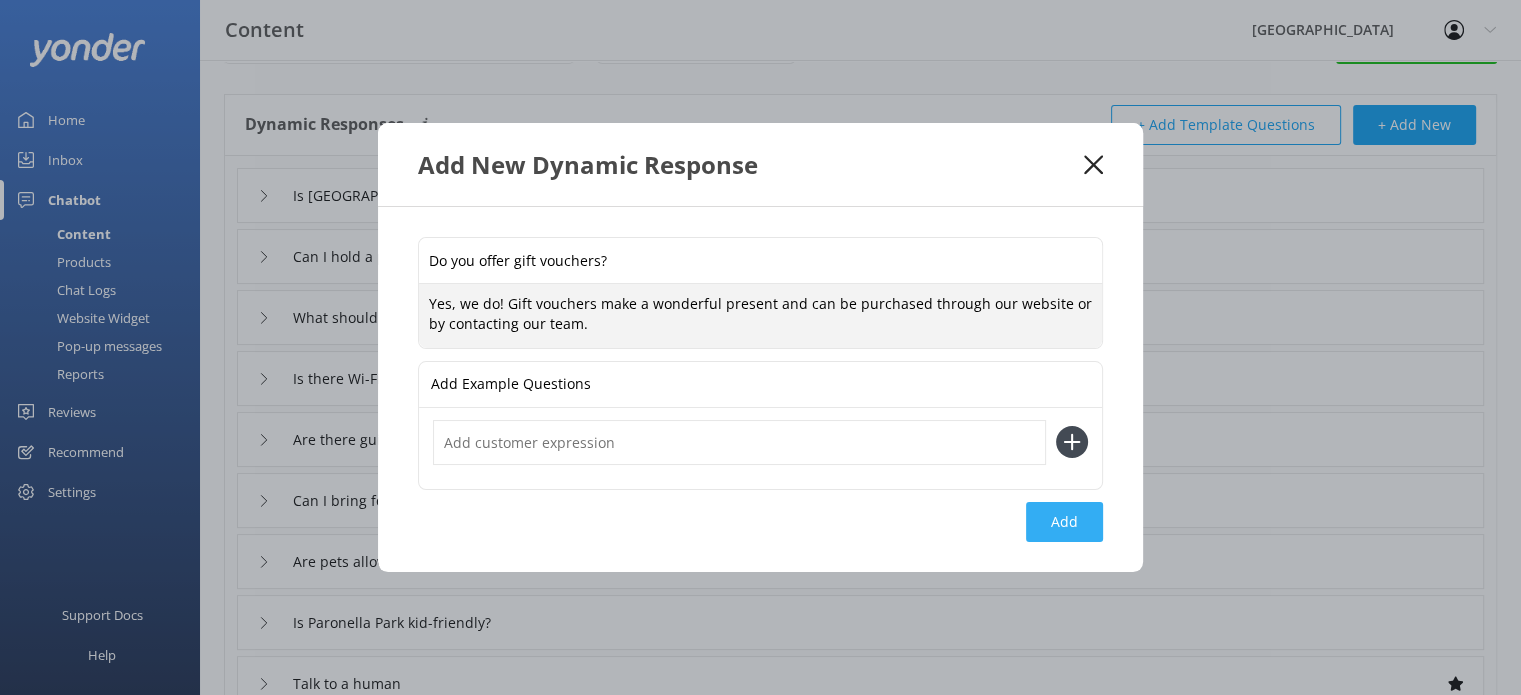 type on "Yes, we do! Gift vouchers make a wonderful present and can be purchased through our website or by contacting our team." 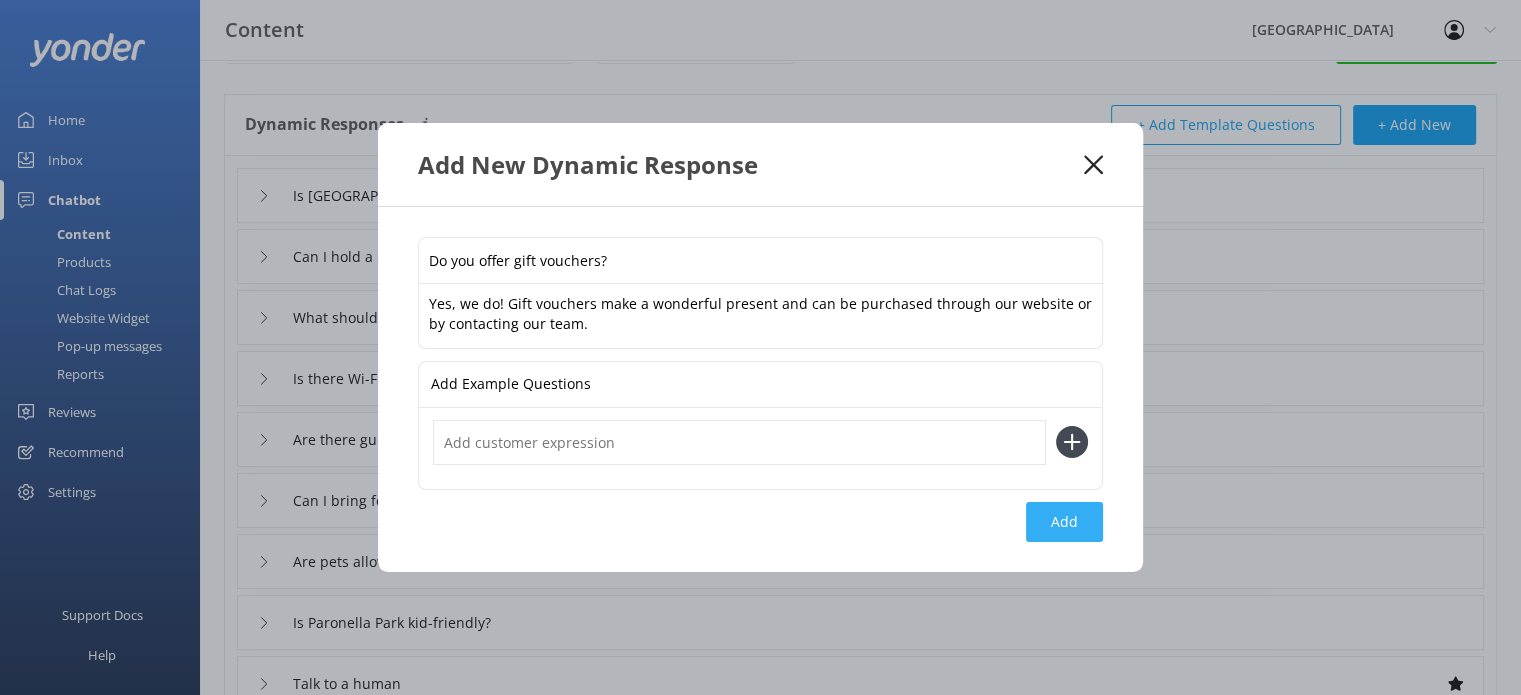 click on "Add" at bounding box center (1064, 522) 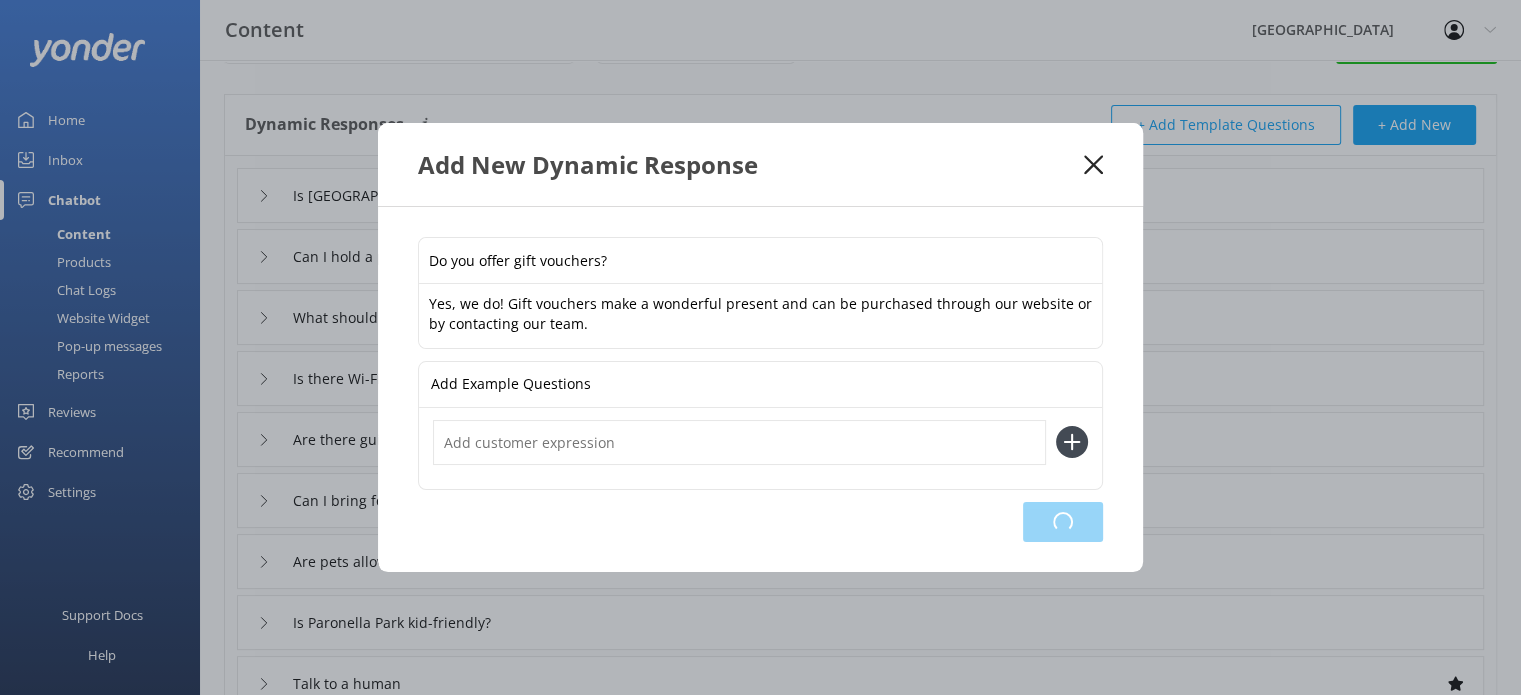 type on "Do you offer gift vouchers?" 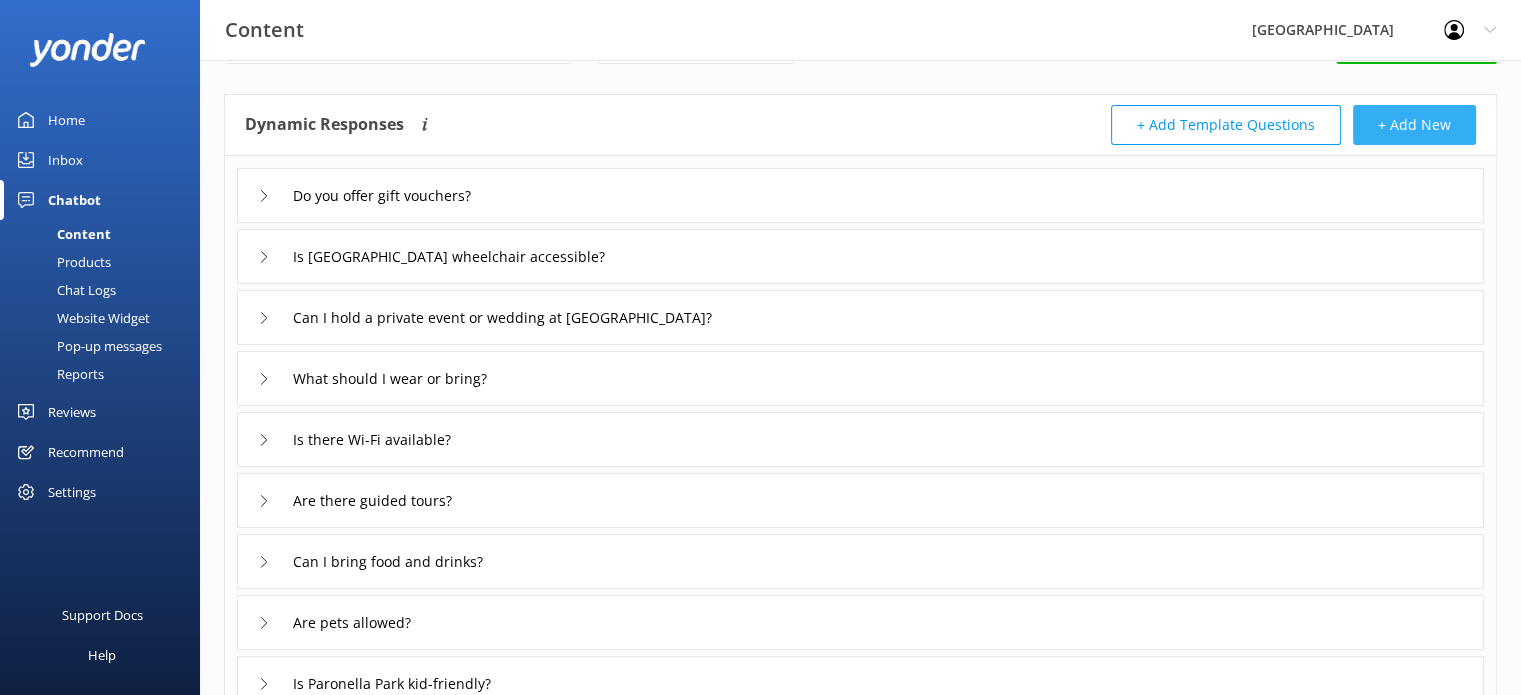 click on "+ Add New" at bounding box center [1414, 125] 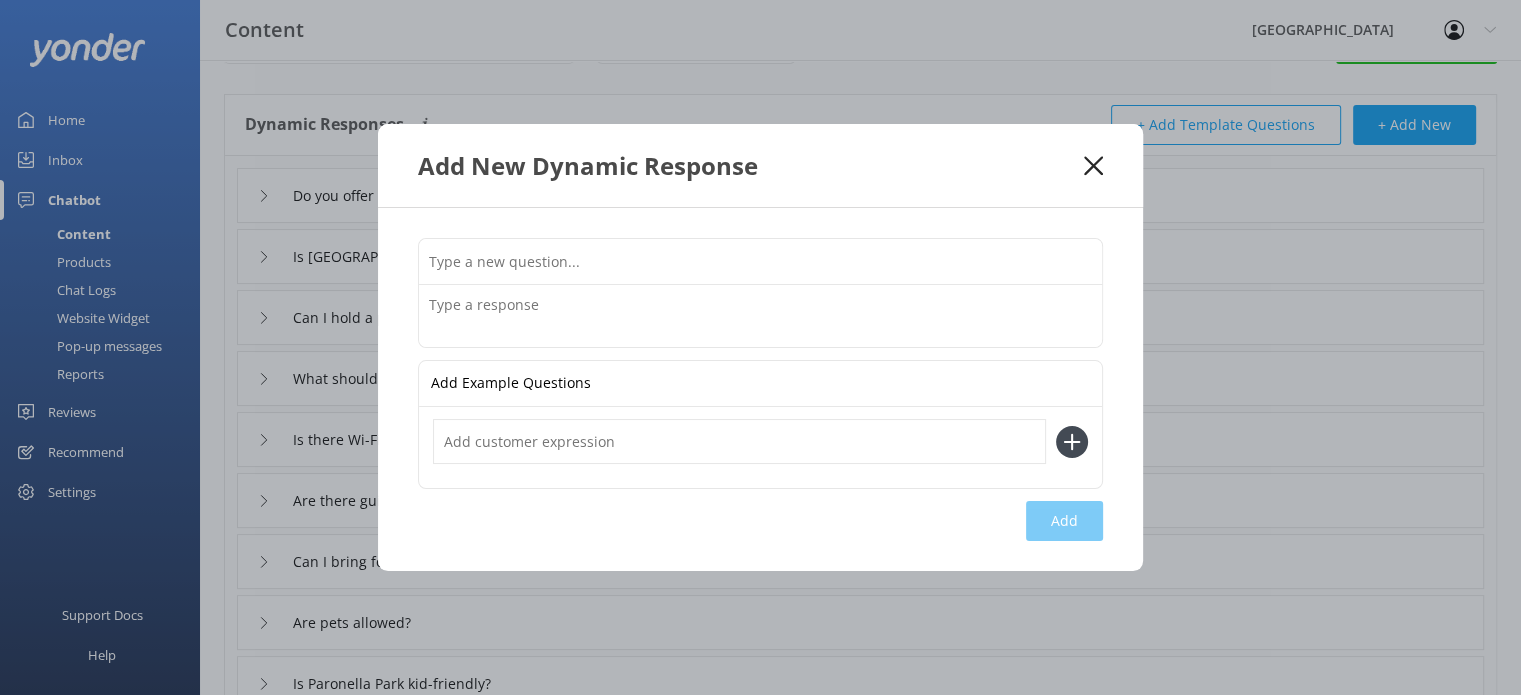 click at bounding box center [760, 261] 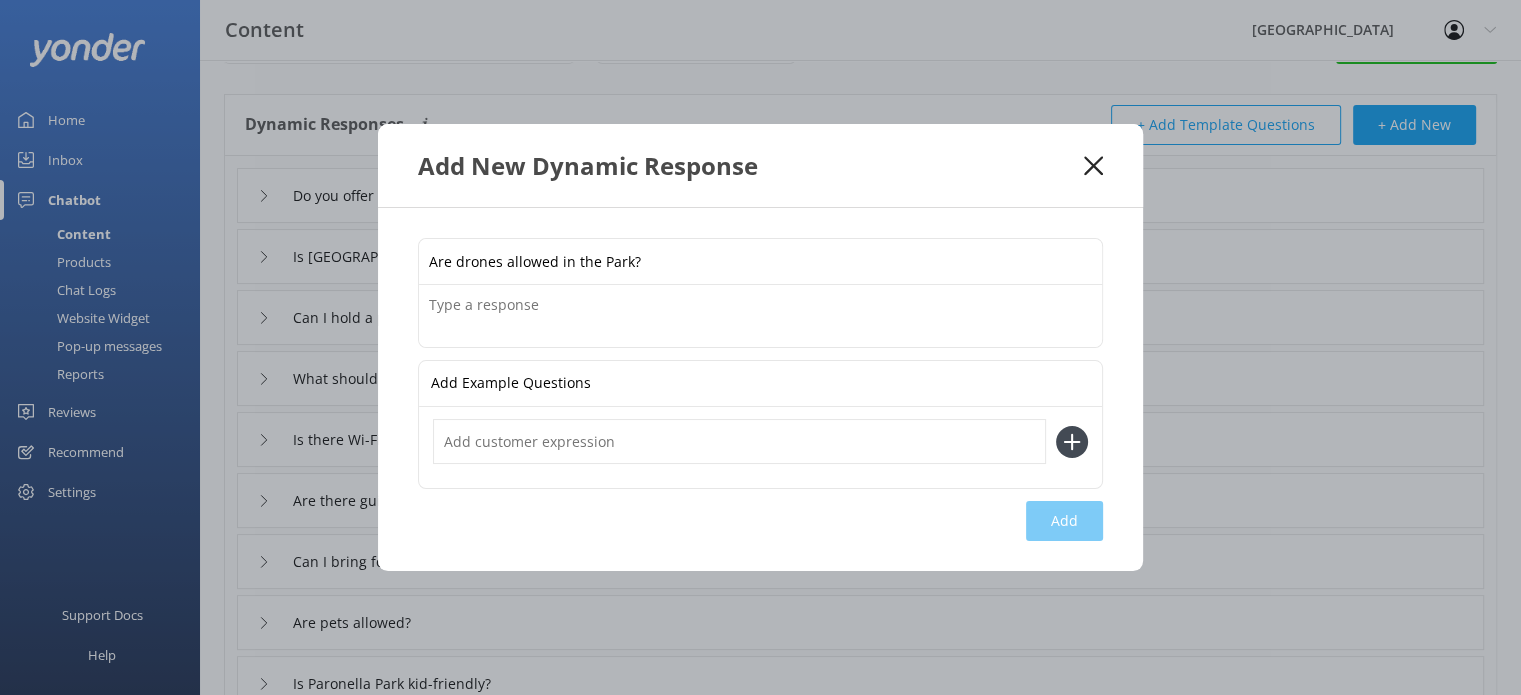 type on "Are drones allowed in the Park?" 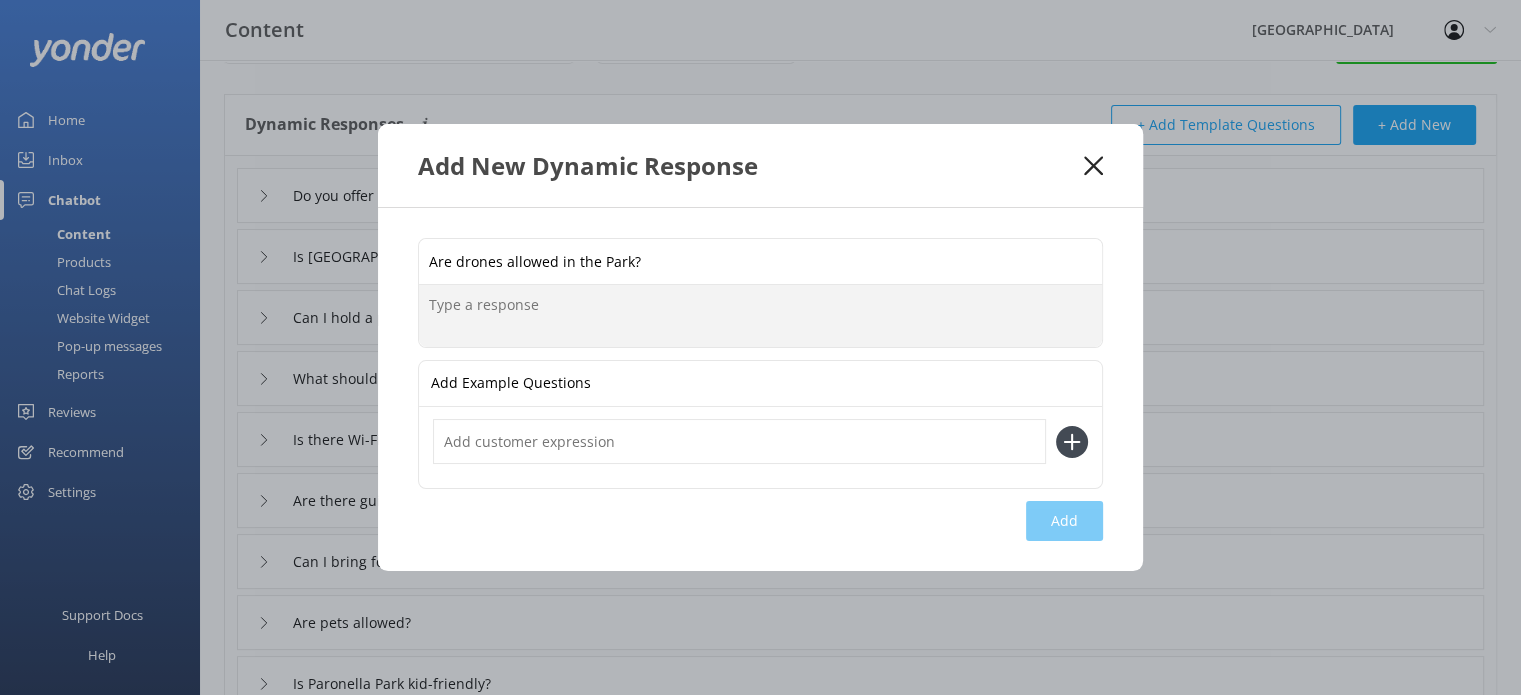 paste on "It is possible to use a drone at the Park, but only during specific hours and with prior permission. This must be arranged in advance by contacting our team. Give us a call or email us at [EMAIL_ADDRESS][DOMAIN_NAME], and we’ll be happy to chat through the details." 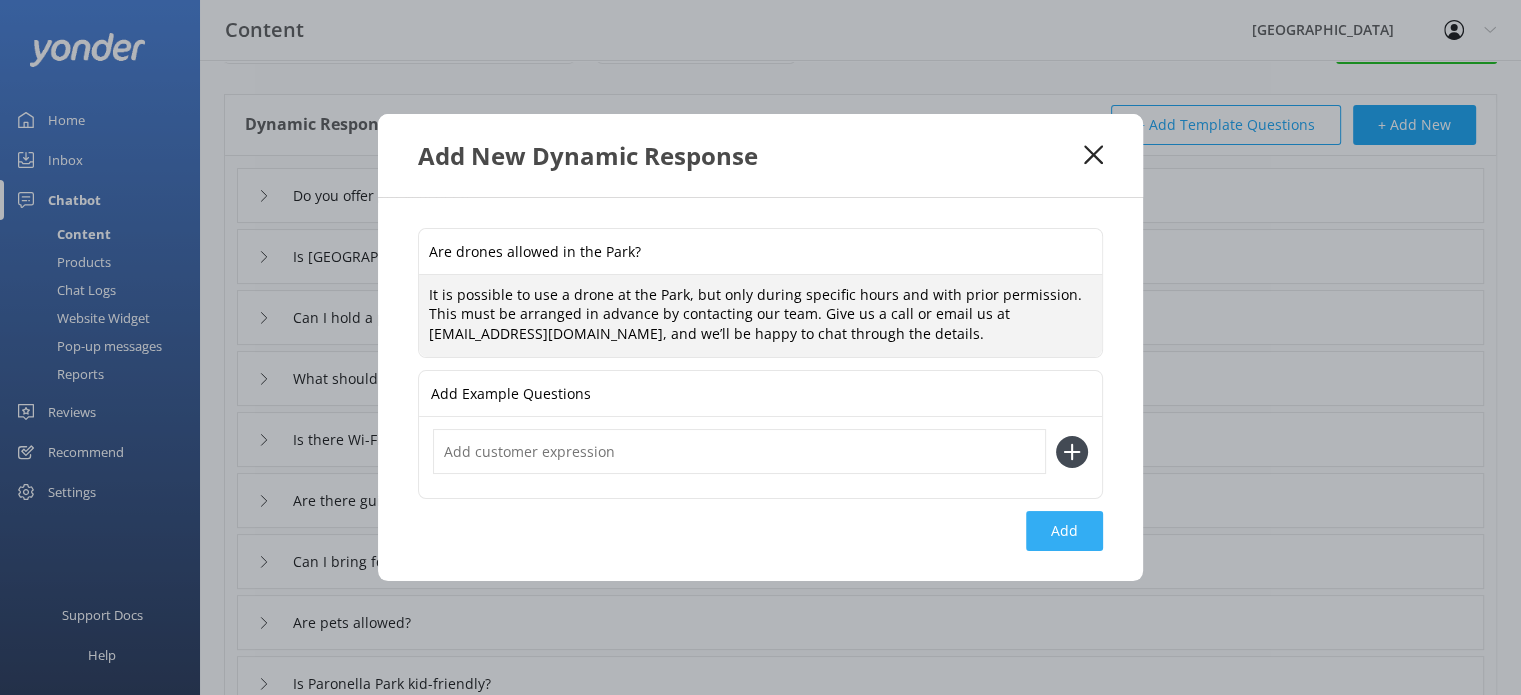type on "It is possible to use a drone at the Park, but only during specific hours and with prior permission. This must be arranged in advance by contacting our team. Give us a call or email us at [EMAIL_ADDRESS][DOMAIN_NAME], and we’ll be happy to chat through the details." 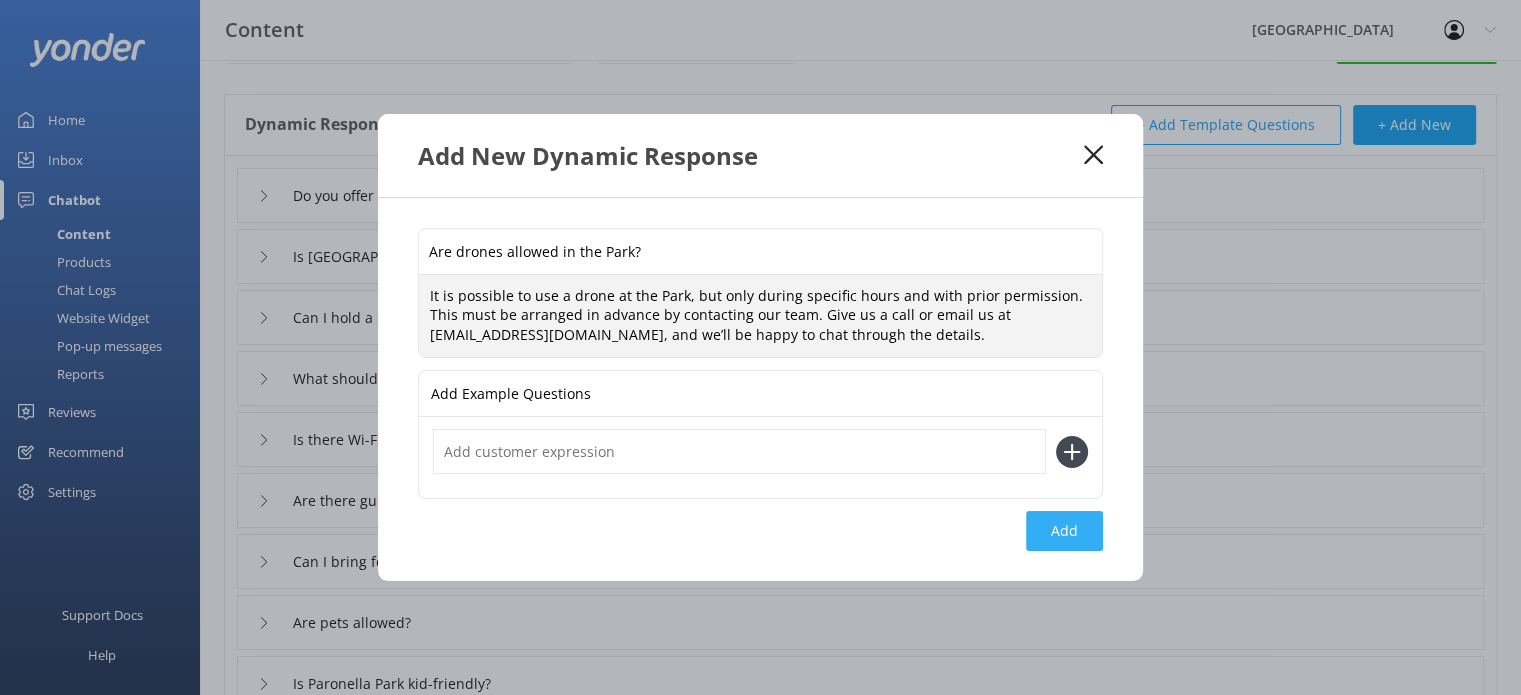 click on "Add" at bounding box center [1064, 531] 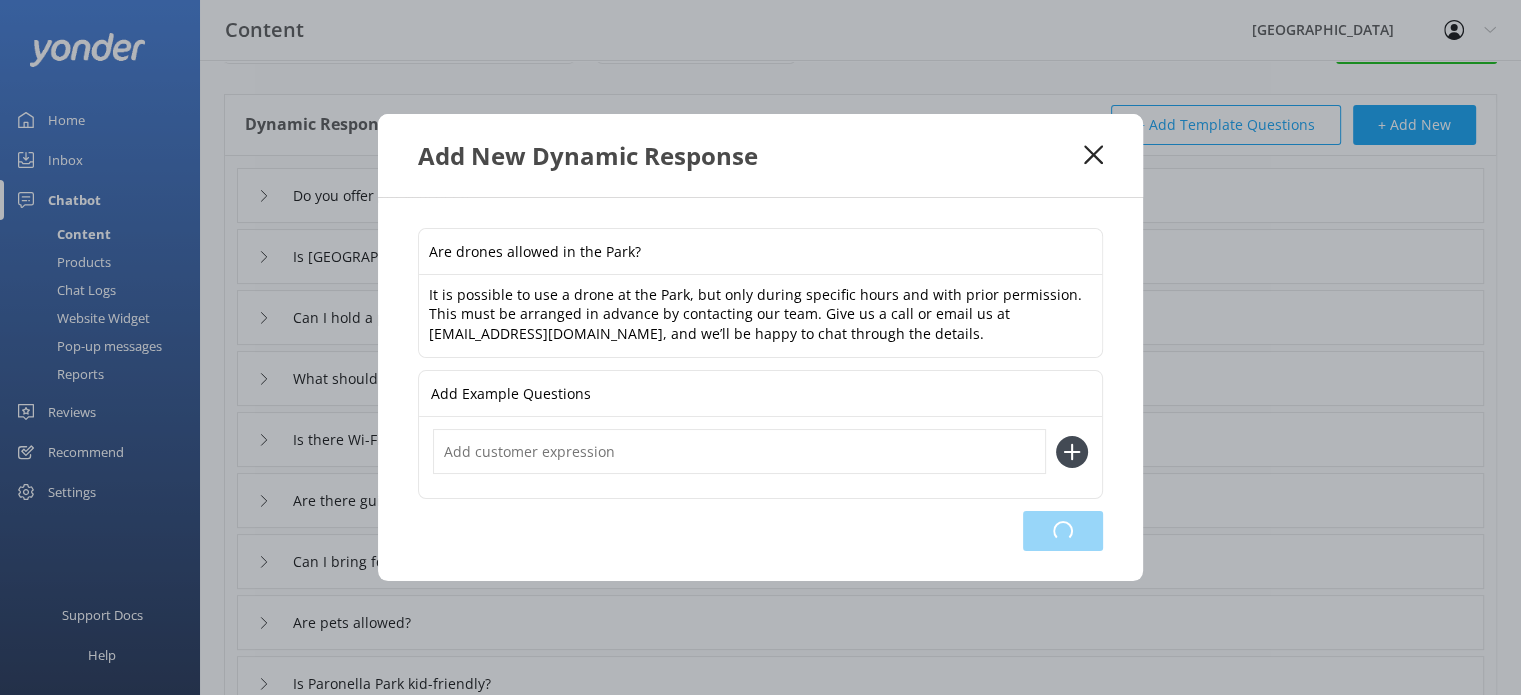 type on "Are drones allowed in the Park?" 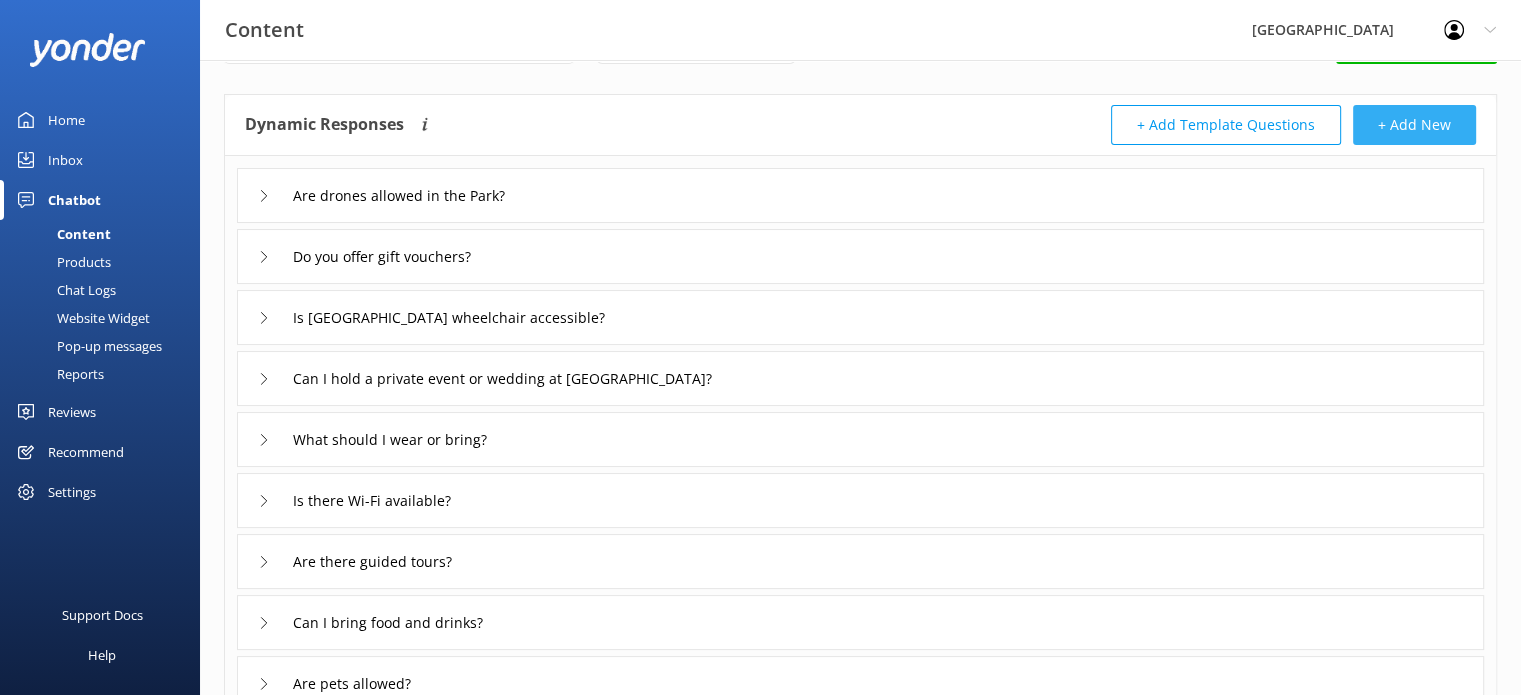 click on "+ Add New" at bounding box center (1414, 125) 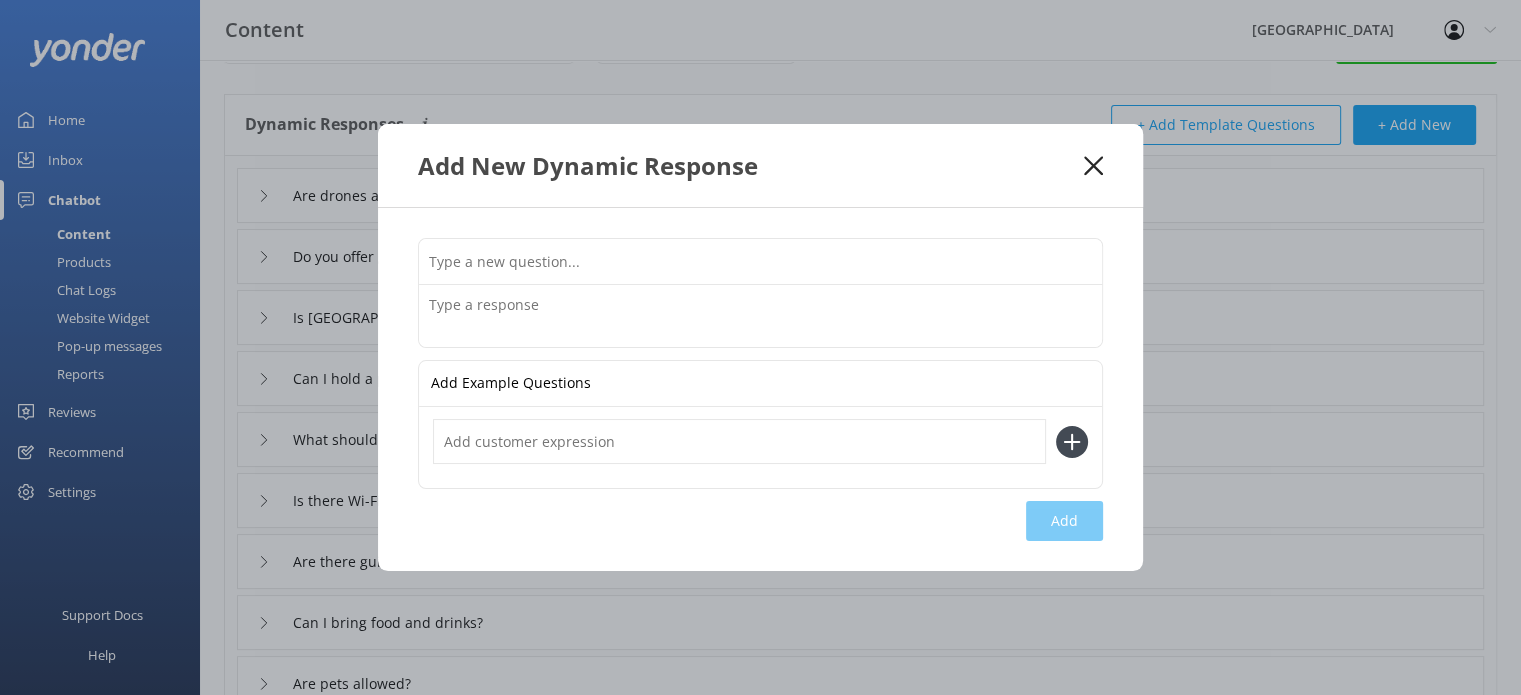 click at bounding box center [760, 261] 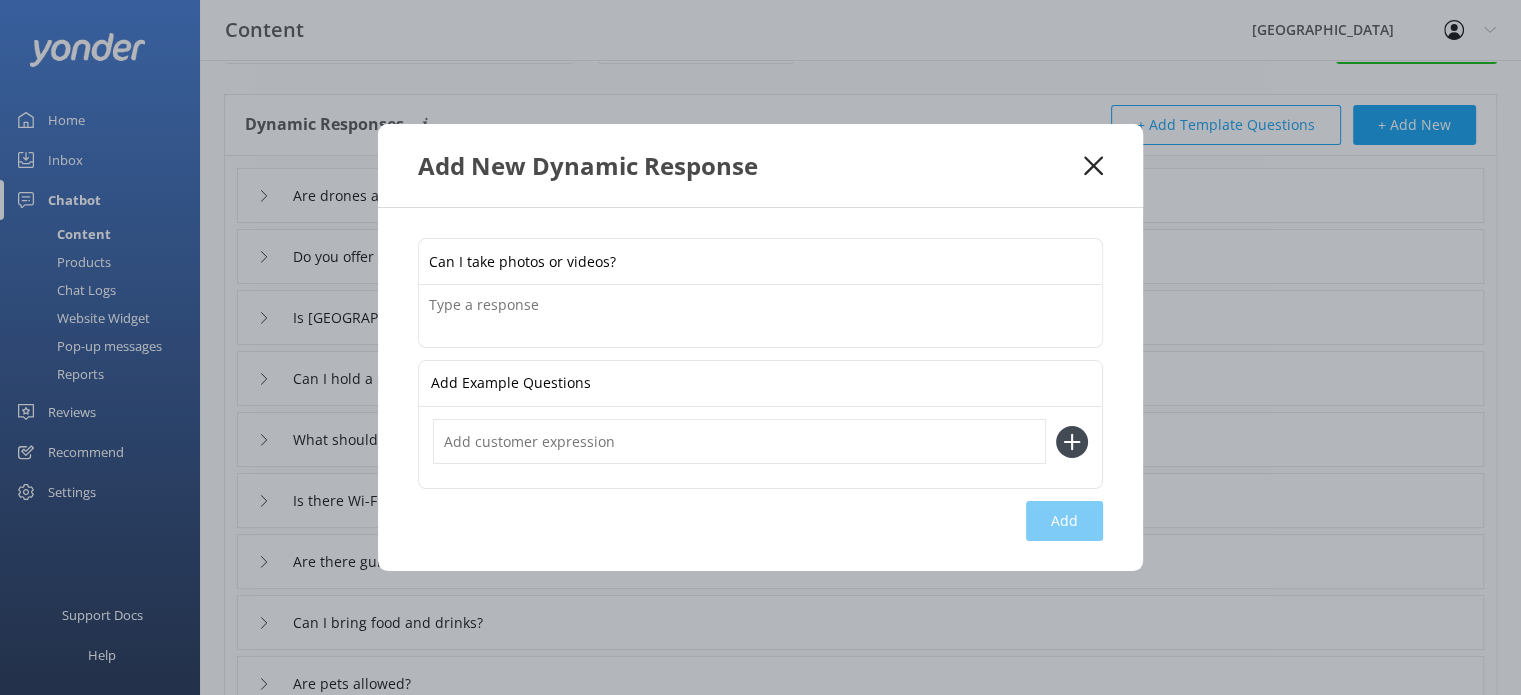 type on "Can I take photos or videos?" 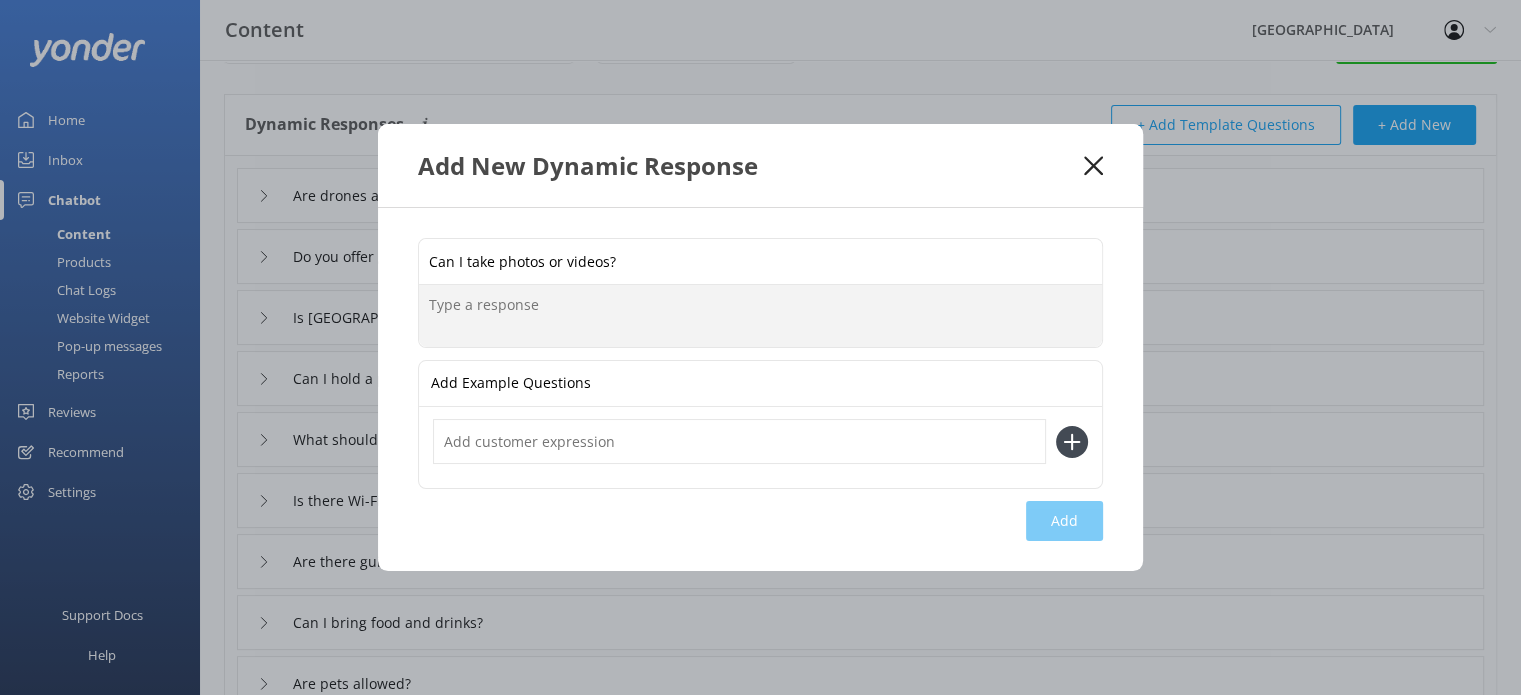 paste on "Absolutely! We encourage you to capture your memories here! Just please be respectful of other visitors and any signage regarding restricted areas." 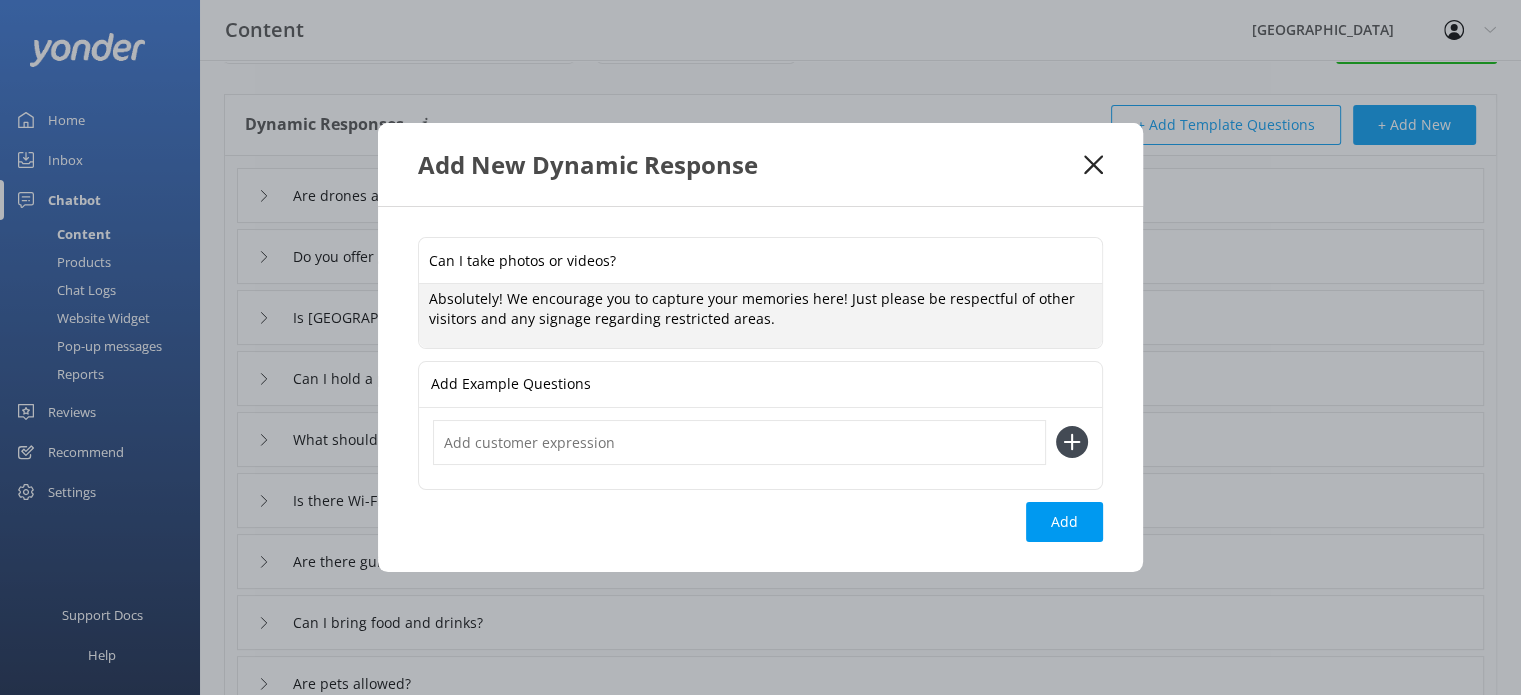 scroll, scrollTop: 0, scrollLeft: 0, axis: both 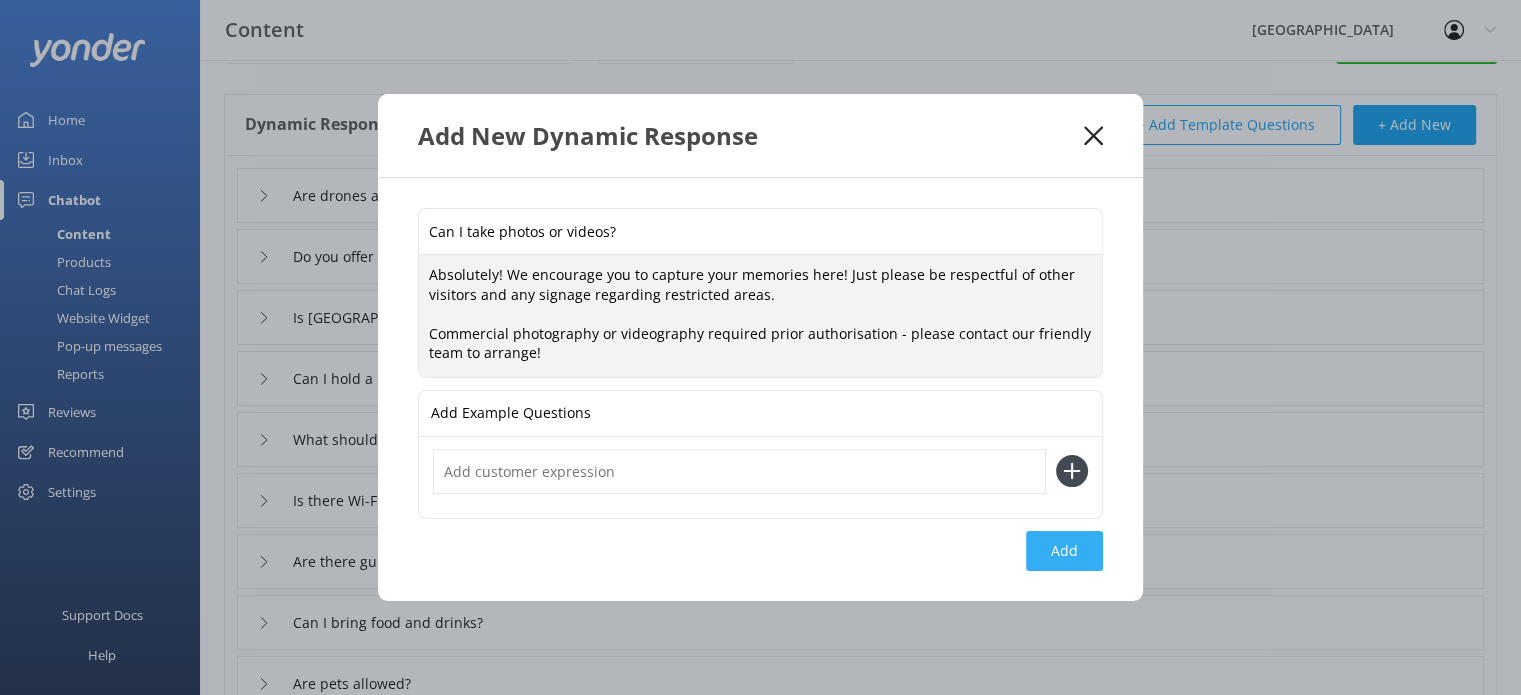 type on "Absolutely! We encourage you to capture your memories here! Just please be respectful of other visitors and any signage regarding restricted areas.
Commercial photography or videography required prior authorisation - please contact our friendly team to arrange!" 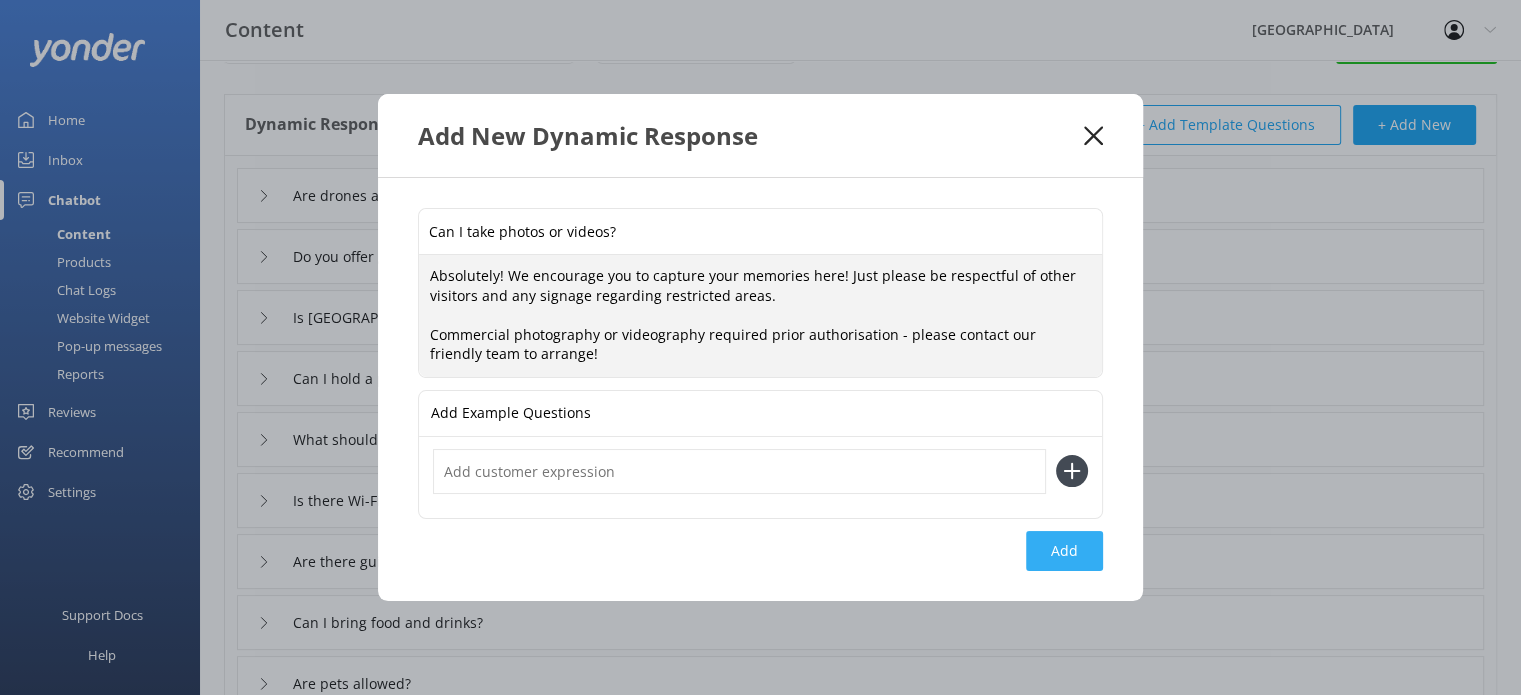 click on "Add" at bounding box center [1064, 551] 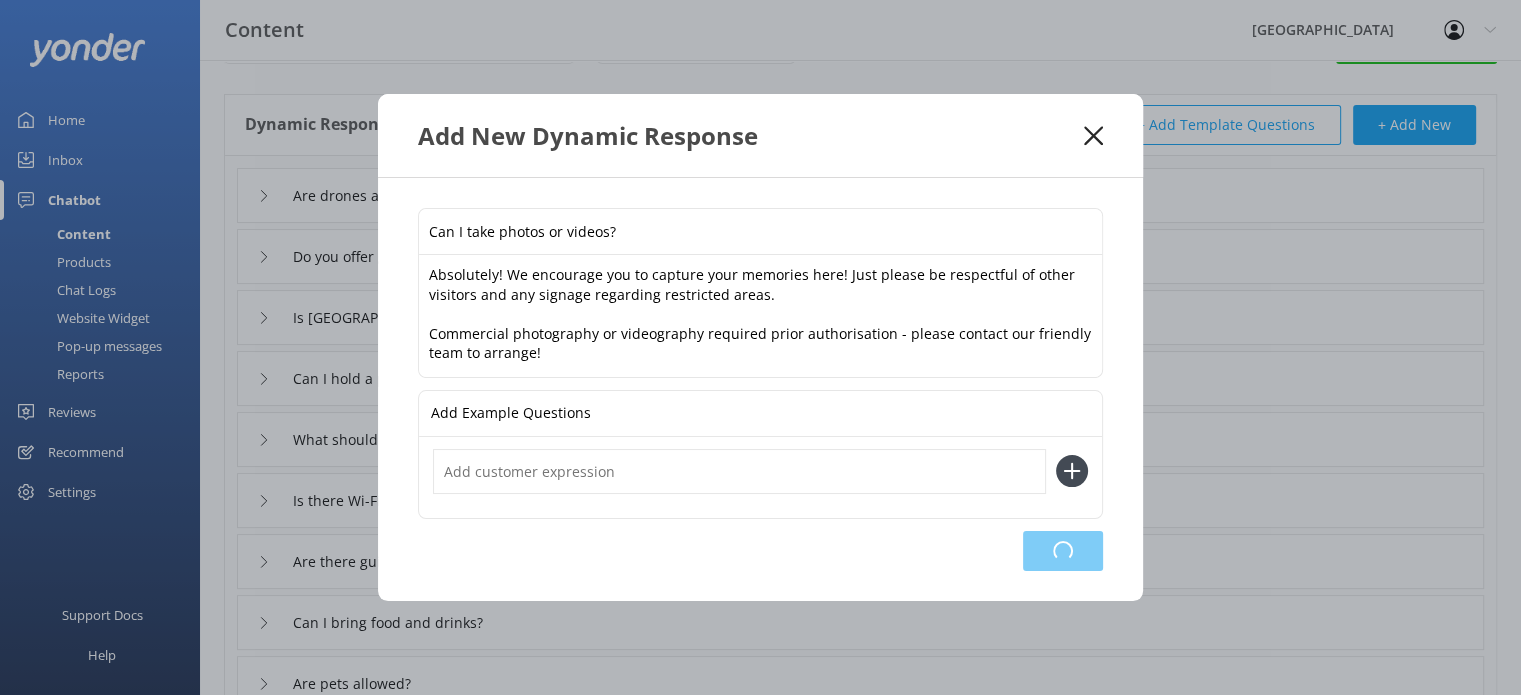 type on "Can I take photos or videos?" 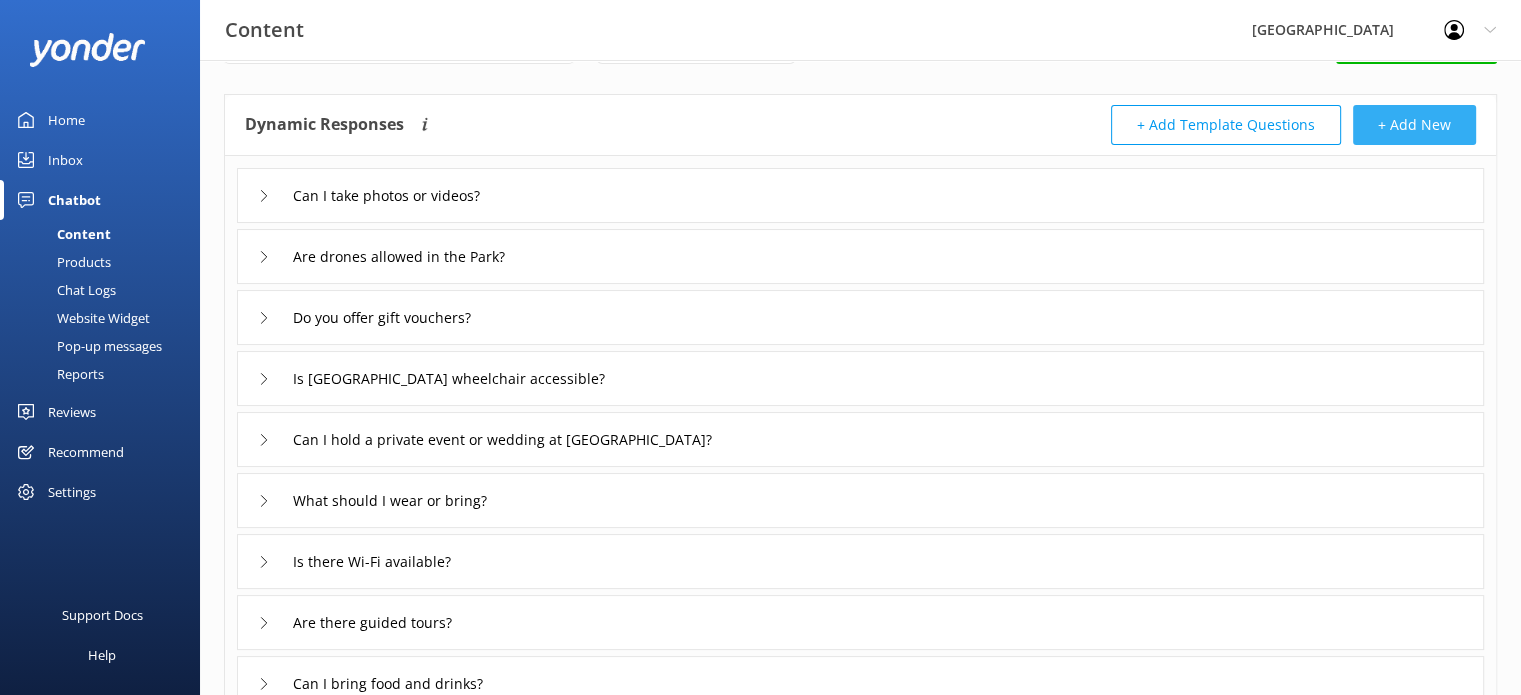 click on "+ Add New" at bounding box center (1414, 125) 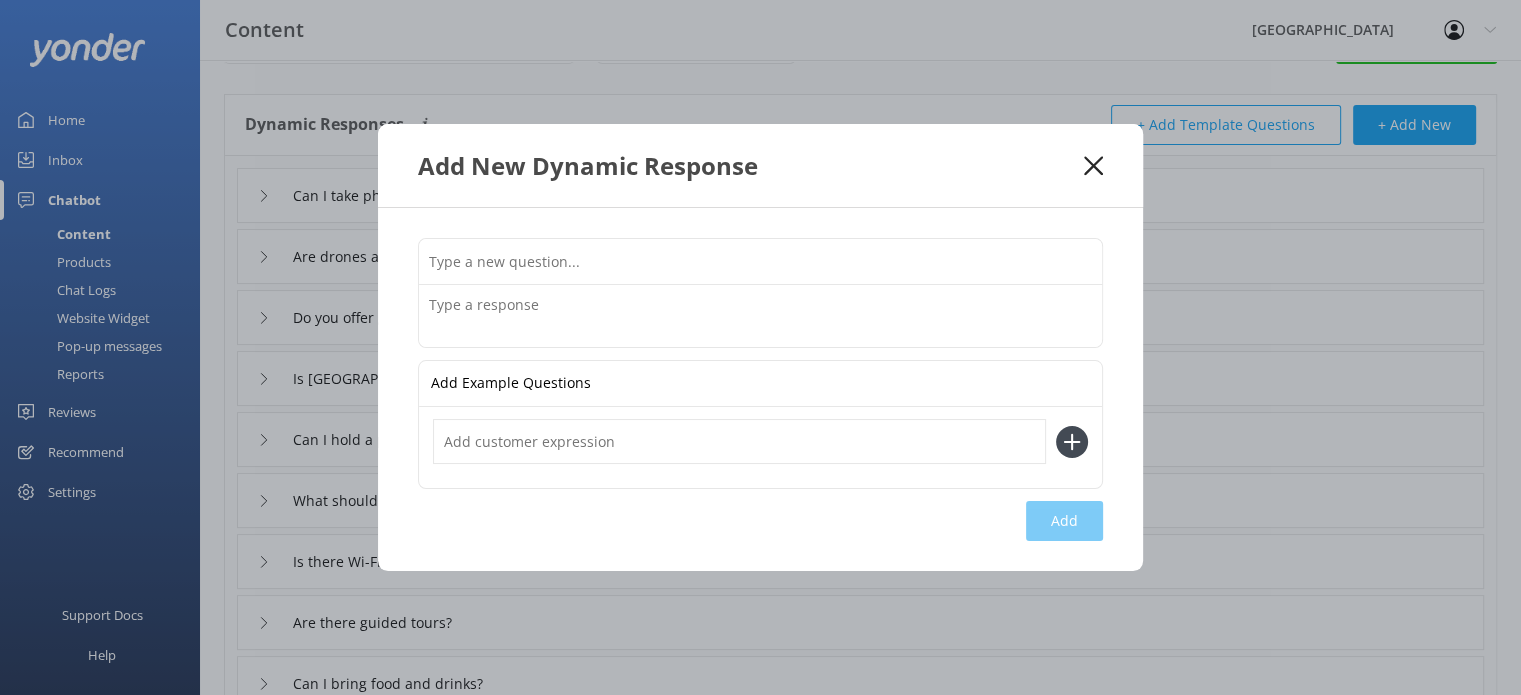 click at bounding box center (760, 261) 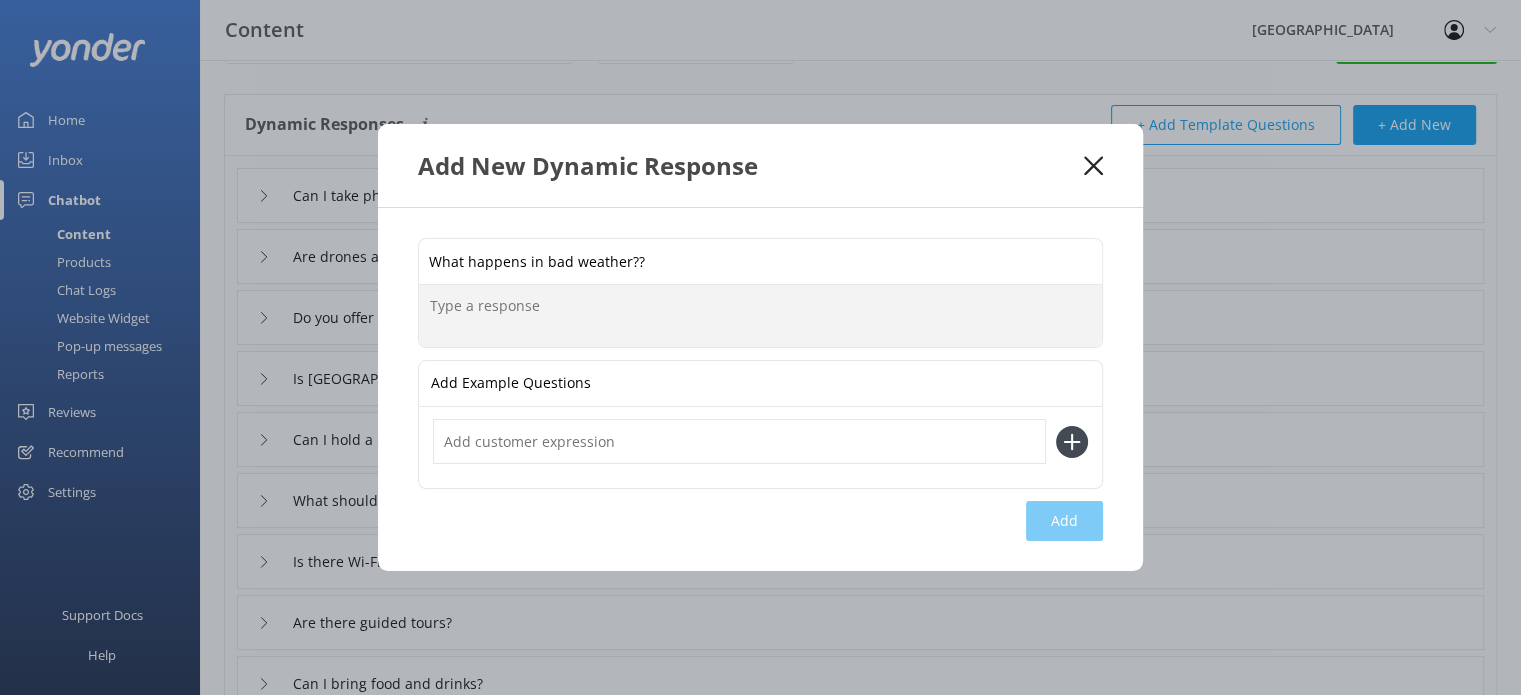 click on "What happens in bad weather??" at bounding box center [760, 261] 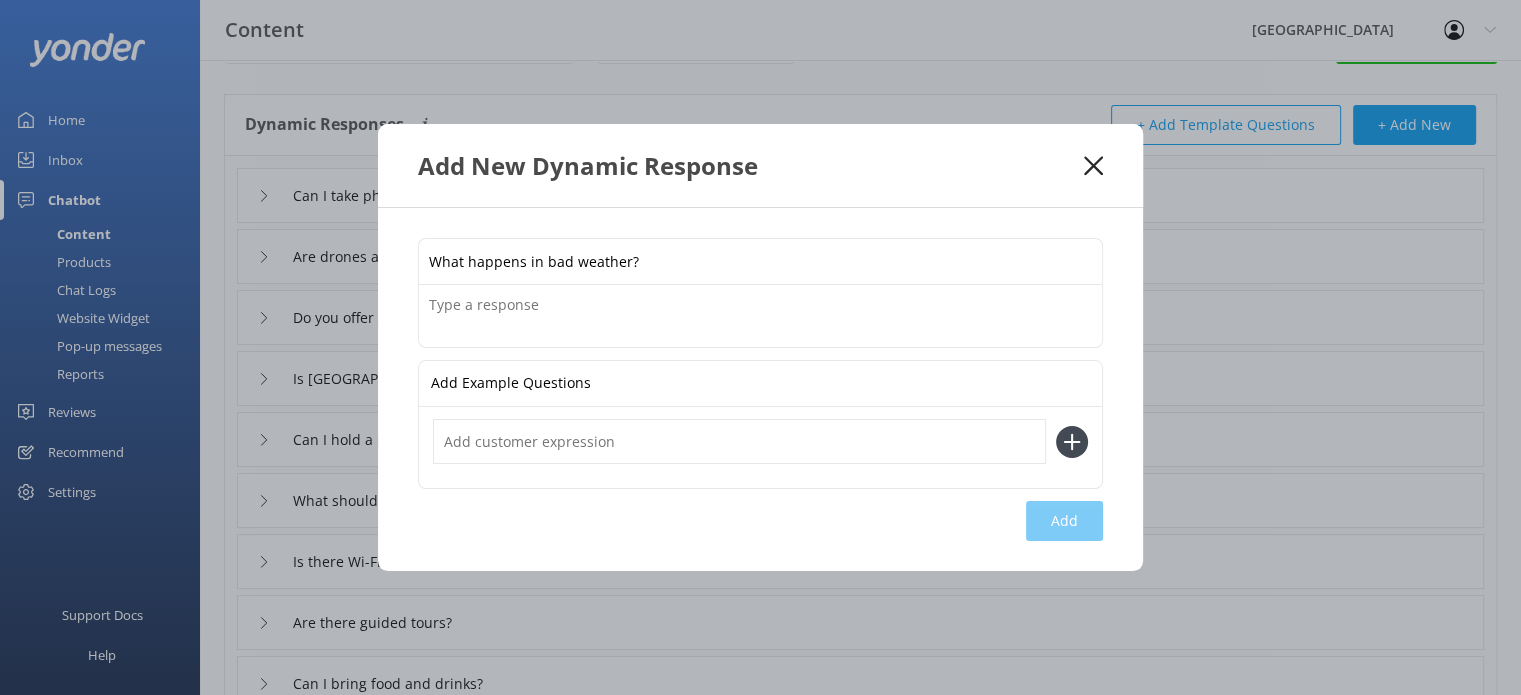 click at bounding box center (760, 316) 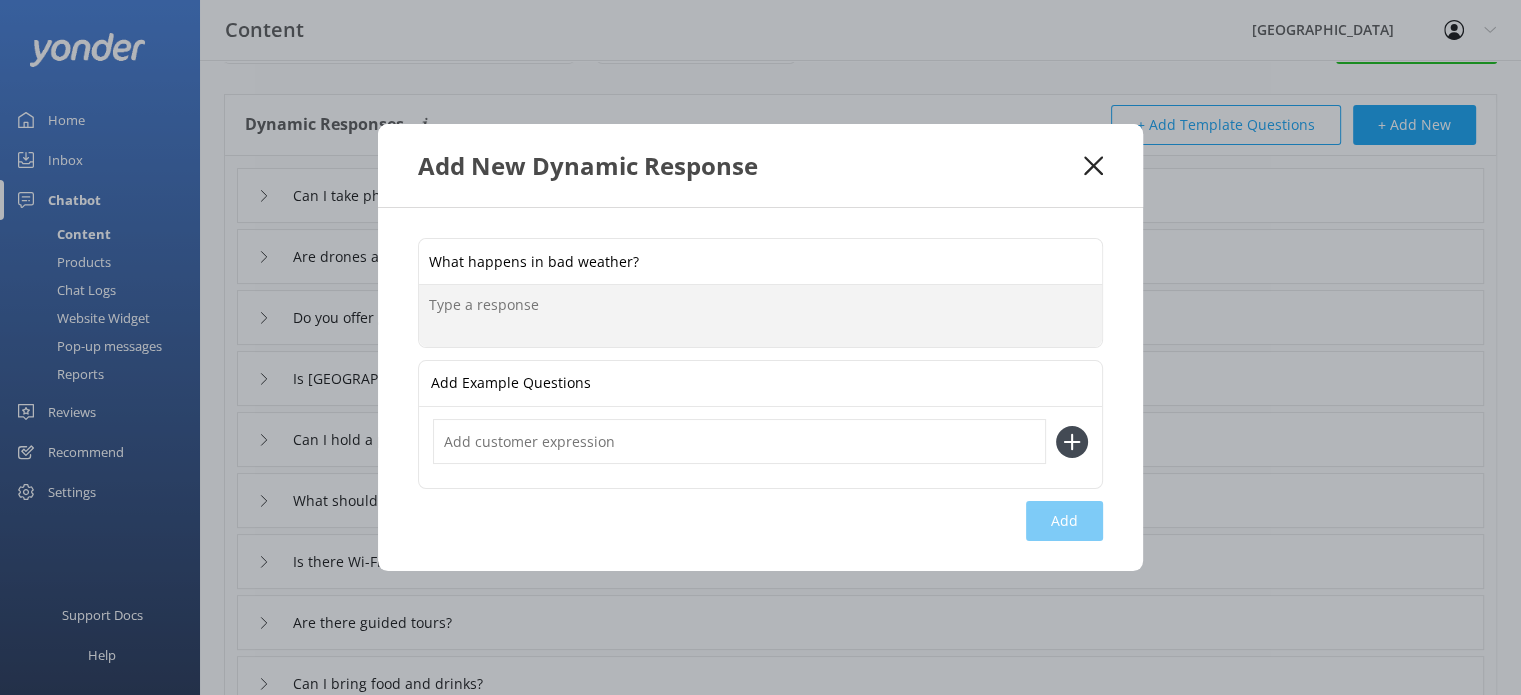 paste on "[GEOGRAPHIC_DATA] is beautiful in all weather! Tours go ahead rain or shine, but in extreme conditions such as cyclones we’ll keep you updated if anything changes." 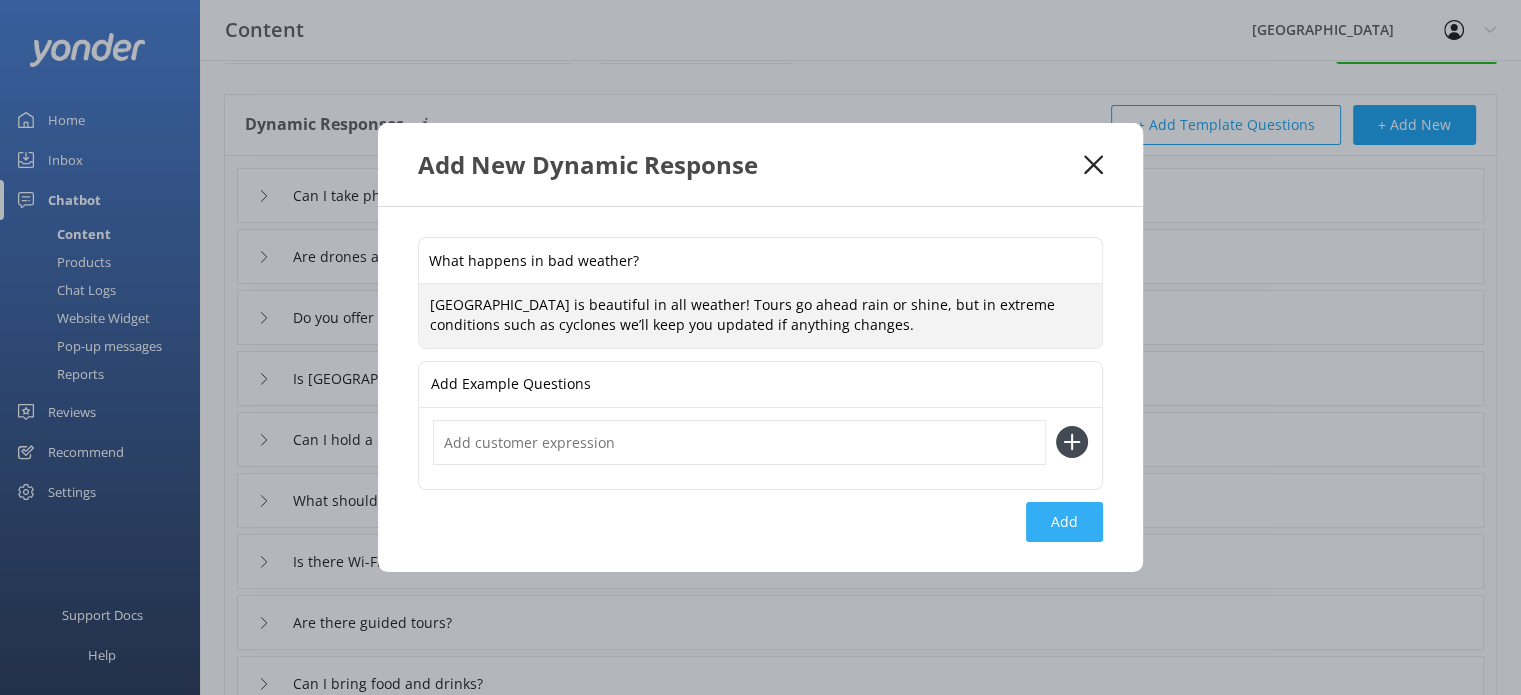 click on "Add" at bounding box center [1064, 522] 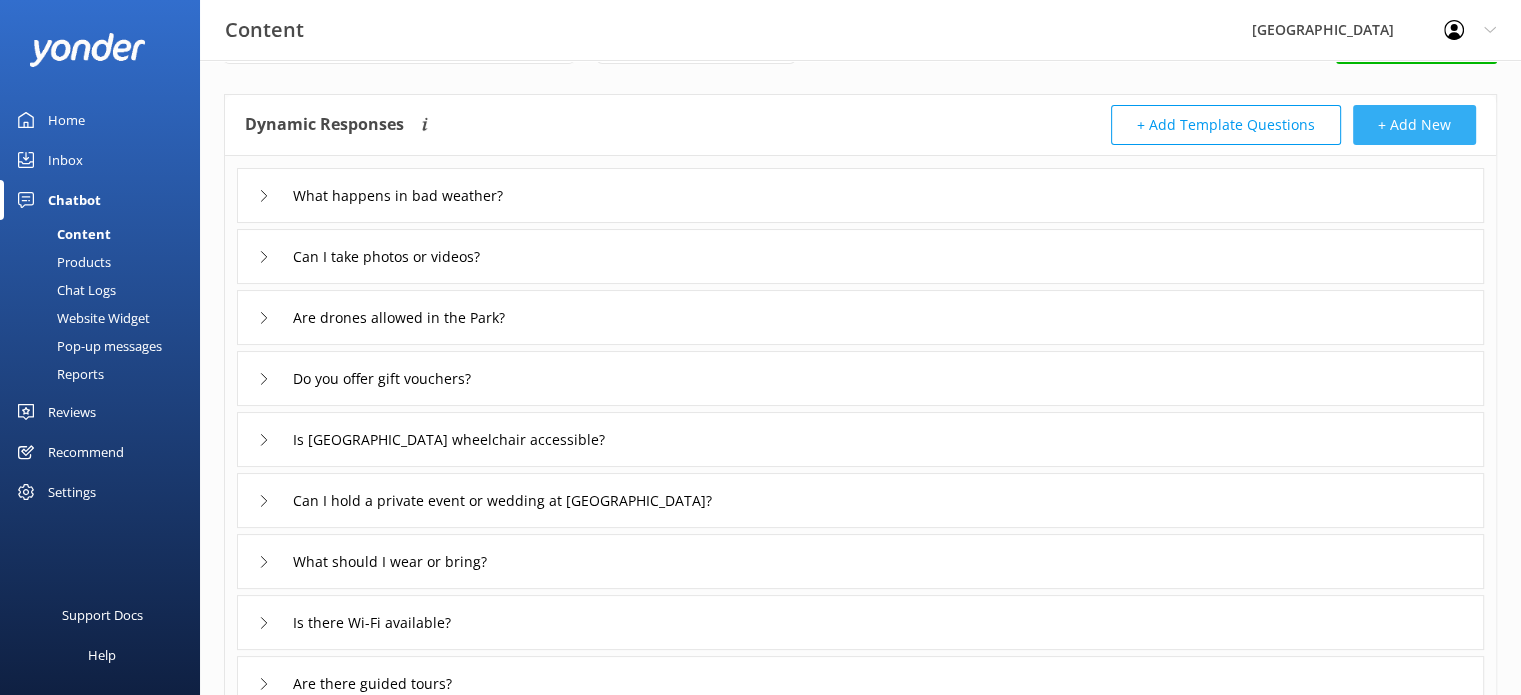 click on "+ Add New" at bounding box center [1414, 125] 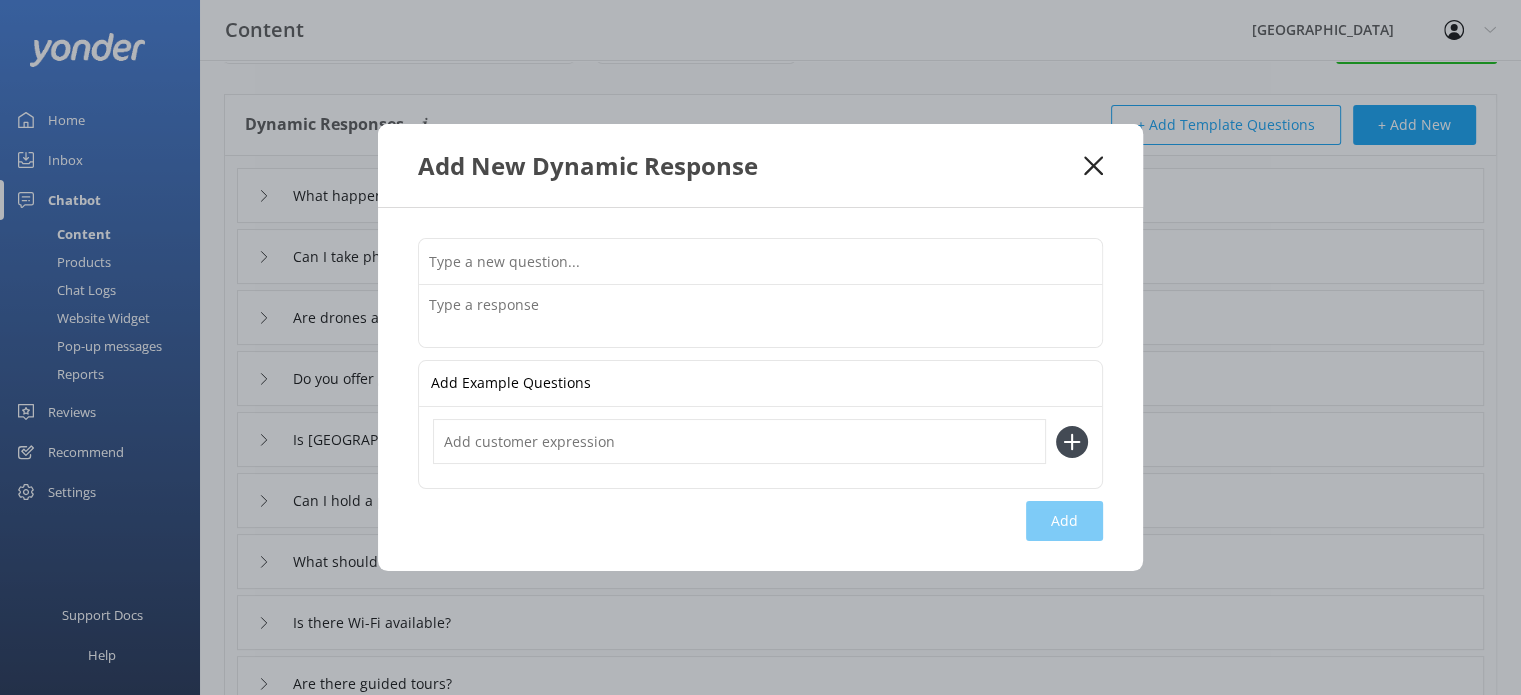 click at bounding box center (760, 261) 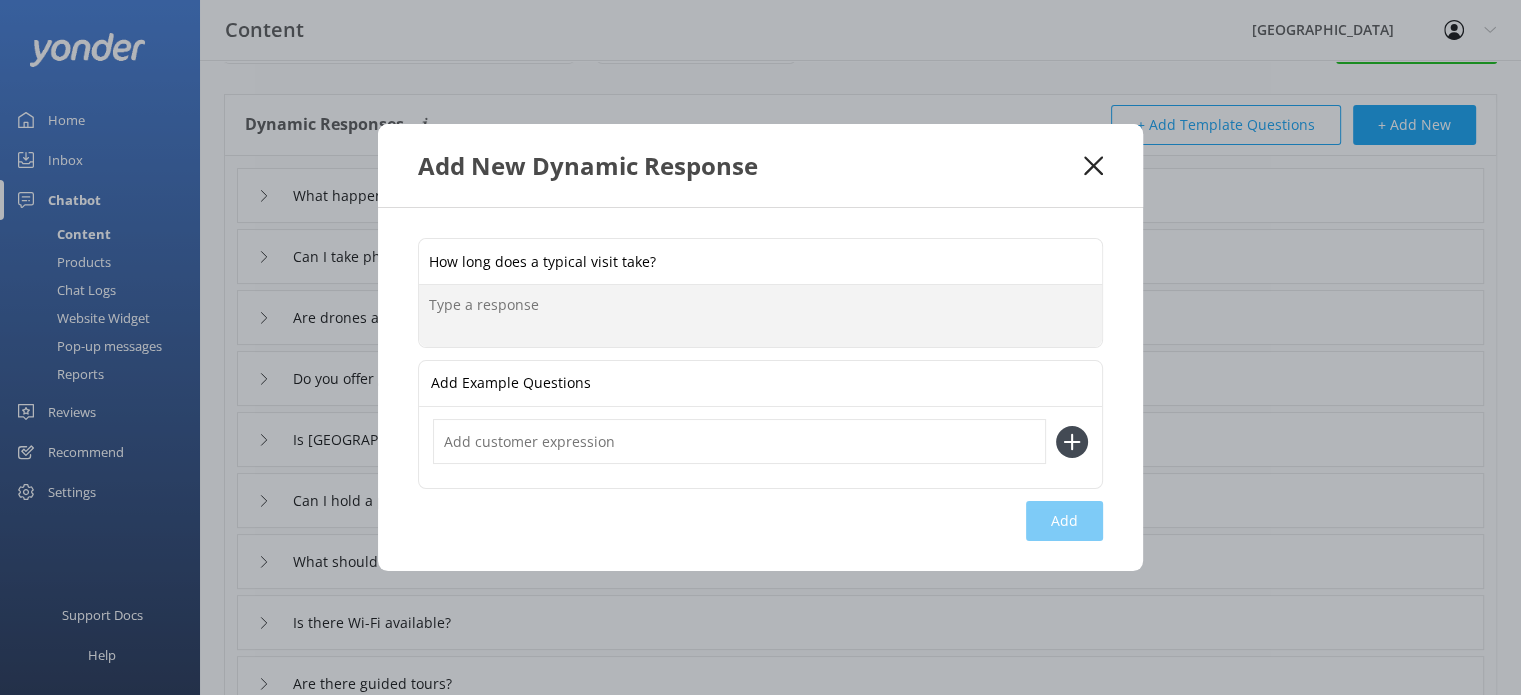 paste on "Most visitors spend around 2–3 hours exploring the Park, but there’s plenty to enjoy if you want to linger longer!" 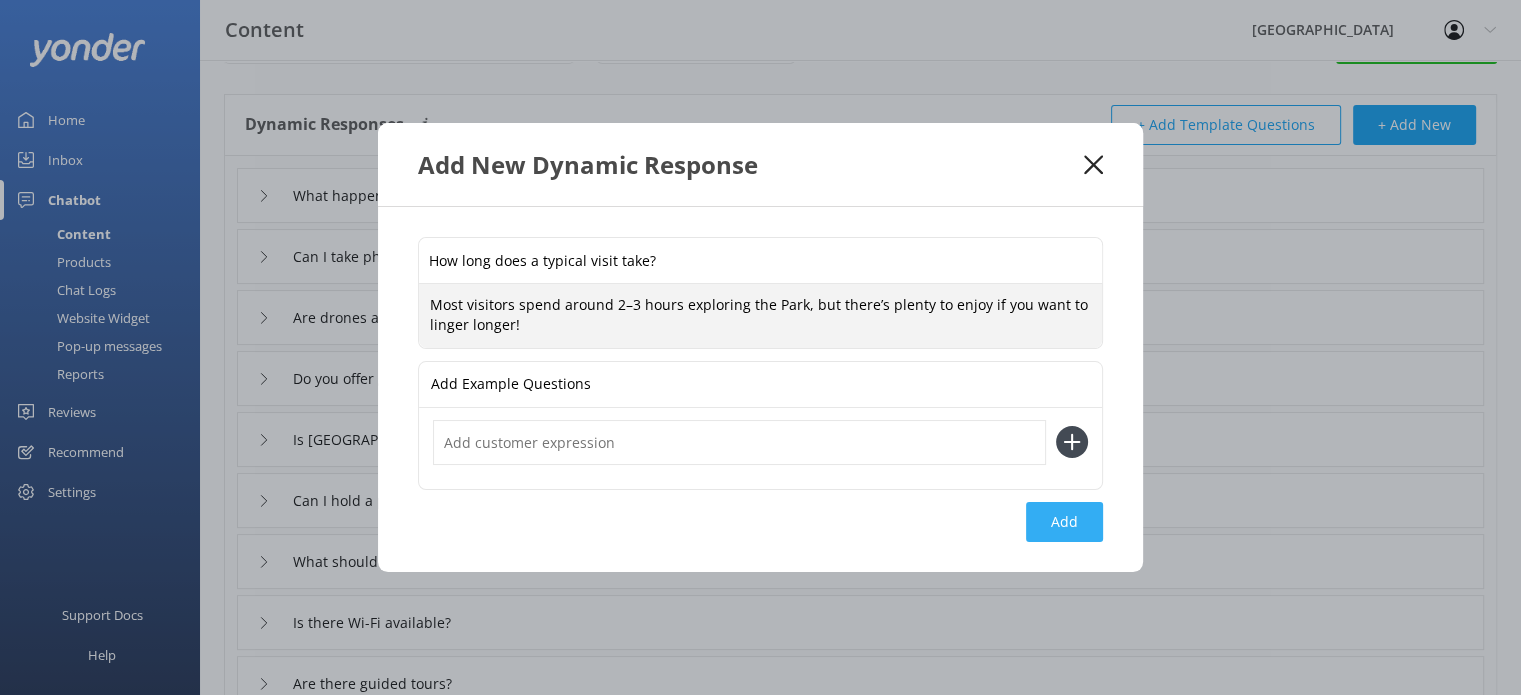 click on "Add" at bounding box center (1064, 522) 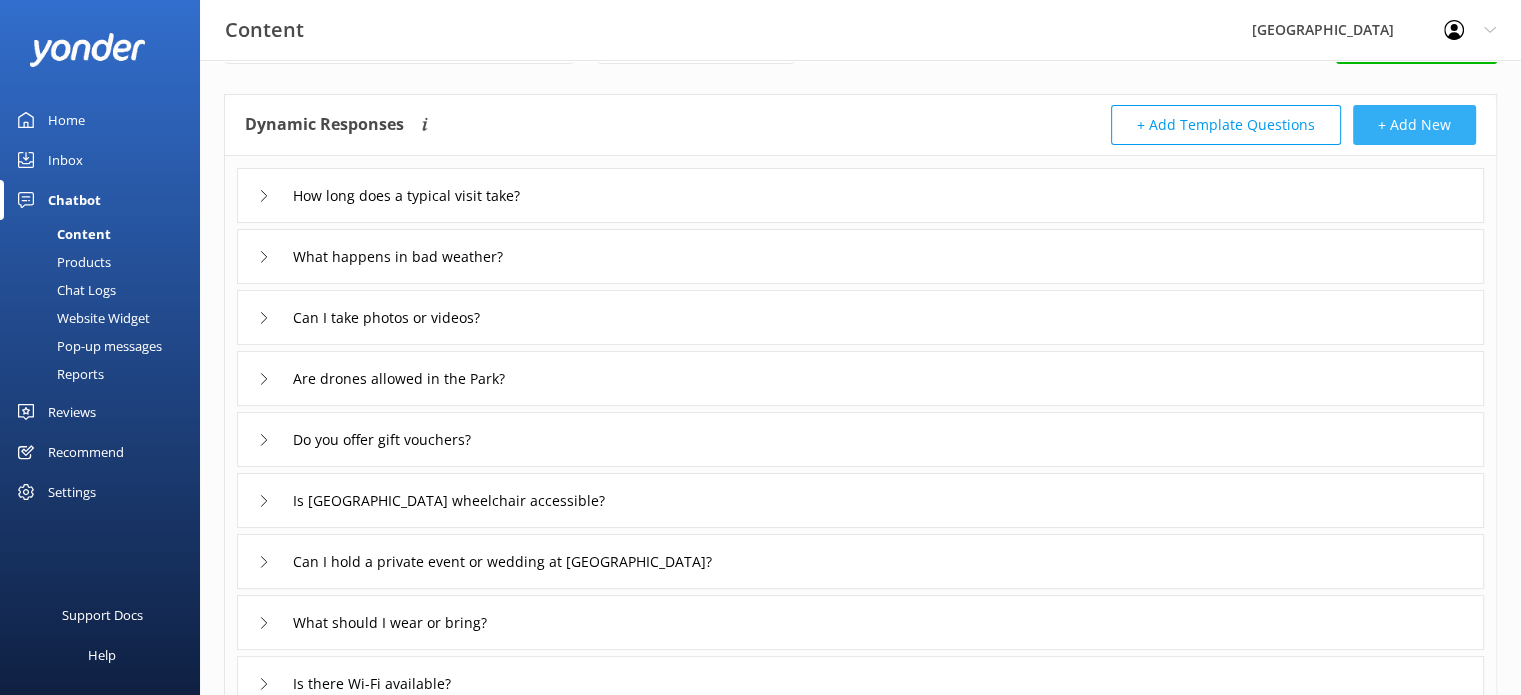 click on "+ Add New" at bounding box center [1414, 125] 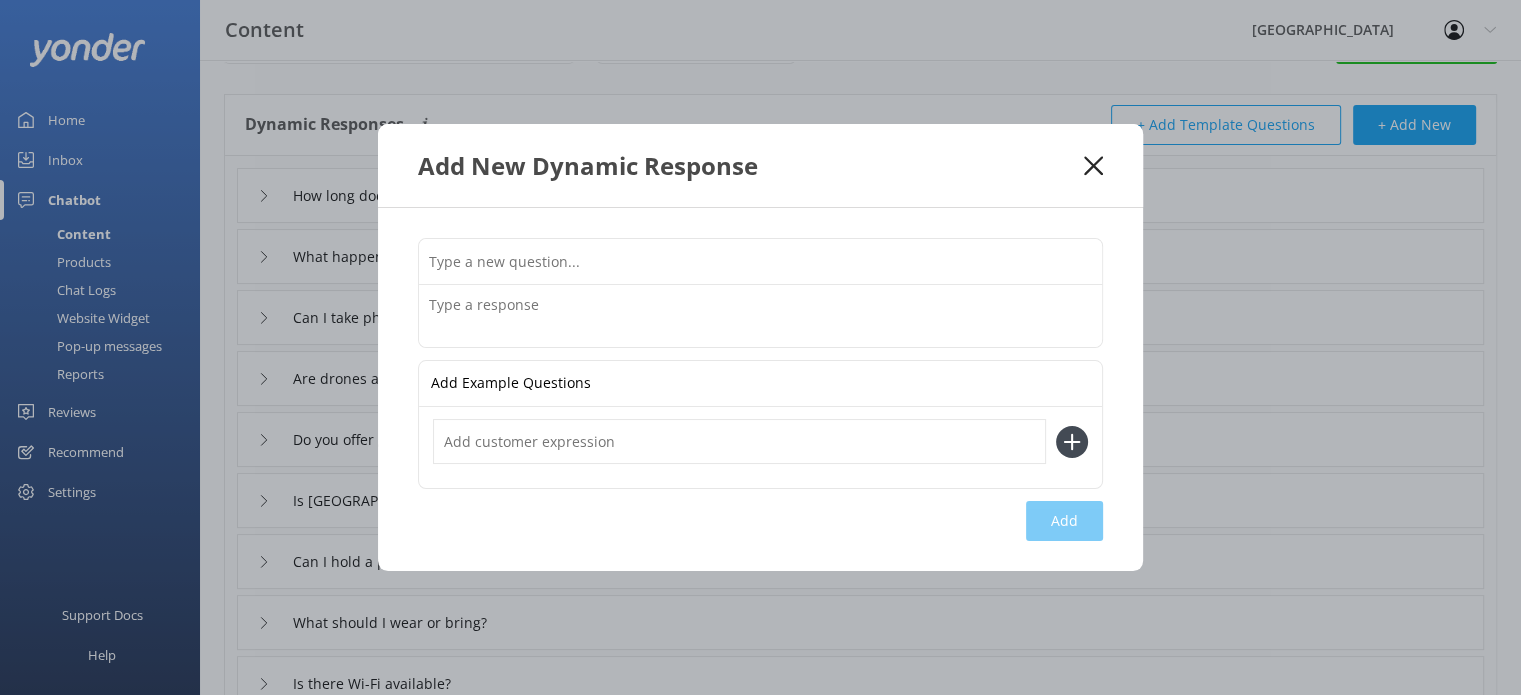 click at bounding box center (760, 261) 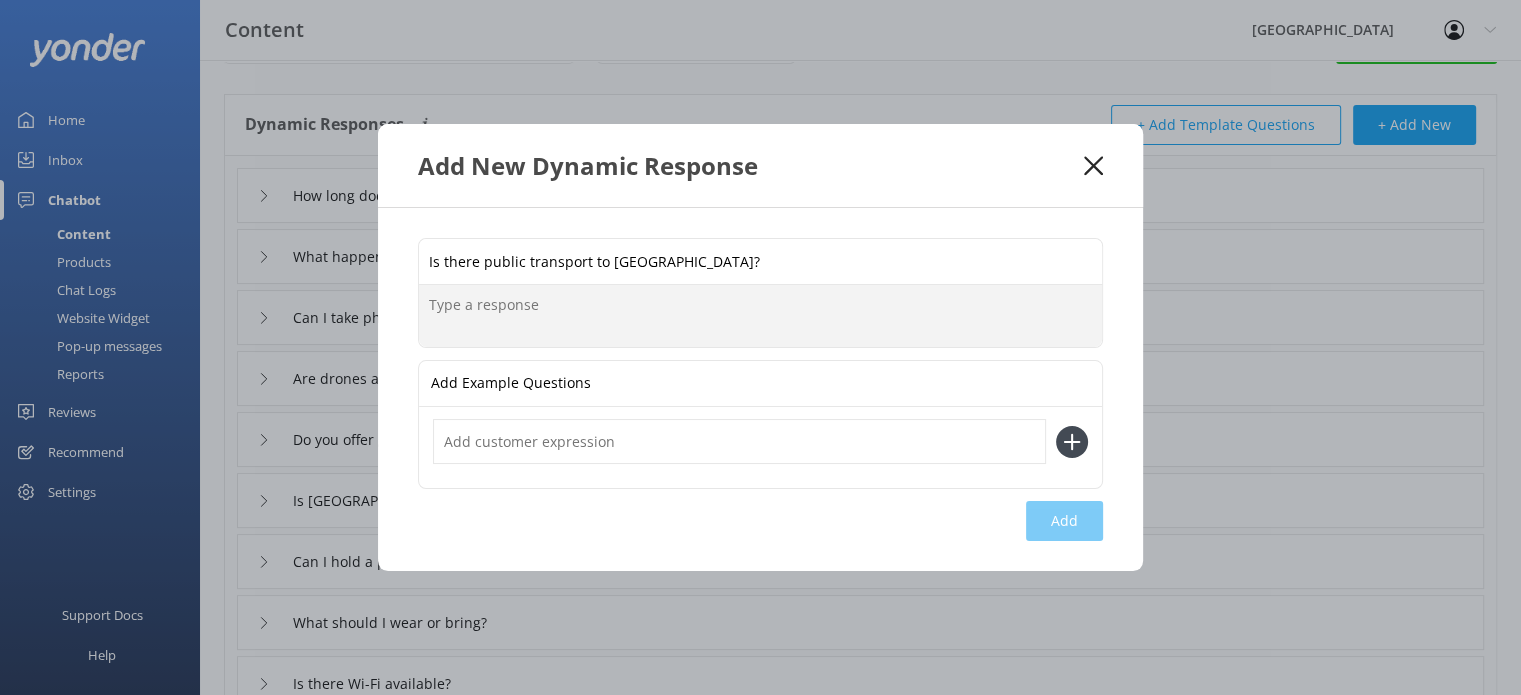 paste on "There’s no direct public transport to the Park, but some bus tours include us as a stop. Check the Getting Here page on our website for more info (link)." 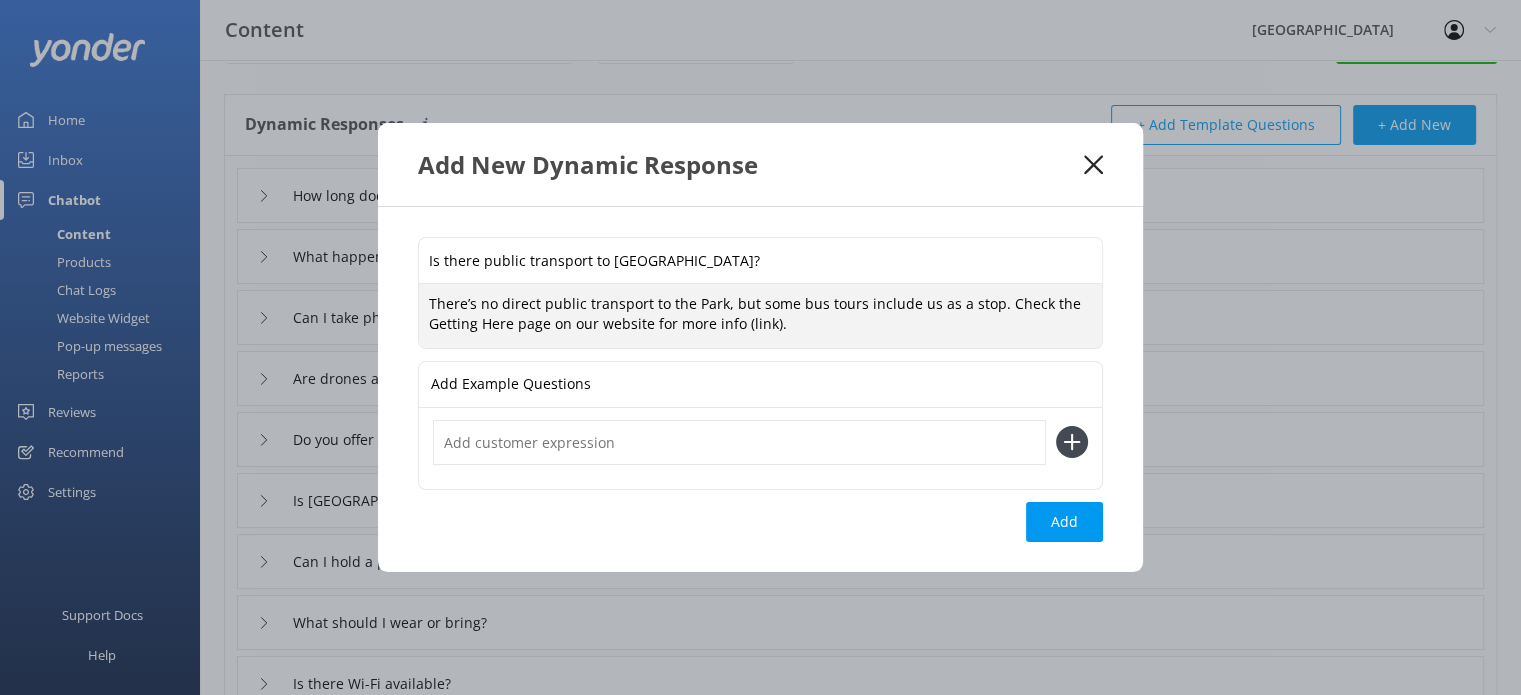 click on "There’s no direct public transport to the Park, but some bus tours include us as a stop. Check the Getting Here page on our website for more info (link)." at bounding box center (760, 315) 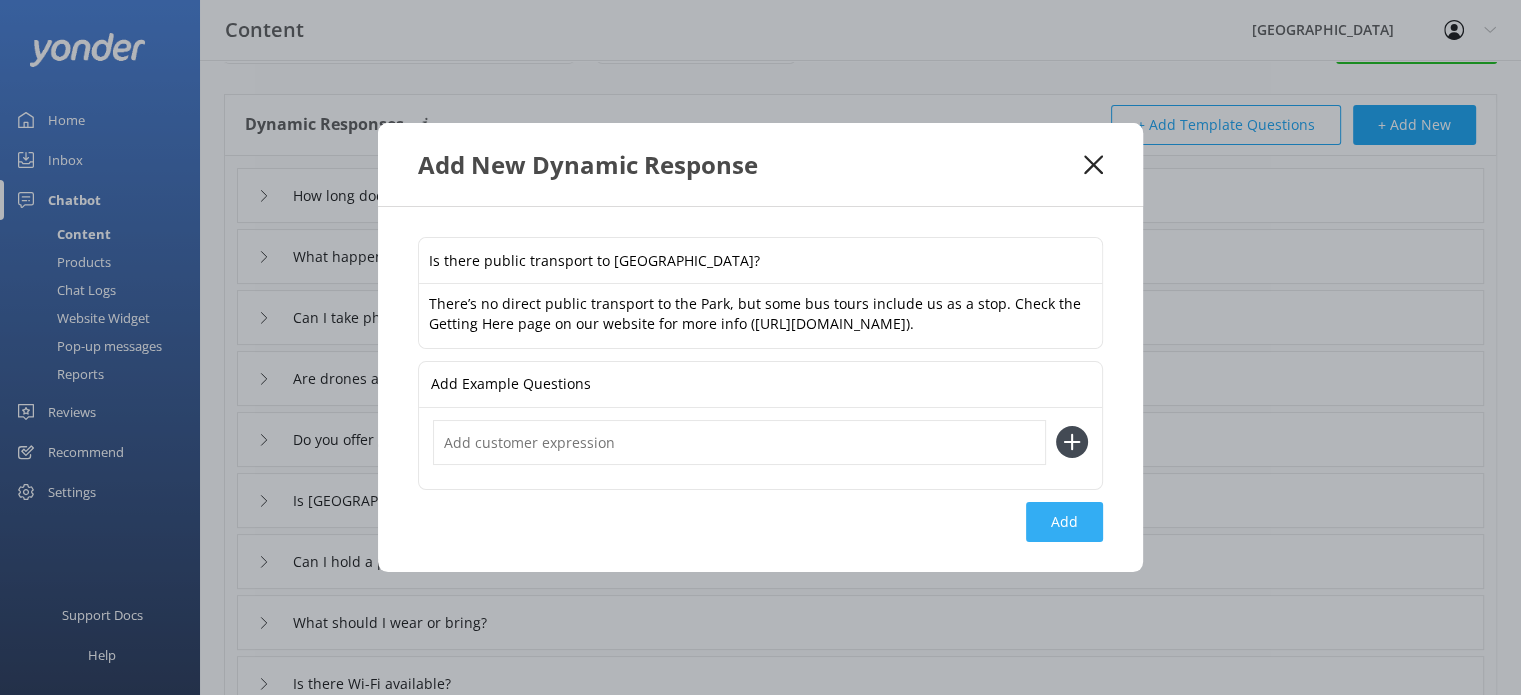 click on "Add" at bounding box center [1064, 522] 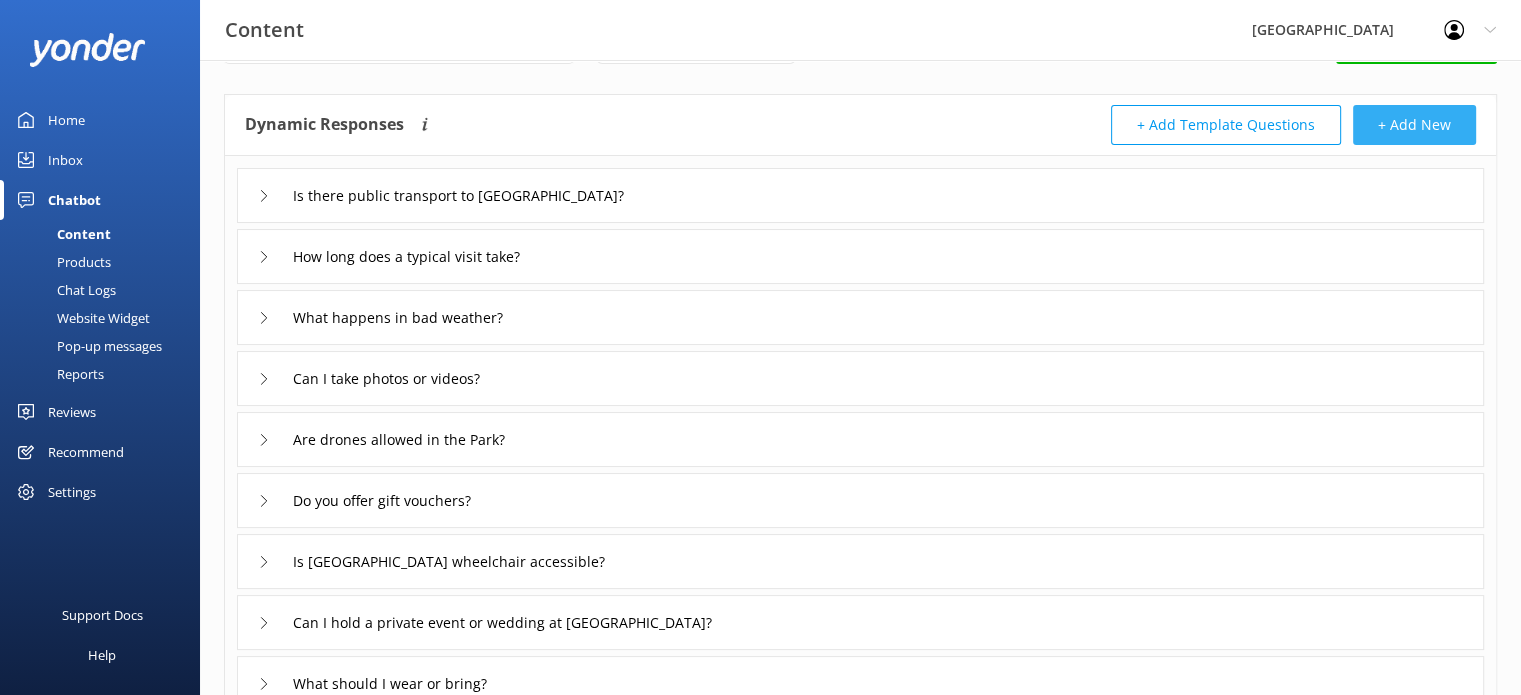 click on "+ Add New" at bounding box center [1414, 125] 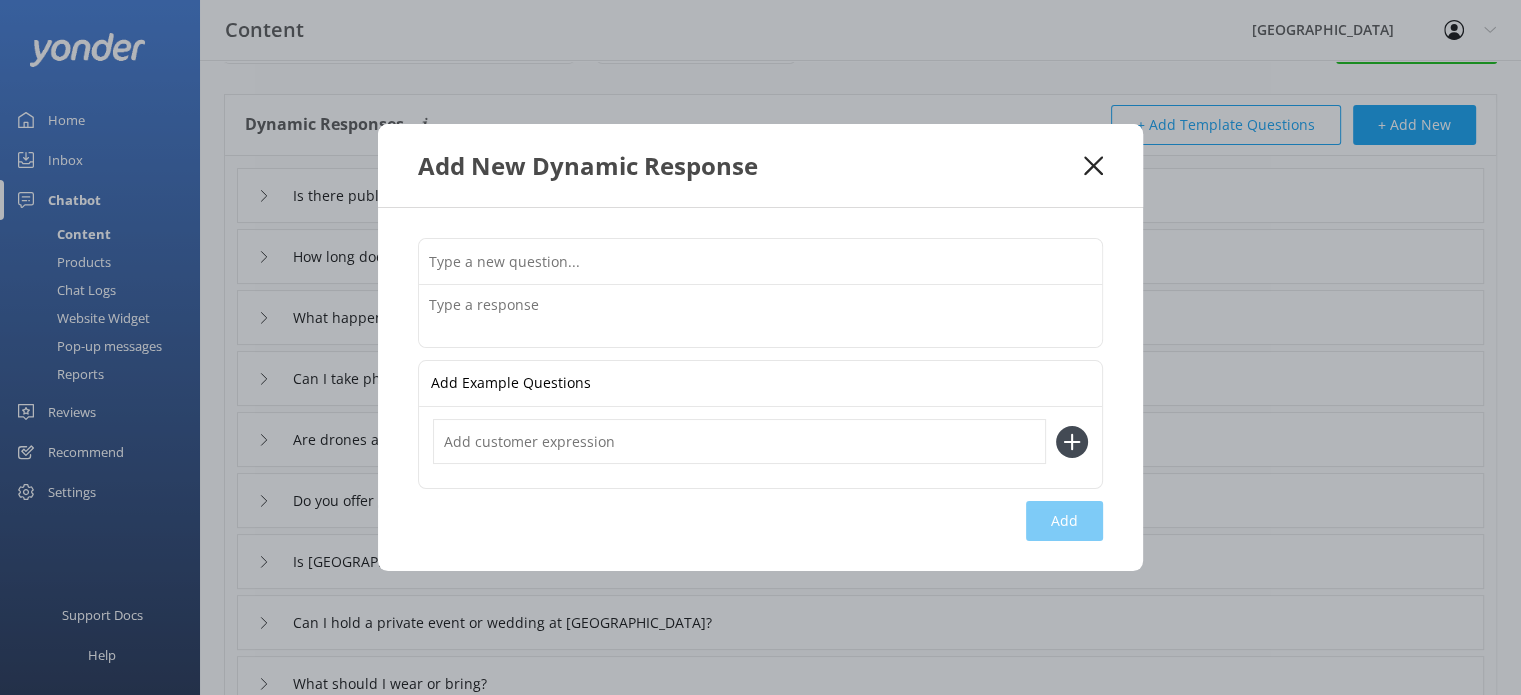 click at bounding box center (760, 261) 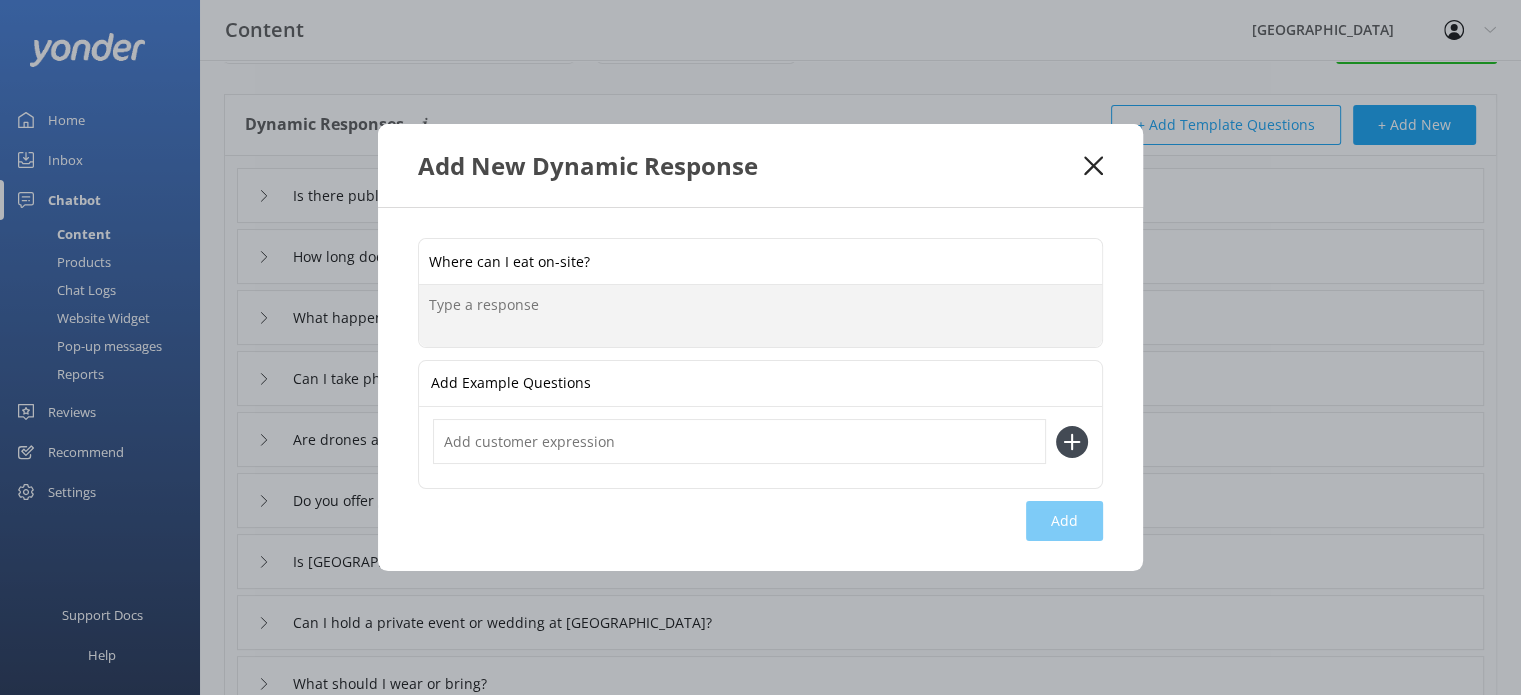paste on "Our café offers delicious food and drinks — the perfect spot to relax after exploring. We also have picnic areas if you’d like to bring your own snacks. Or, if you’re after a large meal, the [GEOGRAPHIC_DATA] just down the road has great Aussie pub meals!" 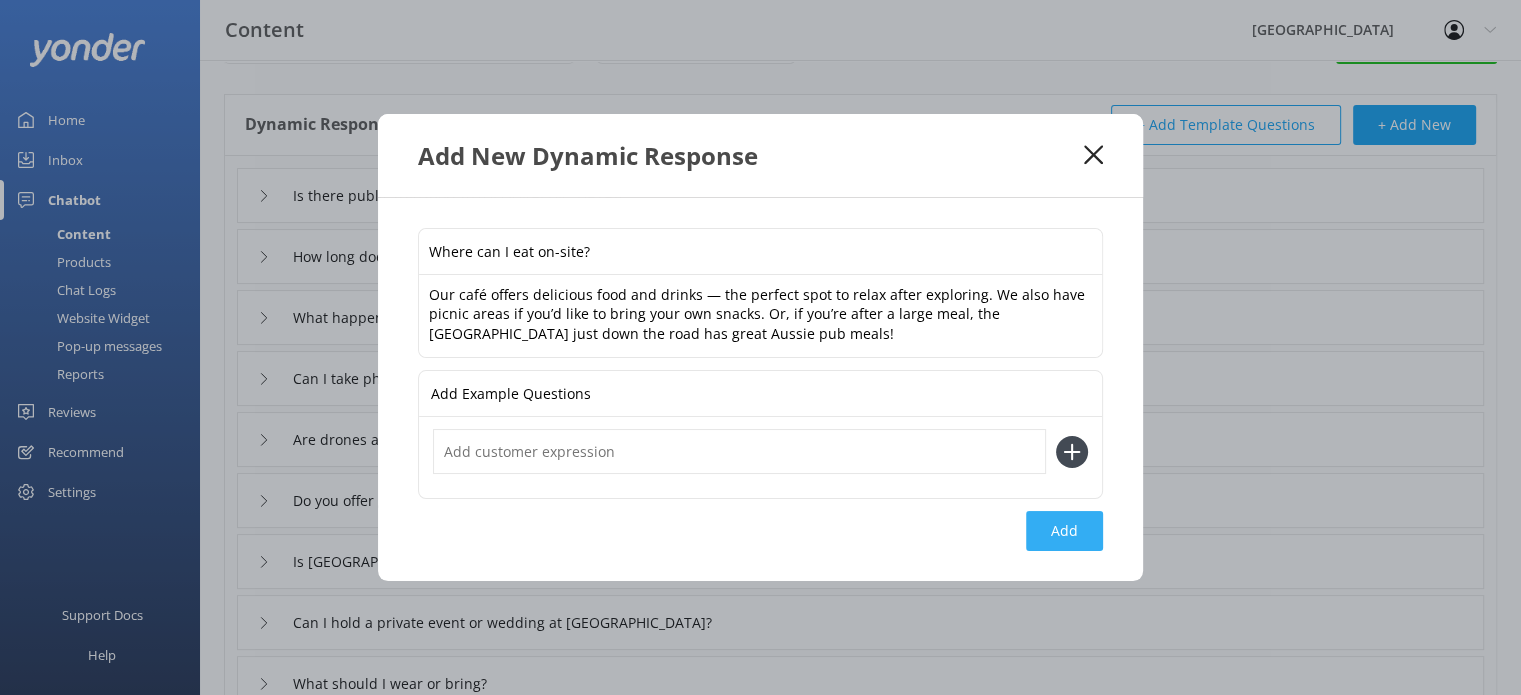 click on "Add" at bounding box center [1064, 531] 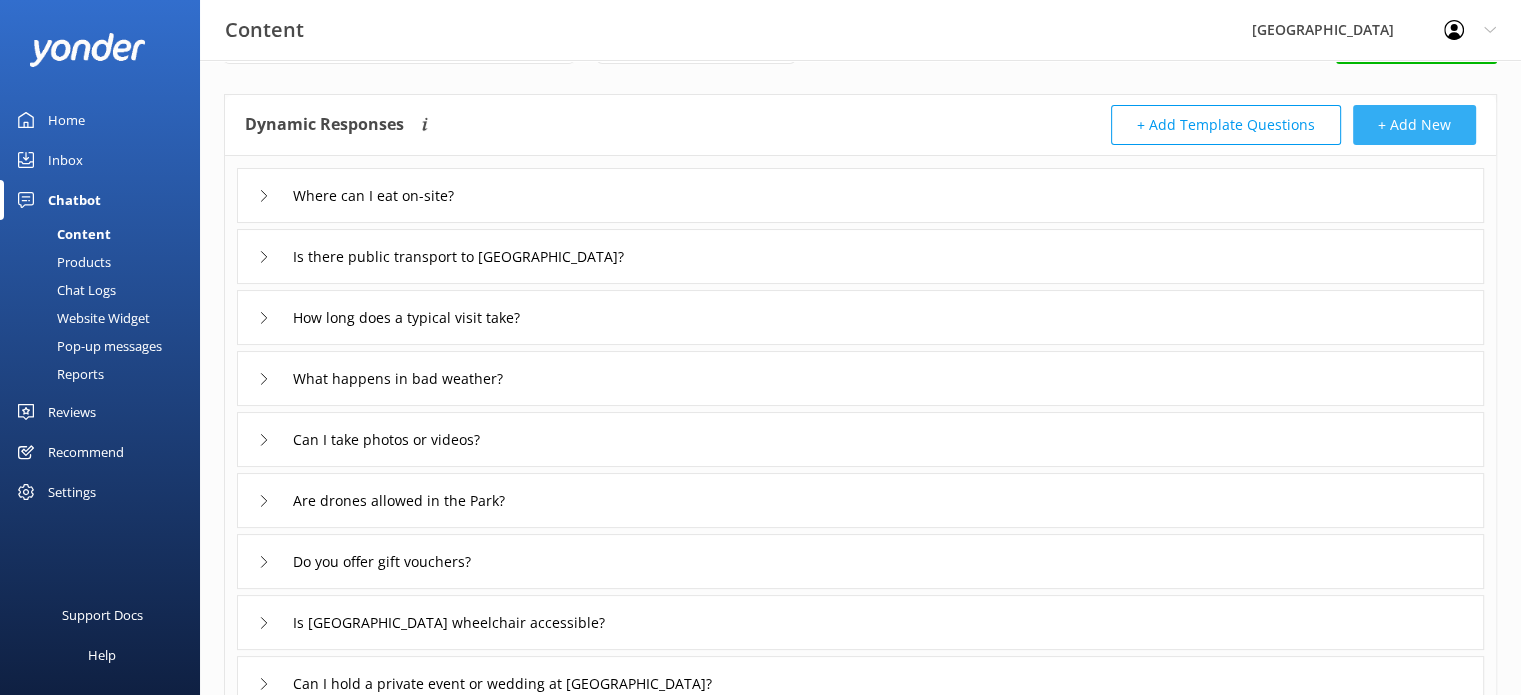 click on "+ Add New" at bounding box center (1414, 125) 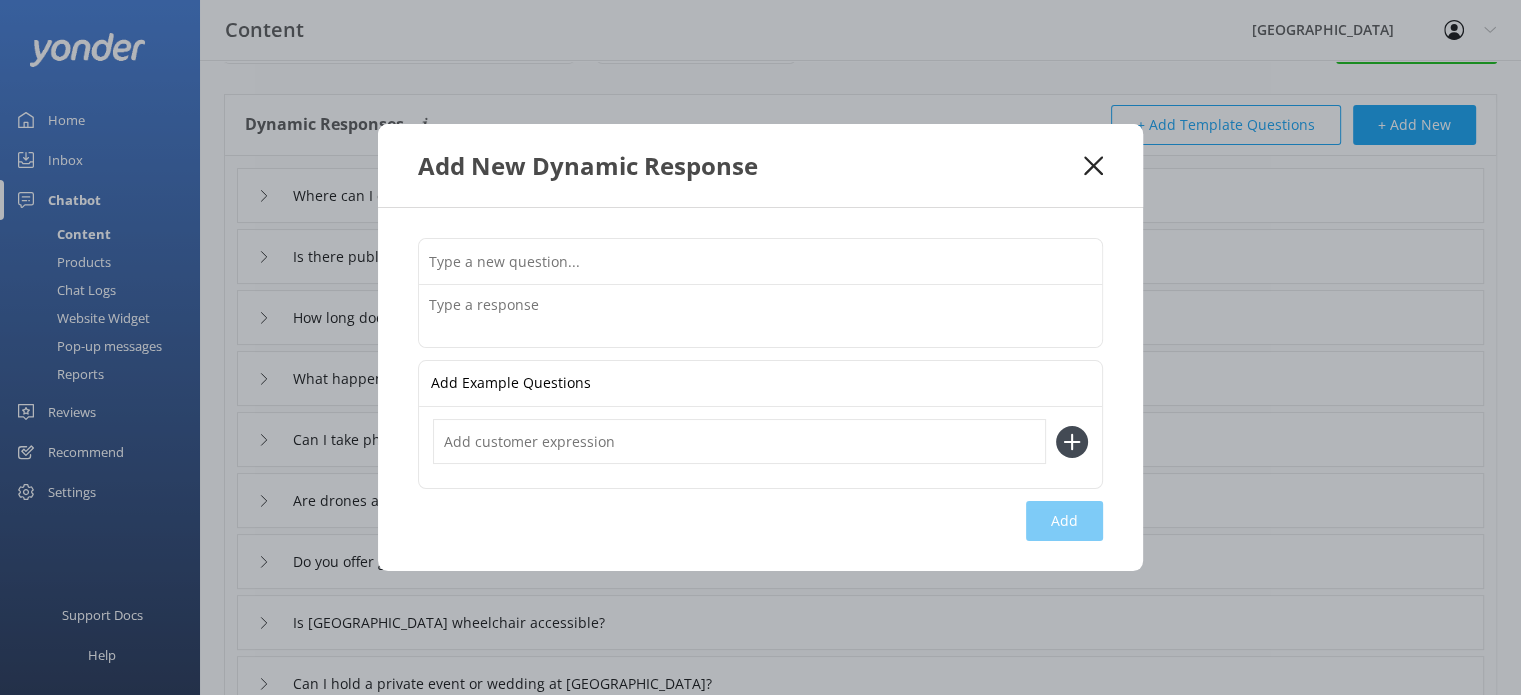 click at bounding box center [760, 261] 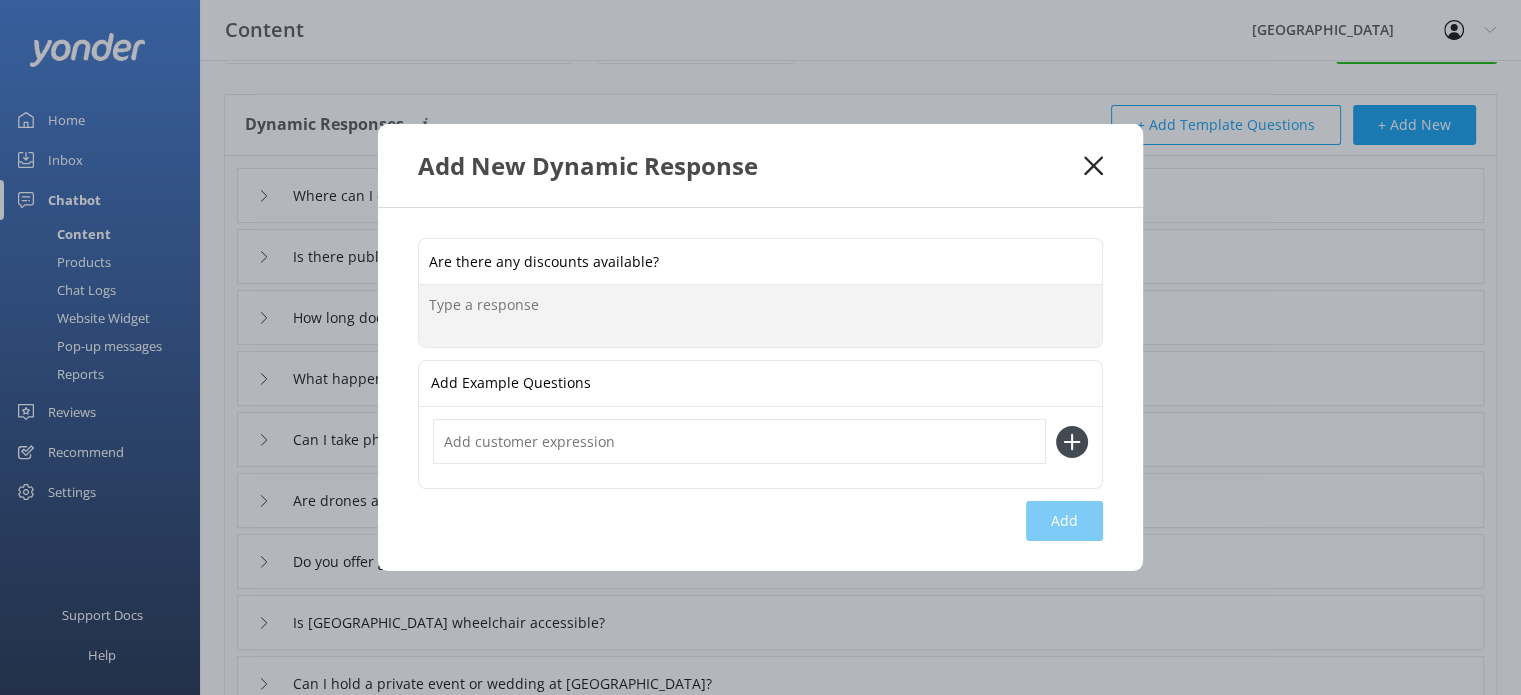 paste on "We offer concession prices and family passes, and a combined ticket to [GEOGRAPHIC_DATA]." 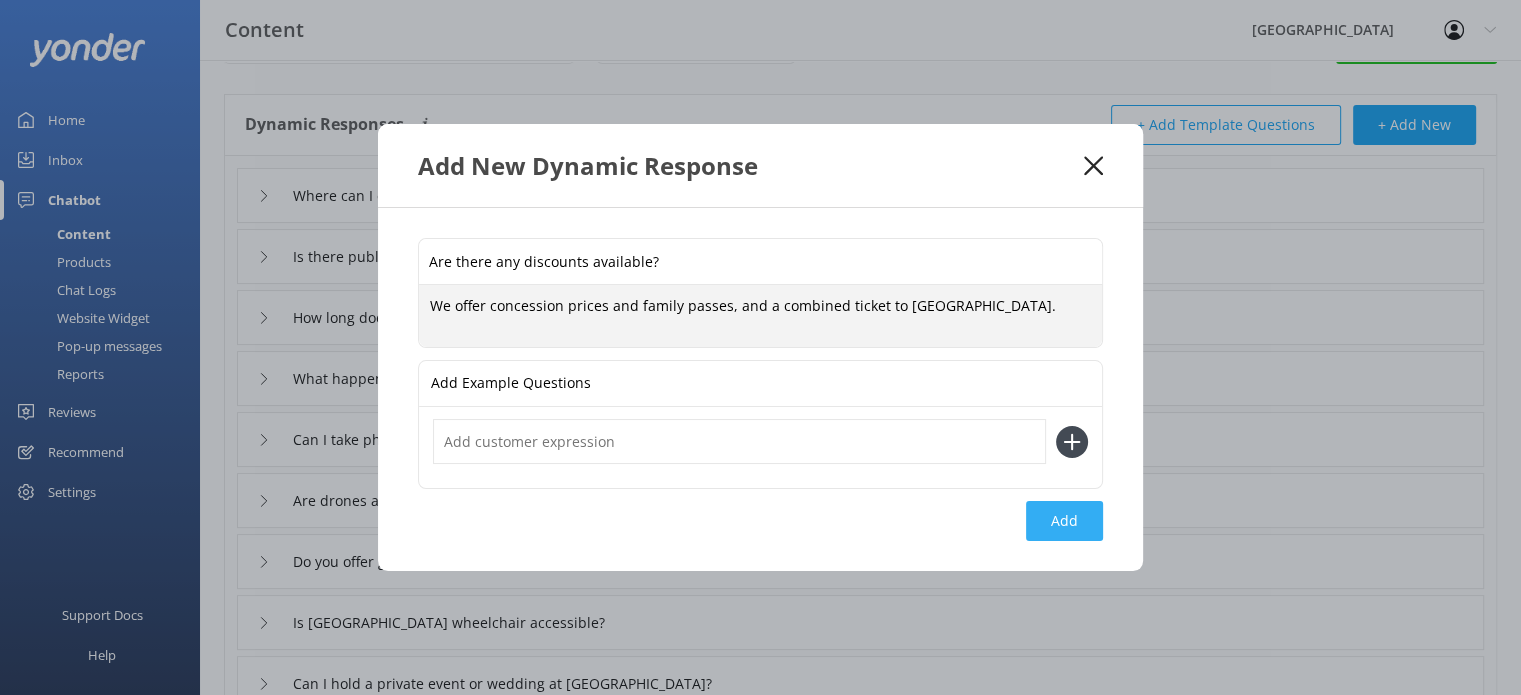 click on "Add" at bounding box center (1064, 521) 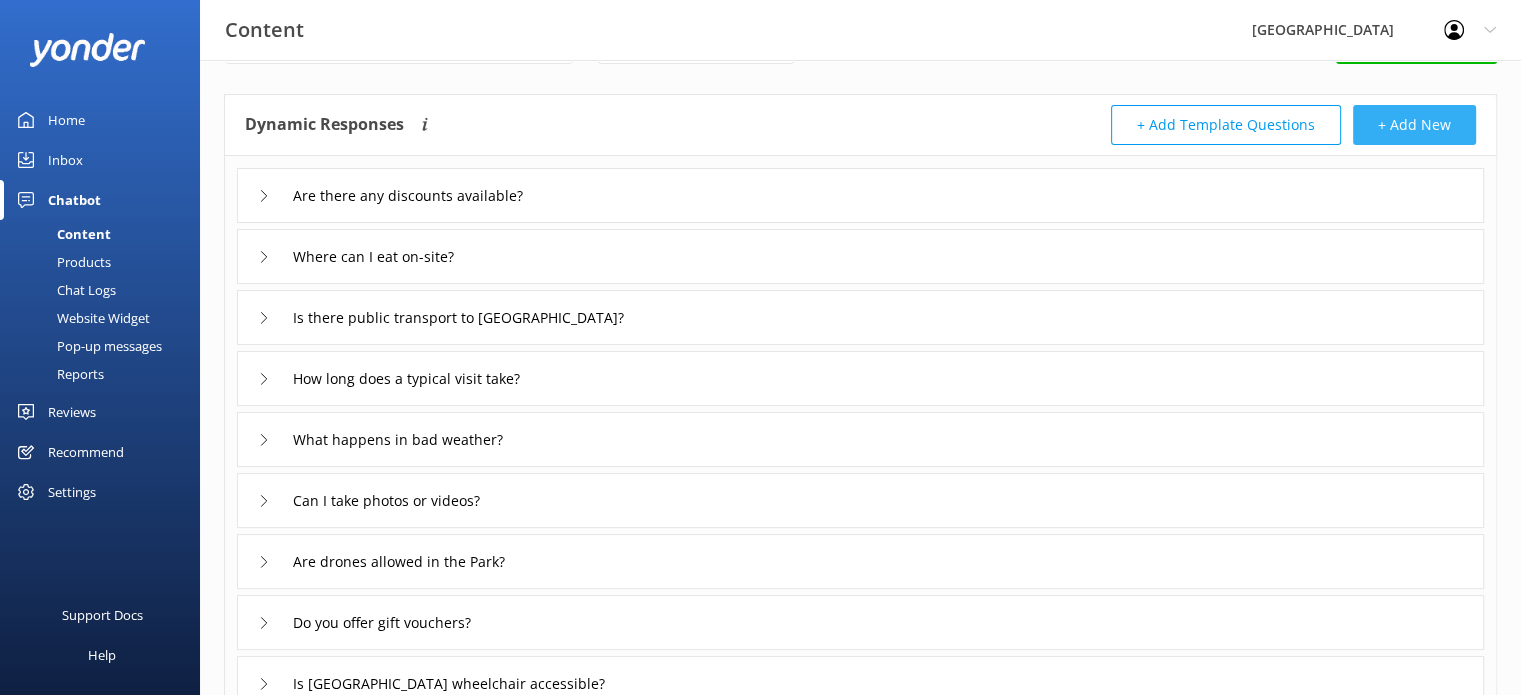 click on "+ Add New" at bounding box center (1414, 125) 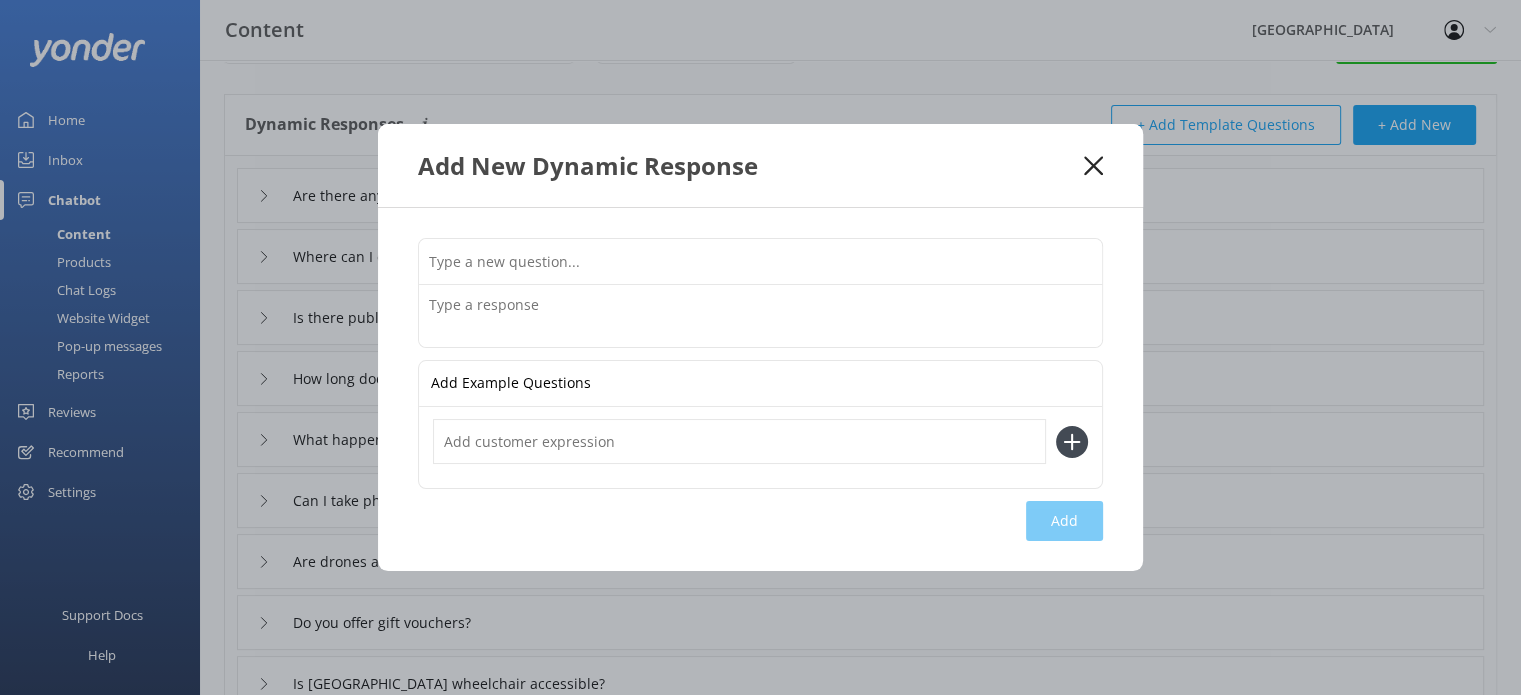 click at bounding box center [760, 261] 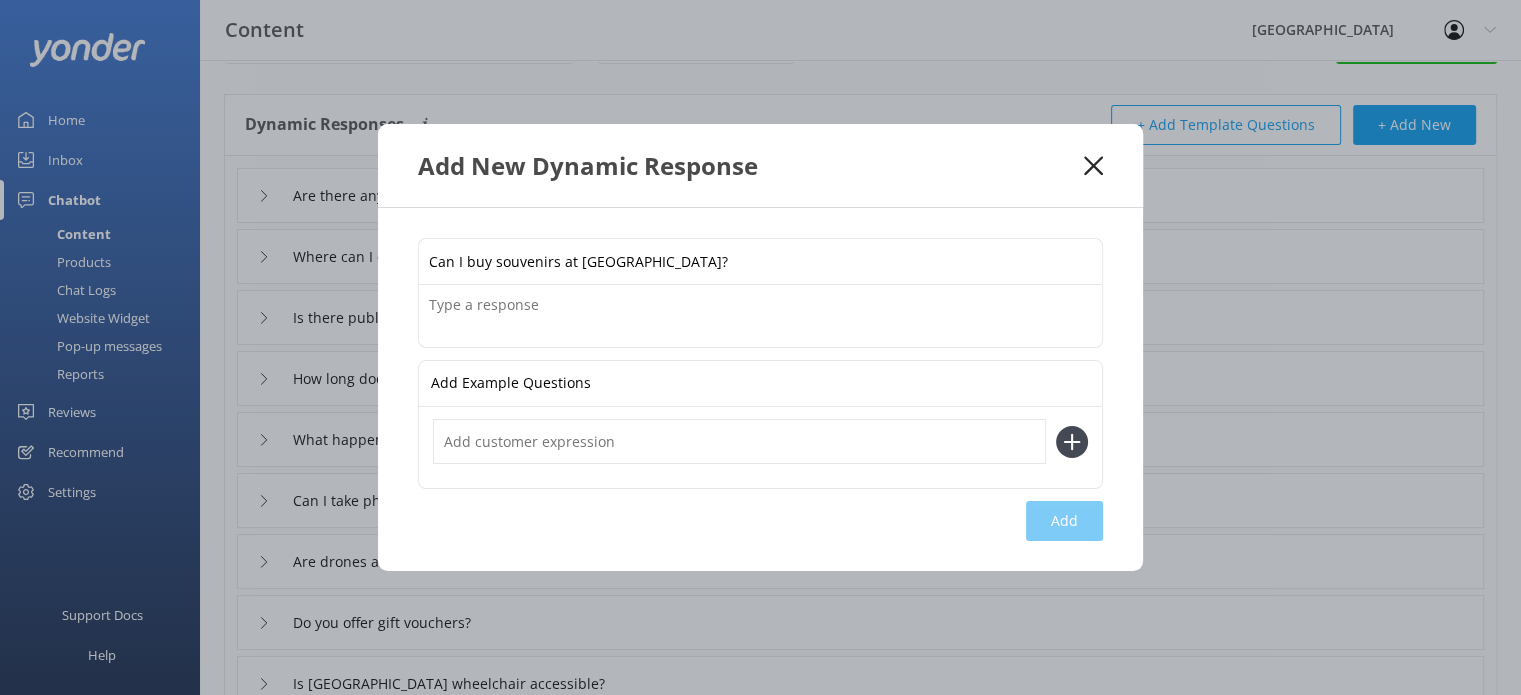 click at bounding box center (760, 316) 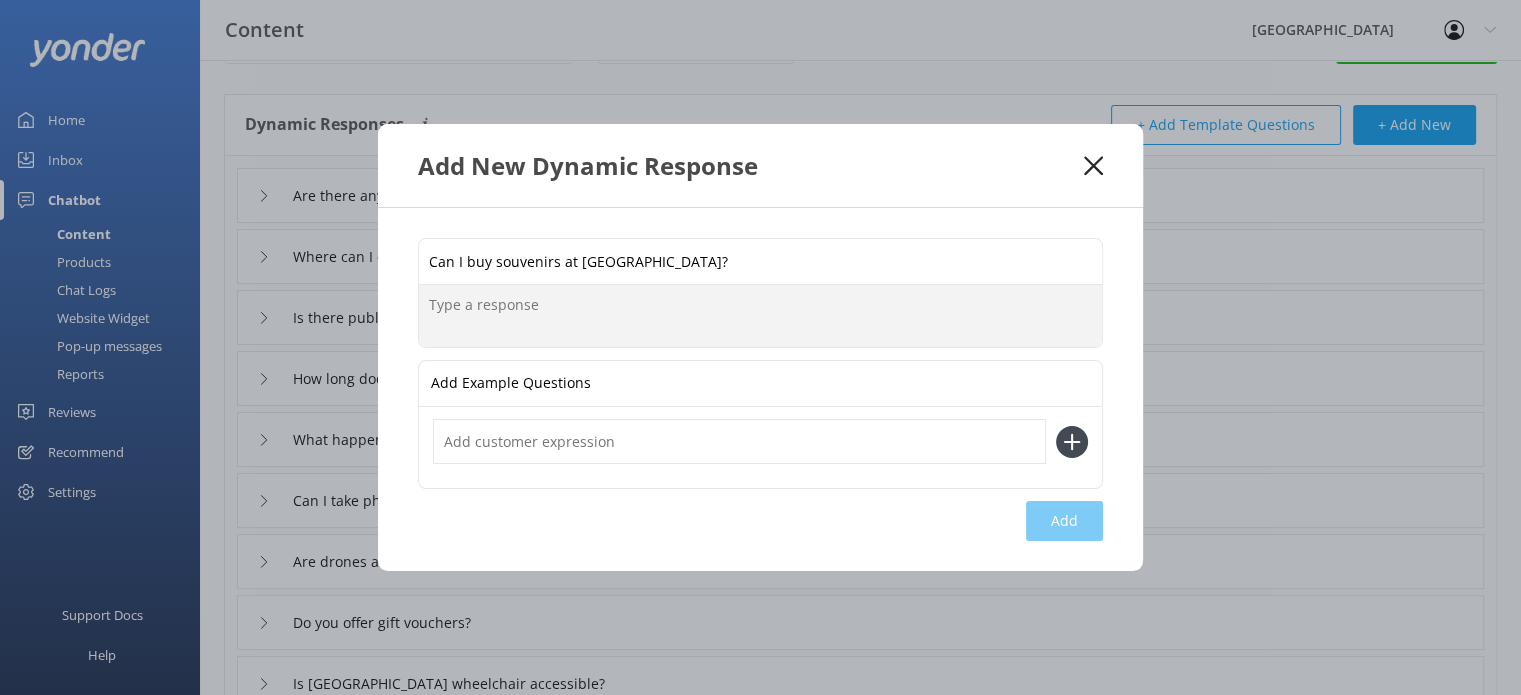 paste on "Yes! Our gift shop has a lovely range of souvenirs, books, and local crafts — a great way to take a little piece of Paronella home with you." 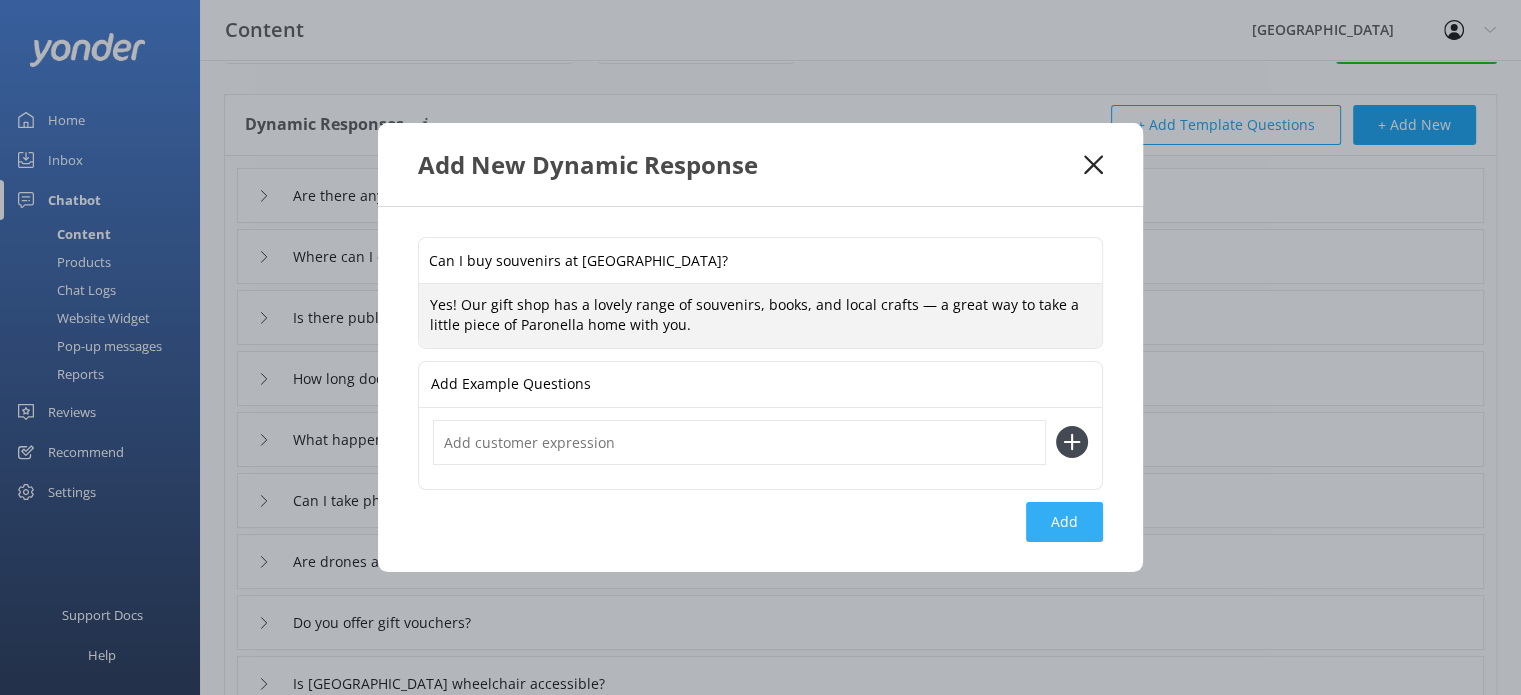 click on "Add" at bounding box center [1064, 522] 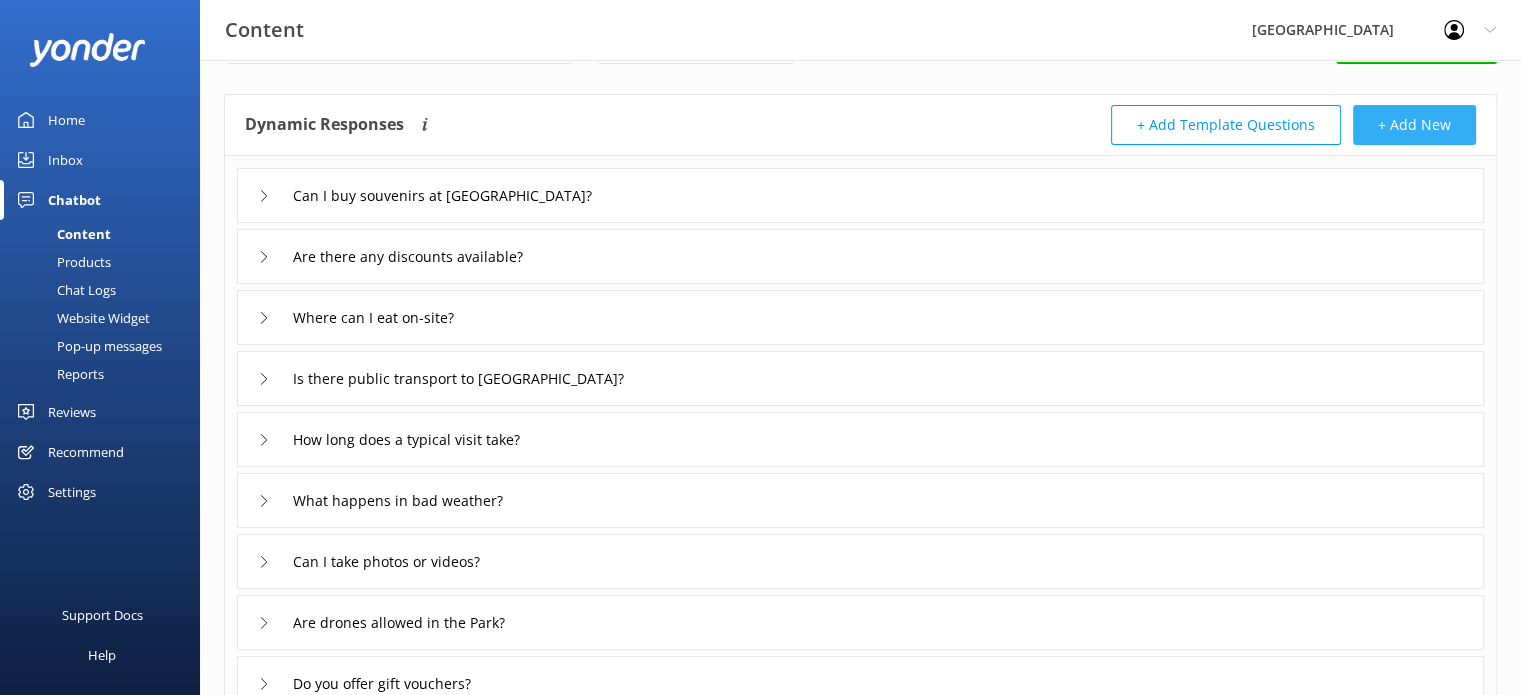 click on "+ Add New" at bounding box center [1414, 125] 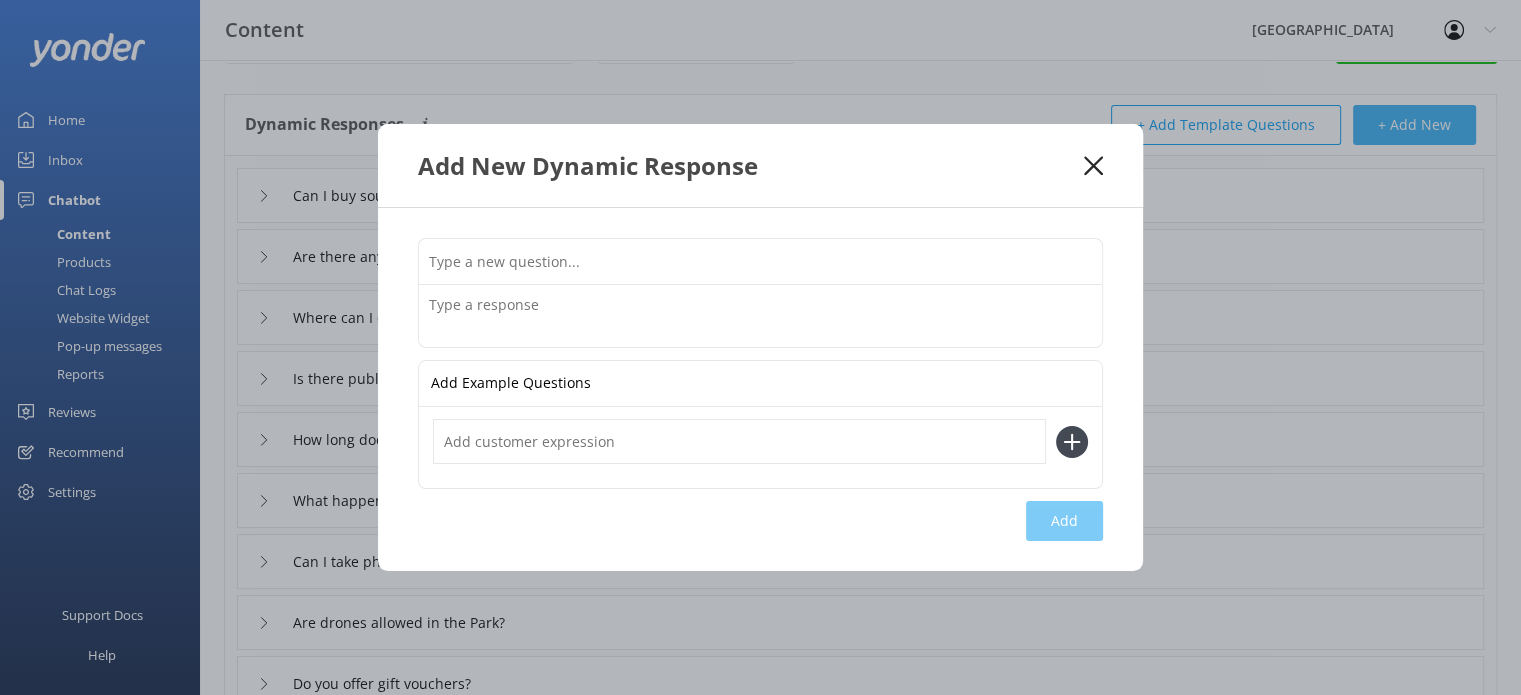 click on "+ Add New" at bounding box center [1414, 125] 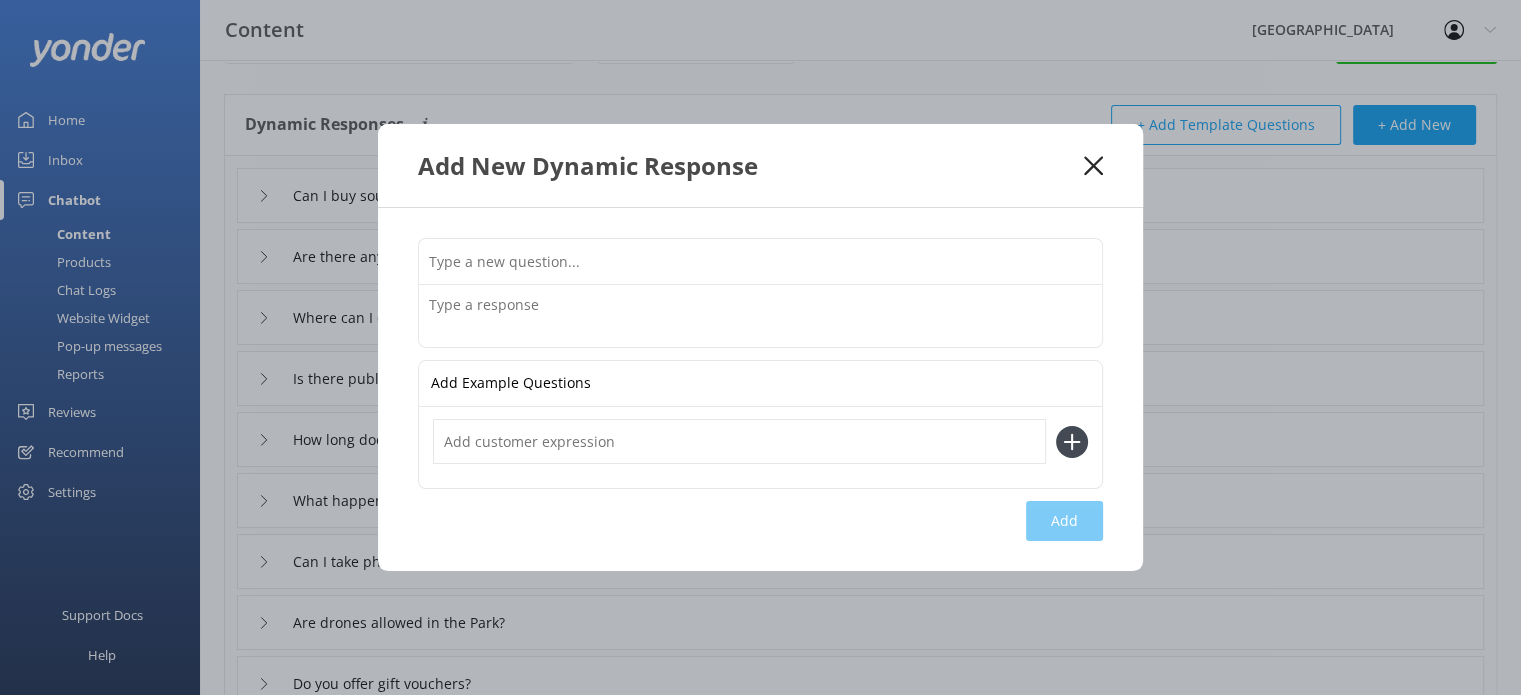 click at bounding box center [760, 261] 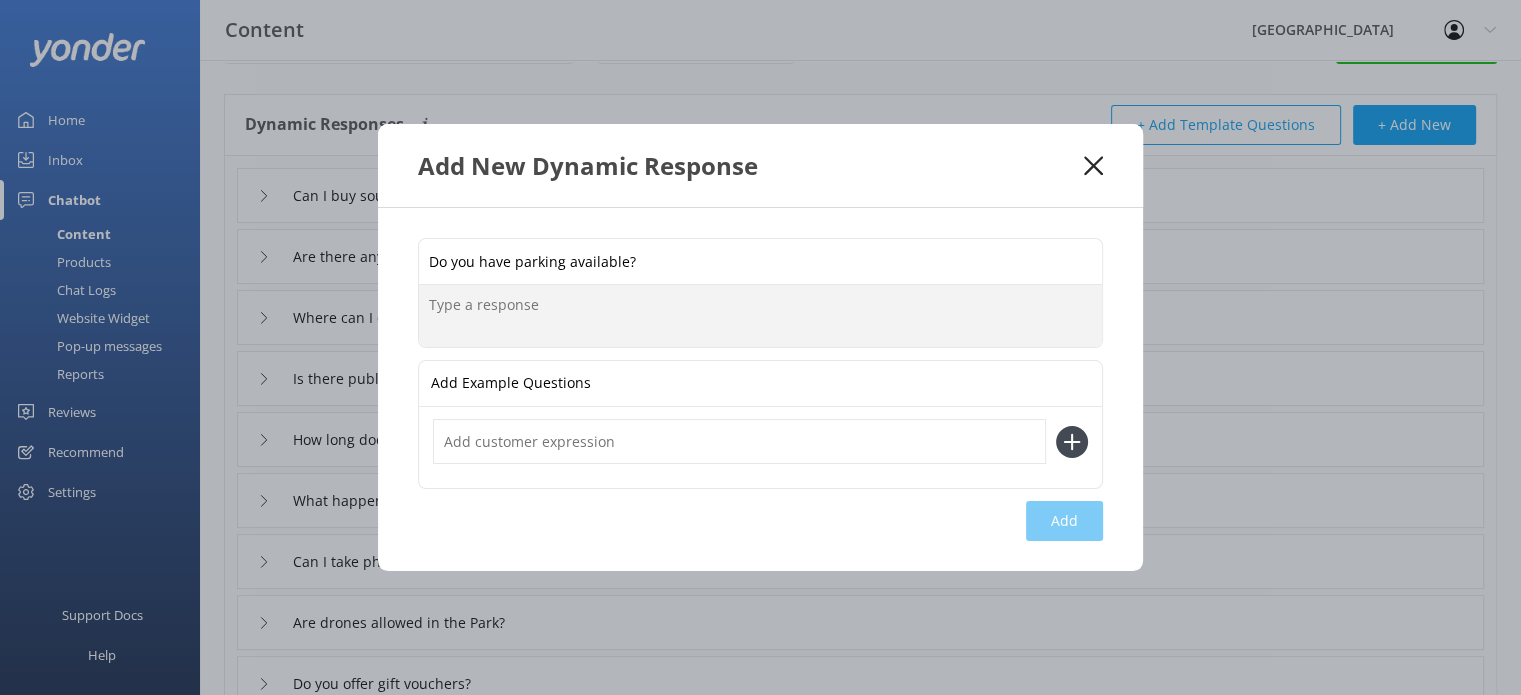 paste on "We sure do! There’s on-site parking including accessible spots and EV chargers powered by our on-site waterfall." 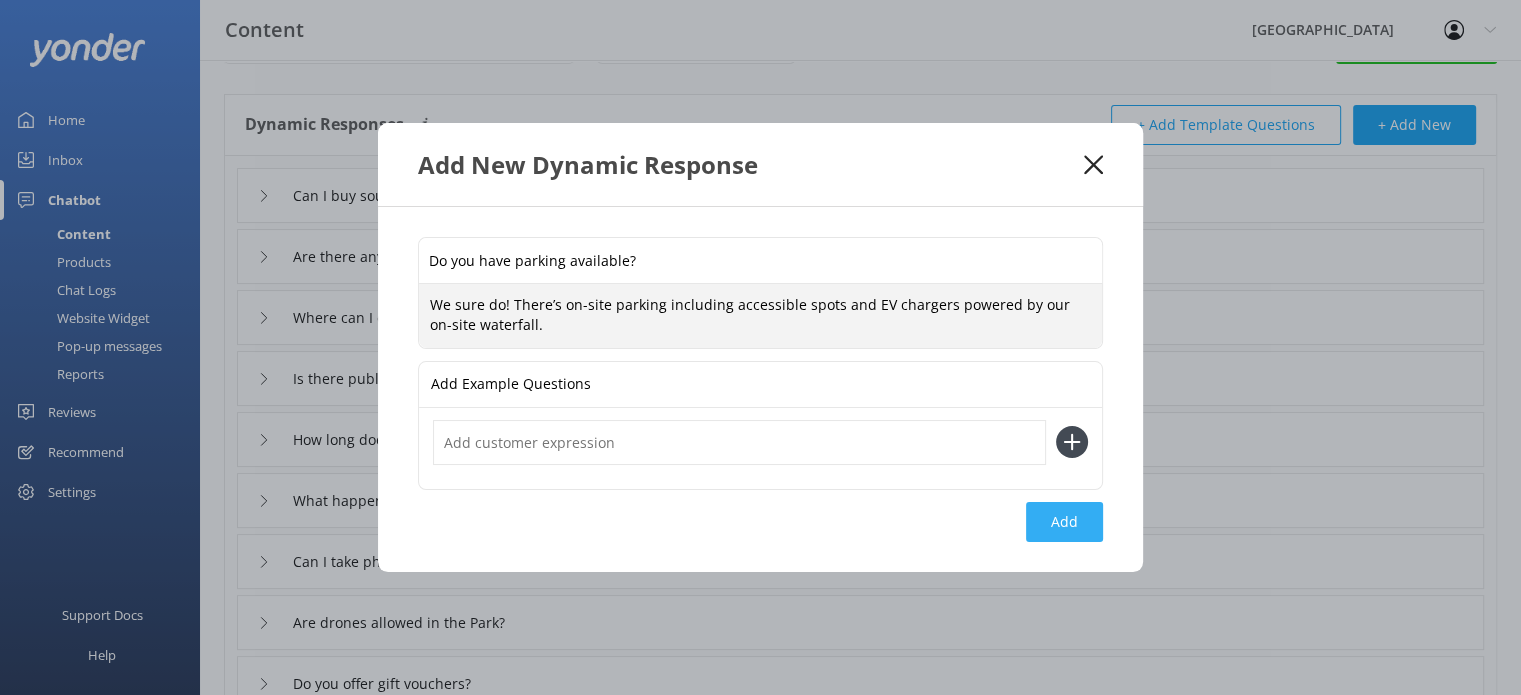 click on "Add" at bounding box center (1064, 522) 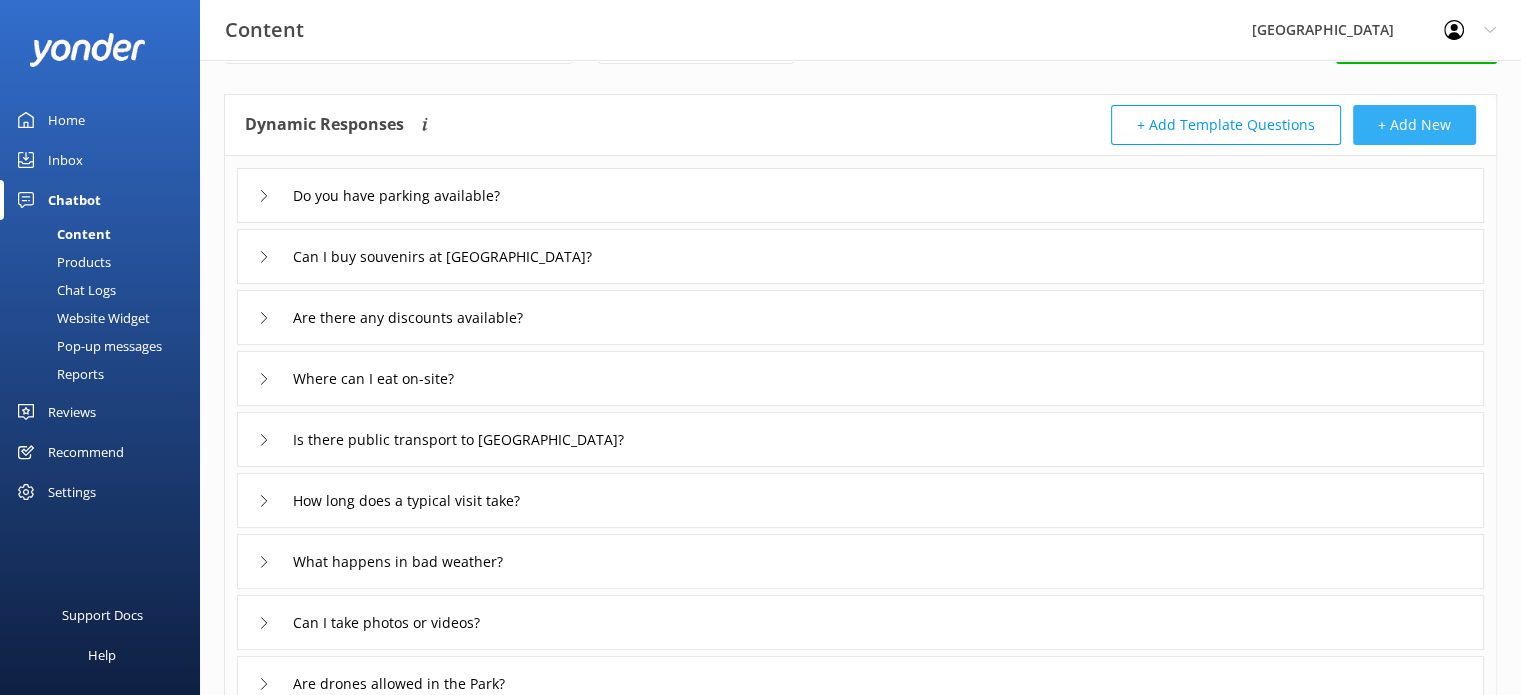 click on "+ Add New" at bounding box center (1414, 125) 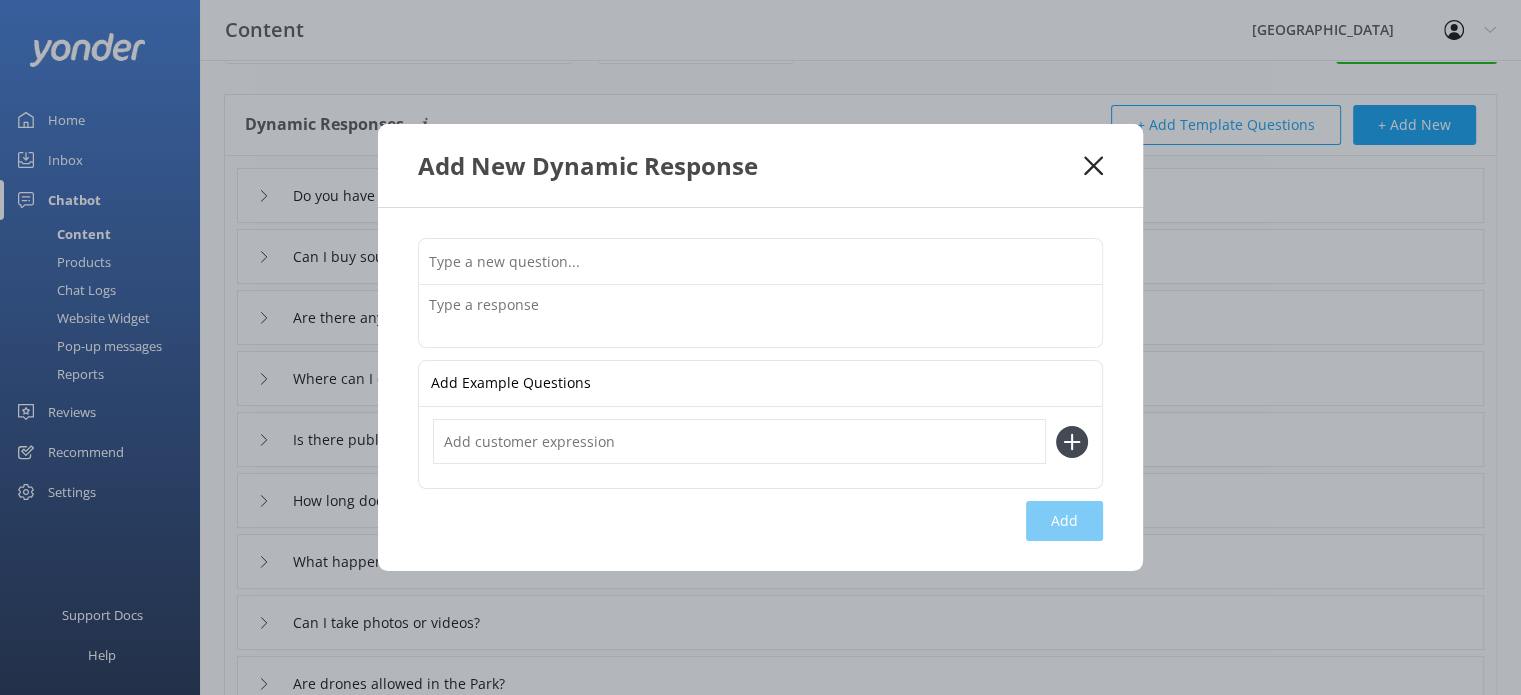 click at bounding box center [760, 261] 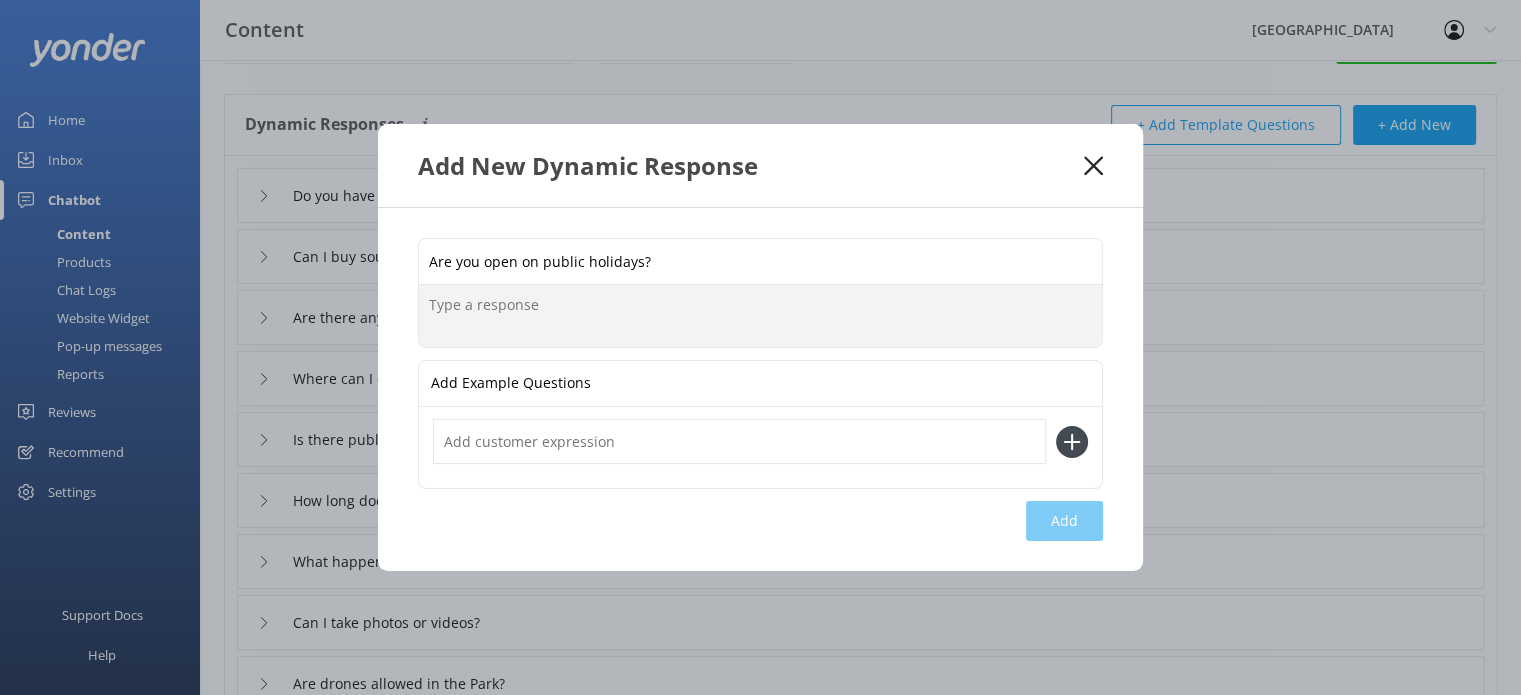 paste on "Yes, [GEOGRAPHIC_DATA] is open on public holidays — we’d love to welcome you then! We only ever close on [DATE] and [DATE]." 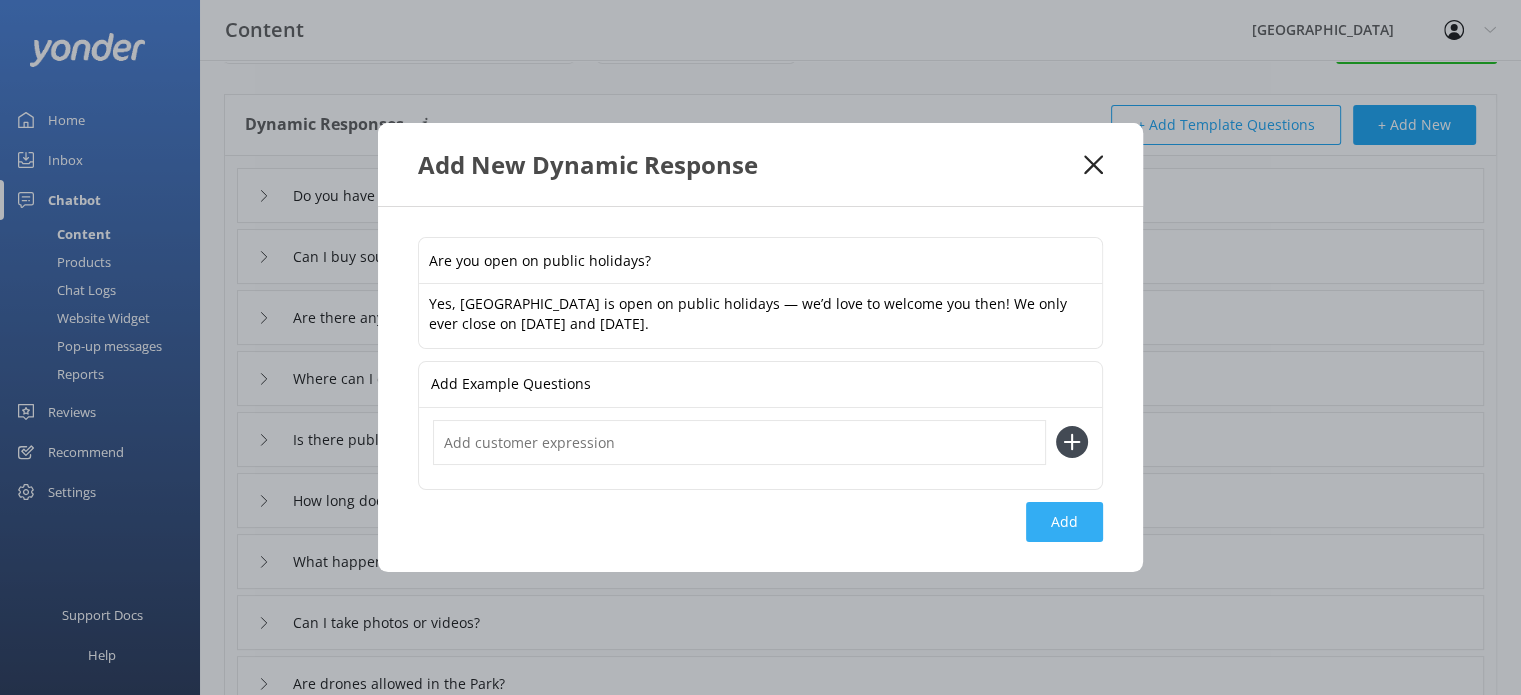 click on "Add" at bounding box center (1064, 522) 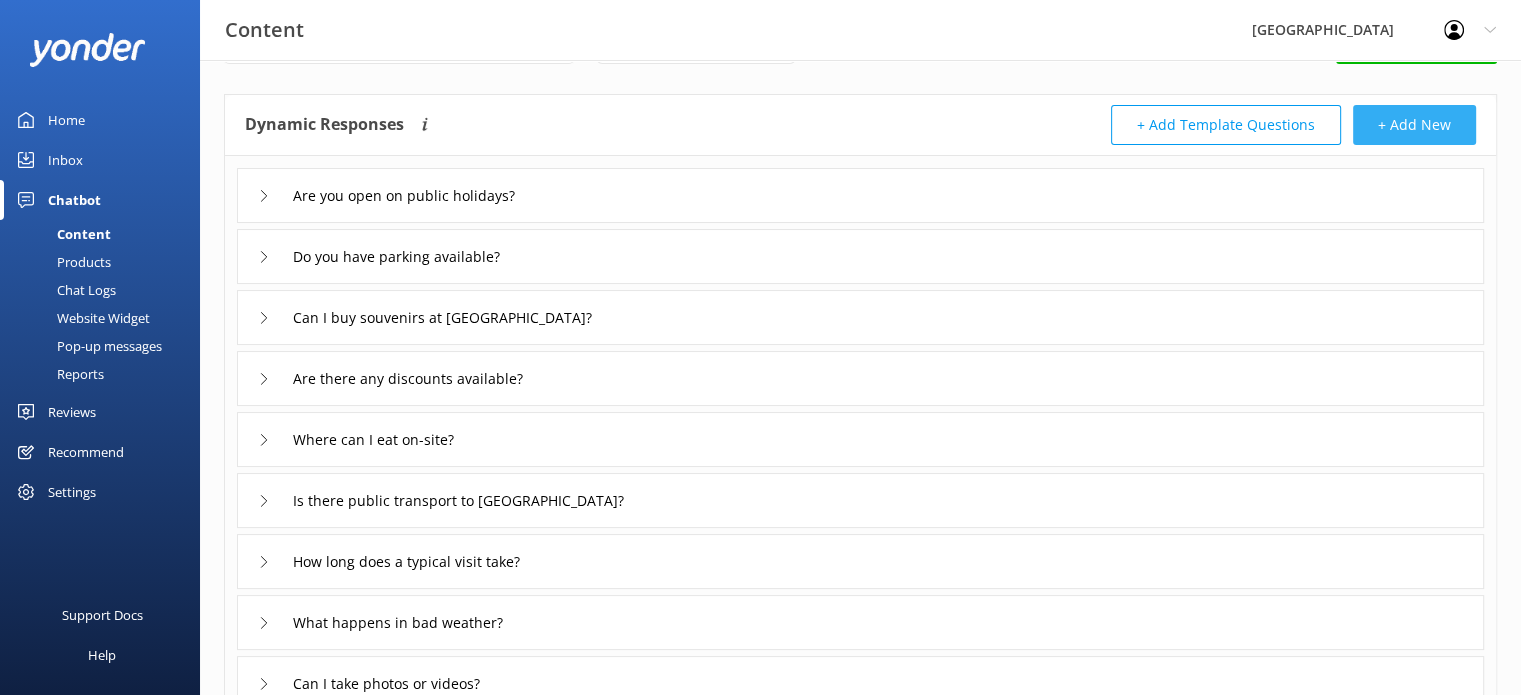 click on "+ Add New" at bounding box center [1414, 125] 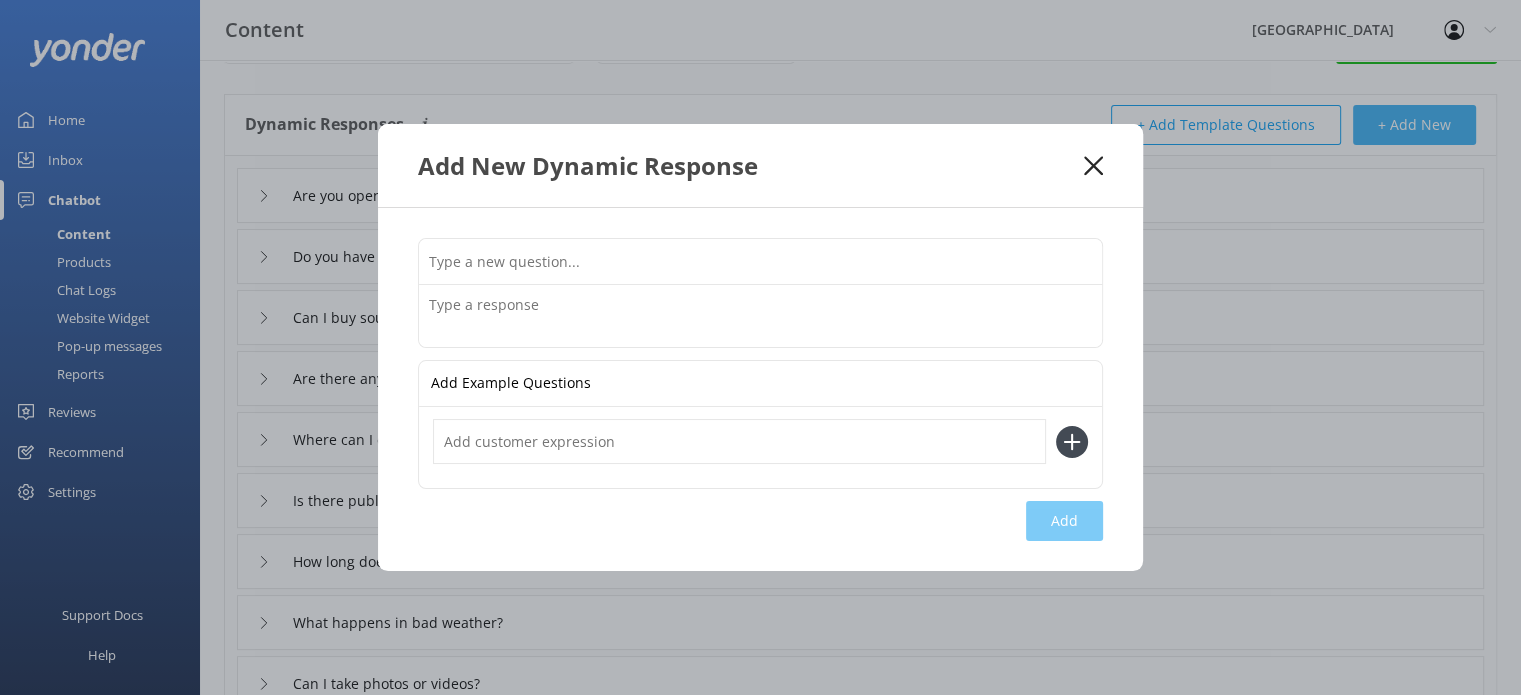 click on "+ Add New" at bounding box center [1414, 125] 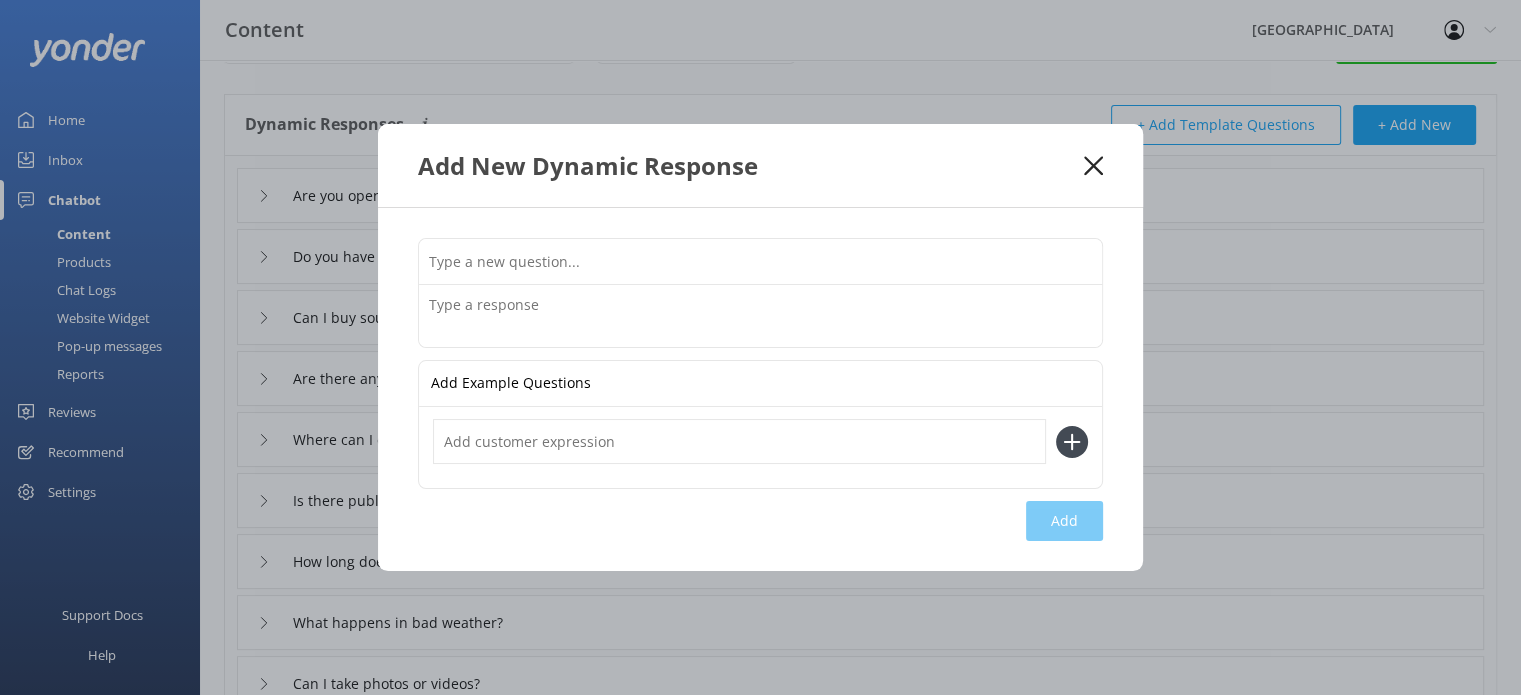 click at bounding box center (760, 261) 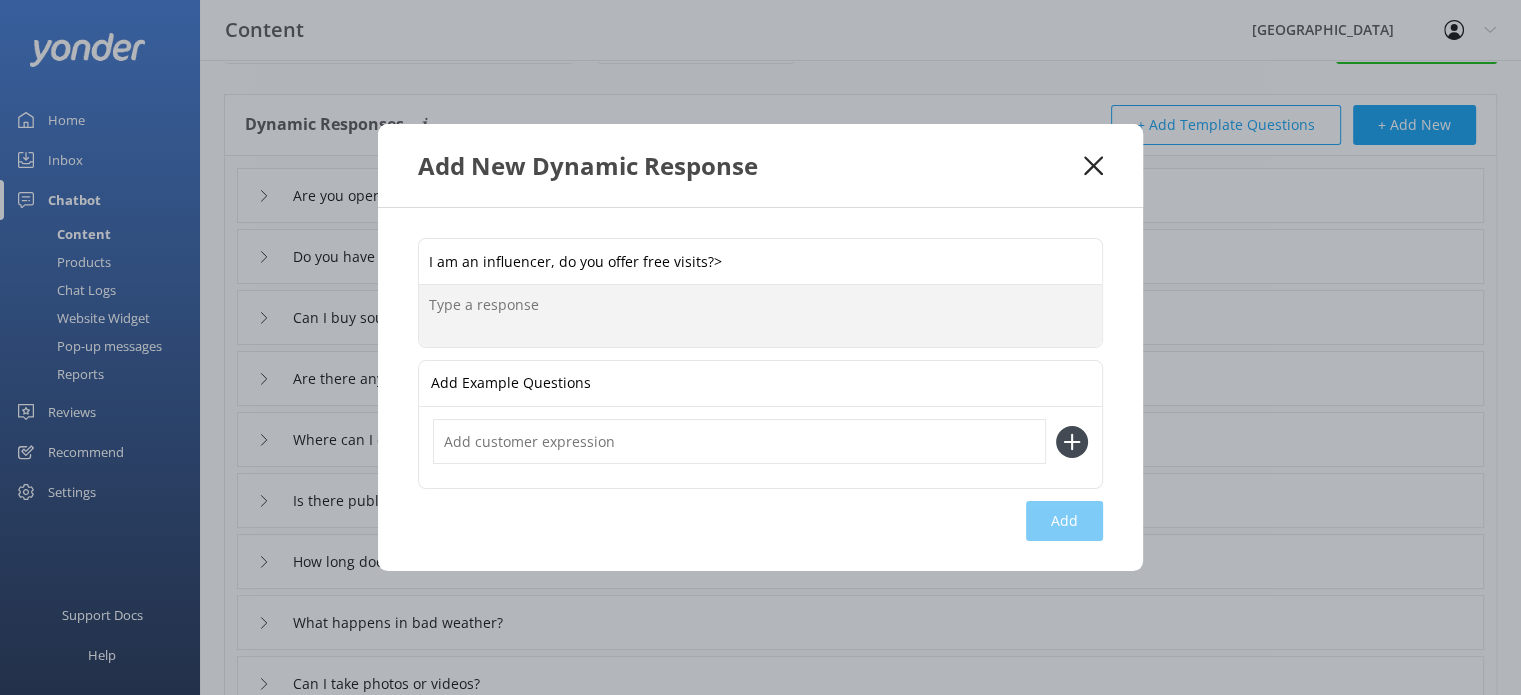 paste on "If you’re a content creator or influencer and would like to visit the Park, please reach out to us ahead of time at [PERSON_NAME][EMAIL_ADDRESS][DOMAIN_NAME] with your channels and what you have in mind. Our team will get back to you as soon as possible!" 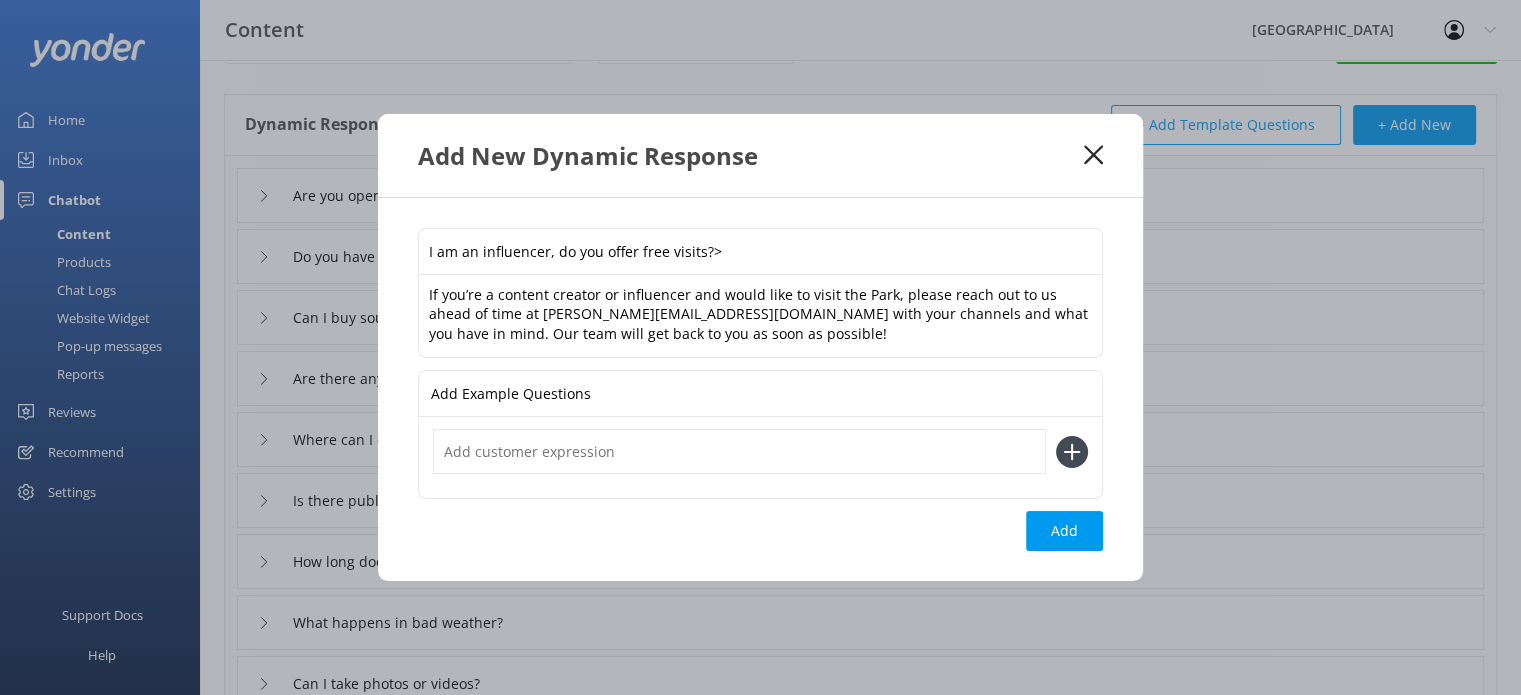 click on "I am an influencer, do you offer free visits?>" at bounding box center [760, 251] 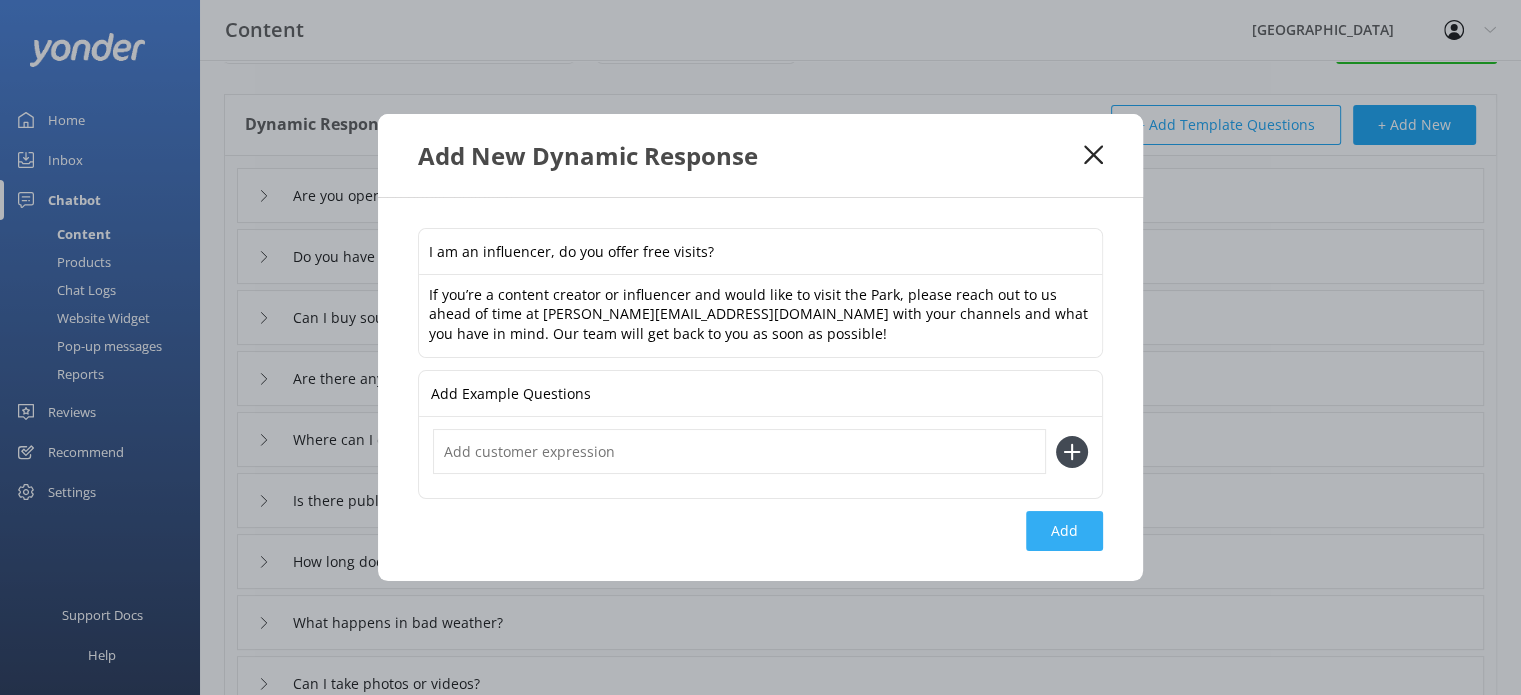click on "Add" at bounding box center [1064, 531] 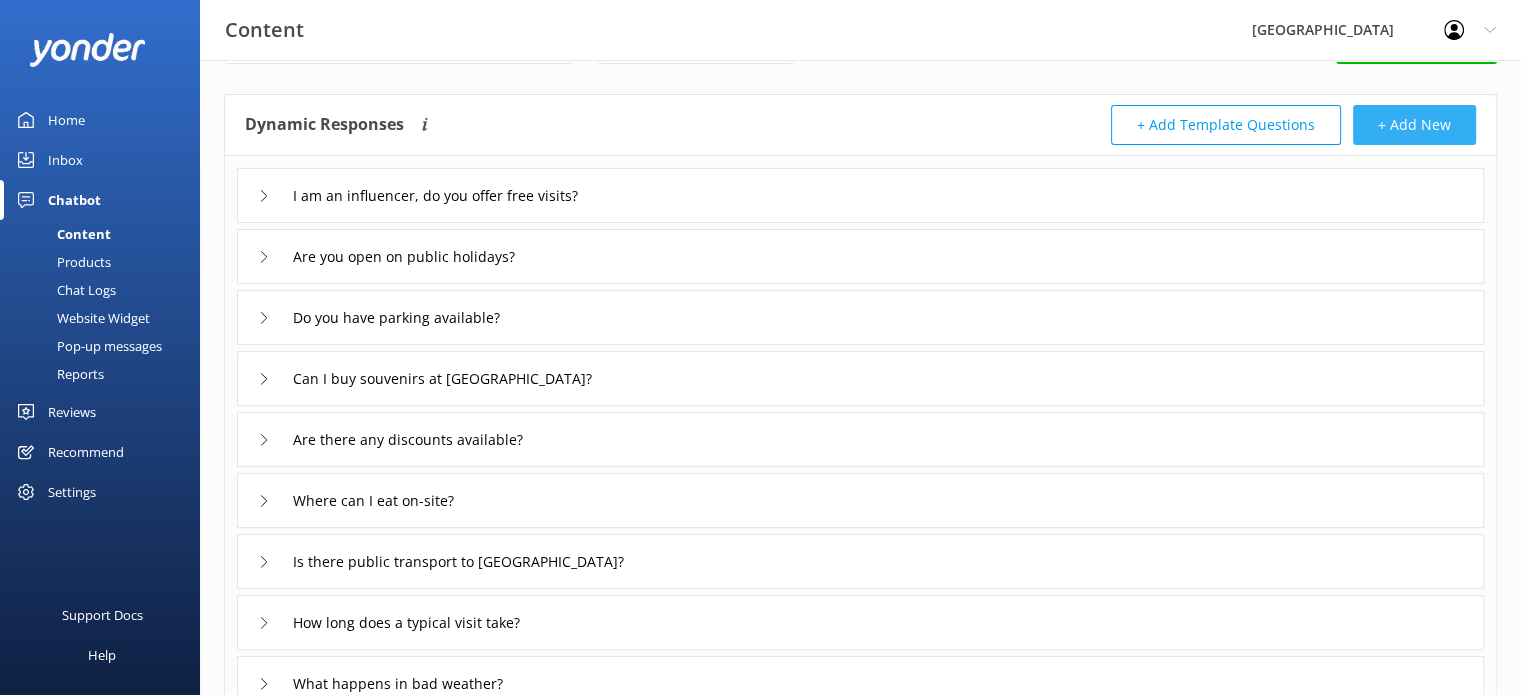 click on "+ Add New" at bounding box center [1414, 125] 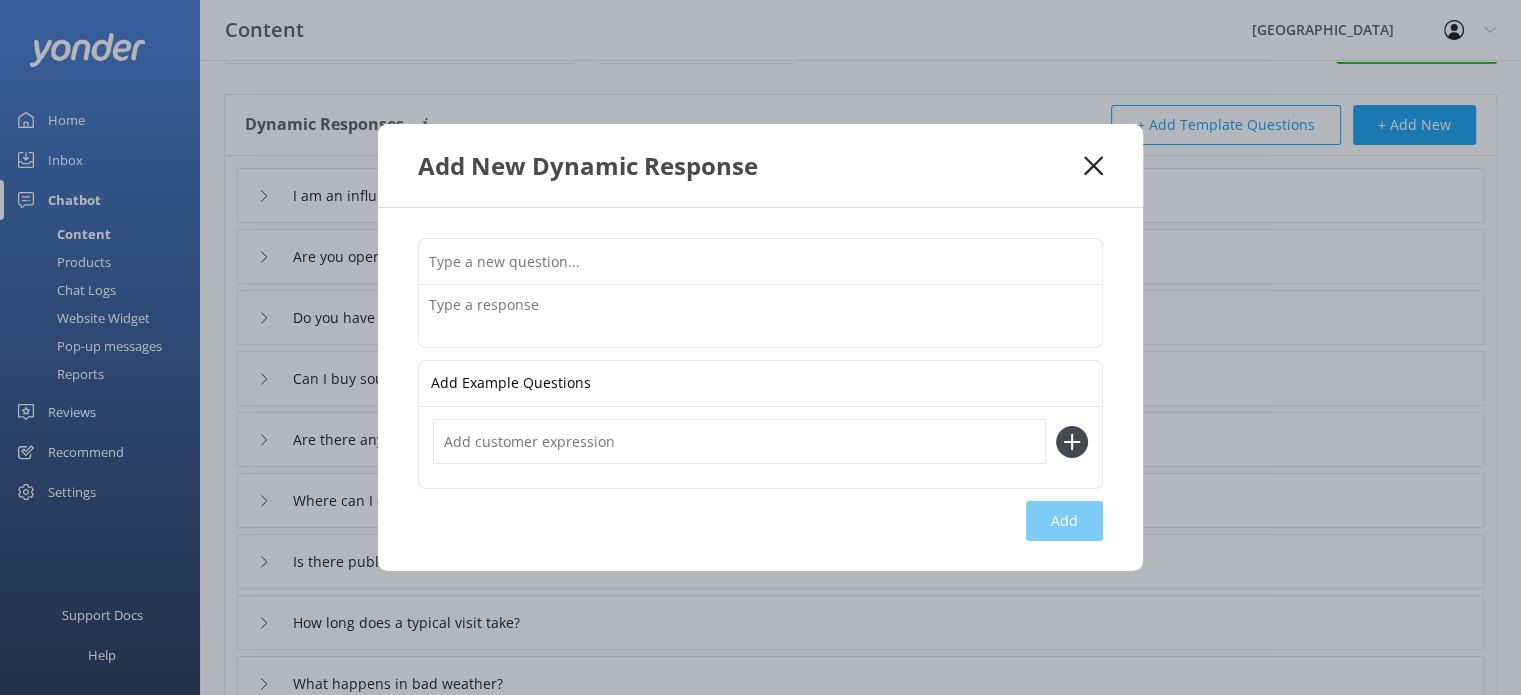 click at bounding box center (760, 261) 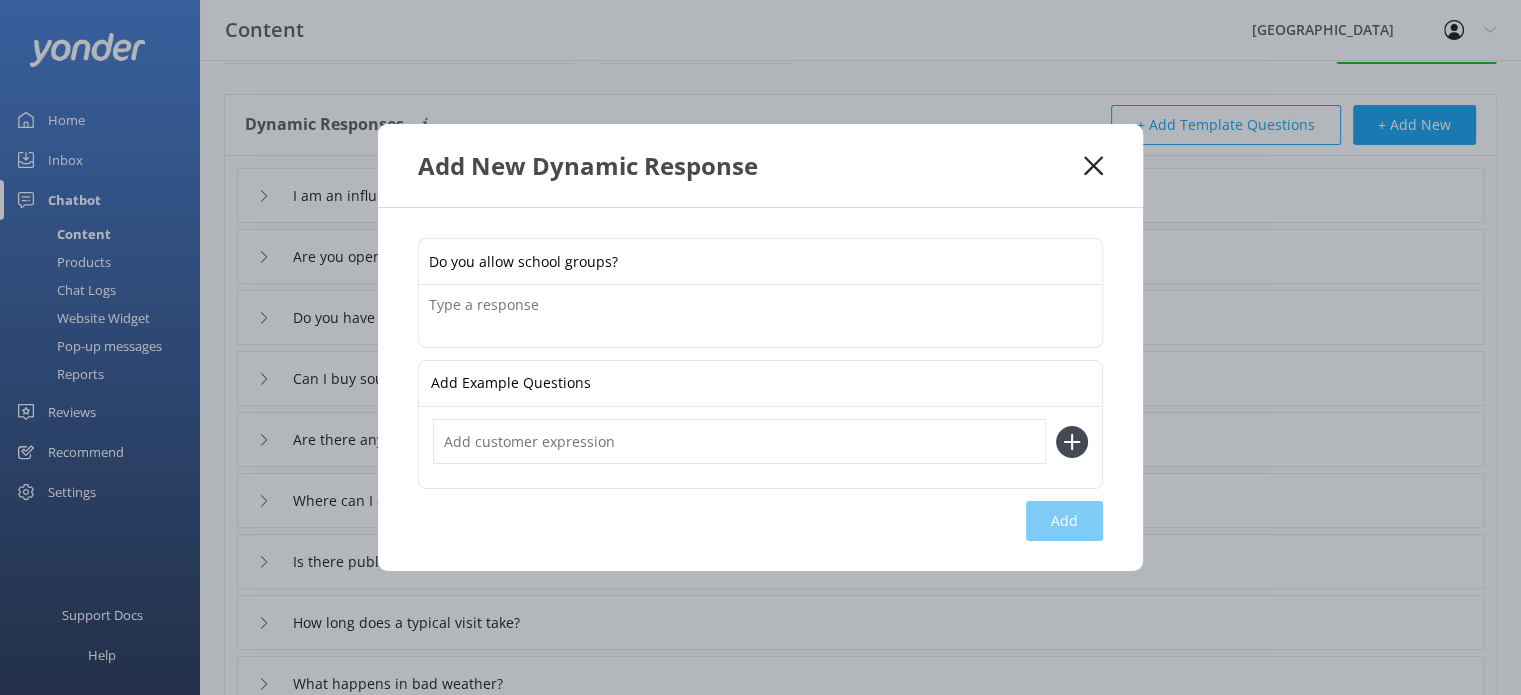click at bounding box center (760, 316) 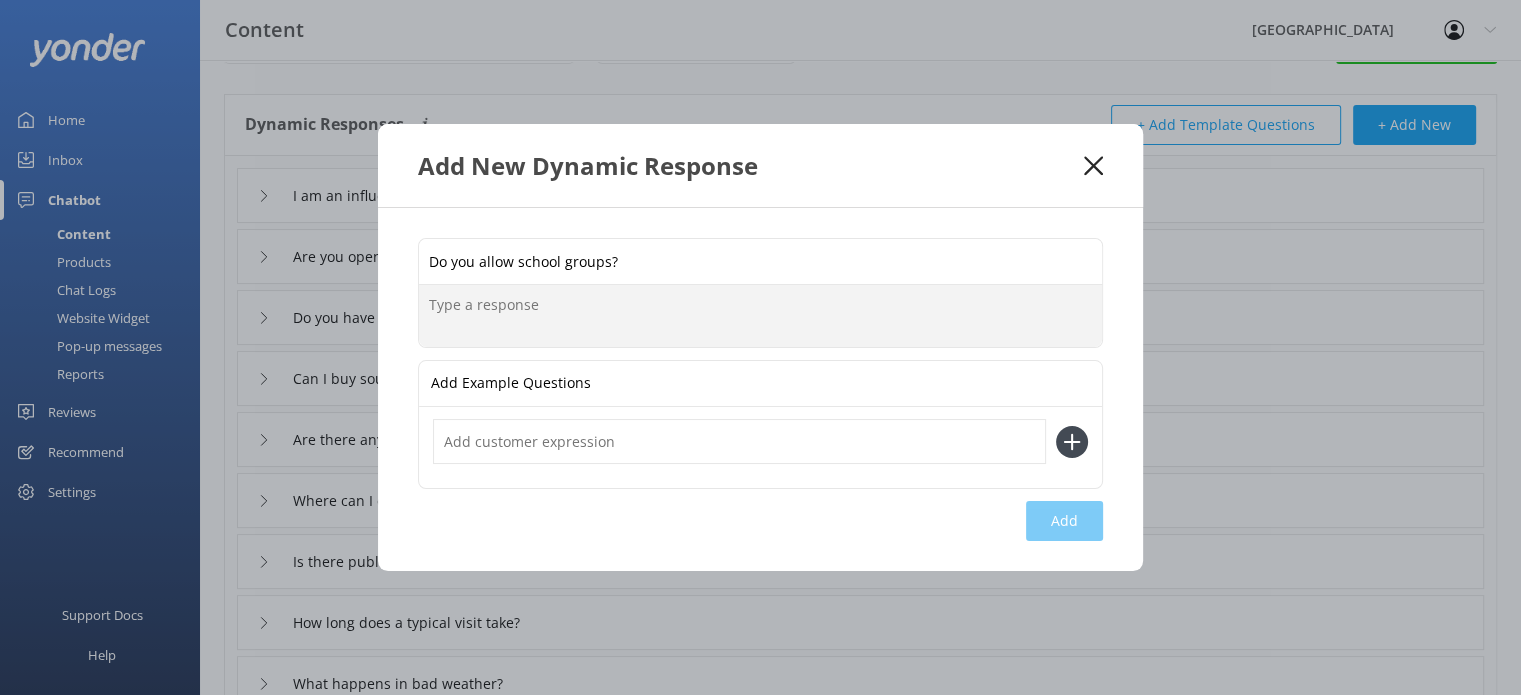 paste on "Yes, we love welcoming school groups! We offer fun and educational experiences that bring history, sustainability, and storytelling to life. To find out more or to plan your visit, just get in touch with our friendly team at [EMAIL_ADDRESS][DOMAIN_NAME] or call us on [PHONE_NUMBER]." 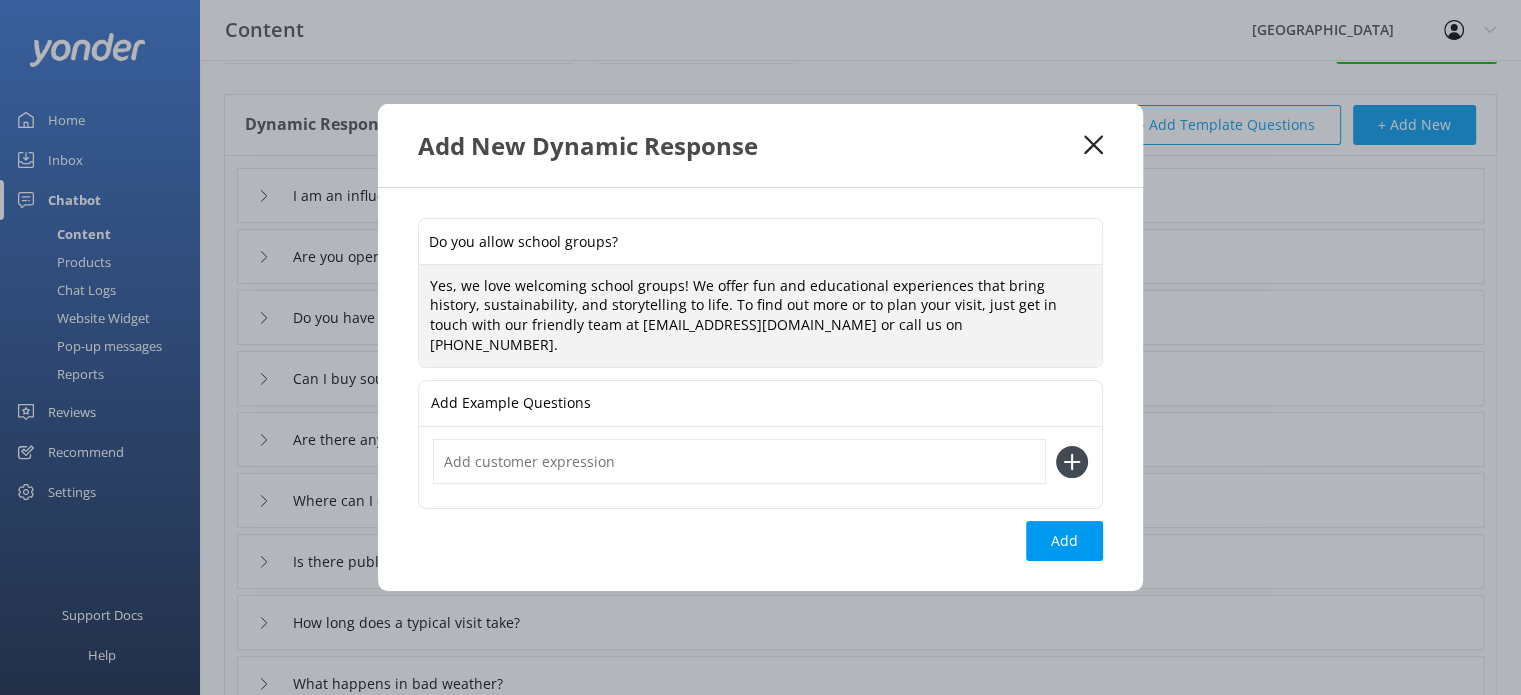 click at bounding box center [739, 461] 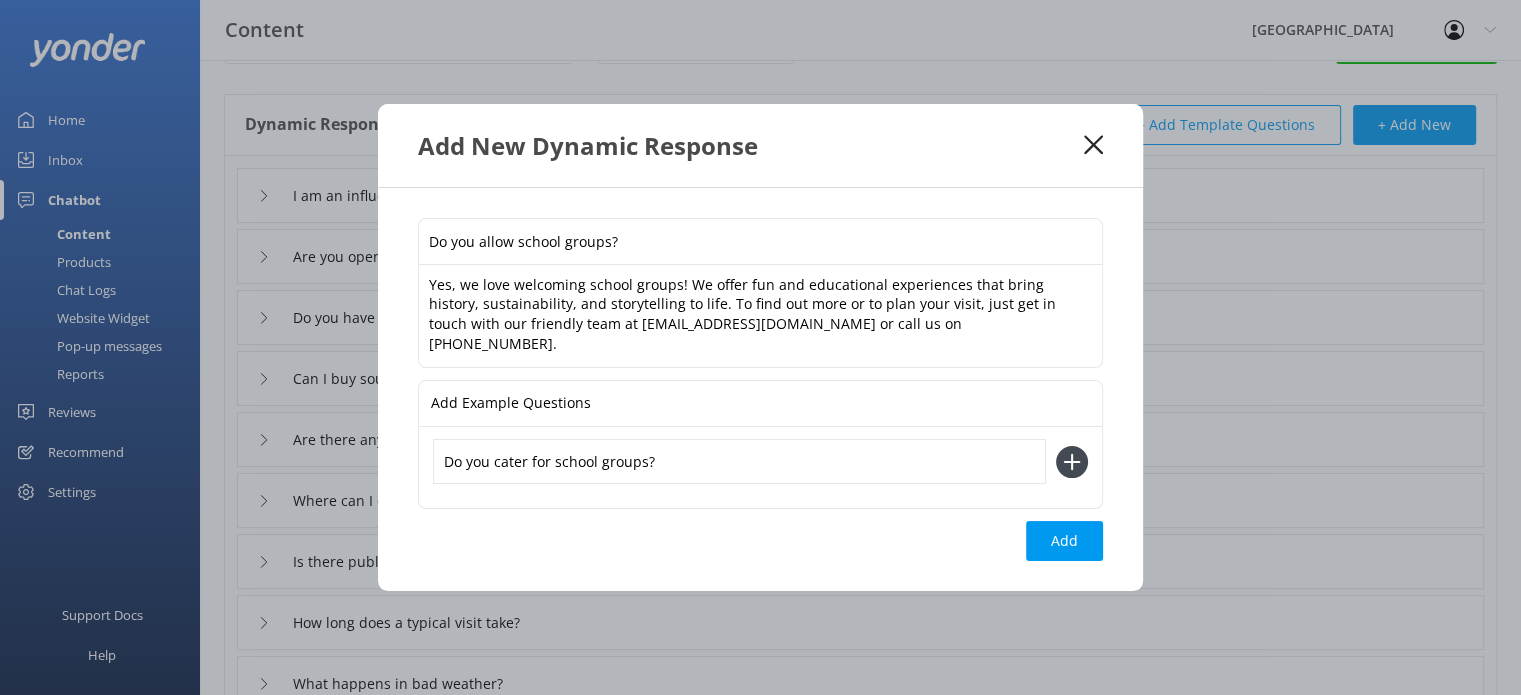 click 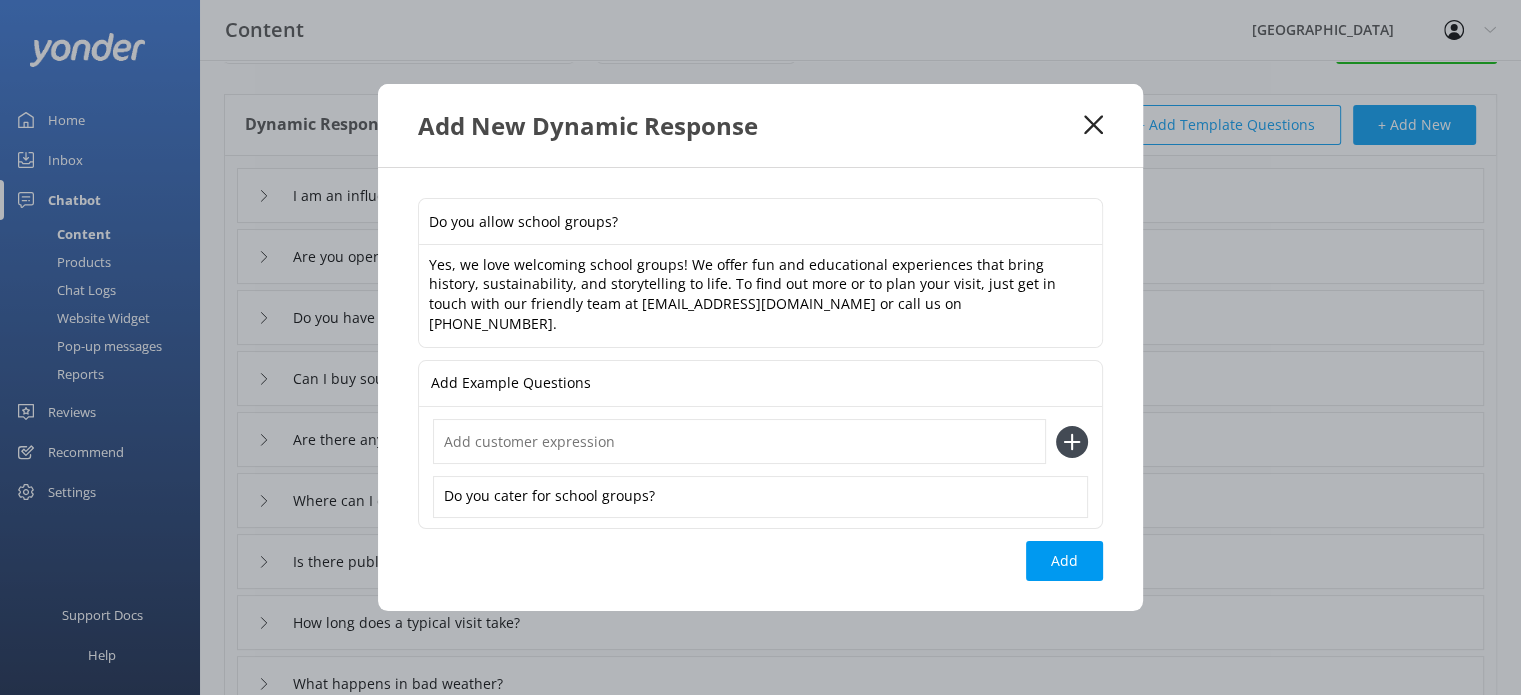 click at bounding box center (739, 441) 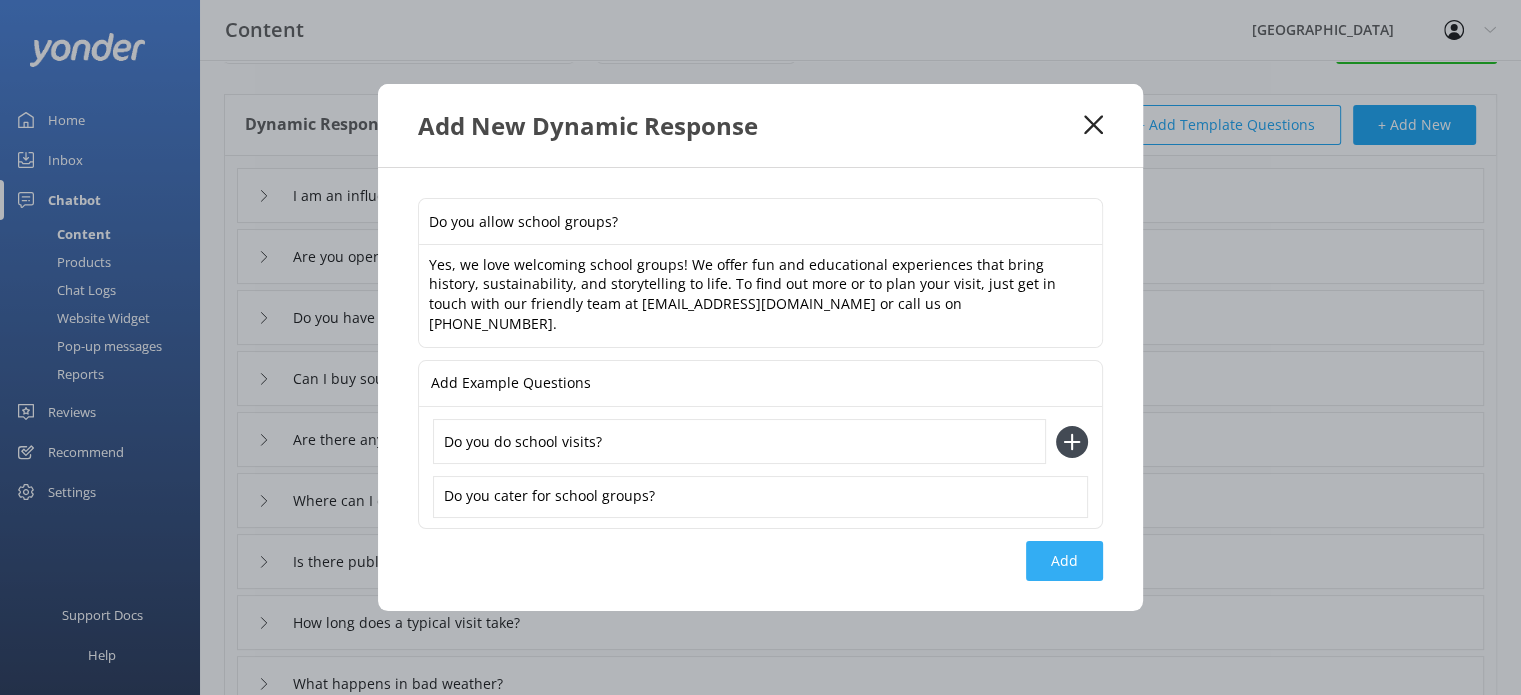 click on "Add" at bounding box center (1064, 561) 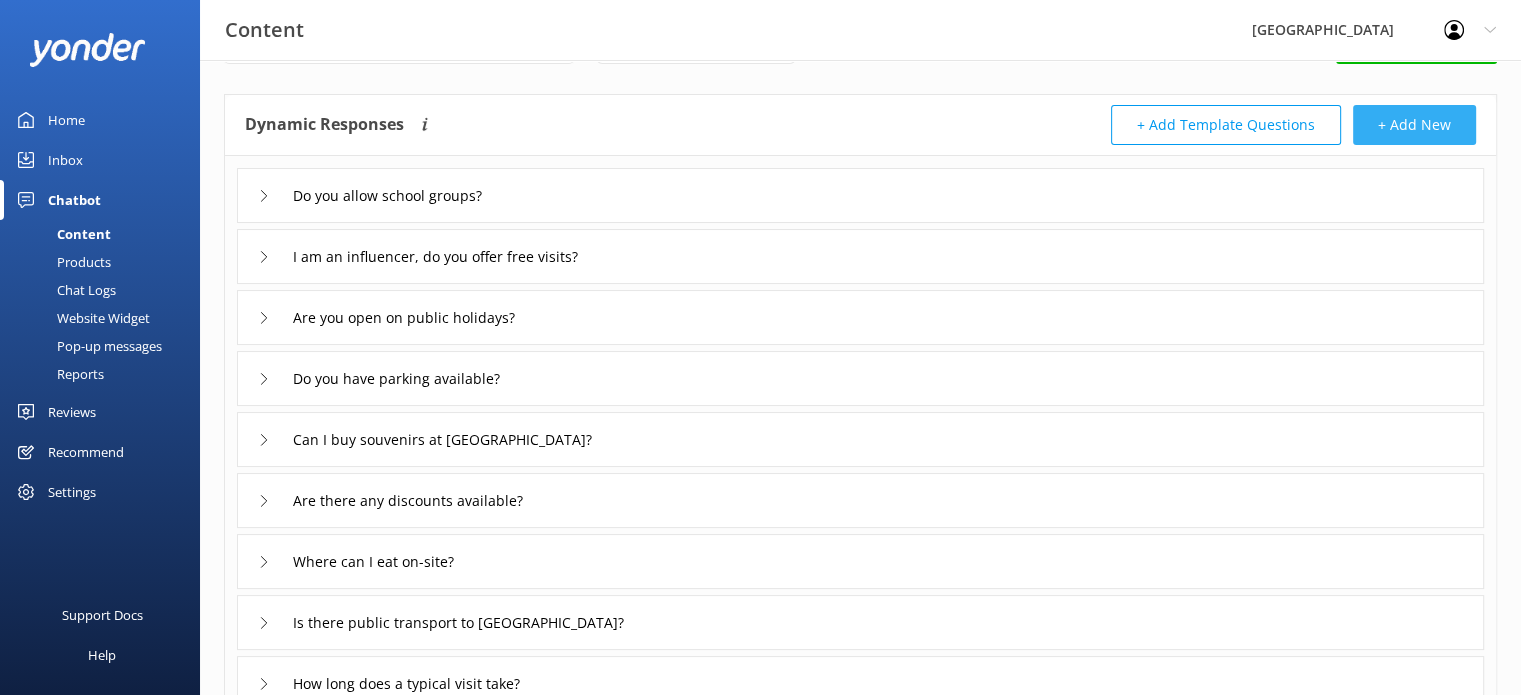 click on "+ Add New" at bounding box center [1414, 125] 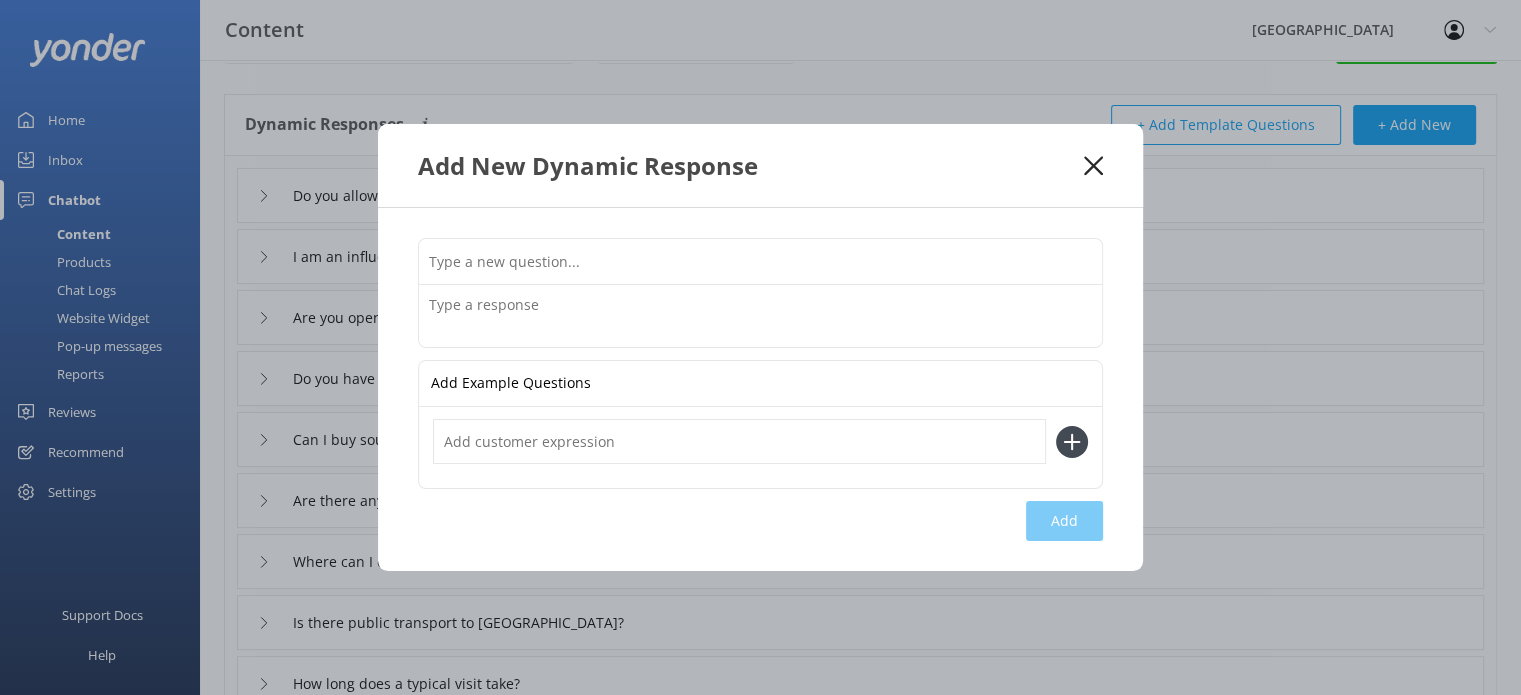 click at bounding box center (760, 261) 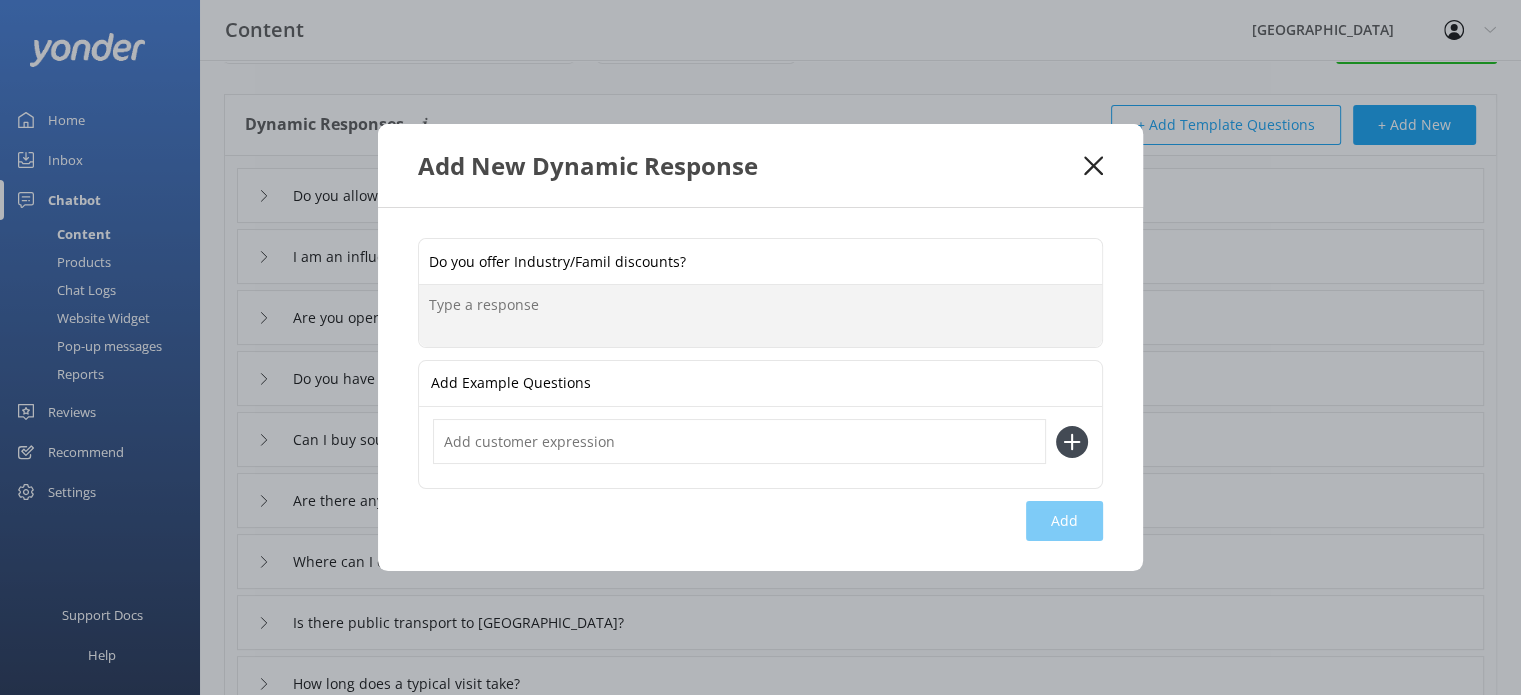 paste on "We do! If you work in tourism or are interested in visiting on a famil (familiarisation visit), just reach out to us in advance. Send us an email at [EMAIL_ADDRESS][DOMAIN_NAME] and let us know a bit about yourself and your role in the industry — we’d love to help organise something." 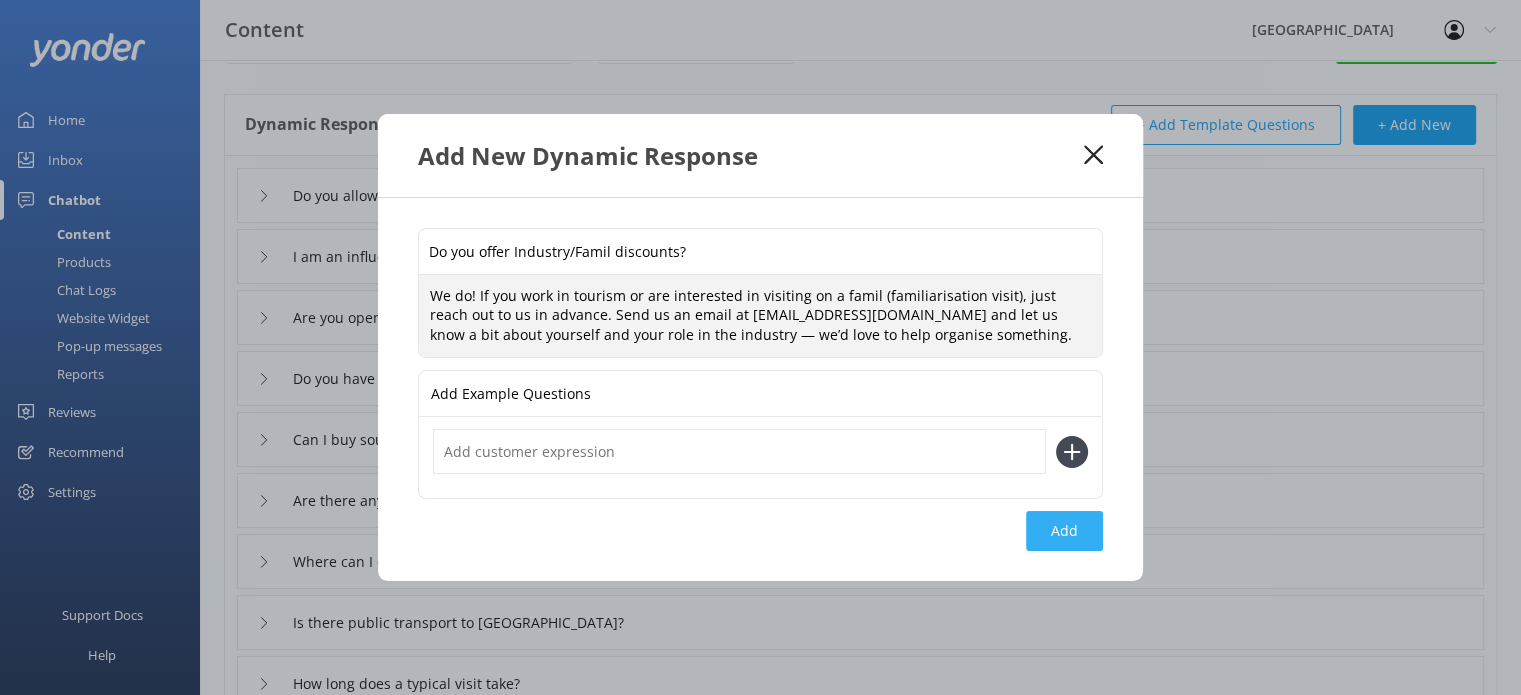 click on "Add" at bounding box center [1064, 531] 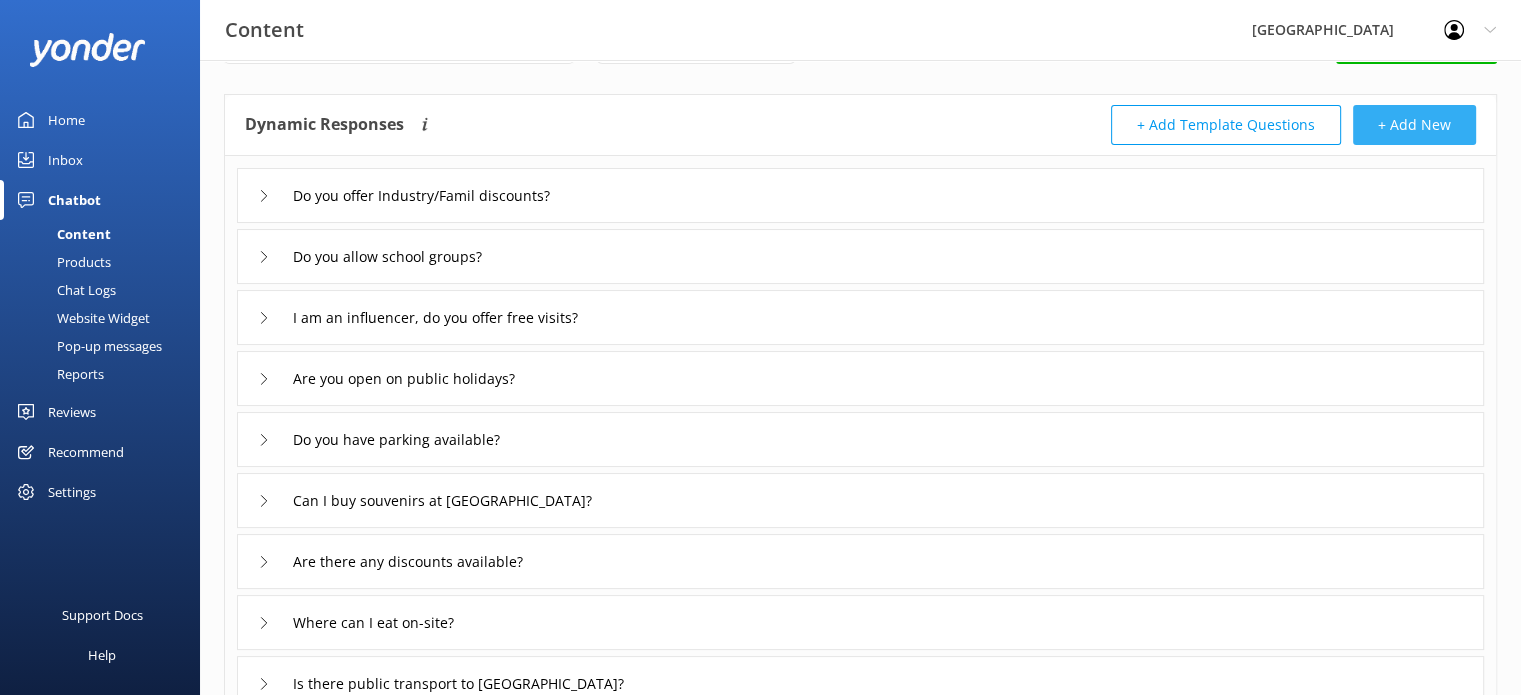 click on "+ Add New" at bounding box center (1414, 125) 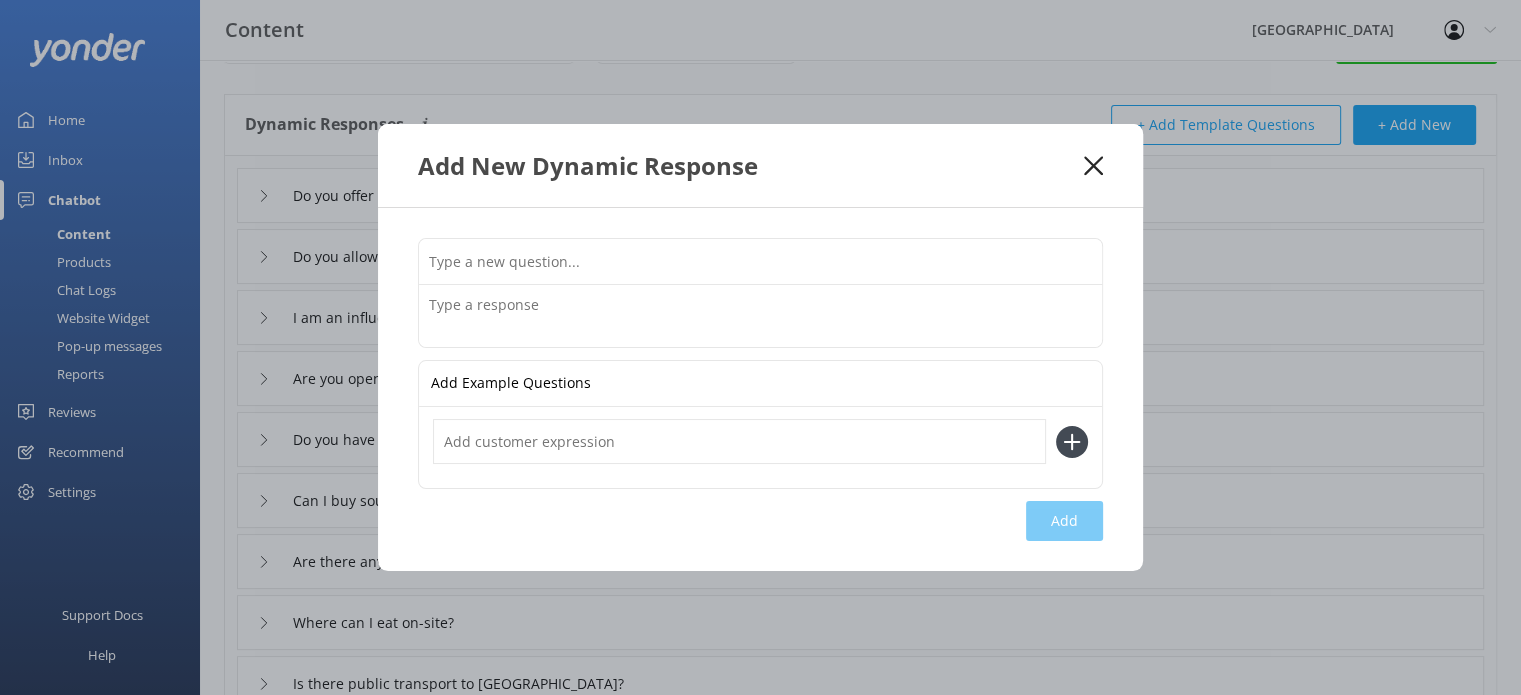 click at bounding box center (760, 261) 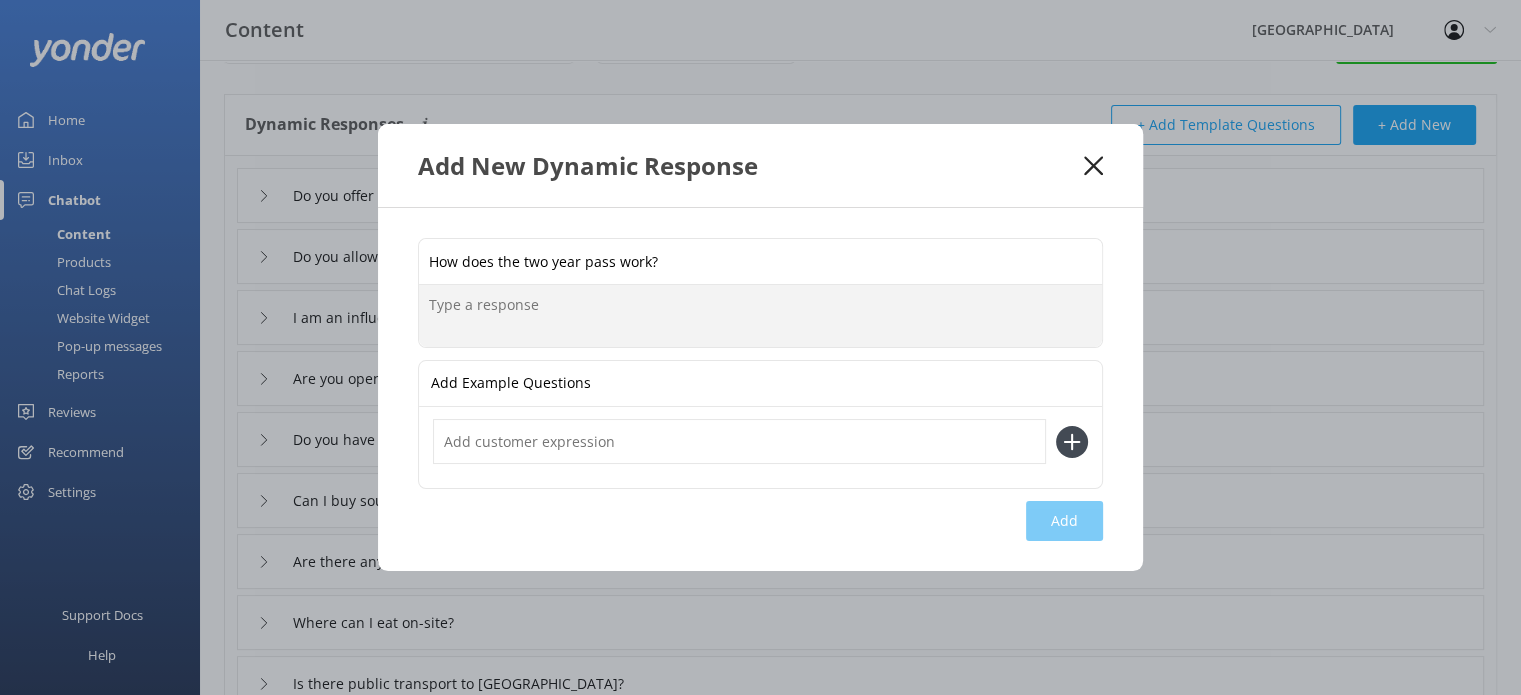 paste on "Every ticket to [GEOGRAPHIC_DATA] includes free return entry for two whole years! You just need to sign up before you leave the Park, and then bring along some photo ID to check in when you return. It’s our way of saying thanks — and giving you more time to soak in the magic of the Park at your own pace." 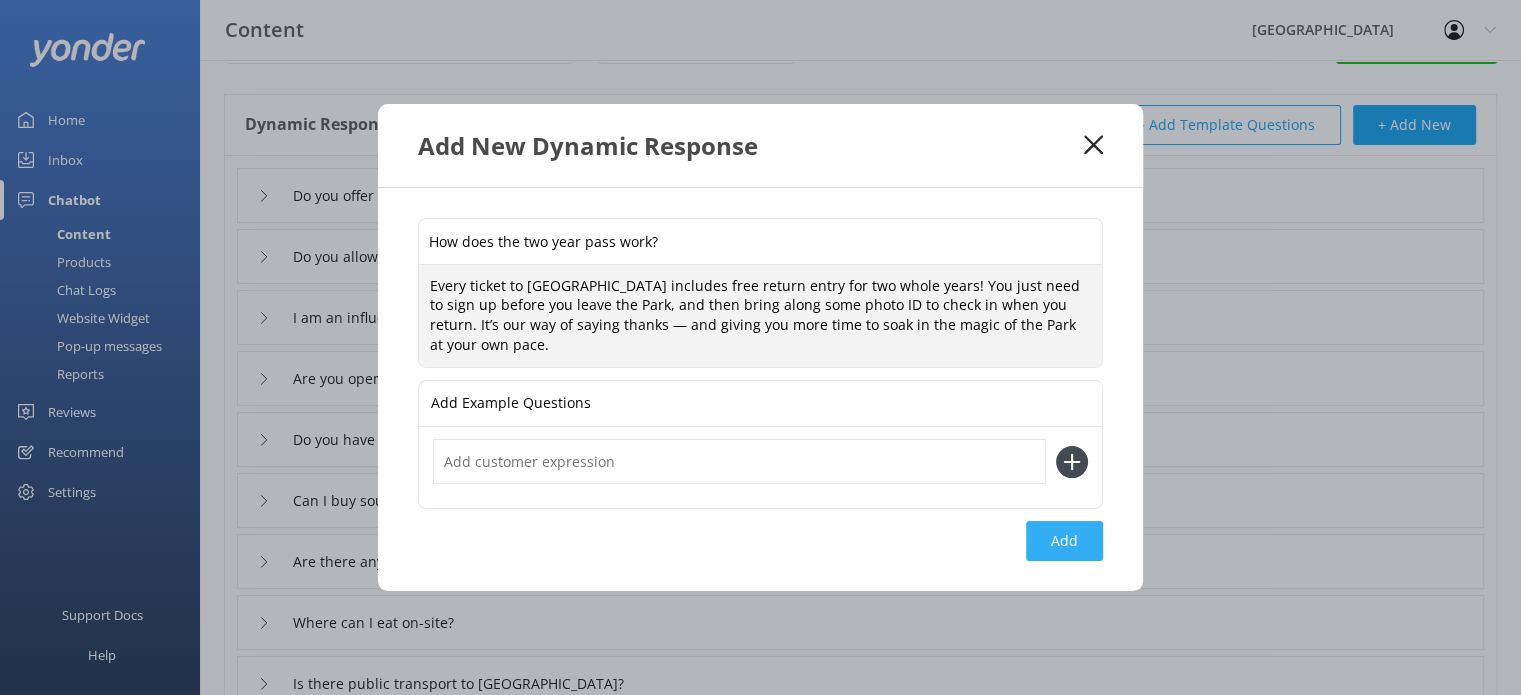 click on "Add" at bounding box center (1064, 541) 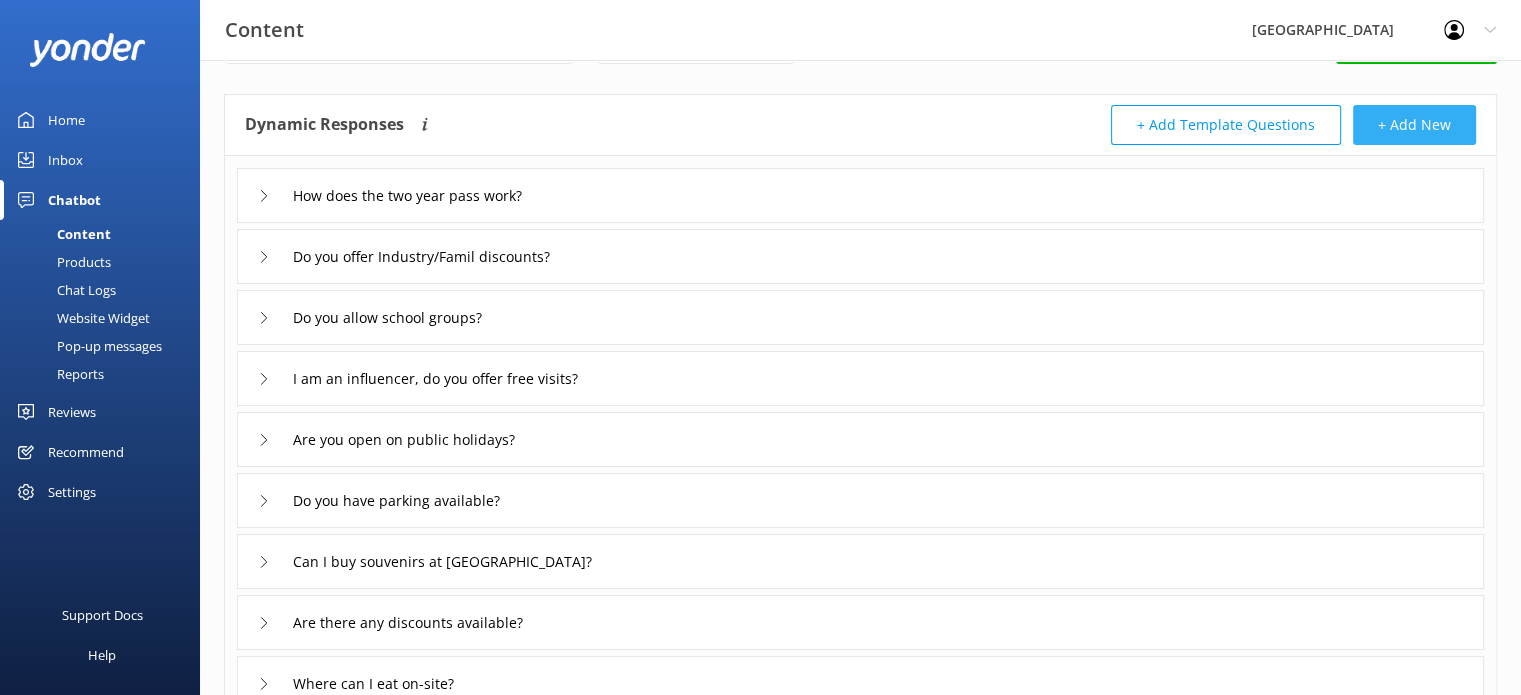 click on "+ Add New" at bounding box center (1414, 125) 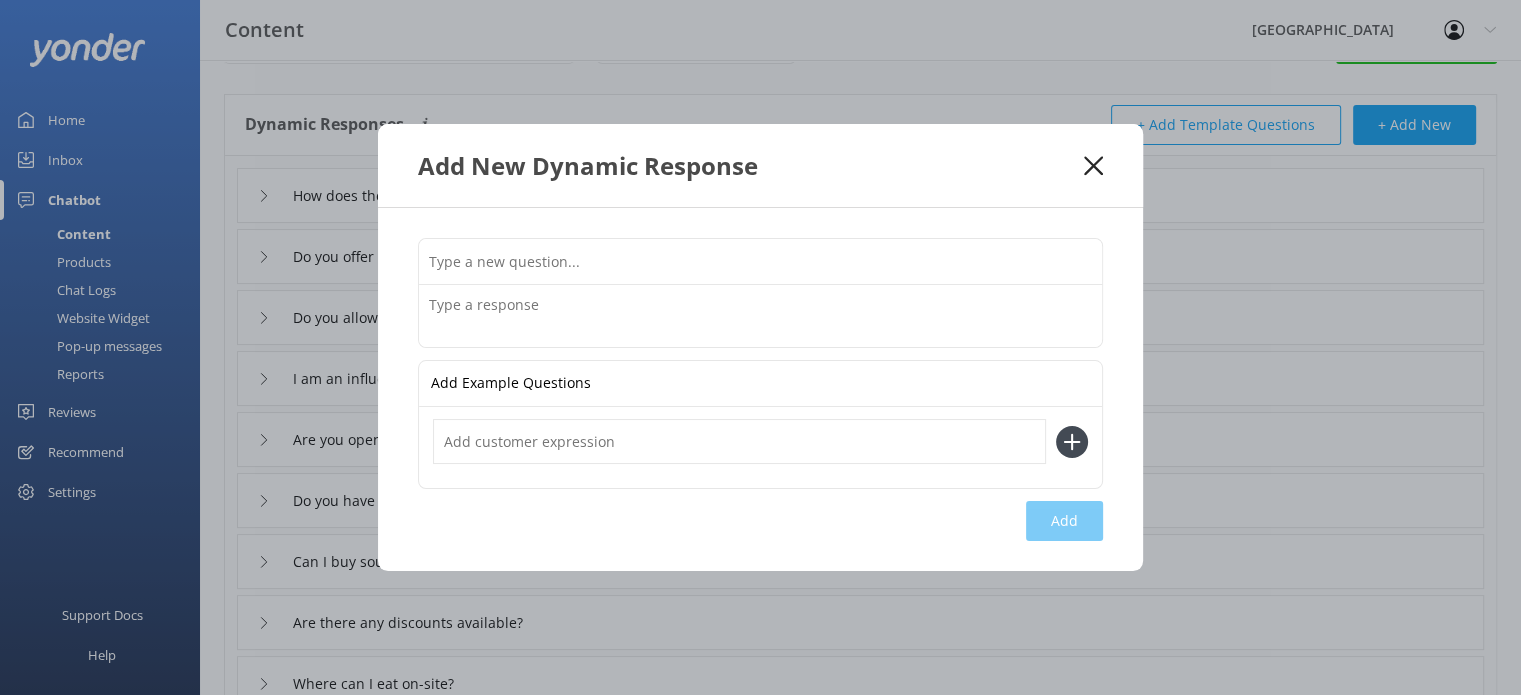 click at bounding box center (760, 261) 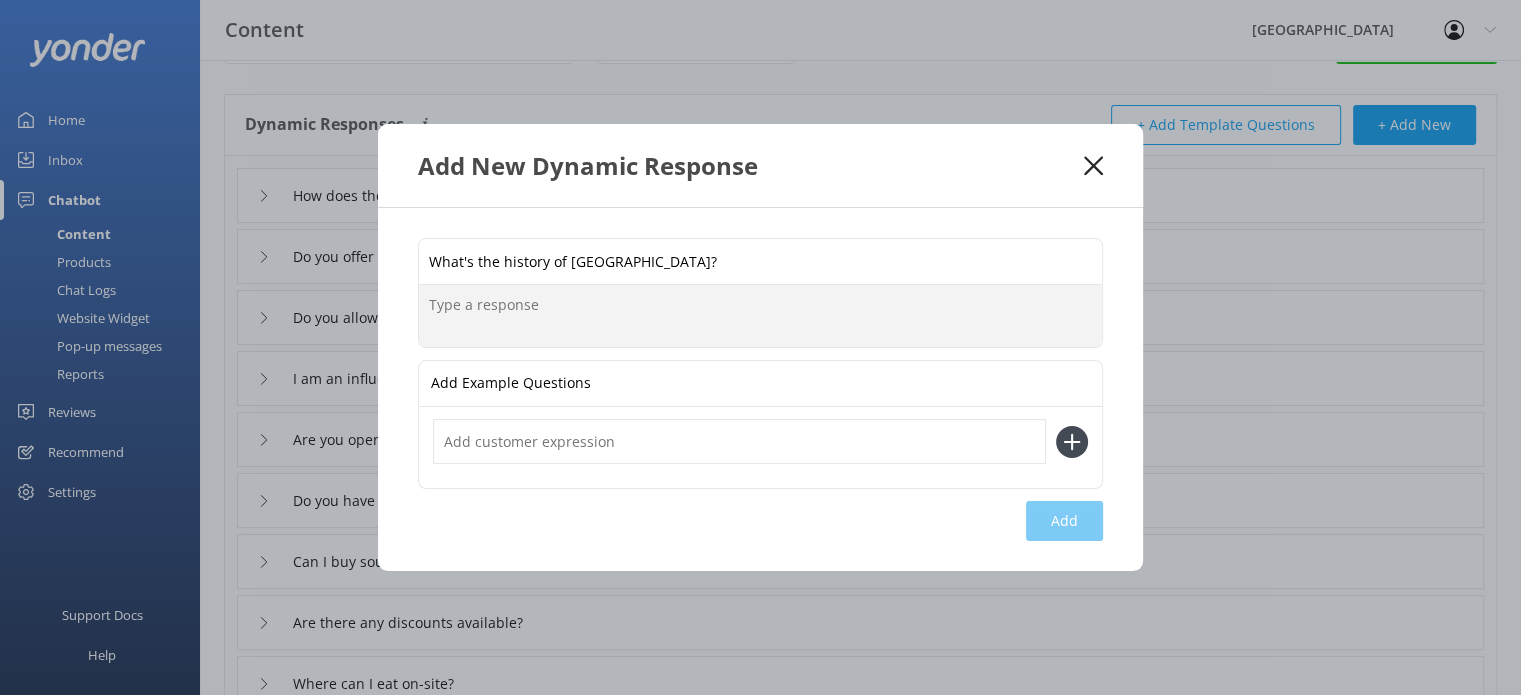 paste on "The best way to hear the history of [GEOGRAPHIC_DATA] is by joining one of our guided tours, but the very basics are that [GEOGRAPHIC_DATA] was the dream of [PERSON_NAME], a [DEMOGRAPHIC_DATA] immigrant who arrived in [GEOGRAPHIC_DATA] in the early 1900s. He bought the land in the 1930s and built a beautiful castle, picnic areas, tunnels, bridges, and even a hydroelectric system — all by hand and with great vision. His dream was to create a place for people to enjoy, and [DATE] we’re proud to carry that dream forward. You can explore his story throughout your visit through our tours and museum." 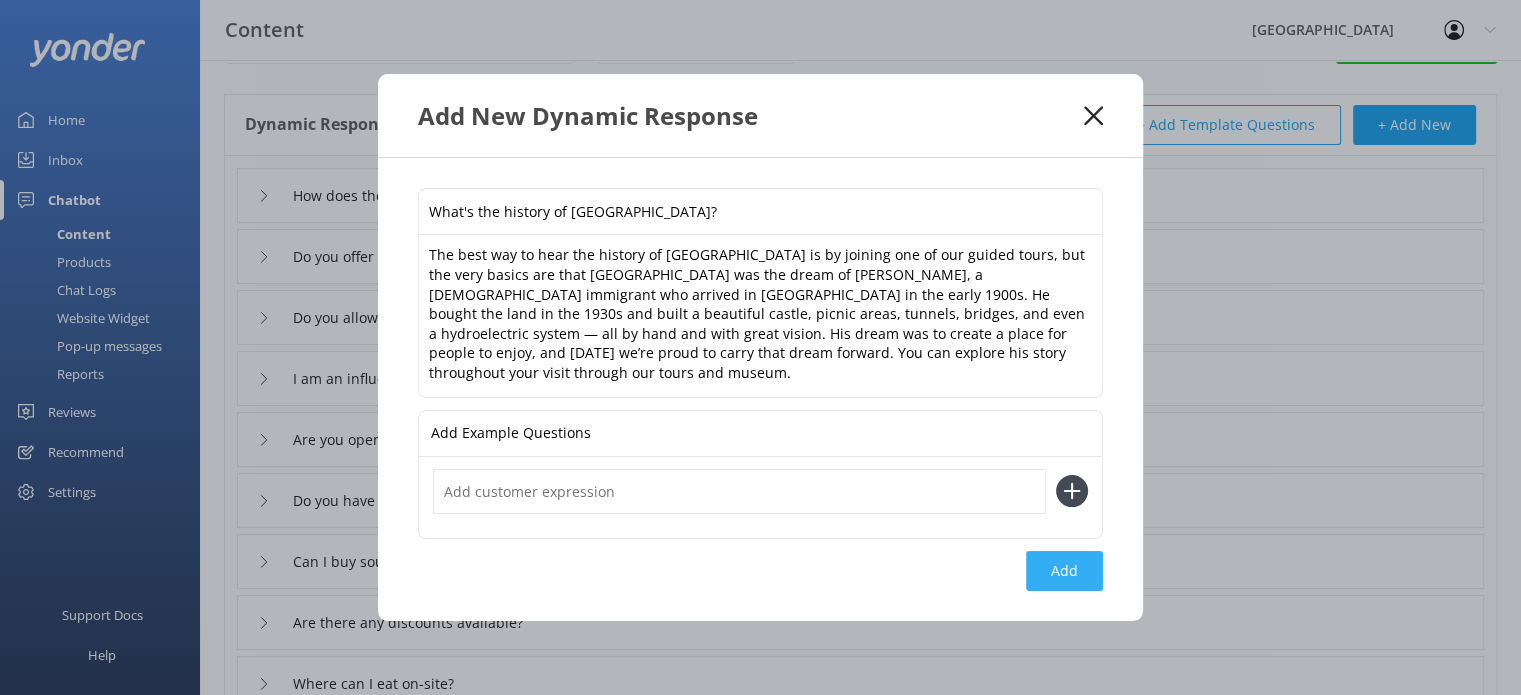 click on "Add" at bounding box center [1064, 571] 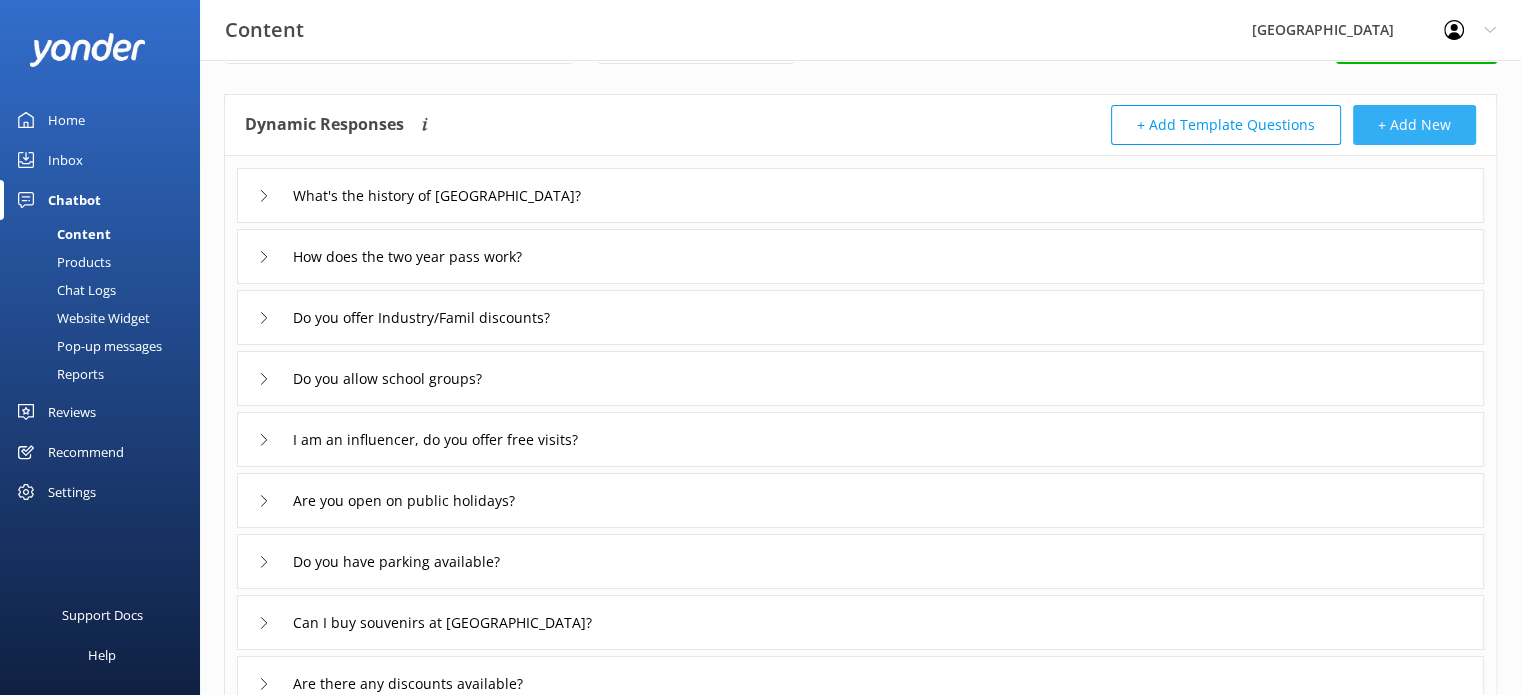click on "+ Add New" at bounding box center (1414, 125) 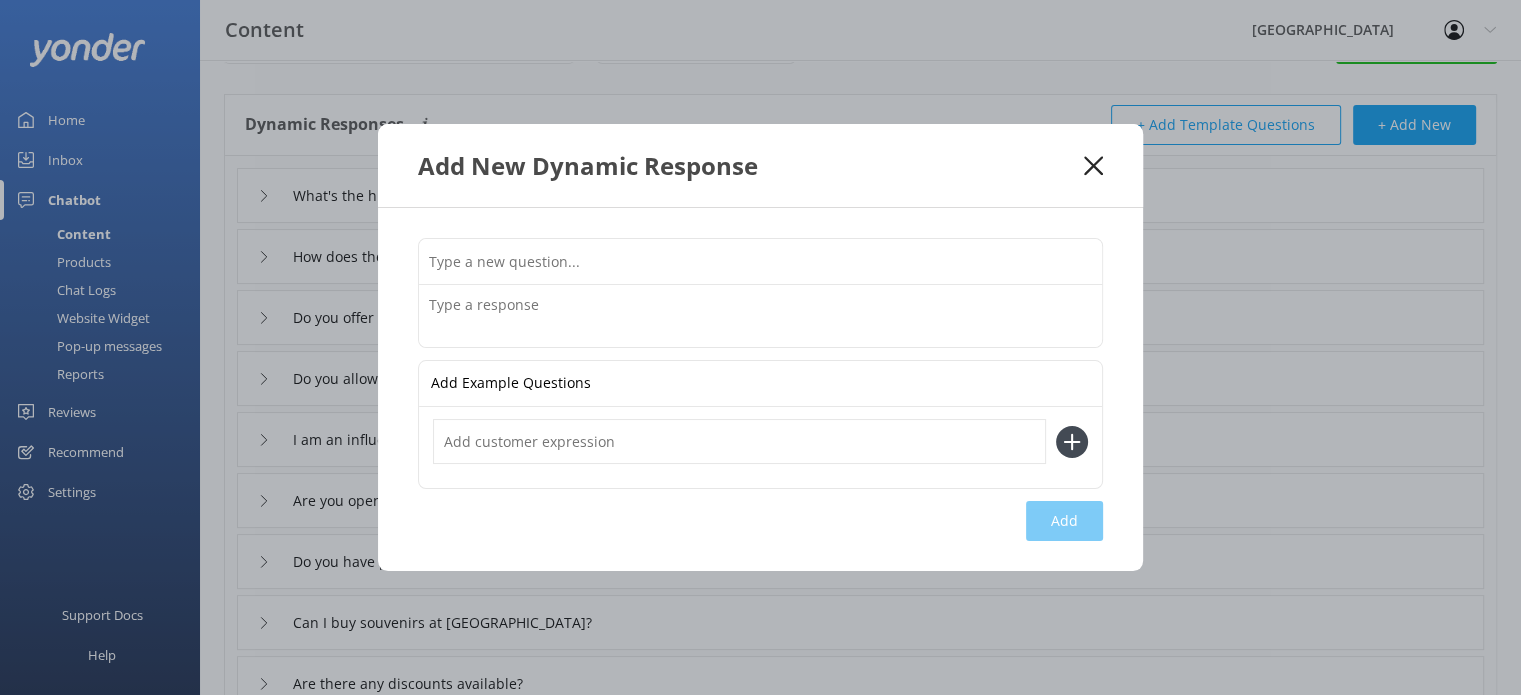 click at bounding box center [760, 261] 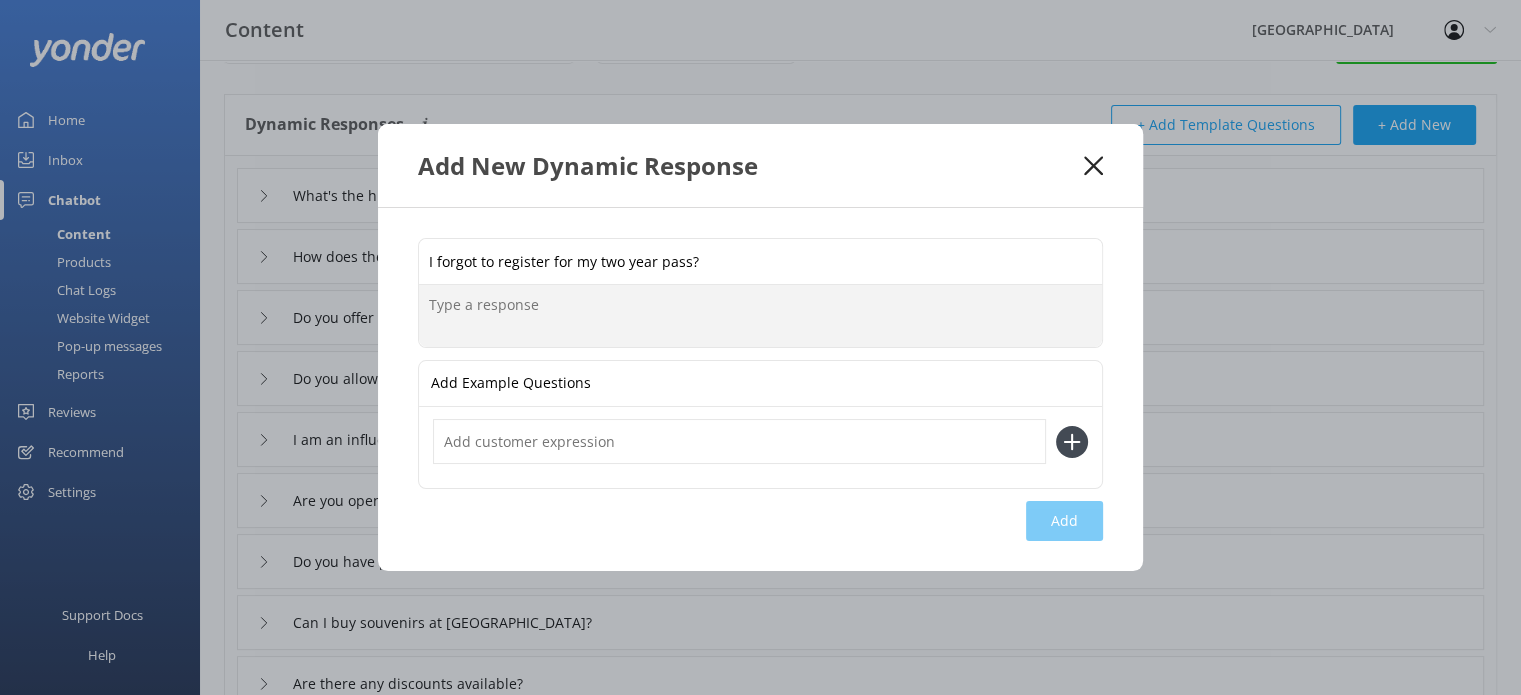 paste on "No worries at all about forgetting to register your two-year return pass—these things happen! 😊 Just send us a quick email at [EMAIL_ADDRESS][DOMAIN_NAME] with your details (such as the name your ticket was booked under and the date of your visit), and our friendly team will be happy to help sort it out for you.
Looking forward to welcoming you back to the Park sometime soon!" 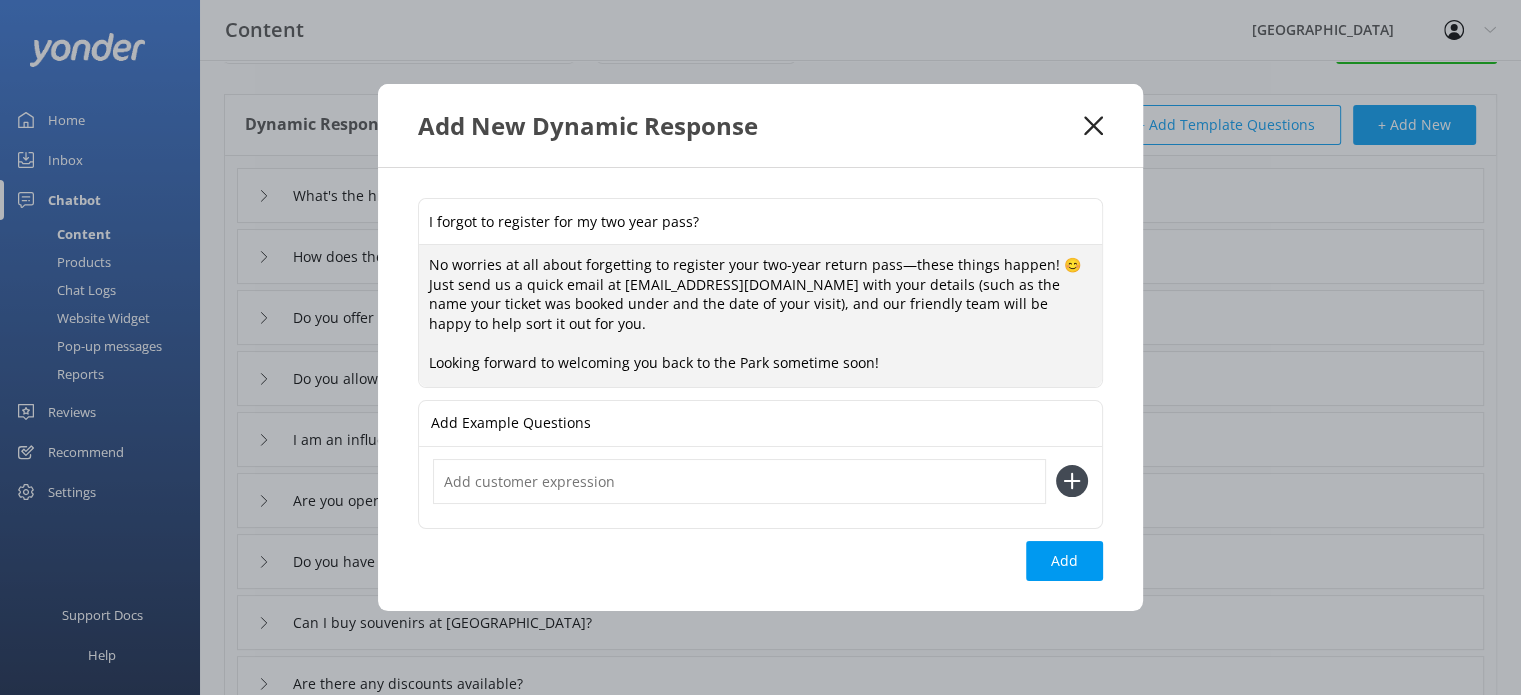 click on "No worries at all about forgetting to register your two-year return pass—these things happen! 😊 Just send us a quick email at [EMAIL_ADDRESS][DOMAIN_NAME] with your details (such as the name your ticket was booked under and the date of your visit), and our friendly team will be happy to help sort it out for you.
Looking forward to welcoming you back to the Park sometime soon!" at bounding box center (760, 316) 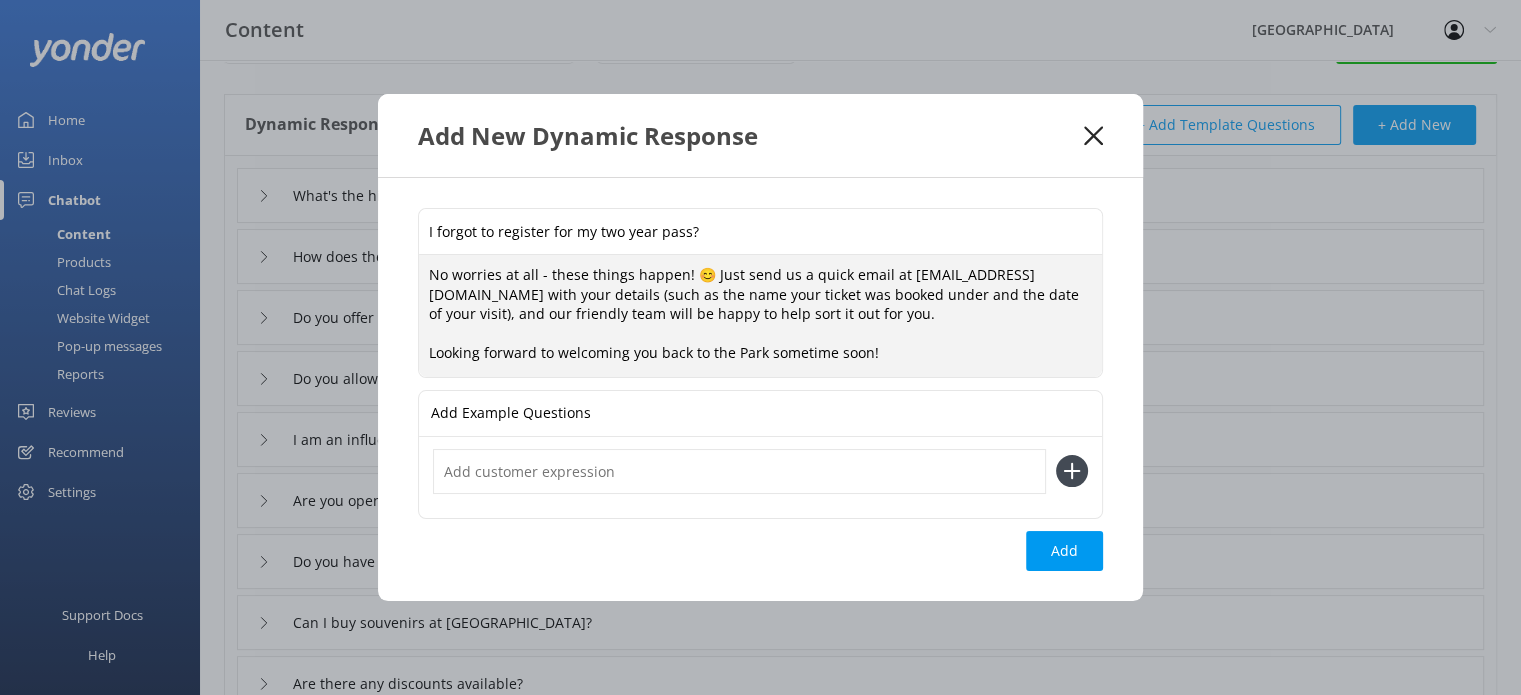 click on "No worries at all - these things happen! 😊 Just send us a quick email at [EMAIL_ADDRESS][DOMAIN_NAME] with your details (such as the name your ticket was booked under and the date of your visit), and our friendly team will be happy to help sort it out for you.
Looking forward to welcoming you back to the Park sometime soon!" at bounding box center (760, 316) 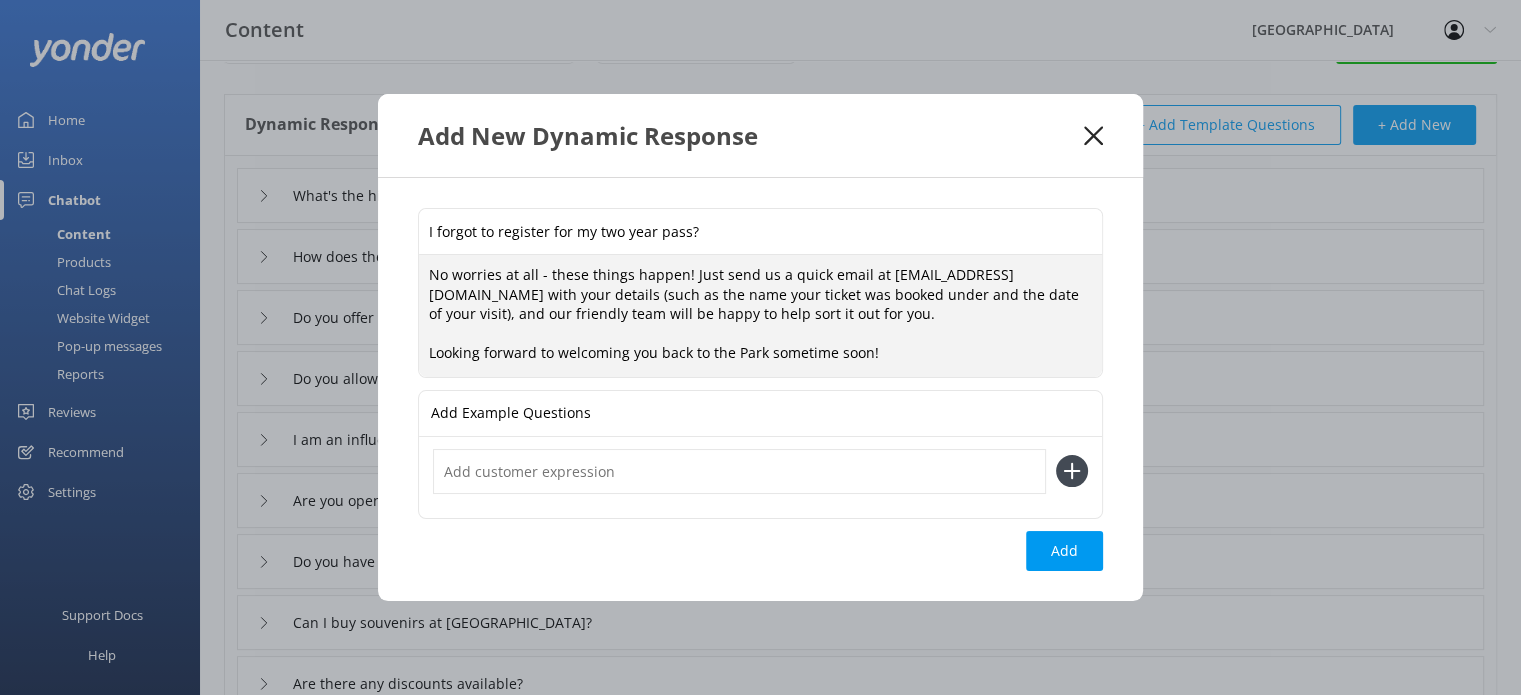 click on "No worries at all - these things happen! Just send us a quick email at [EMAIL_ADDRESS][DOMAIN_NAME] with your details (such as the name your ticket was booked under and the date of your visit), and our friendly team will be happy to help sort it out for you.
Looking forward to welcoming you back to the Park sometime soon!" at bounding box center [760, 316] 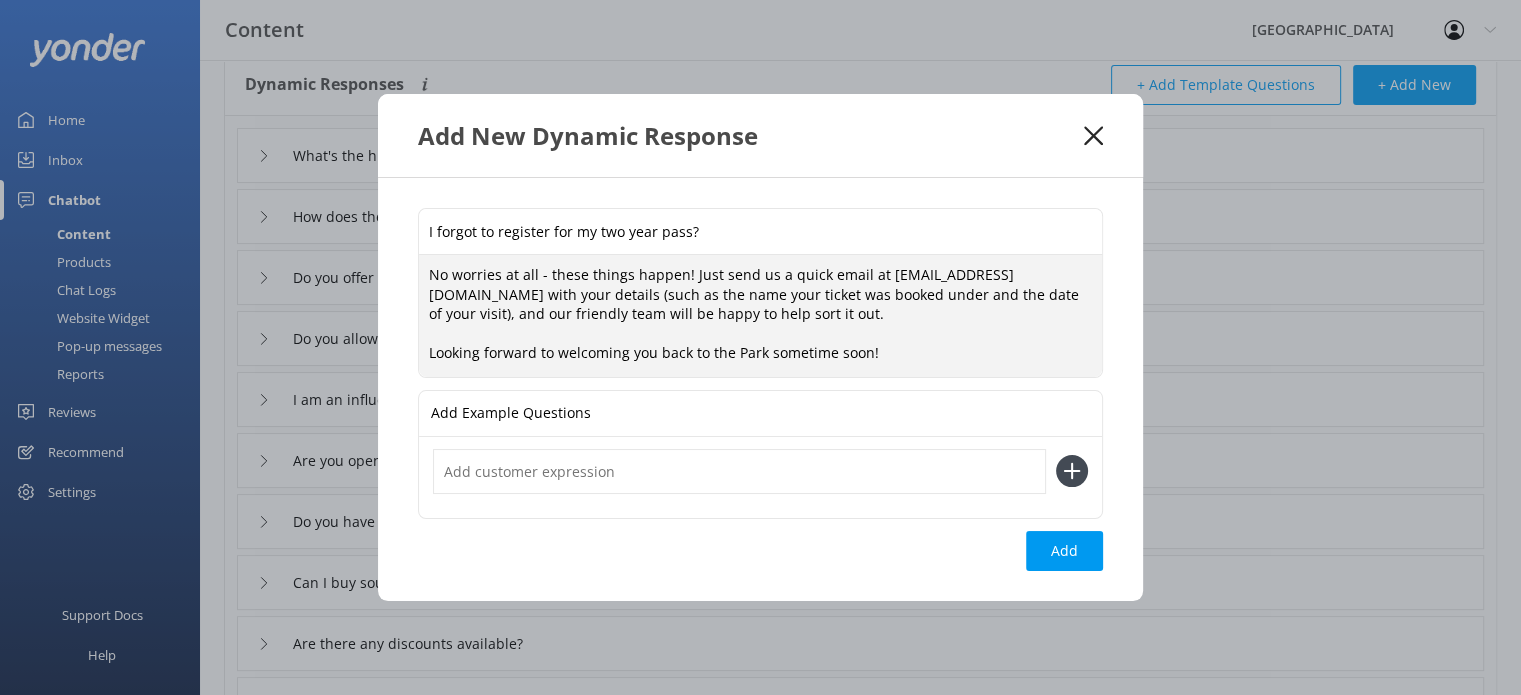 scroll, scrollTop: 110, scrollLeft: 0, axis: vertical 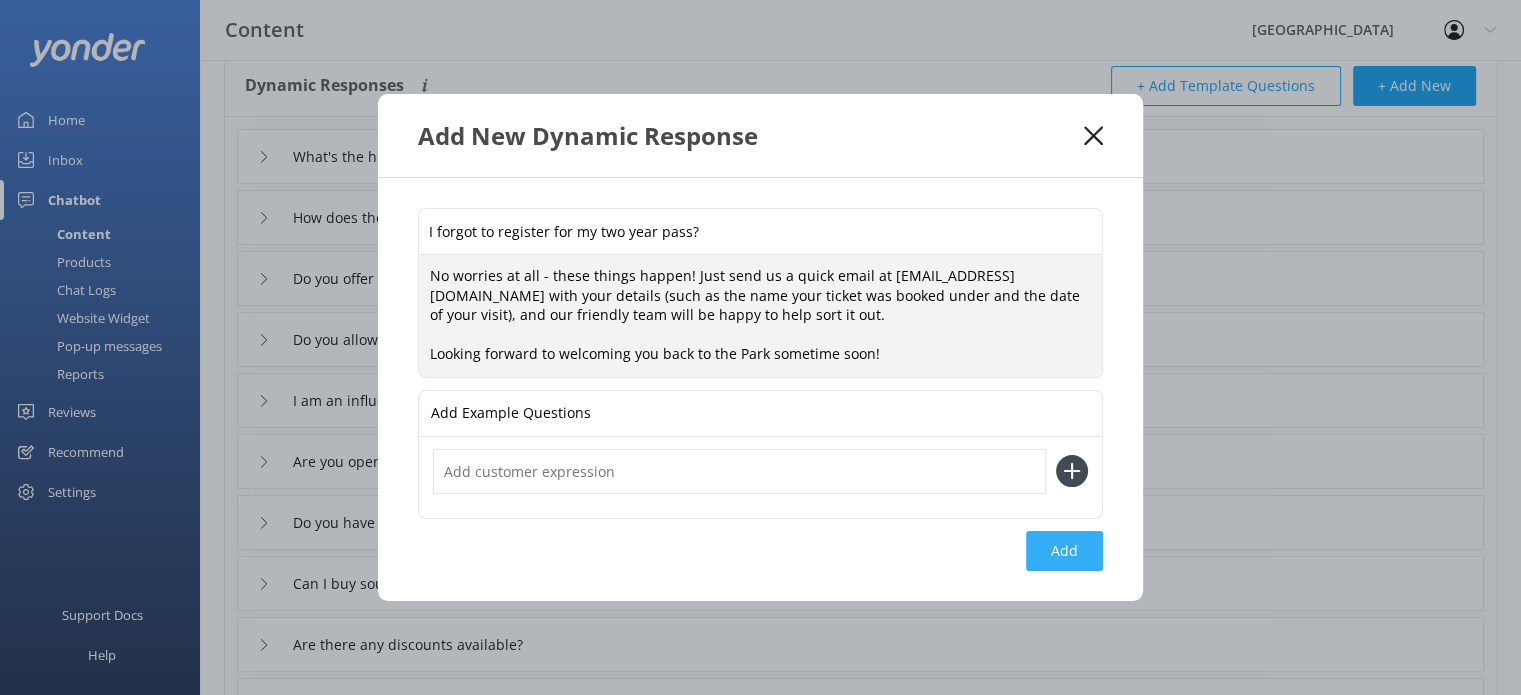 click on "Add" at bounding box center [1064, 551] 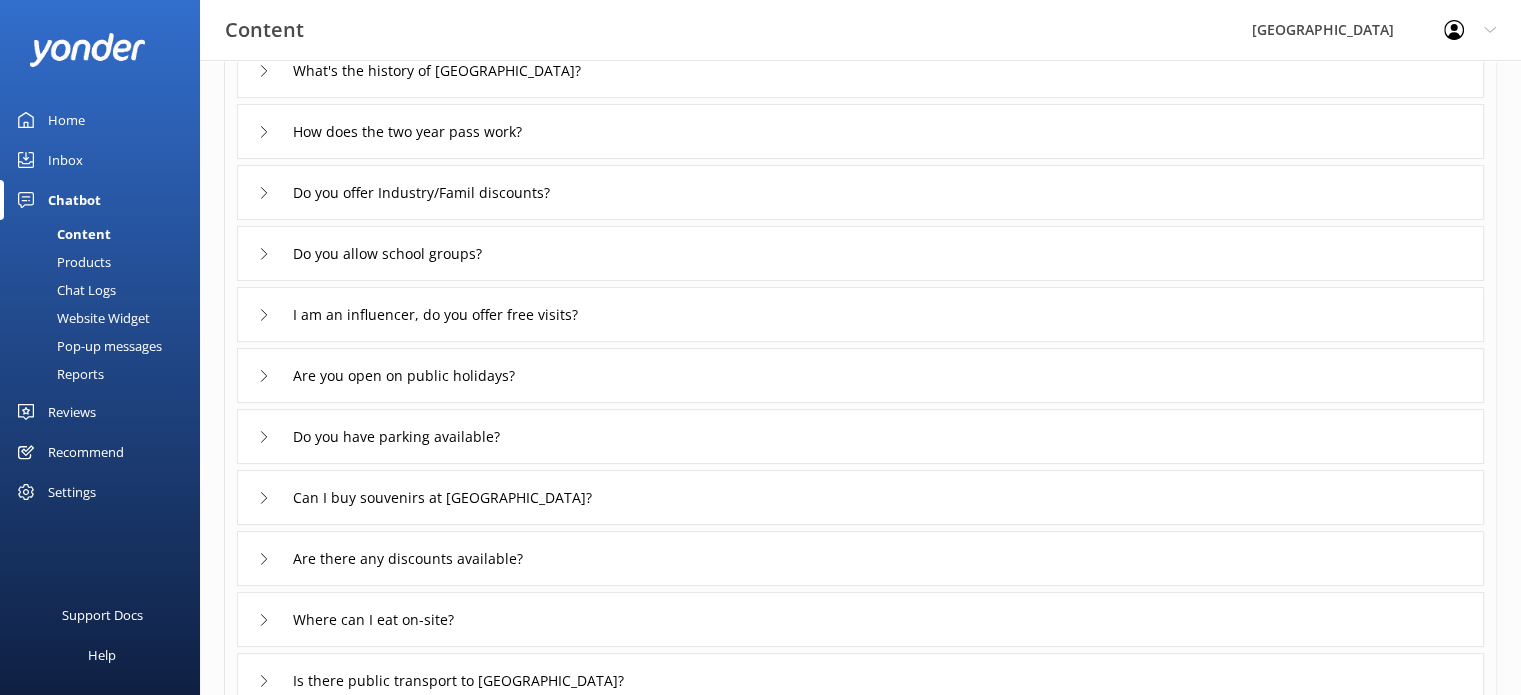 scroll, scrollTop: 0, scrollLeft: 0, axis: both 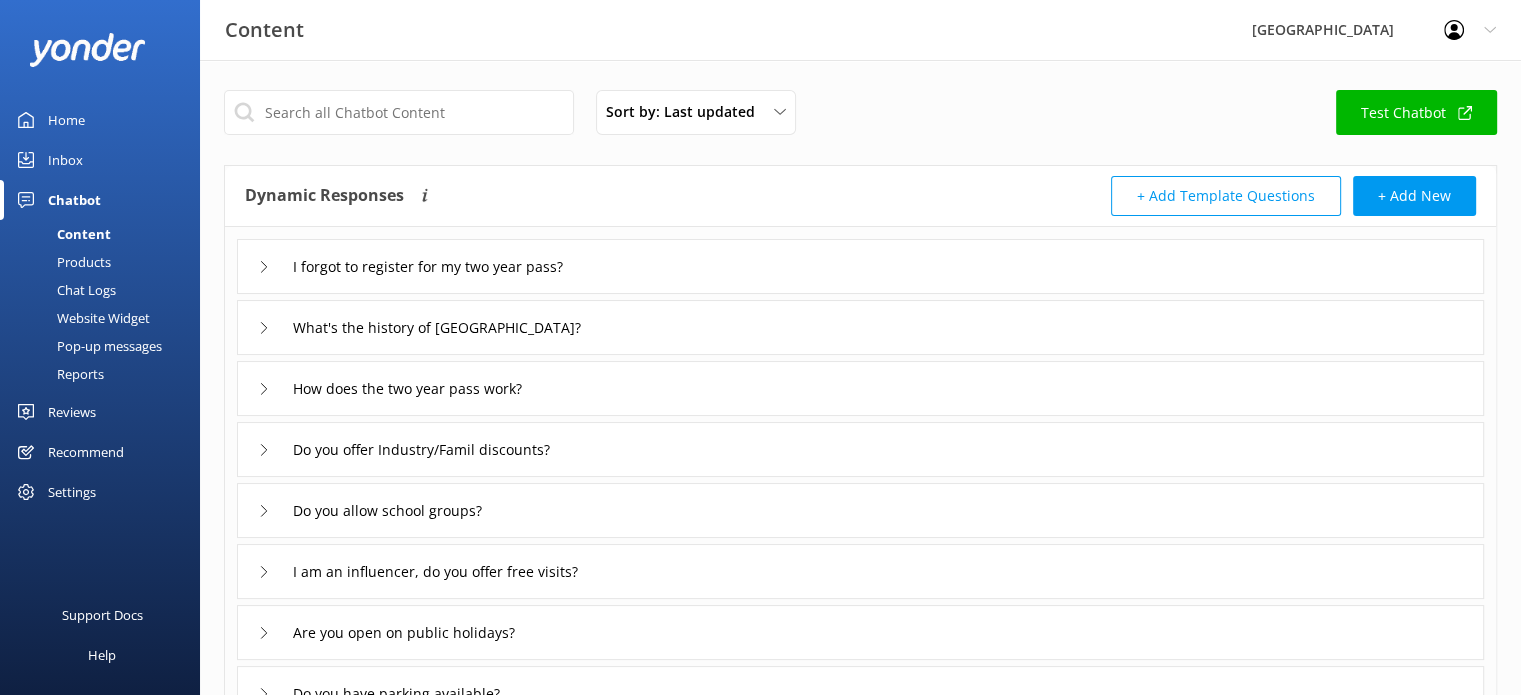 click on "Test Chatbot" at bounding box center (1416, 112) 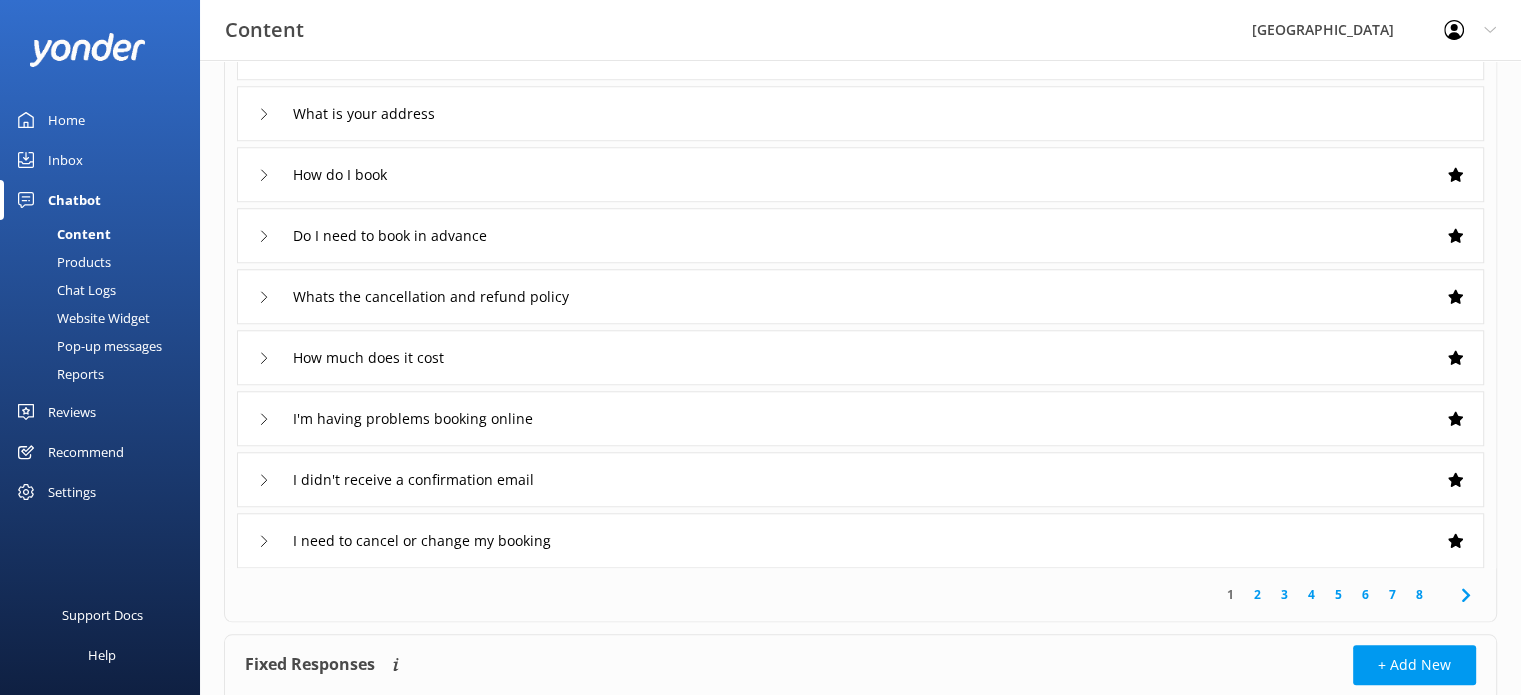 scroll, scrollTop: 1935, scrollLeft: 0, axis: vertical 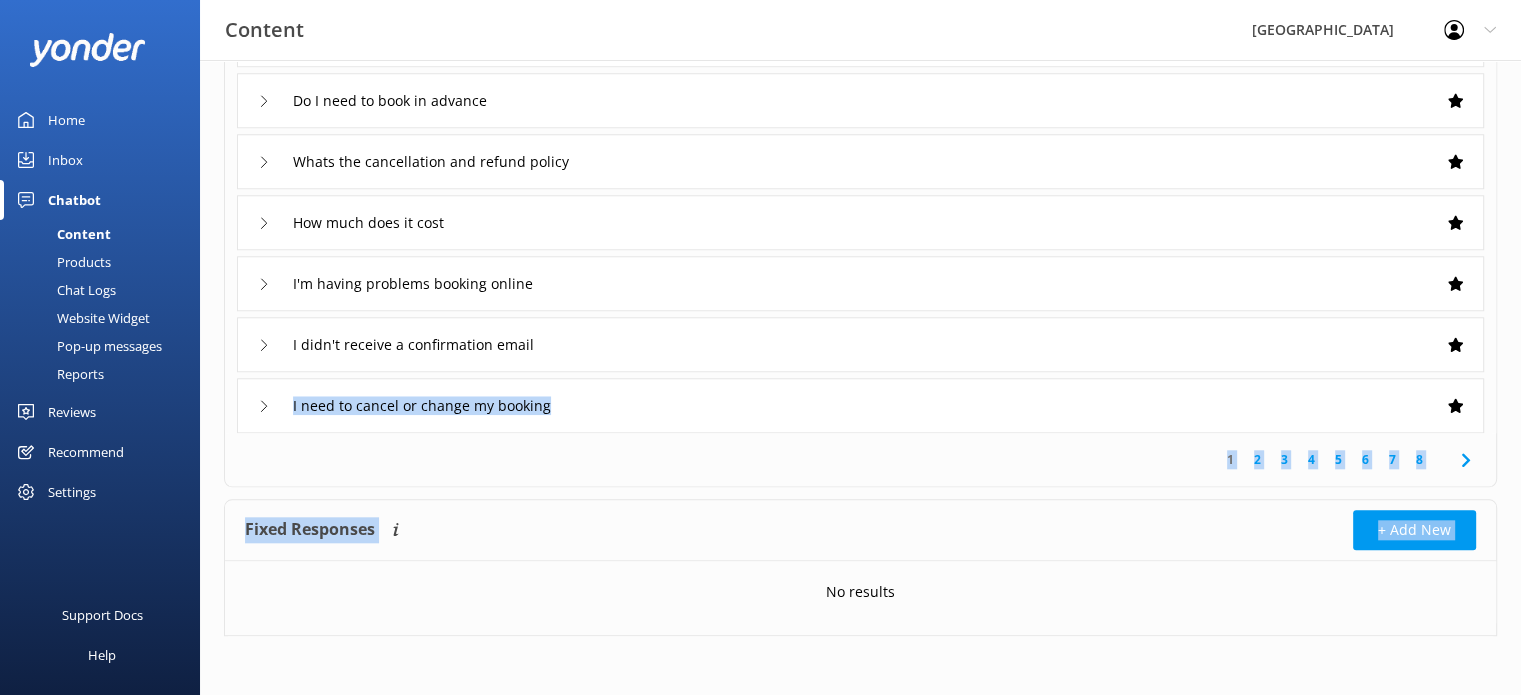 drag, startPoint x: 818, startPoint y: 408, endPoint x: 787, endPoint y: 610, distance: 204.36487 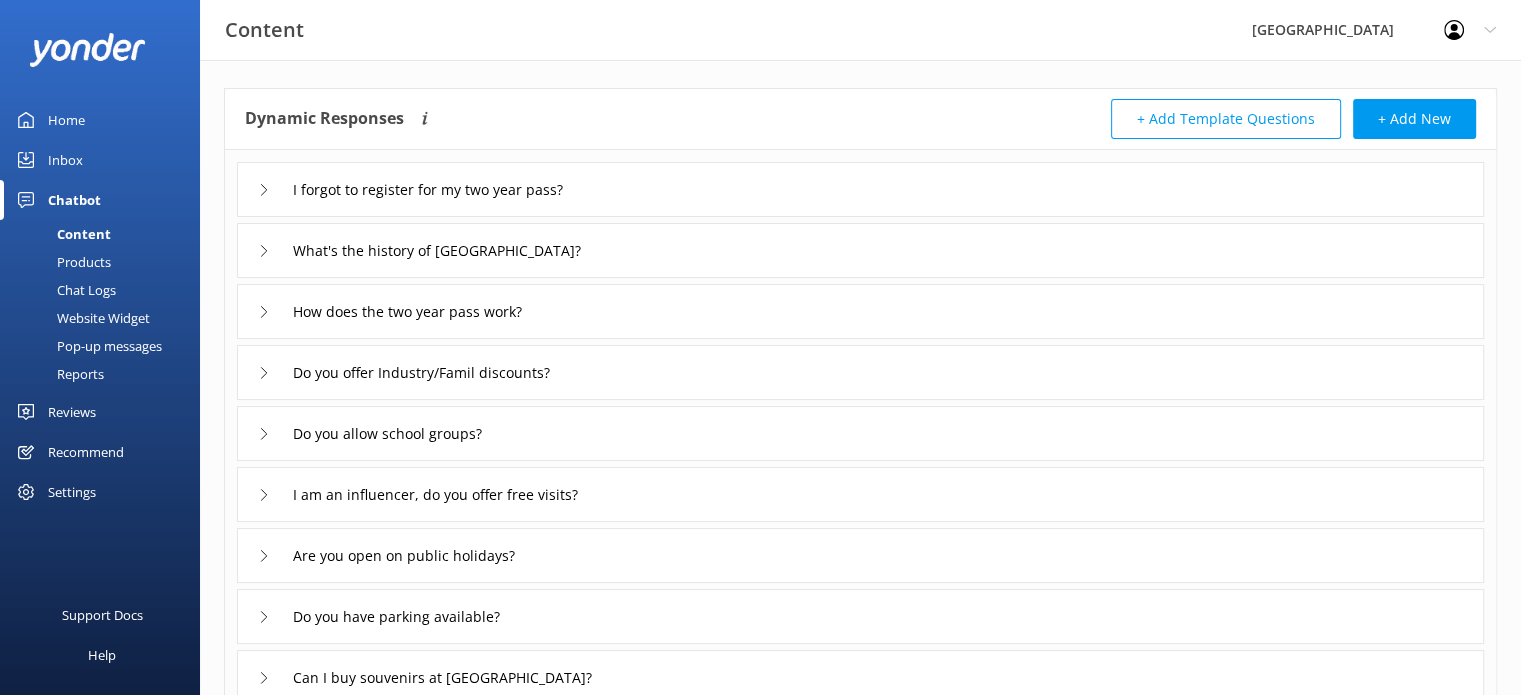 scroll, scrollTop: 0, scrollLeft: 0, axis: both 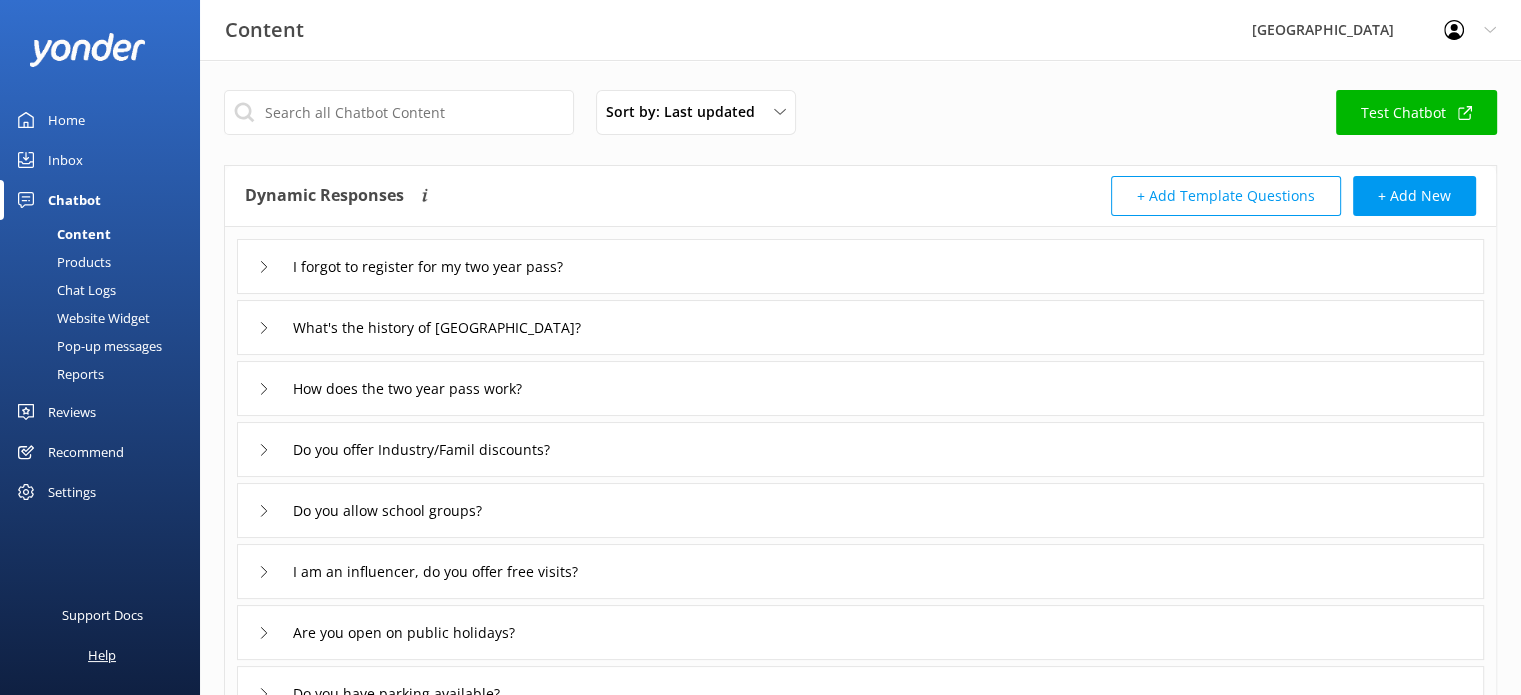 click on "Help" at bounding box center (100, 655) 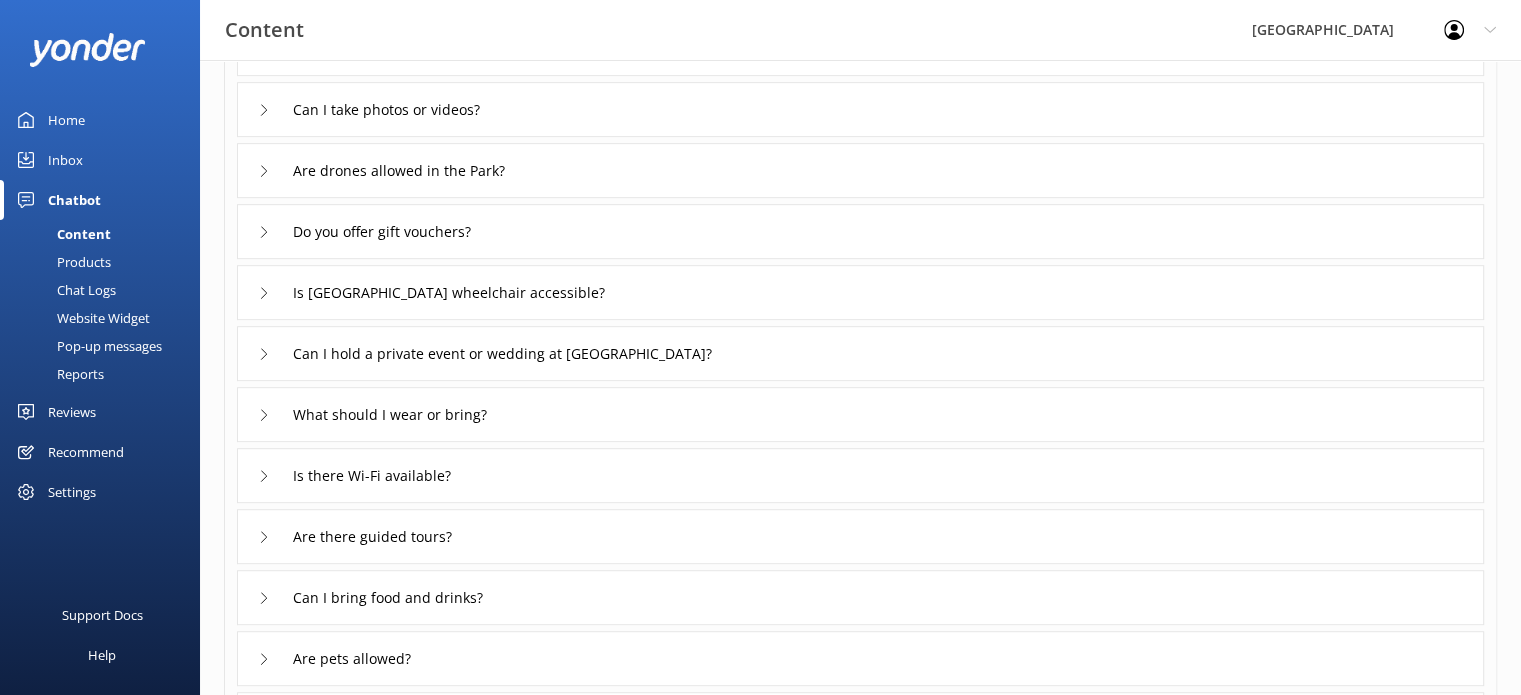 scroll, scrollTop: 0, scrollLeft: 0, axis: both 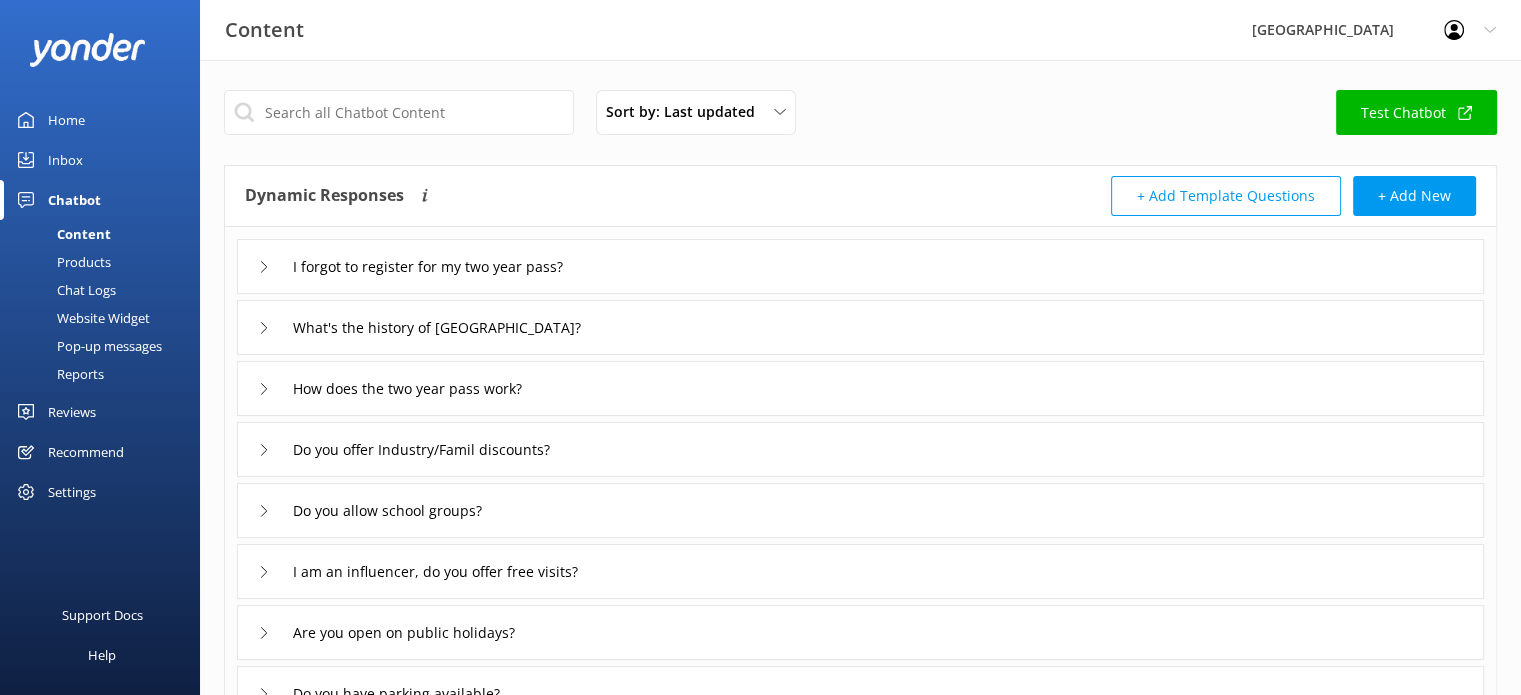 click on "Test Chatbot" at bounding box center [1416, 112] 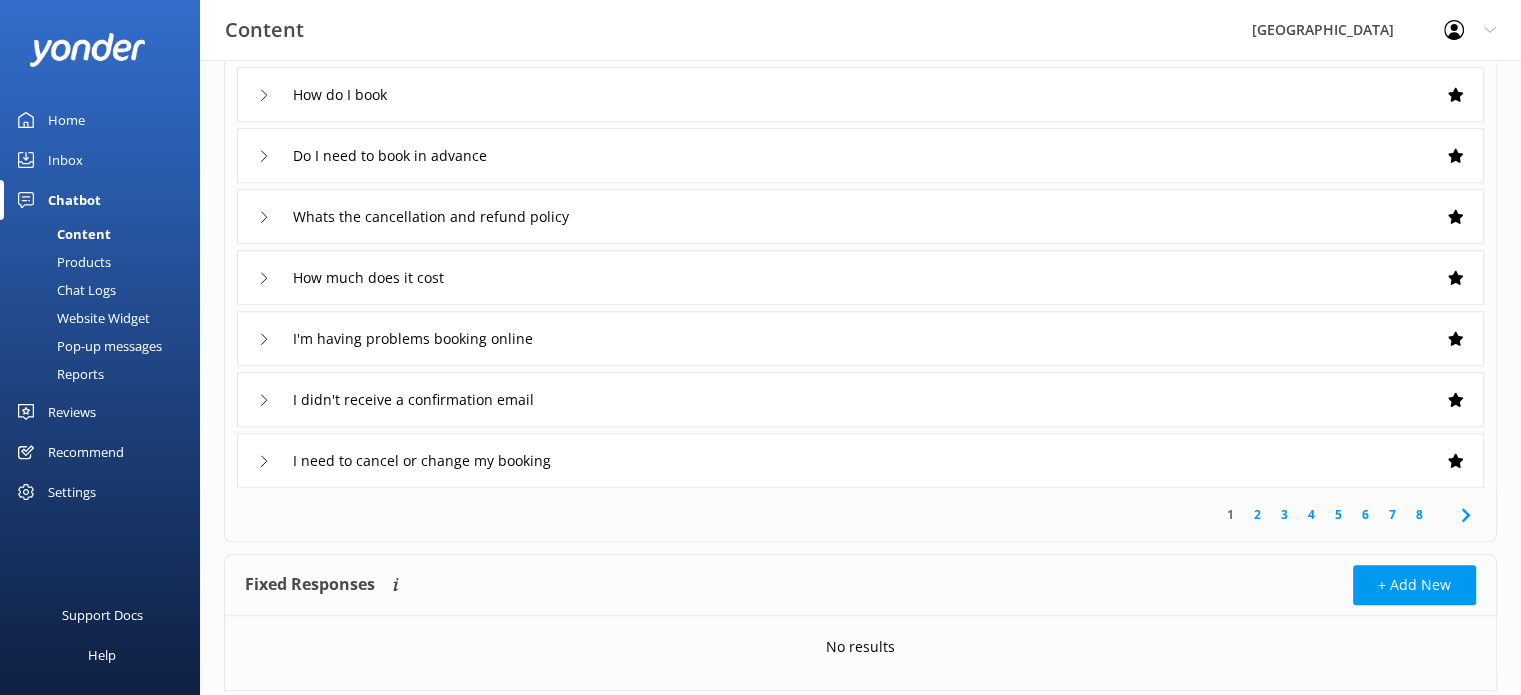 scroll, scrollTop: 1935, scrollLeft: 0, axis: vertical 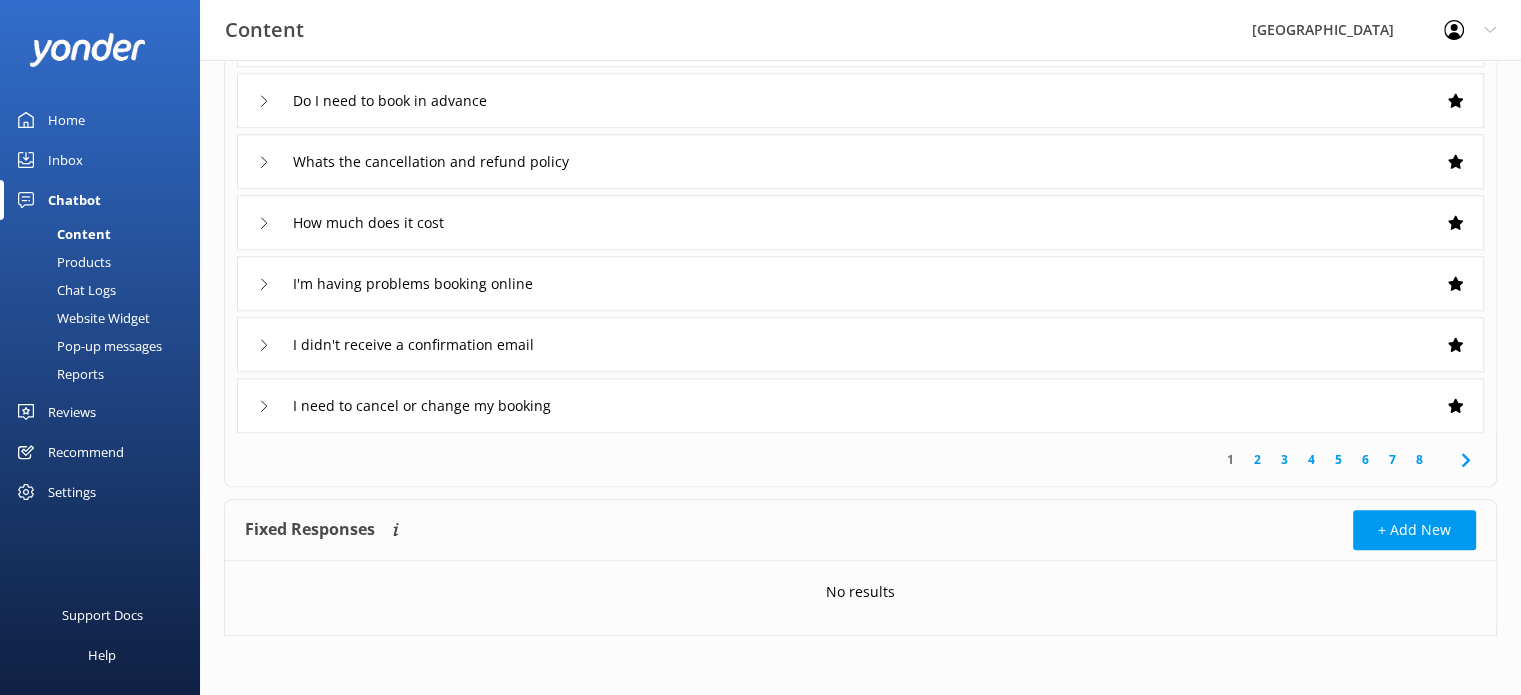 click 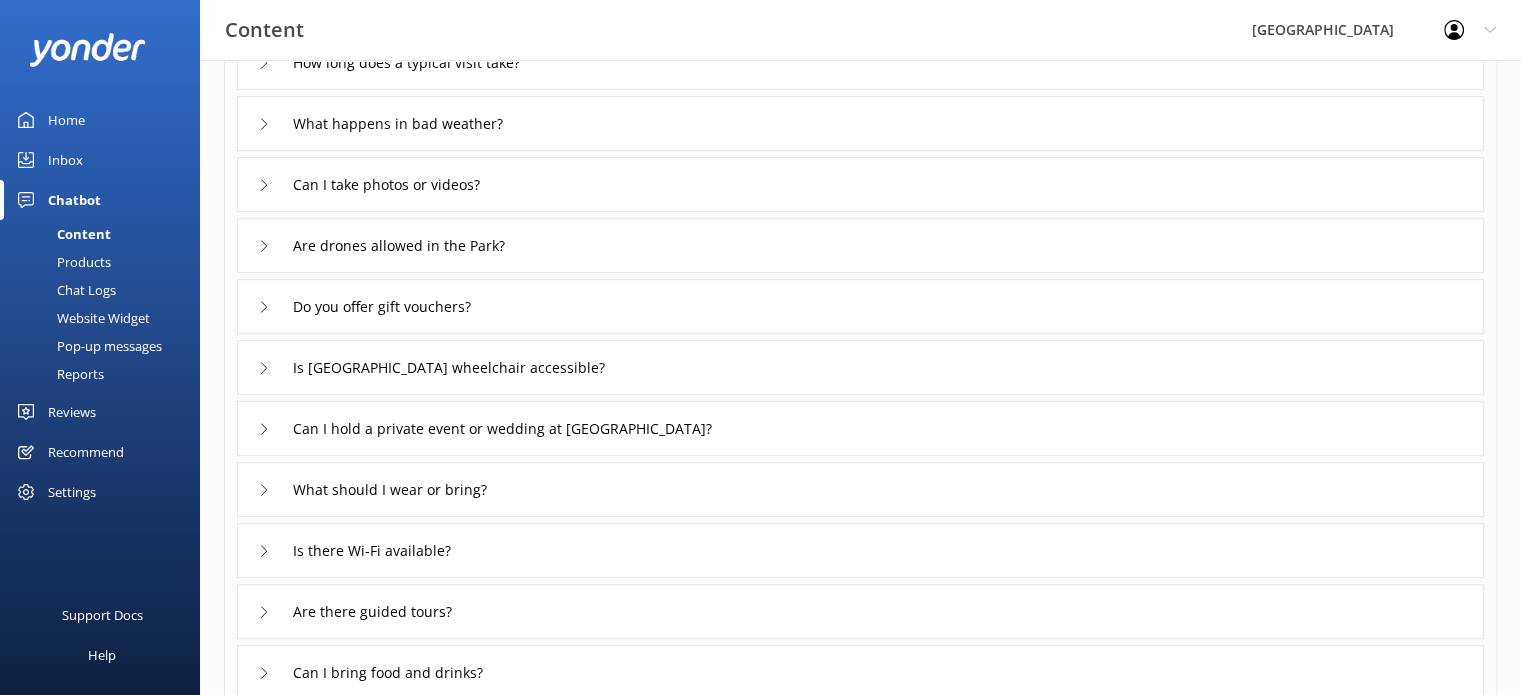 scroll, scrollTop: 932, scrollLeft: 0, axis: vertical 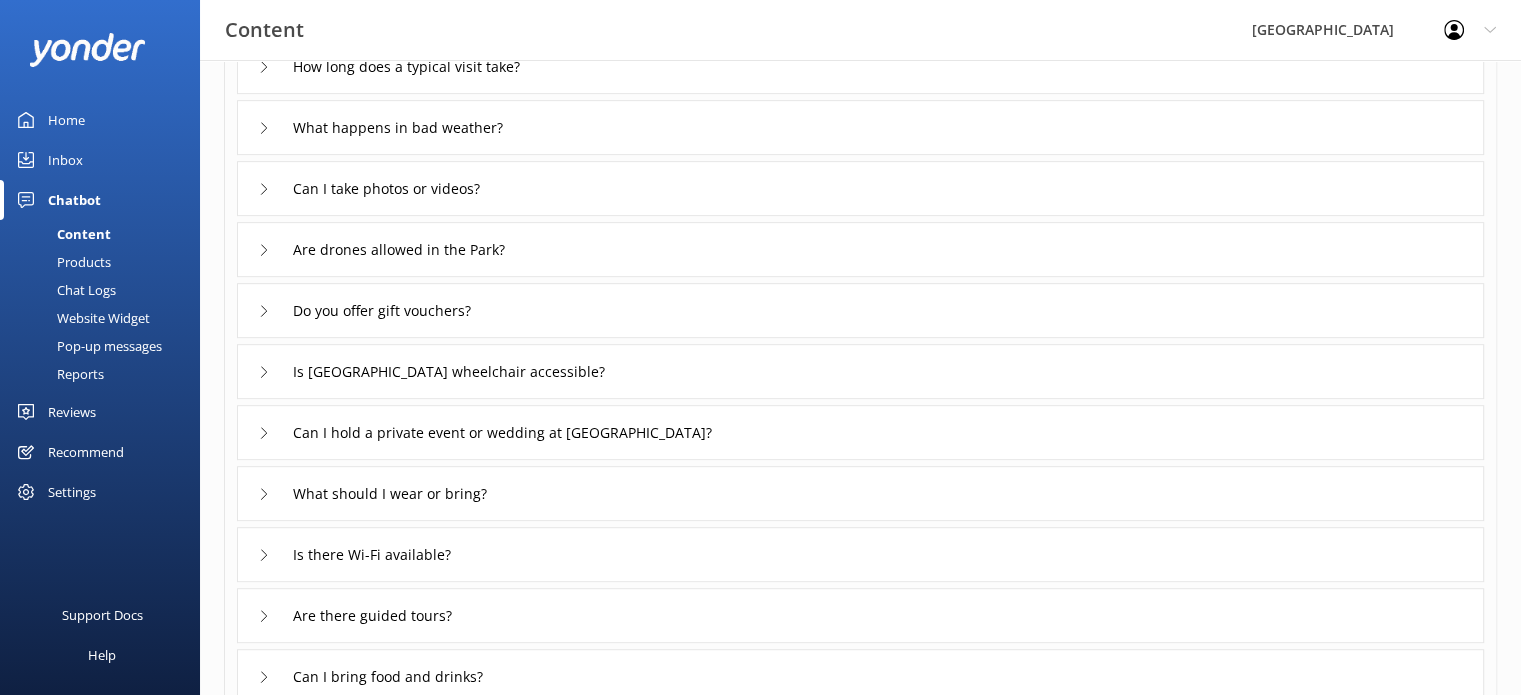 click on "Reviews" at bounding box center (72, 412) 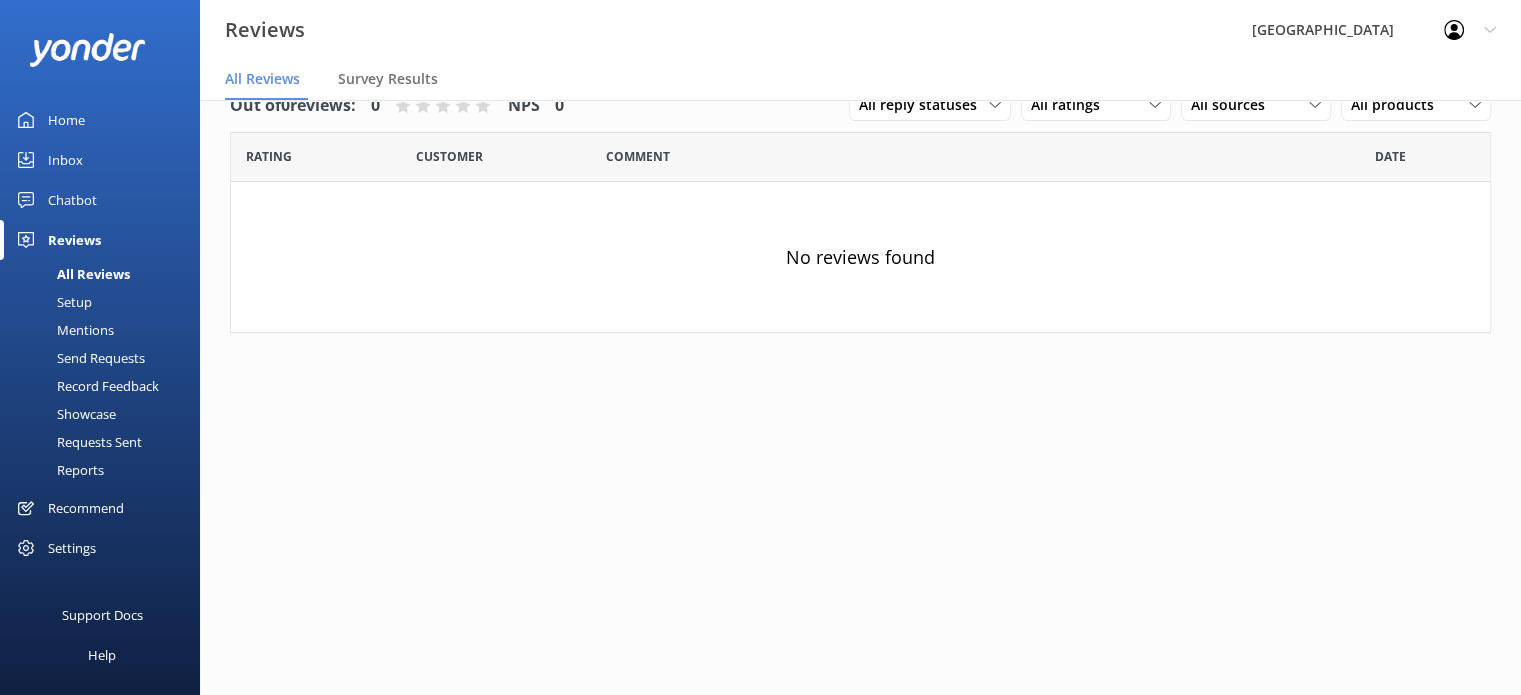 scroll, scrollTop: 0, scrollLeft: 0, axis: both 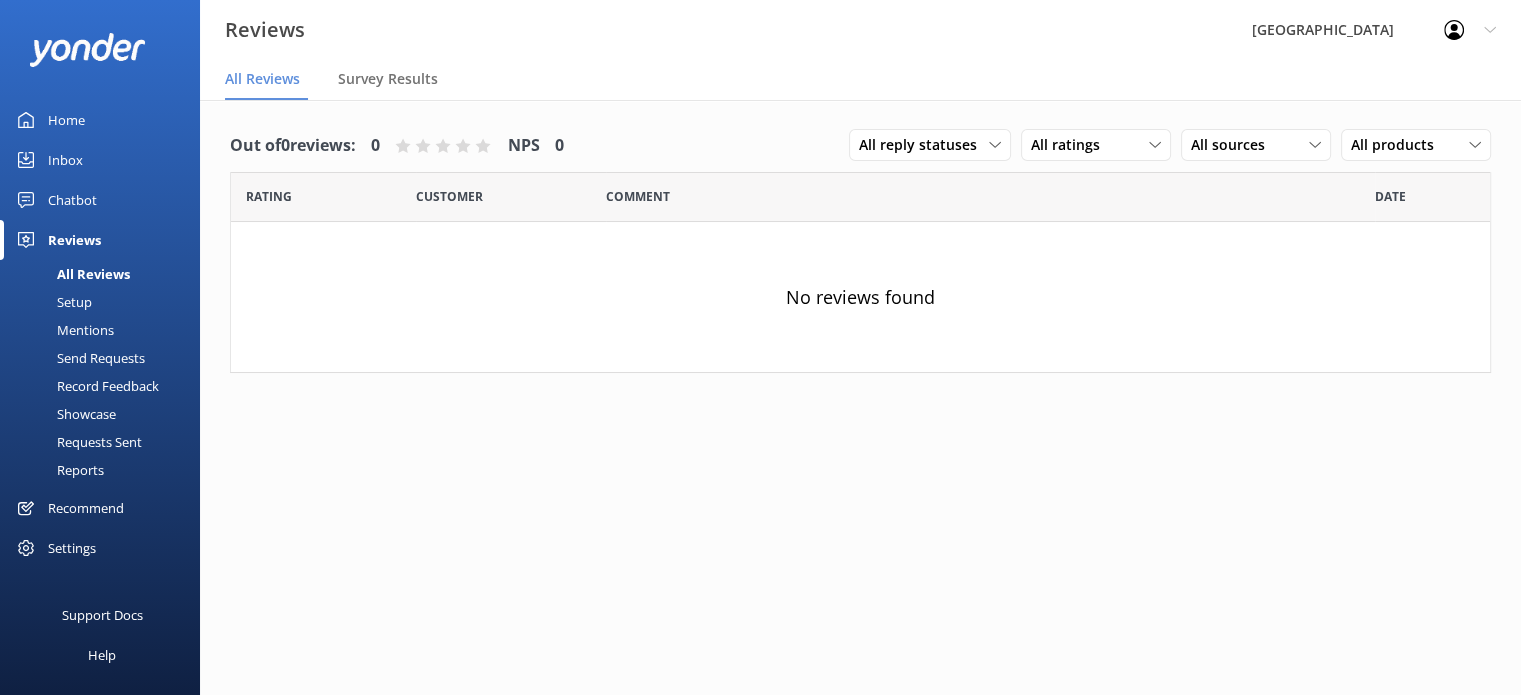 click on "Inbox" at bounding box center (65, 160) 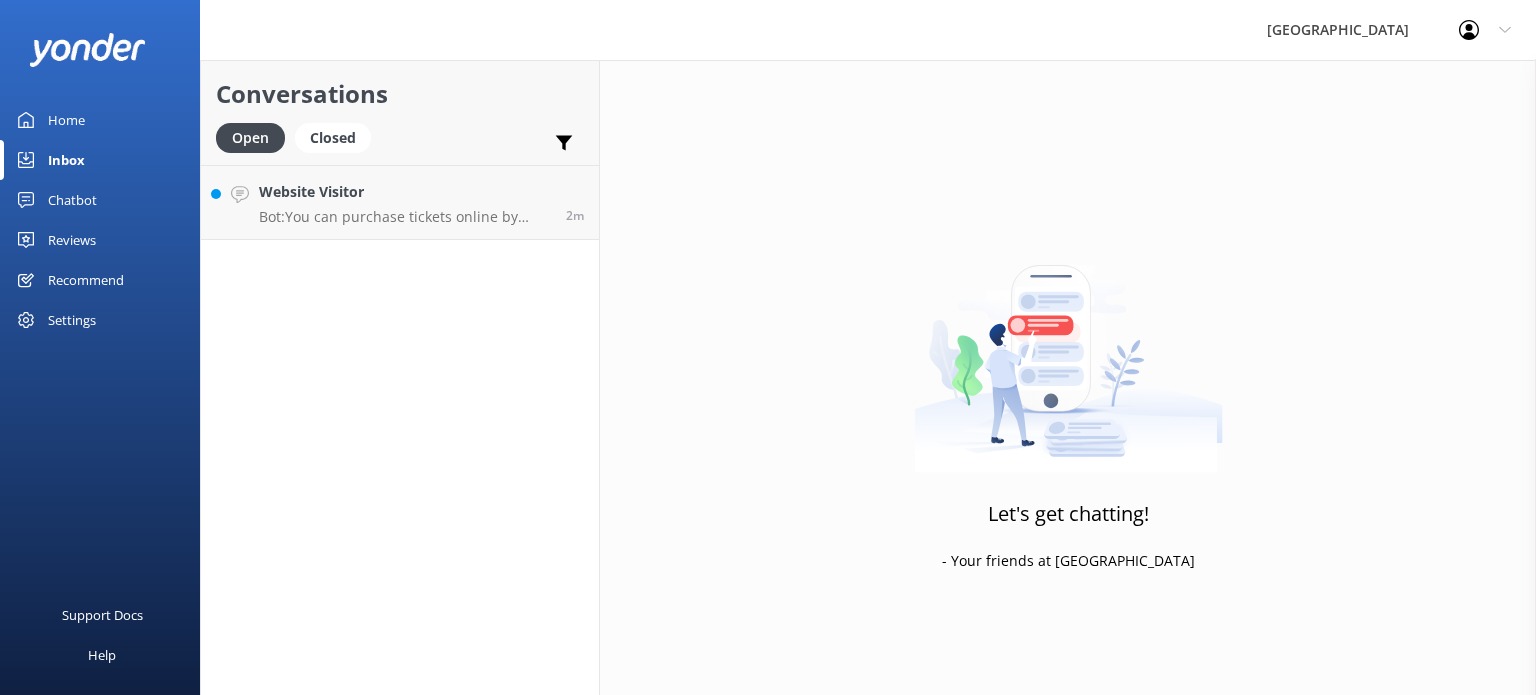 click on "Home" at bounding box center (66, 120) 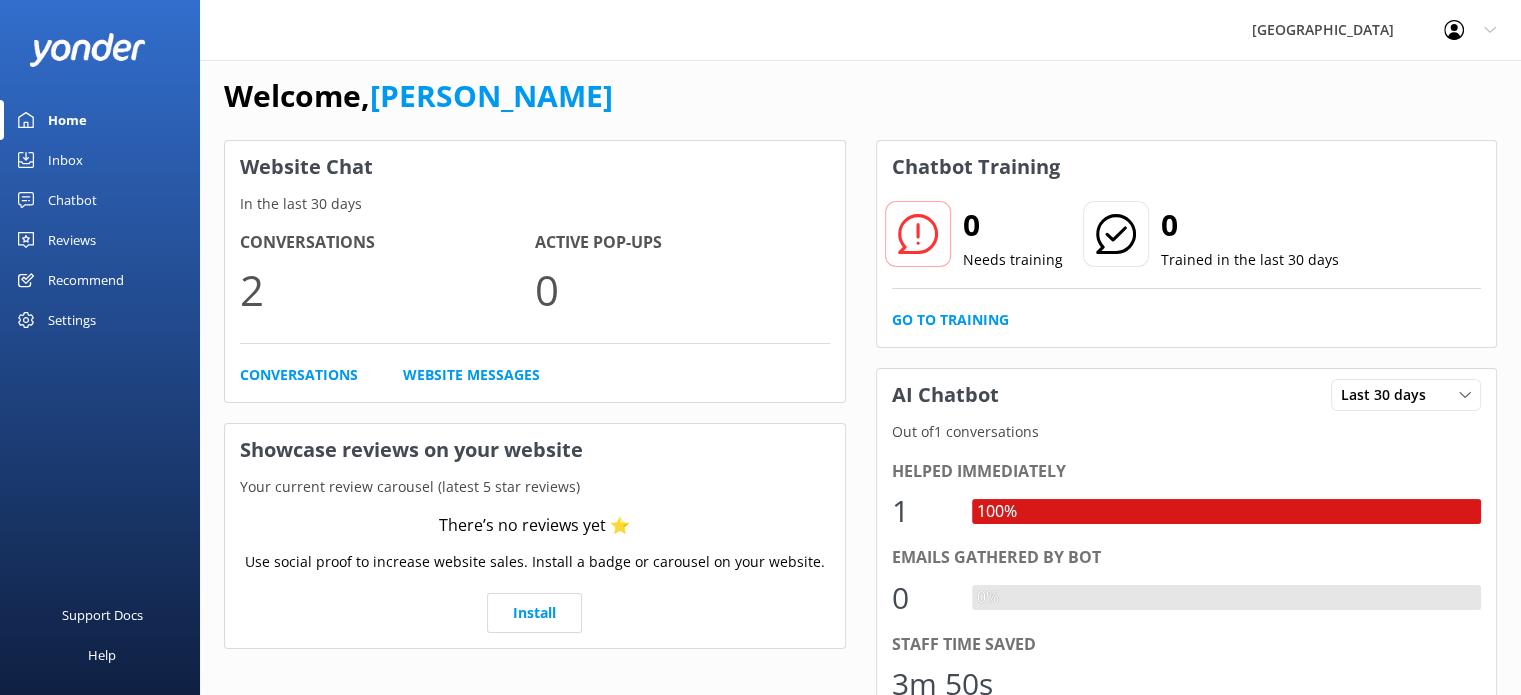 scroll, scrollTop: 19, scrollLeft: 0, axis: vertical 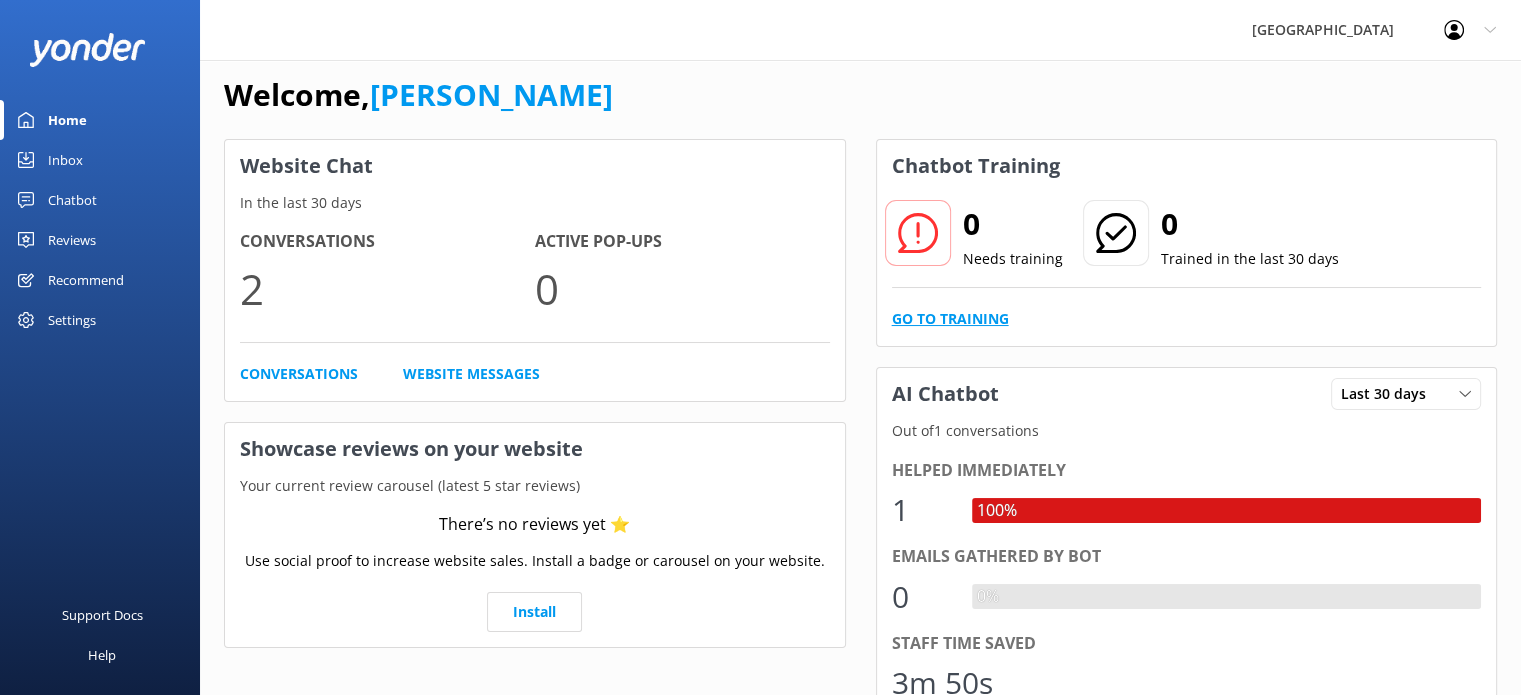 click on "Go to Training" at bounding box center (950, 319) 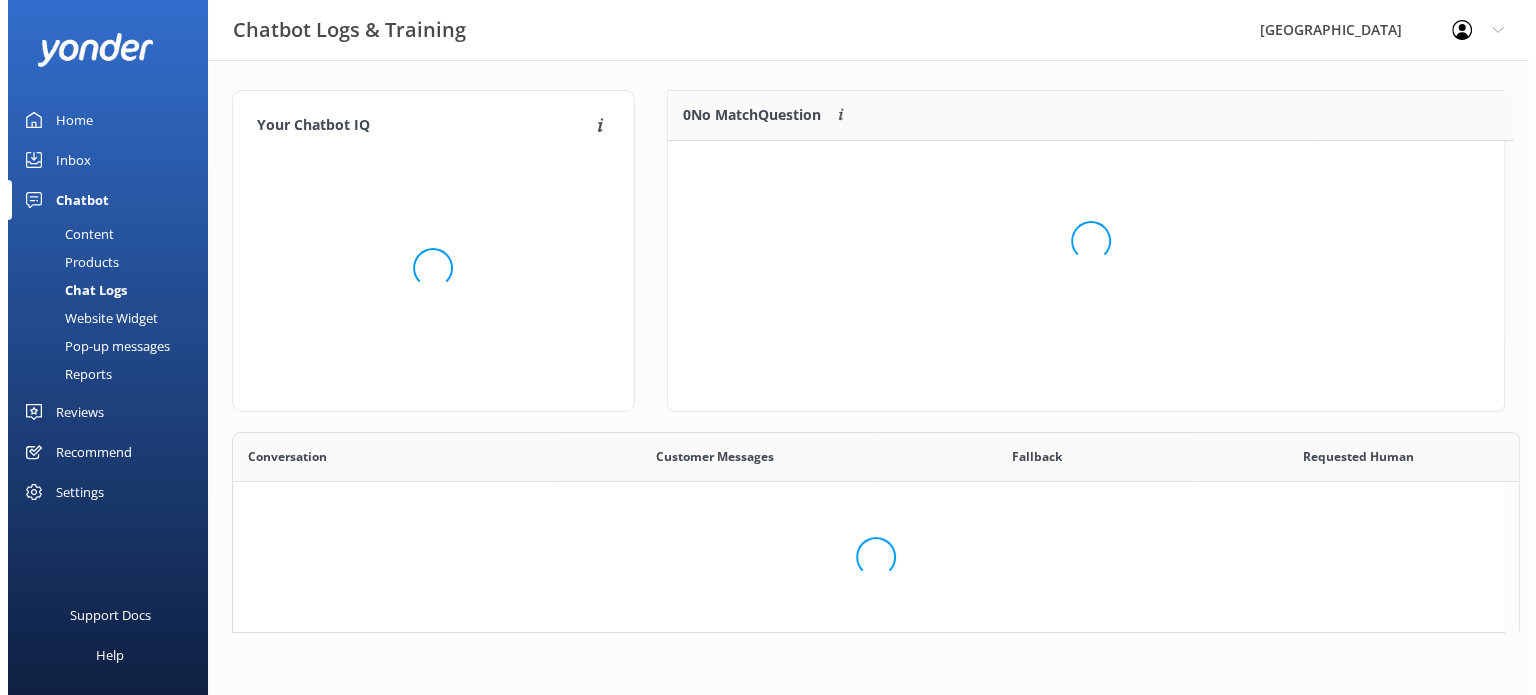 scroll, scrollTop: 0, scrollLeft: 0, axis: both 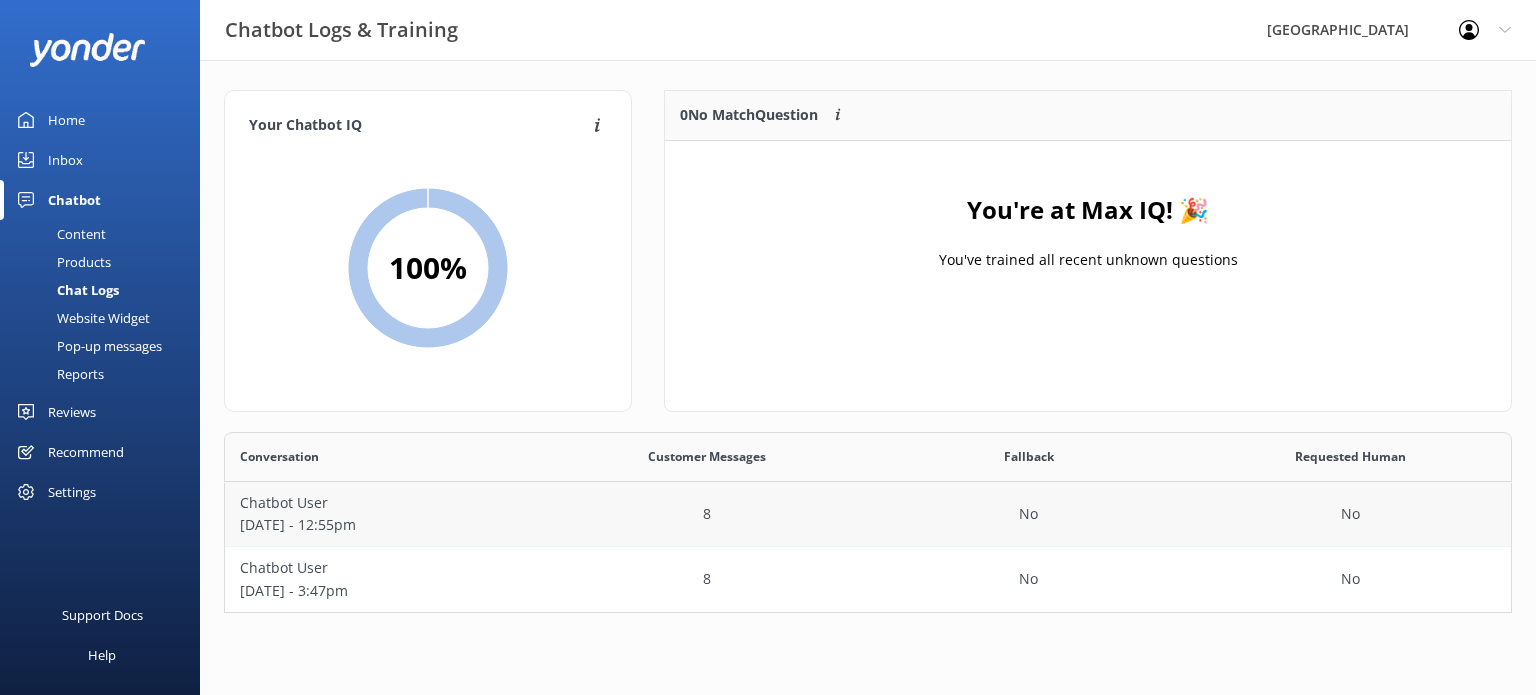 click on "8" at bounding box center [708, 514] 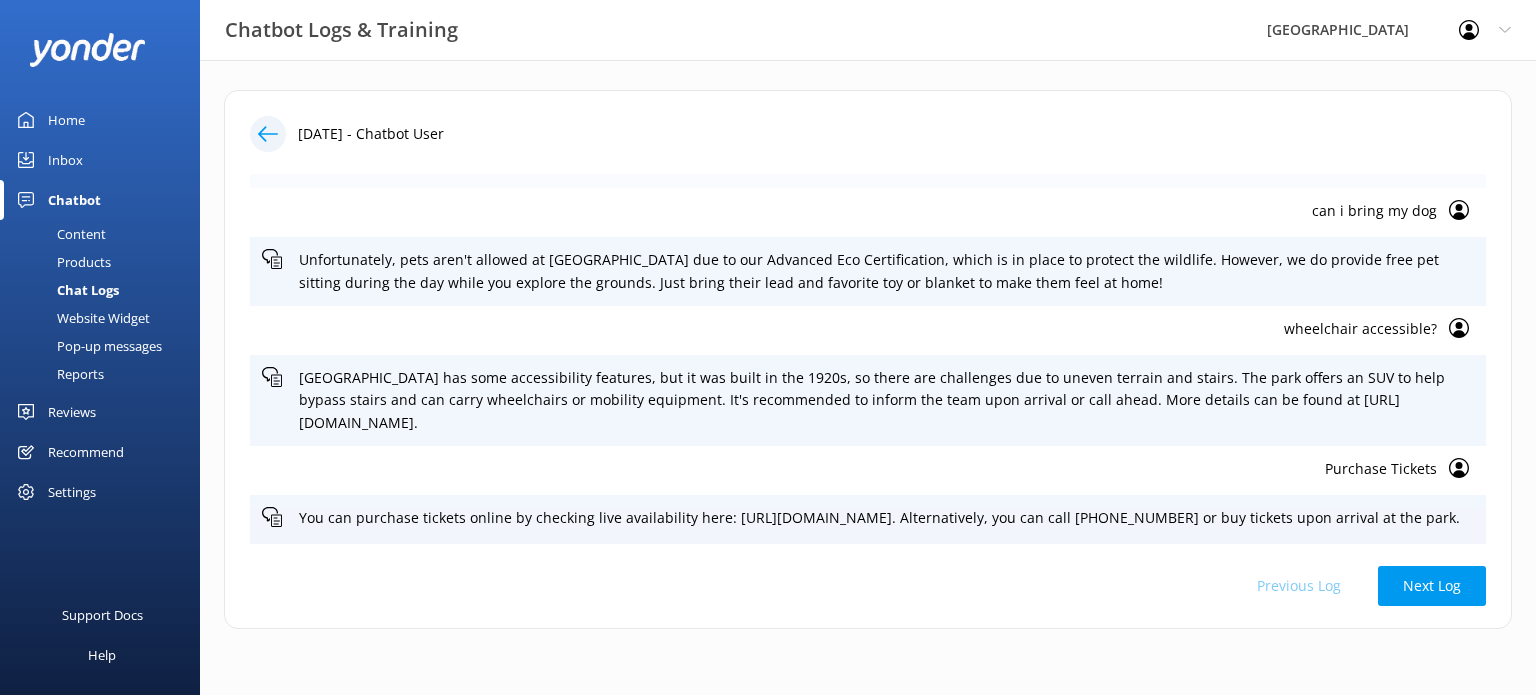 scroll, scrollTop: 0, scrollLeft: 0, axis: both 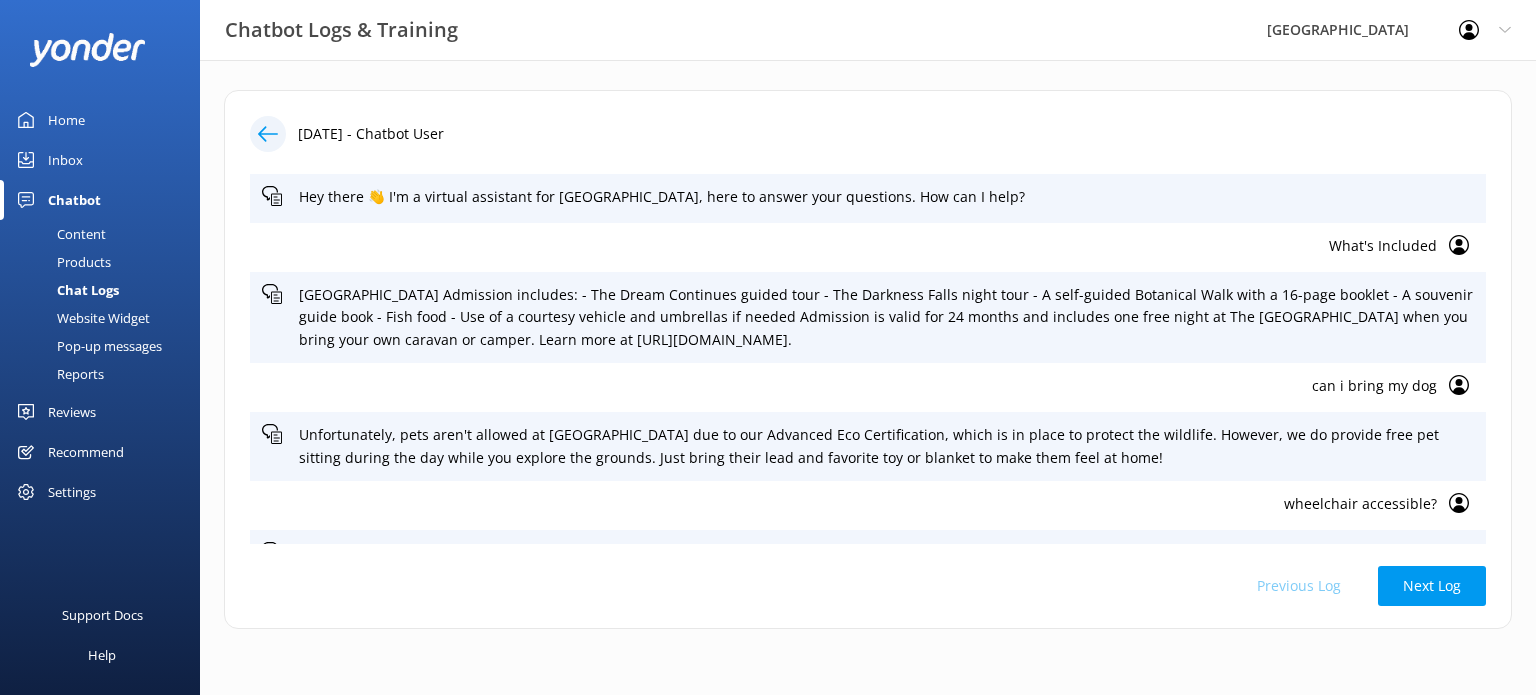 click 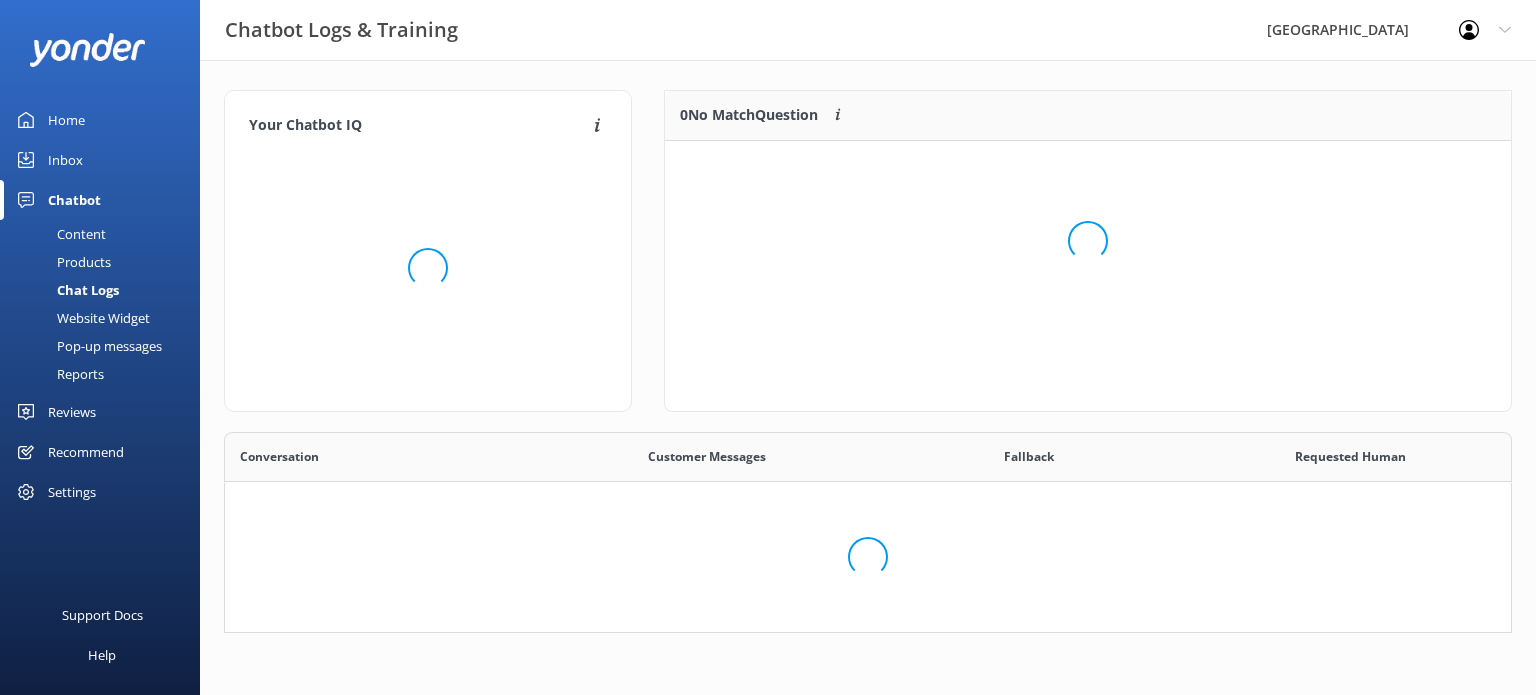 scroll, scrollTop: 16, scrollLeft: 16, axis: both 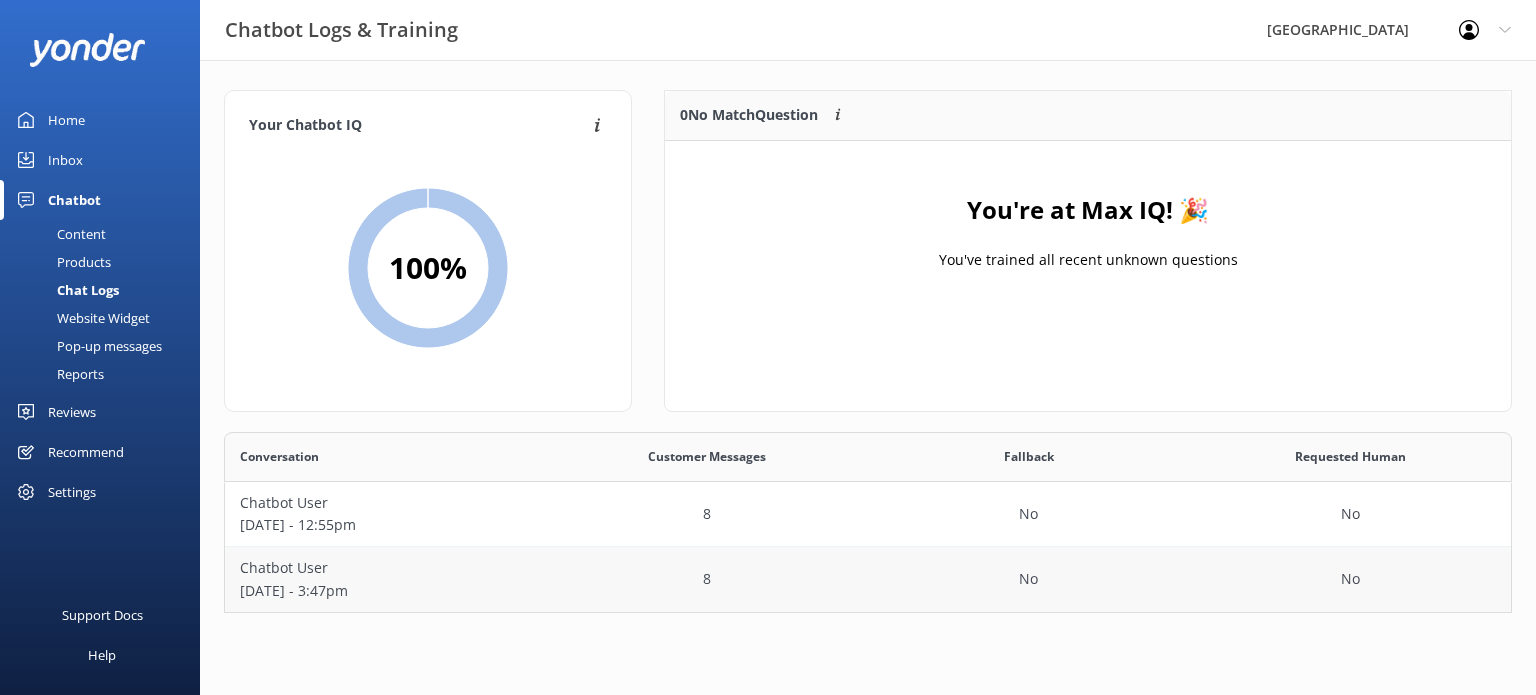 click on "8" at bounding box center [708, 579] 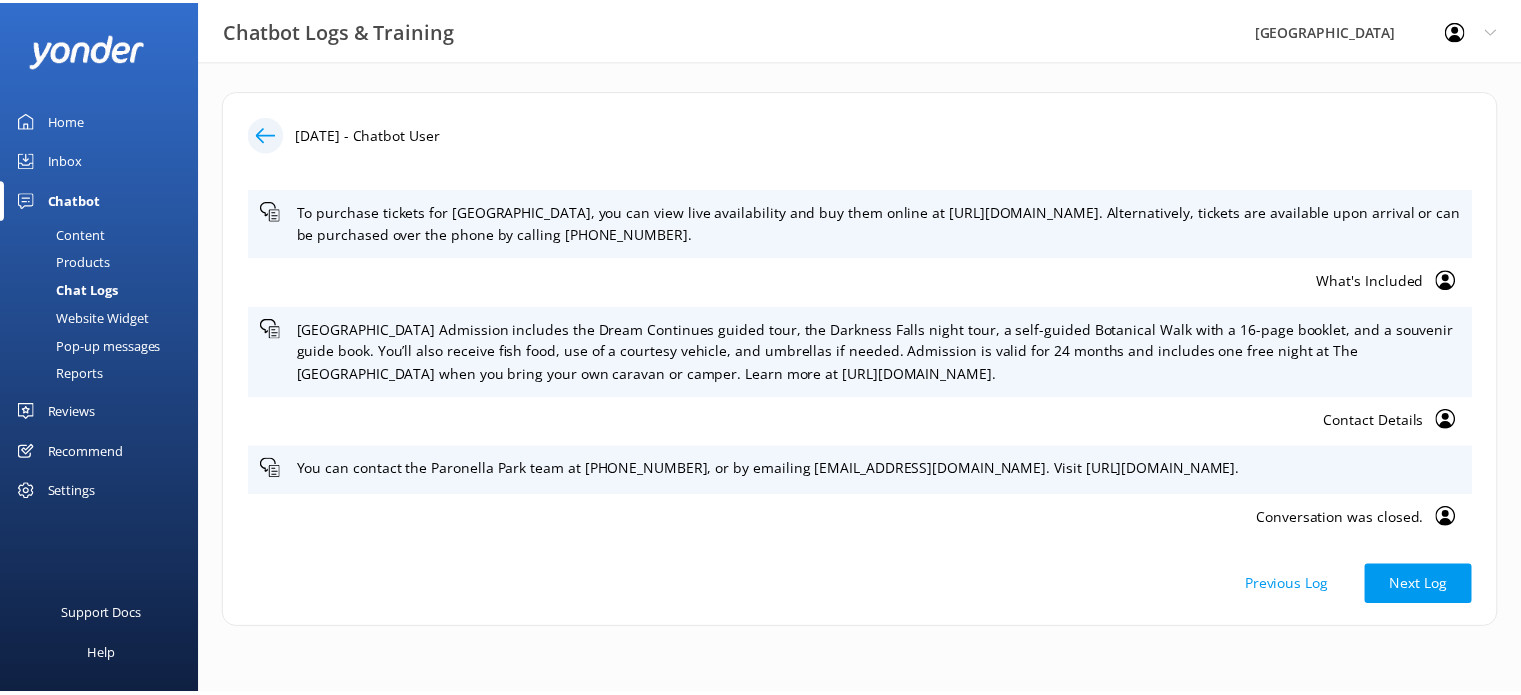 scroll, scrollTop: 0, scrollLeft: 0, axis: both 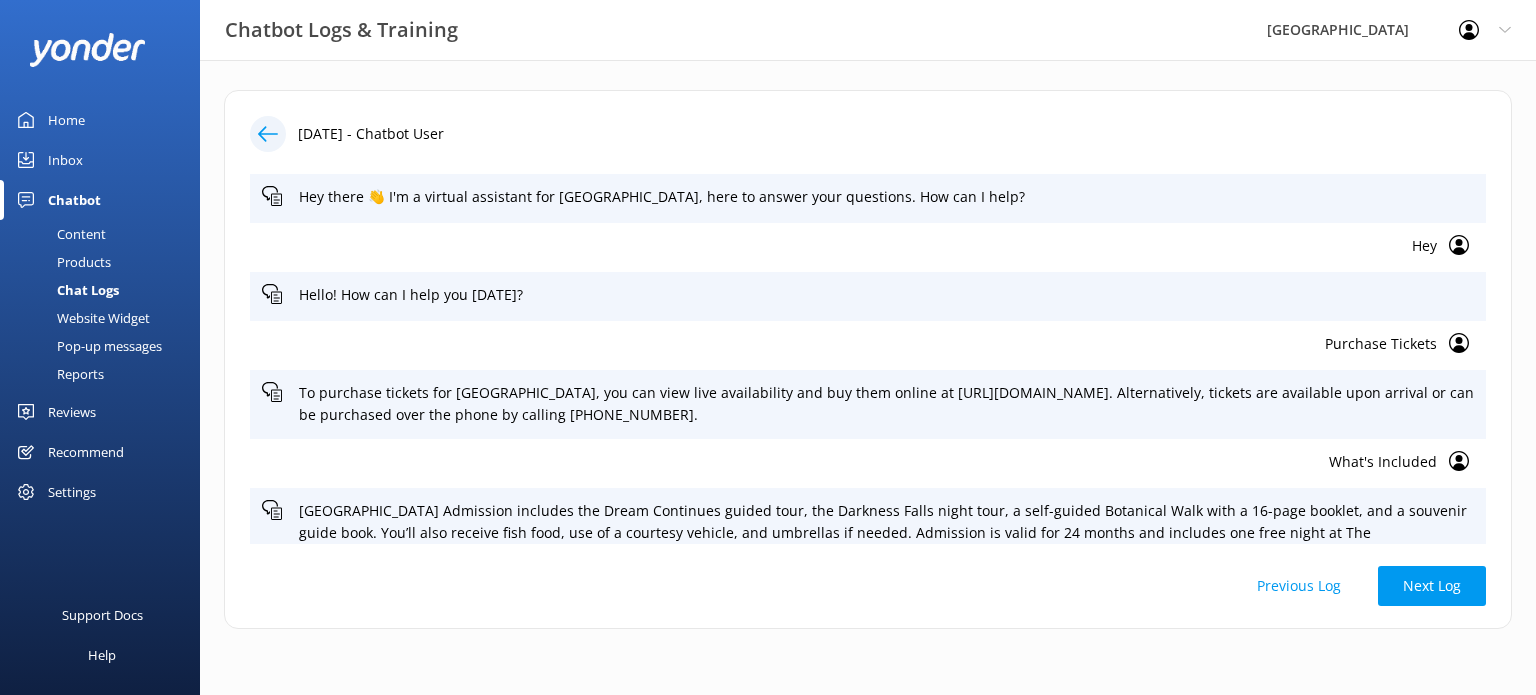 click on "Home" at bounding box center [66, 120] 